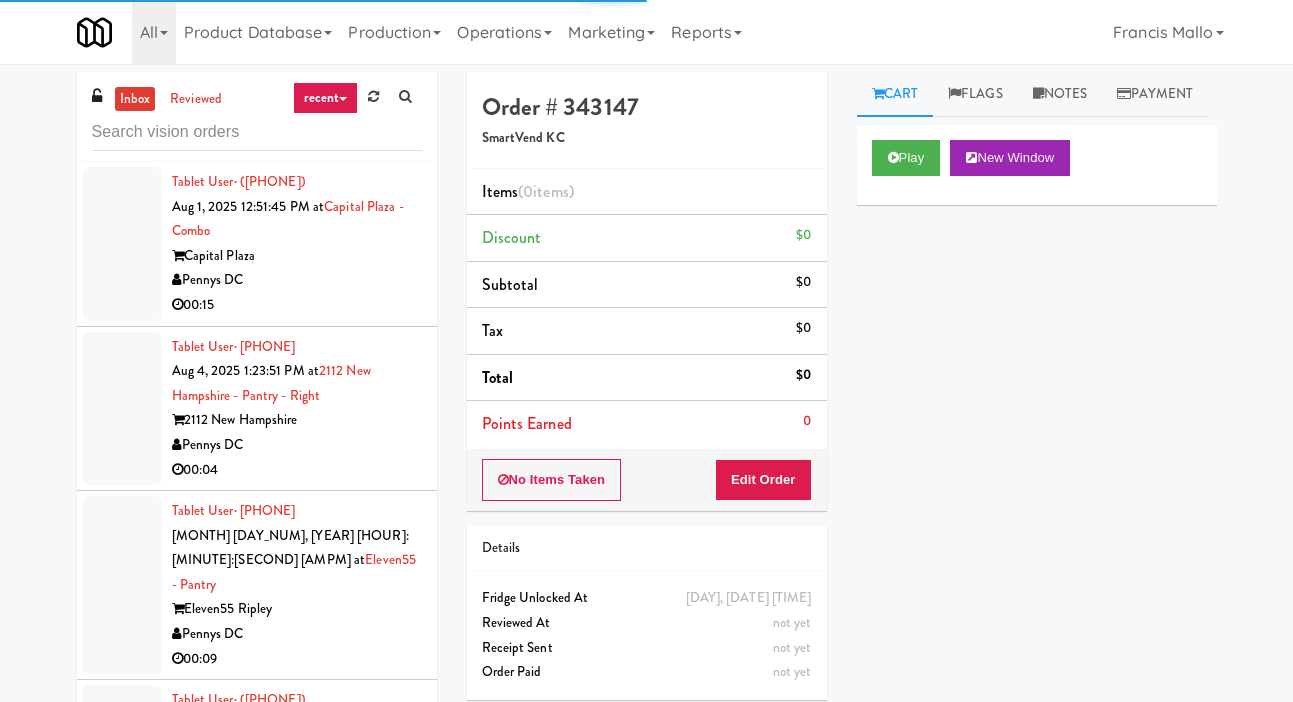 scroll, scrollTop: 0, scrollLeft: 0, axis: both 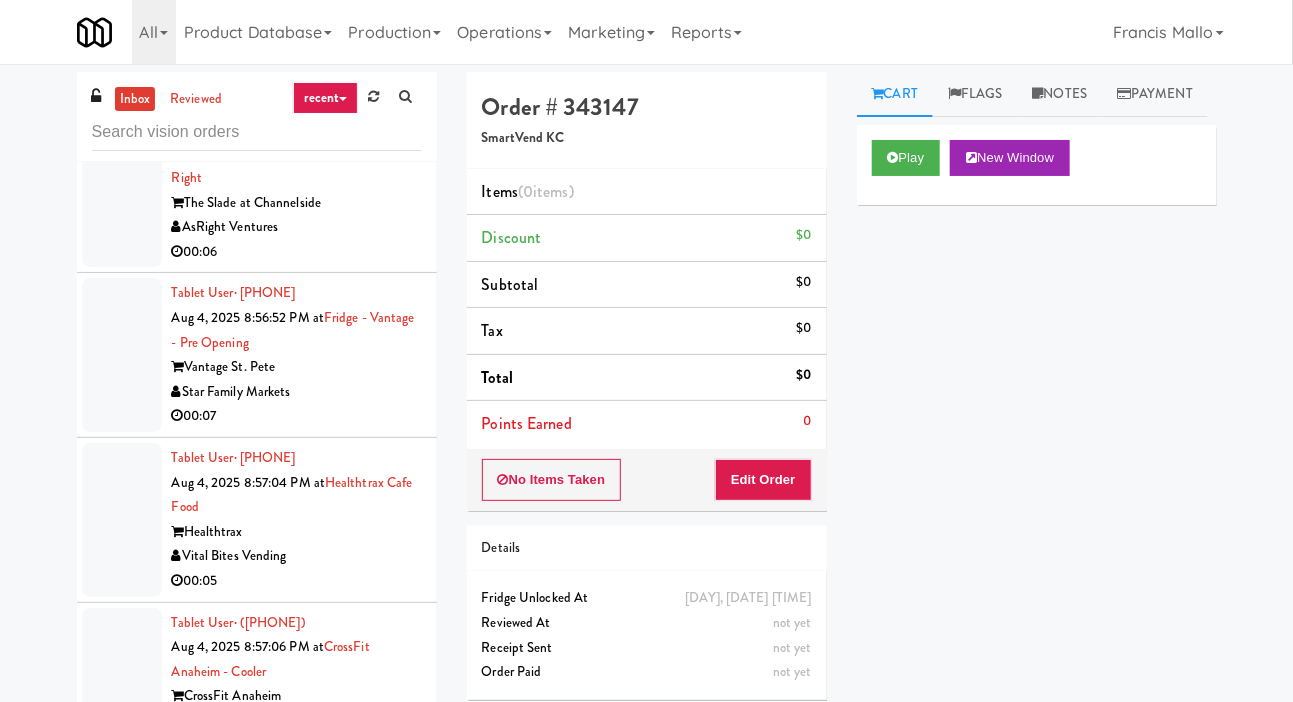 click on "Tablet User  · [PHONE] Aug 4, 2025 8:56:04 PM at  AVIA 110 - Fridge  AVIA 110  SmartVend KC  00:56" at bounding box center [257, -418] 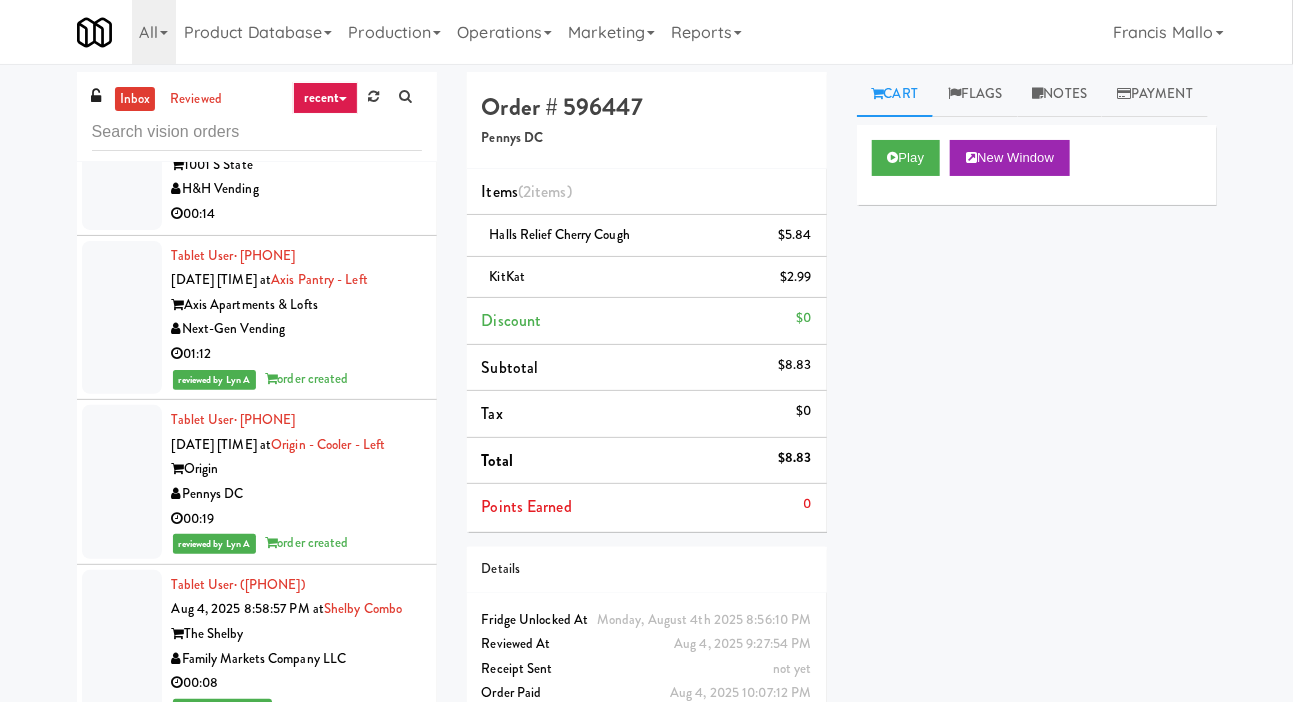 scroll, scrollTop: 43777, scrollLeft: 0, axis: vertical 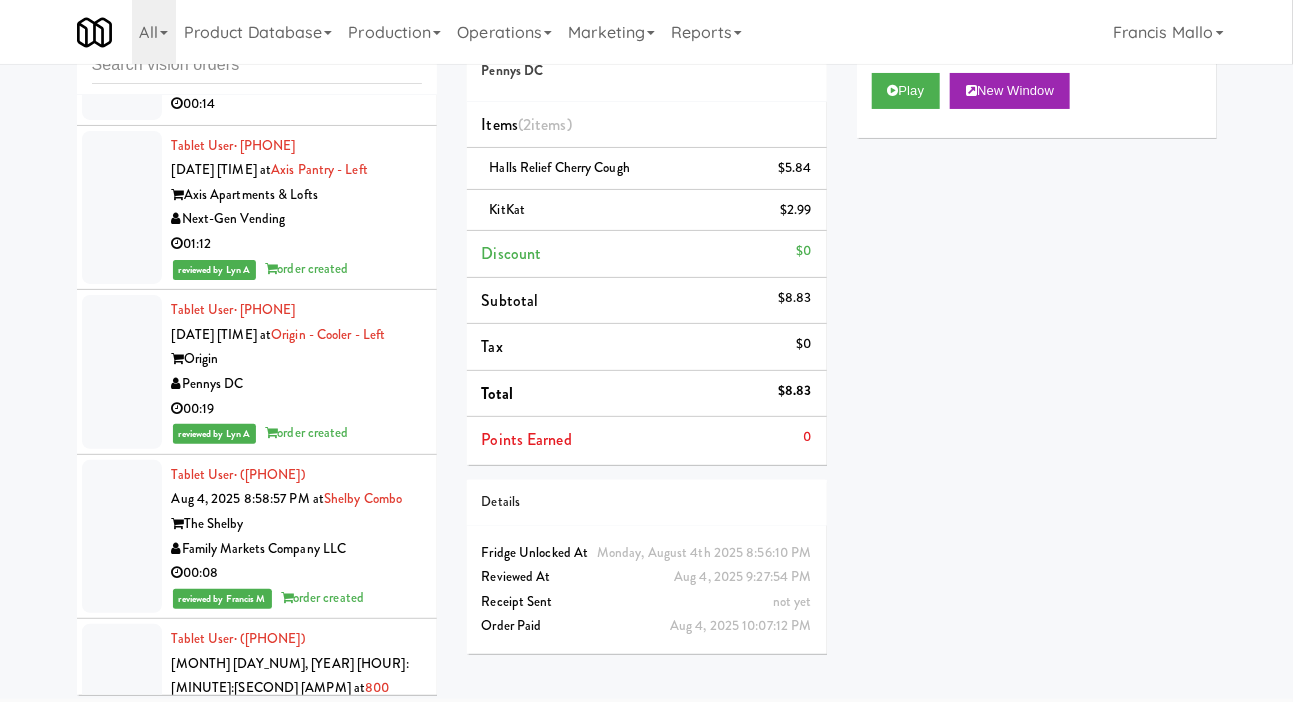 click at bounding box center [122, -451] 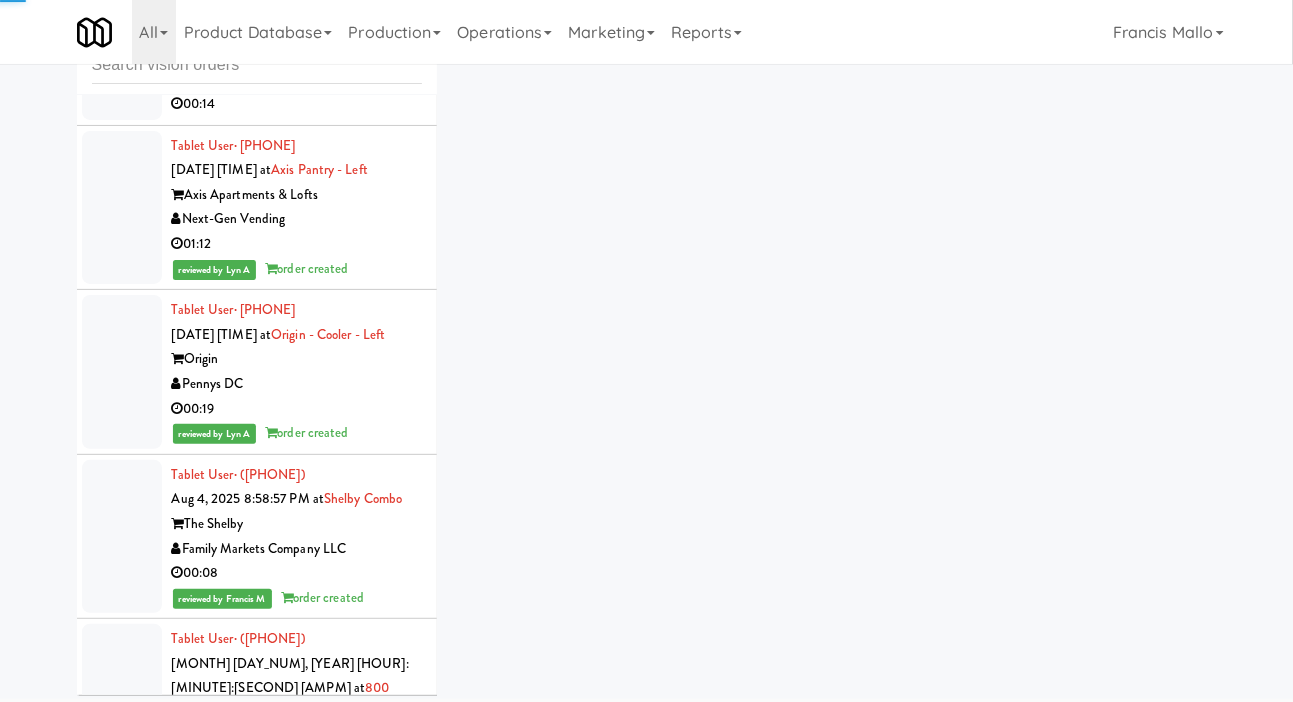 click at bounding box center [122, -274] 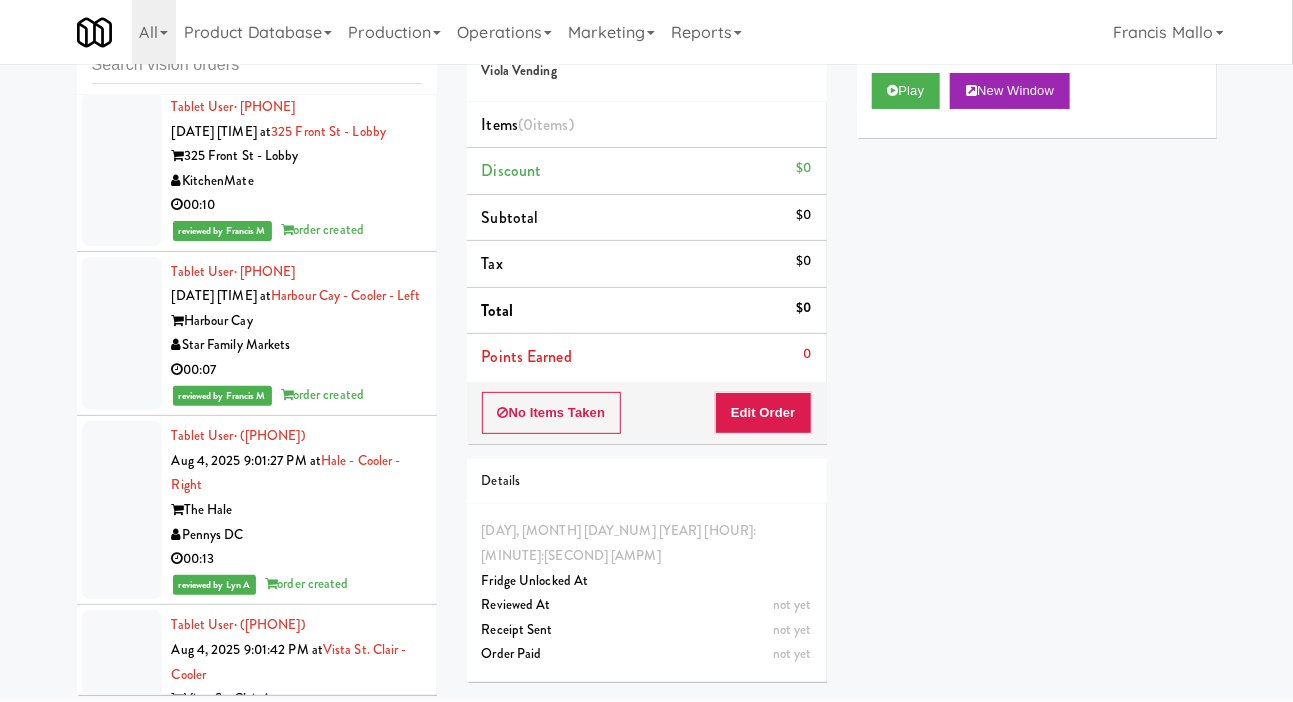 click at bounding box center (122, -703) 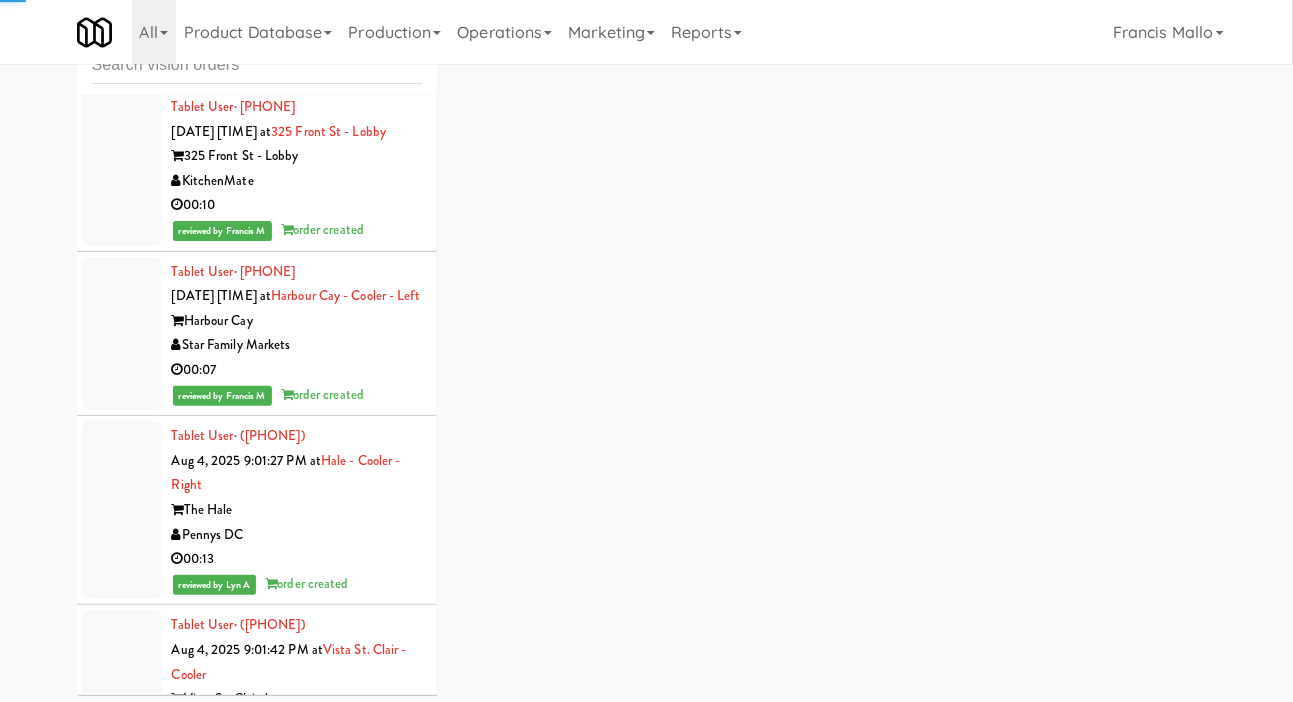 click at bounding box center (122, -703) 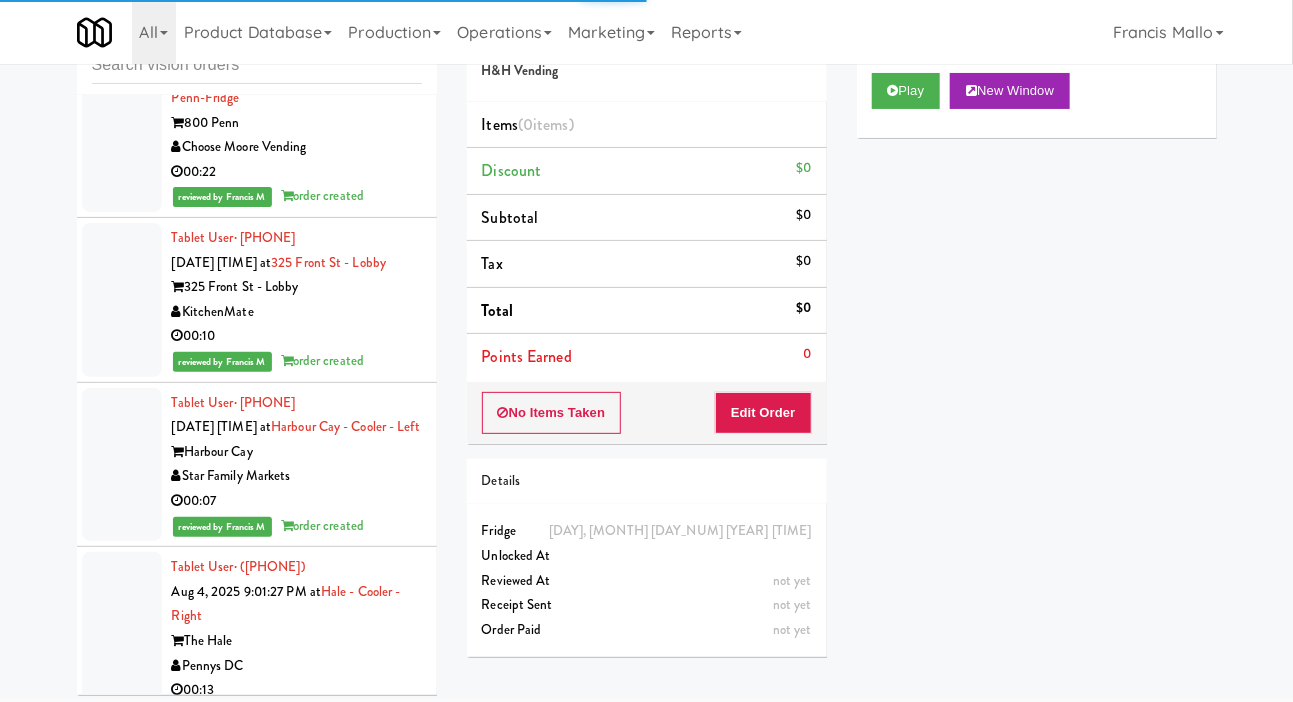 scroll, scrollTop: 44394, scrollLeft: 0, axis: vertical 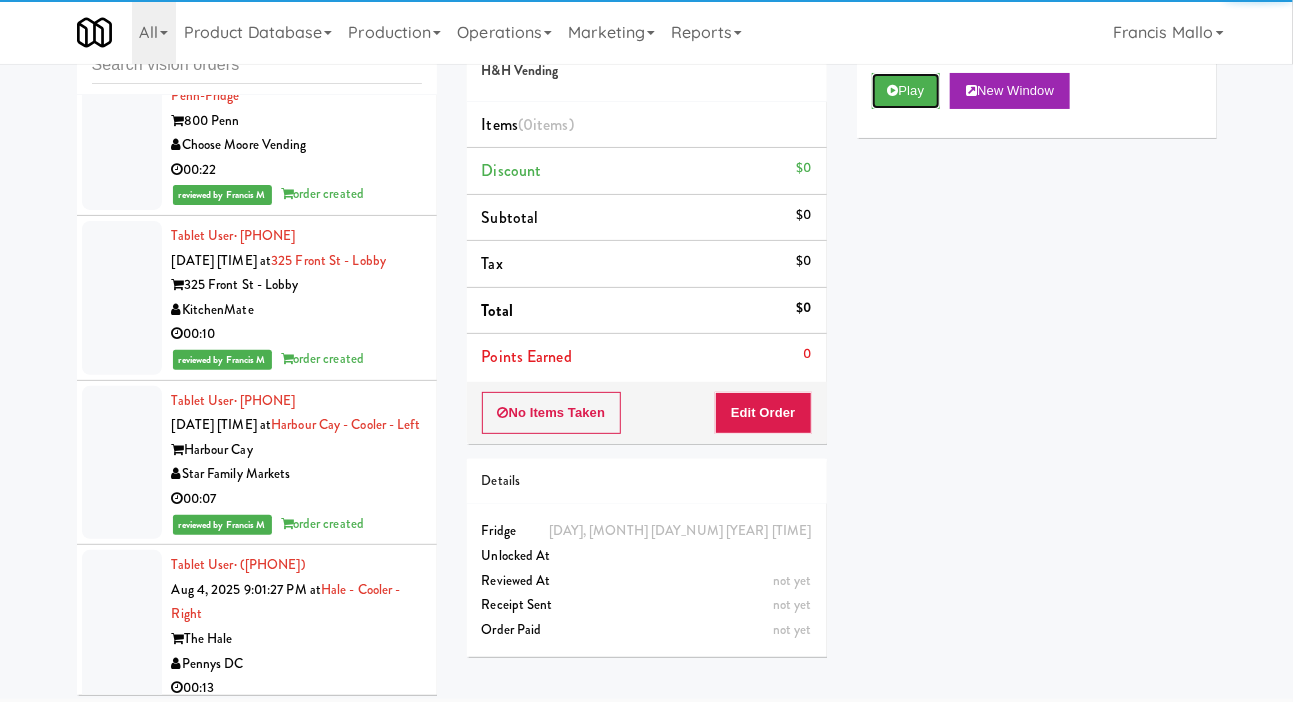 click on "Play" at bounding box center (906, 91) 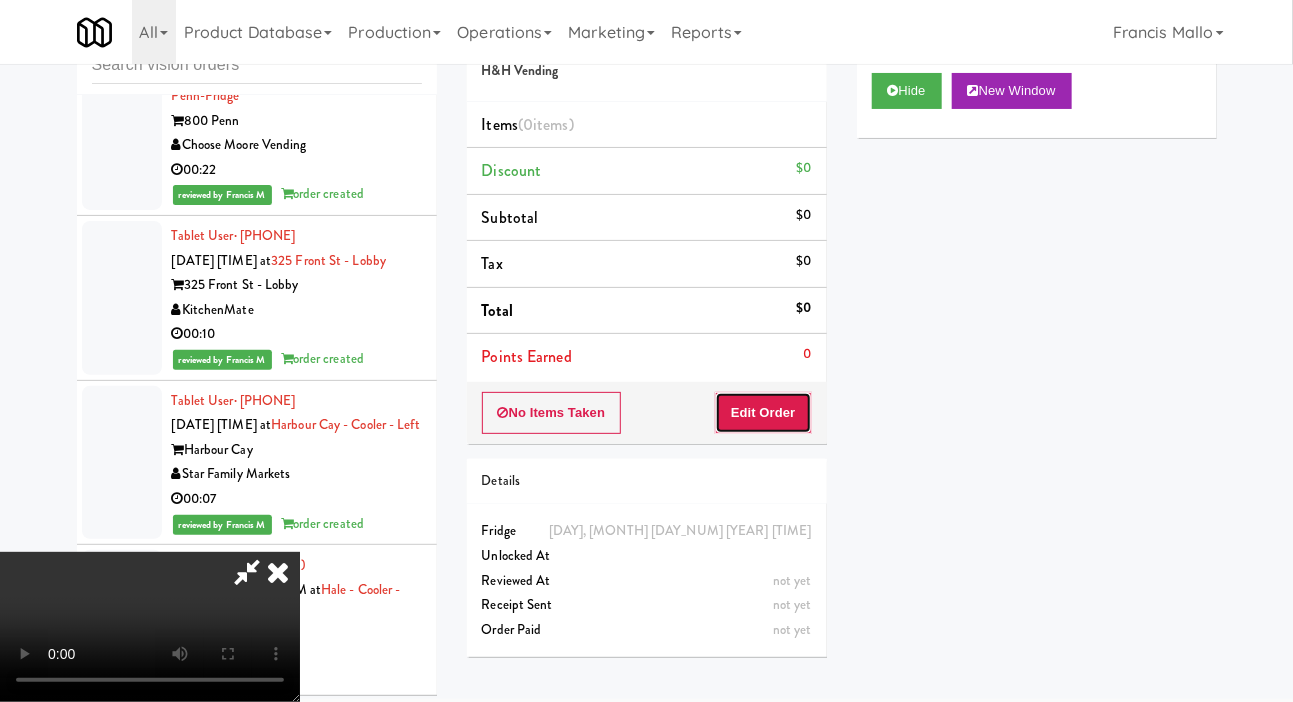 click on "Edit Order" at bounding box center [763, 413] 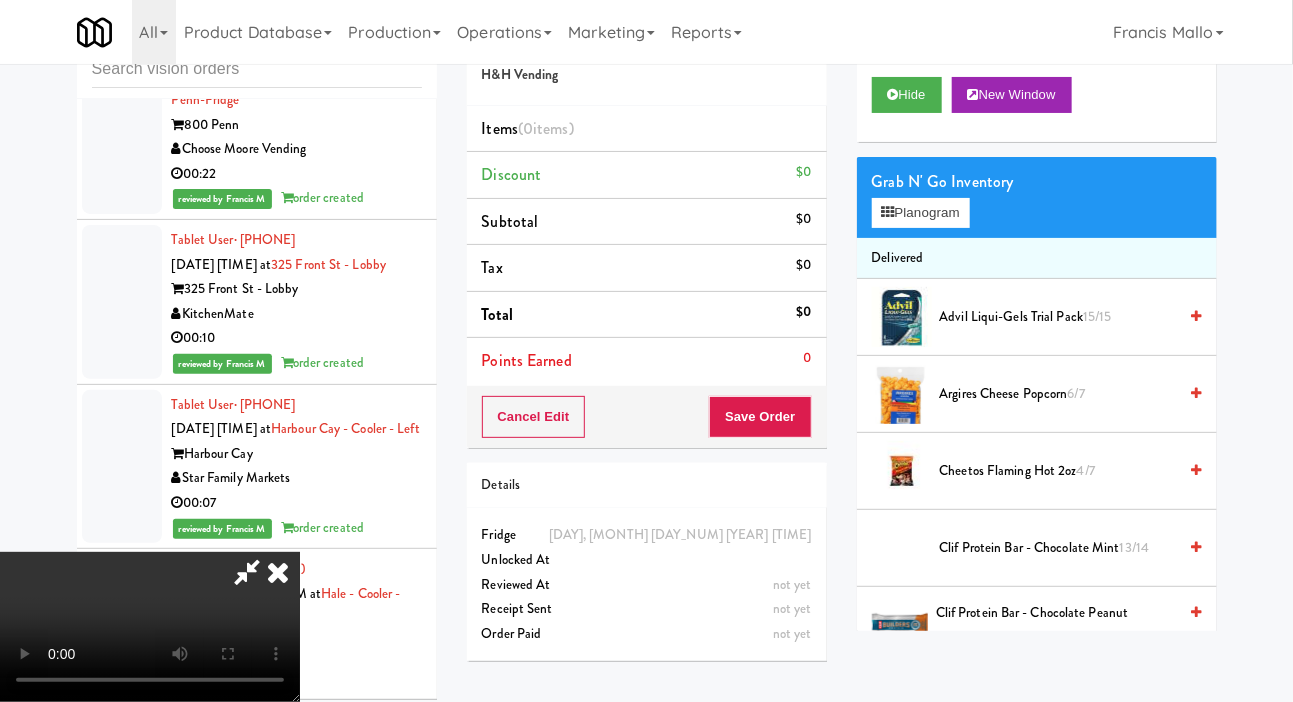 scroll, scrollTop: 0, scrollLeft: 0, axis: both 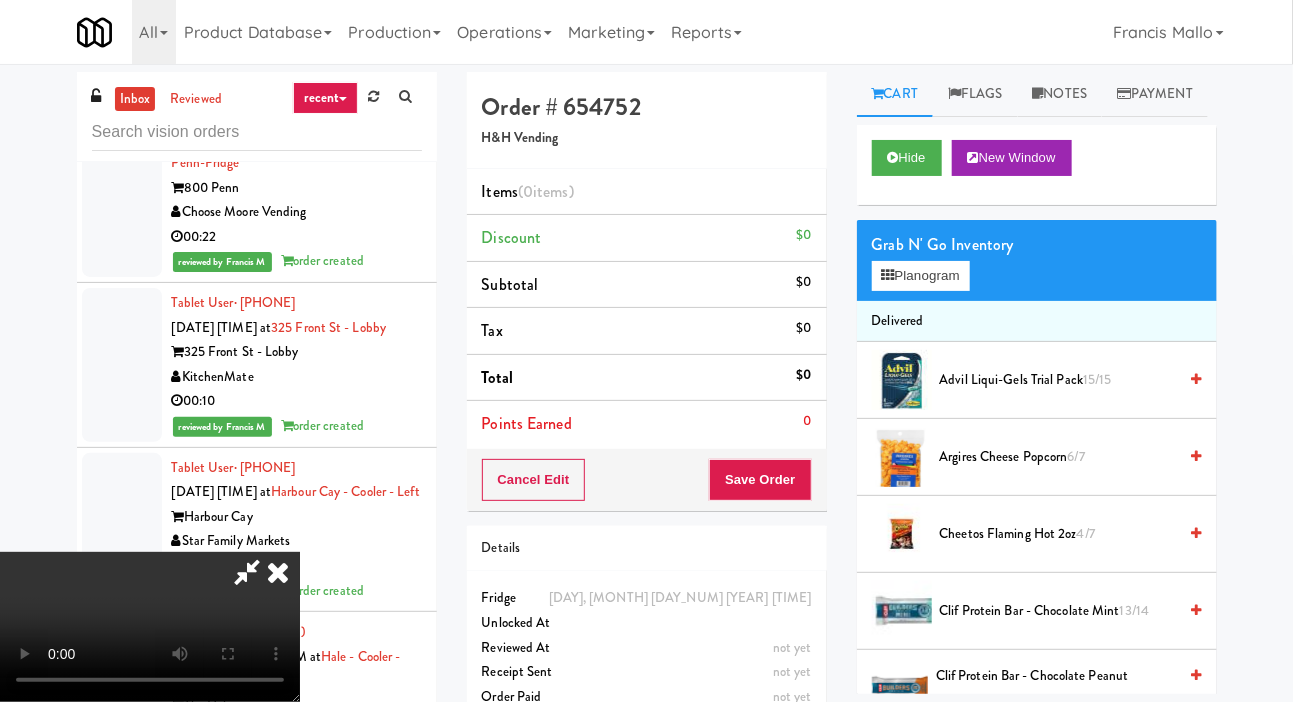 type 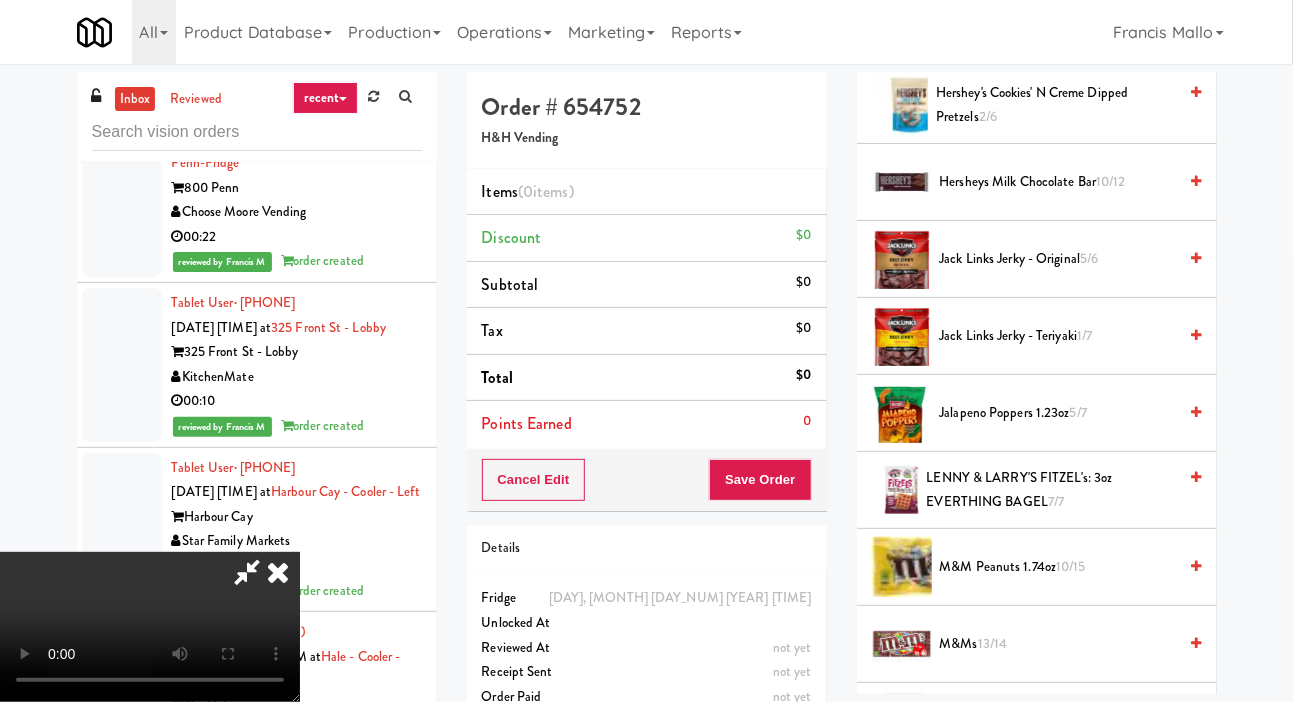 scroll, scrollTop: 907, scrollLeft: 0, axis: vertical 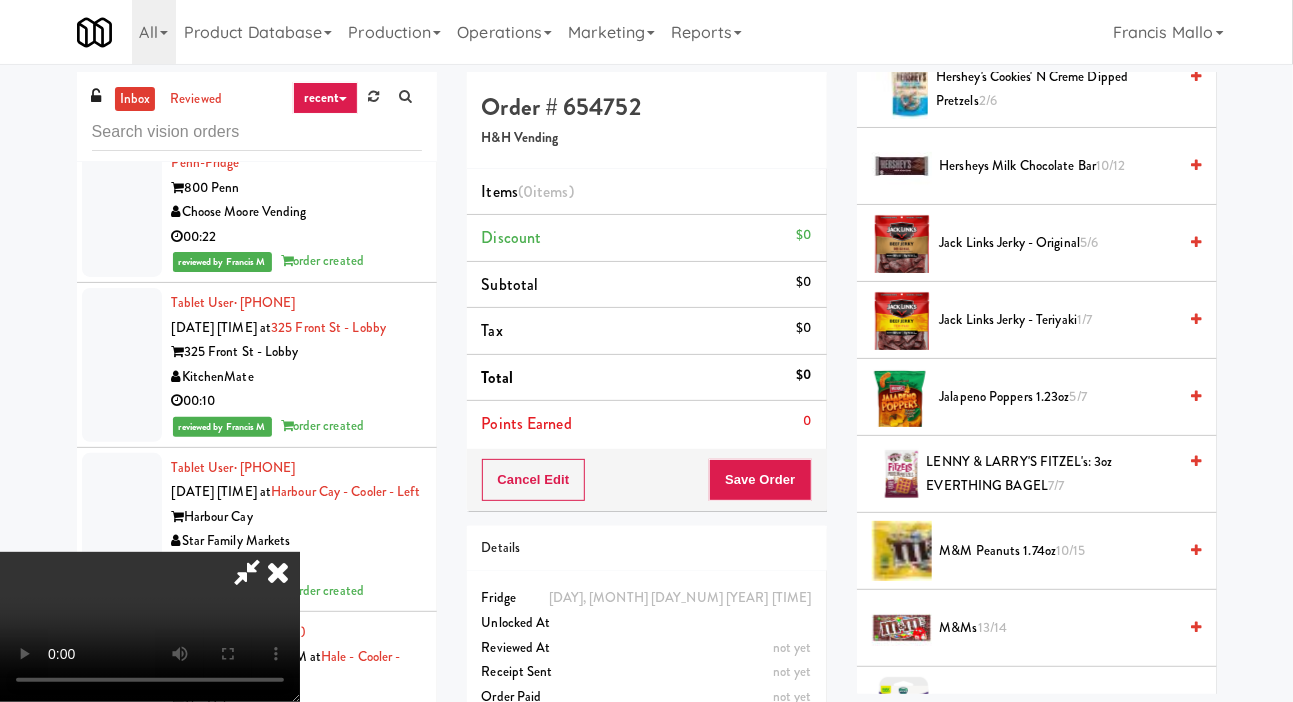 click on "Jalapeno Poppers 1.23oz  5/7" at bounding box center (1058, 397) 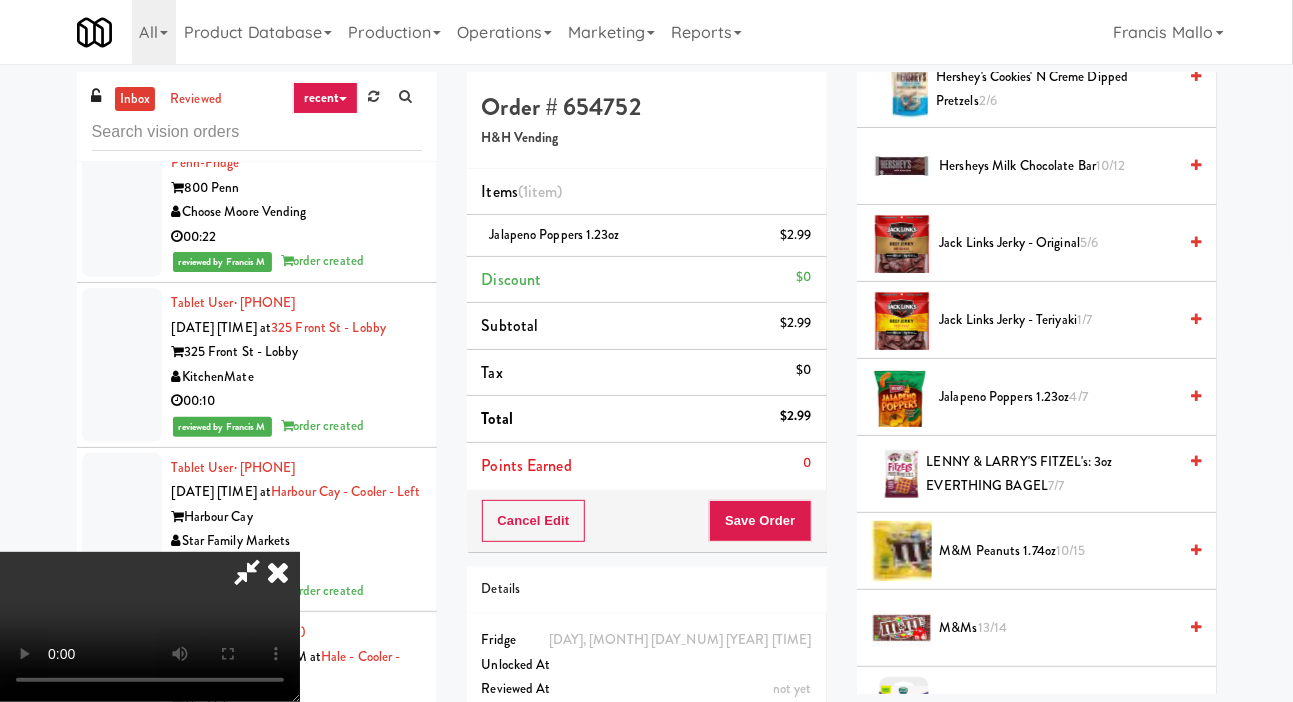 click on "$2.99" at bounding box center (796, 235) 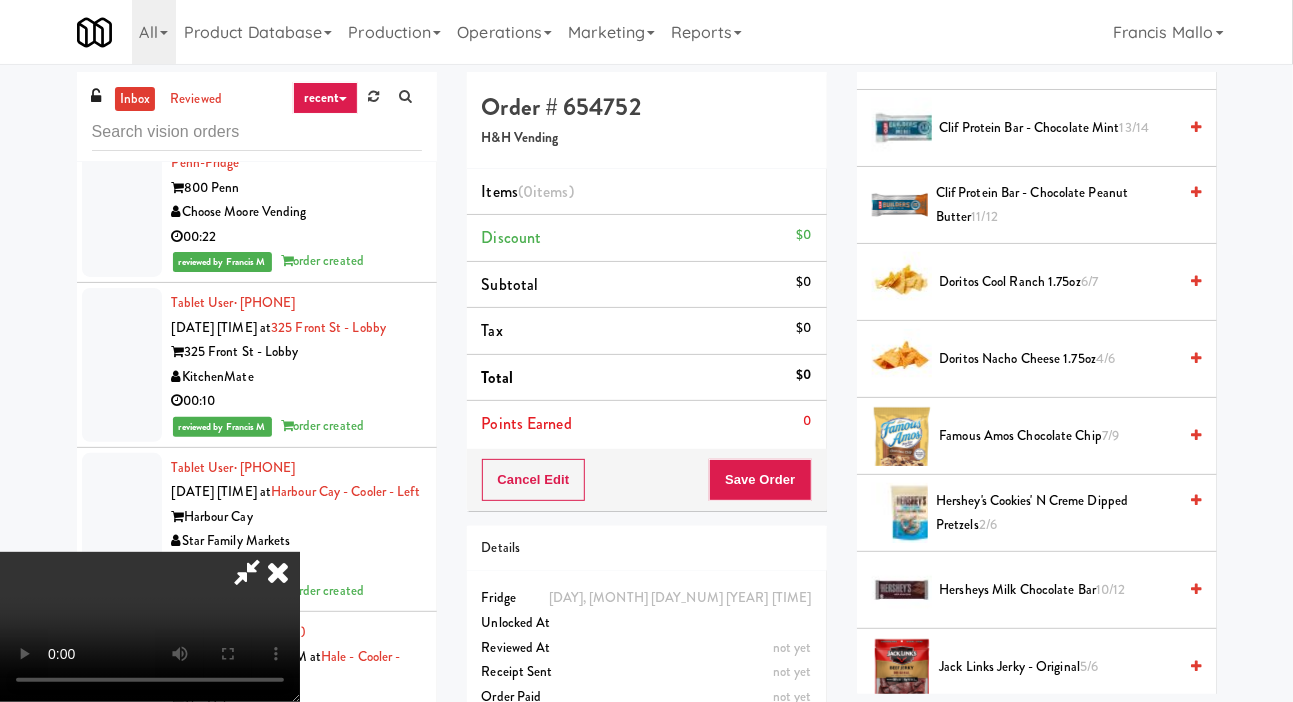 scroll, scrollTop: 483, scrollLeft: 0, axis: vertical 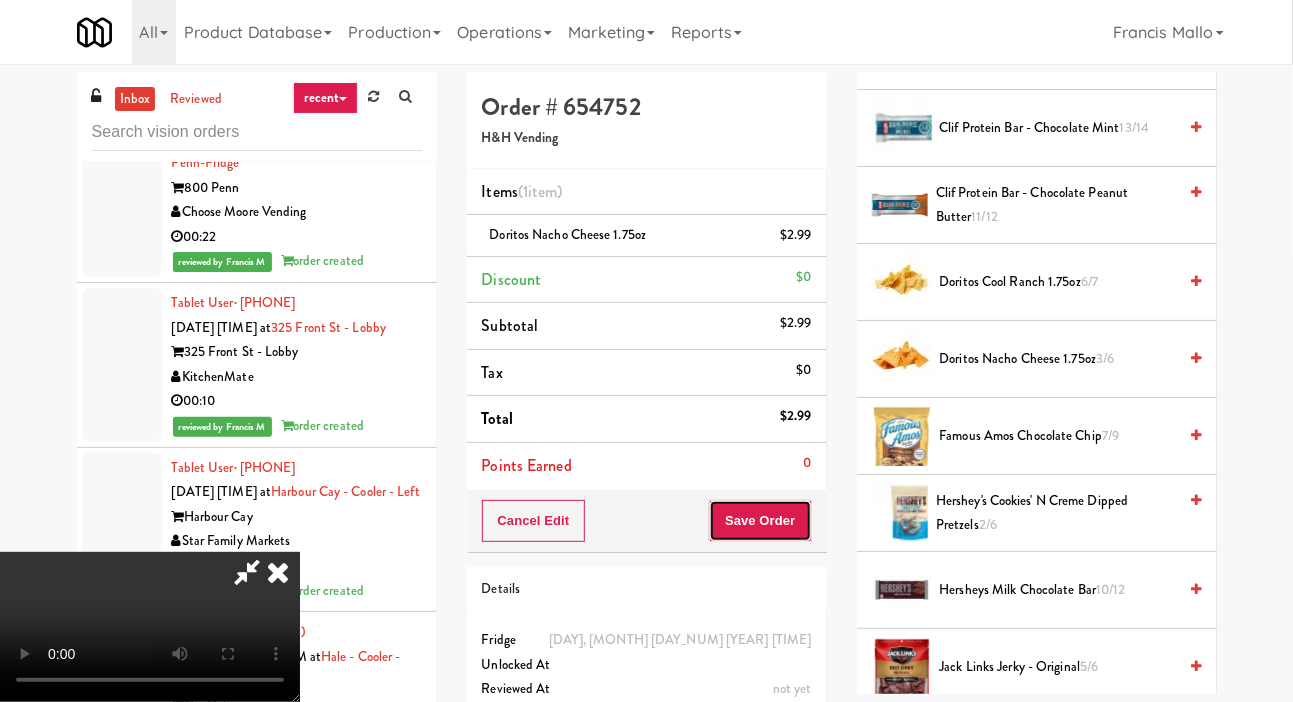 click on "Save Order" at bounding box center (760, 521) 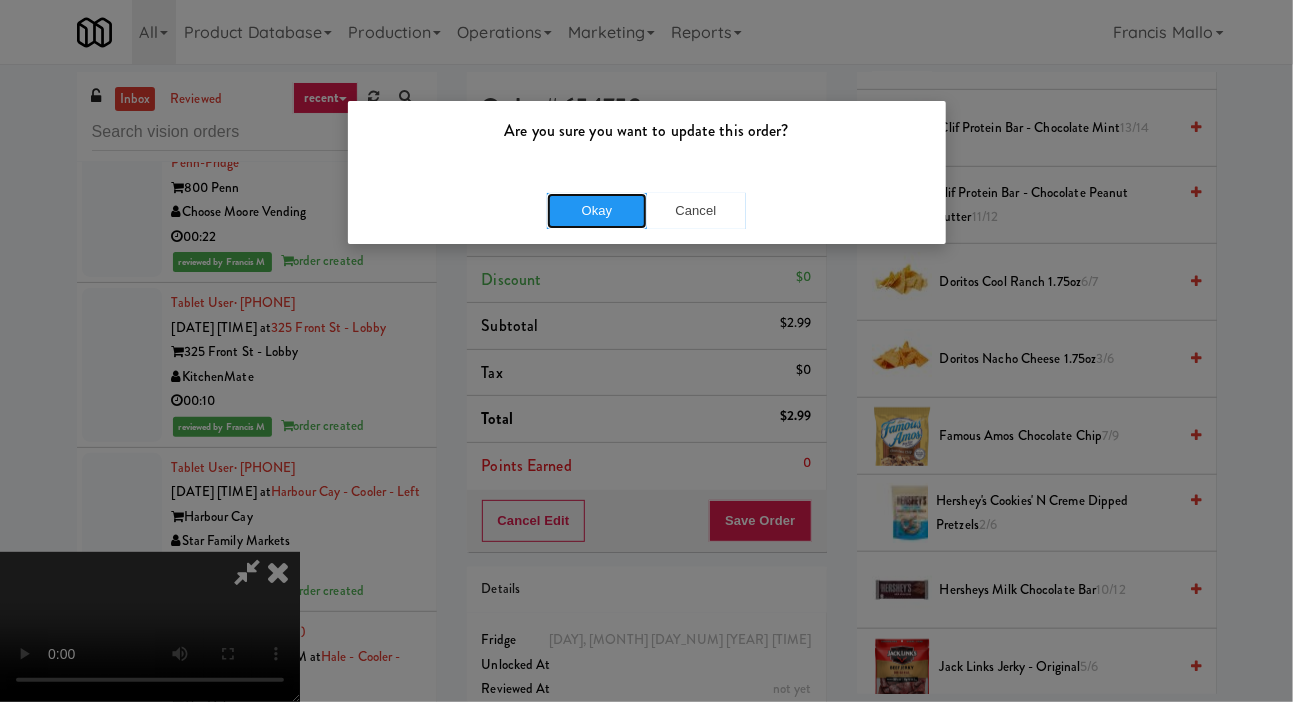 click on "Okay" at bounding box center (597, 211) 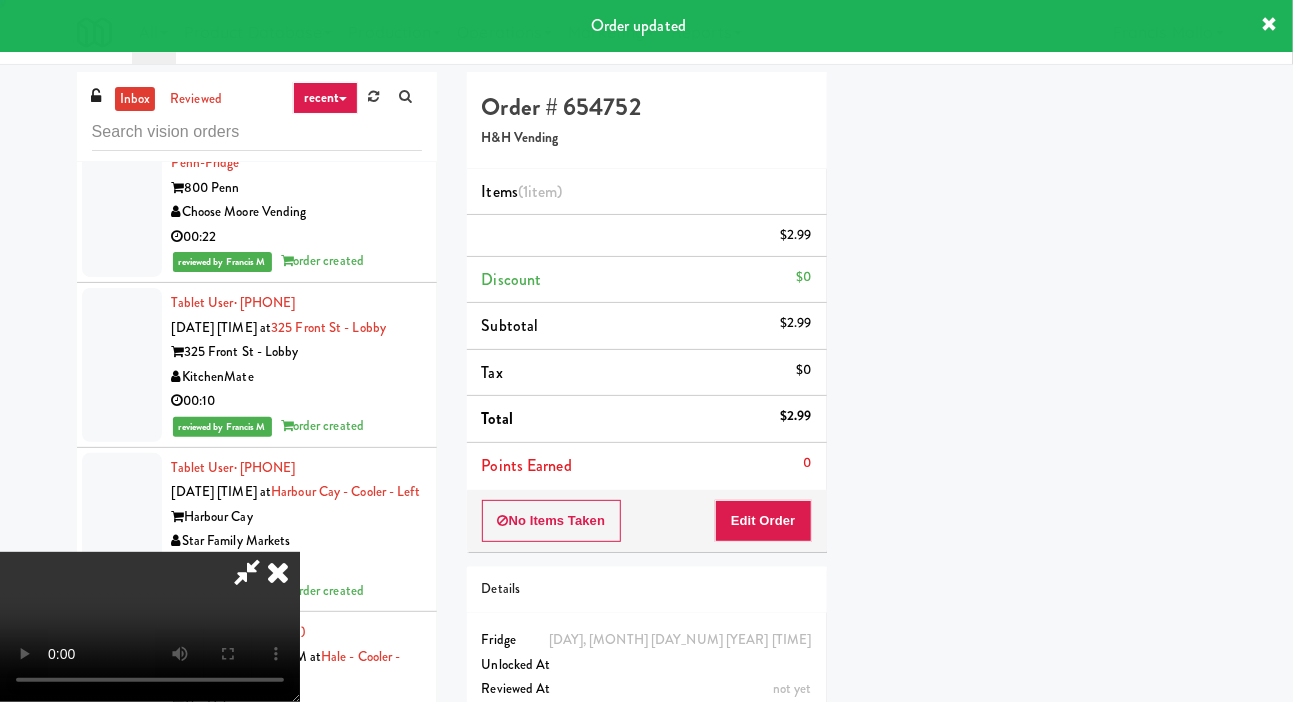 scroll, scrollTop: 116, scrollLeft: 0, axis: vertical 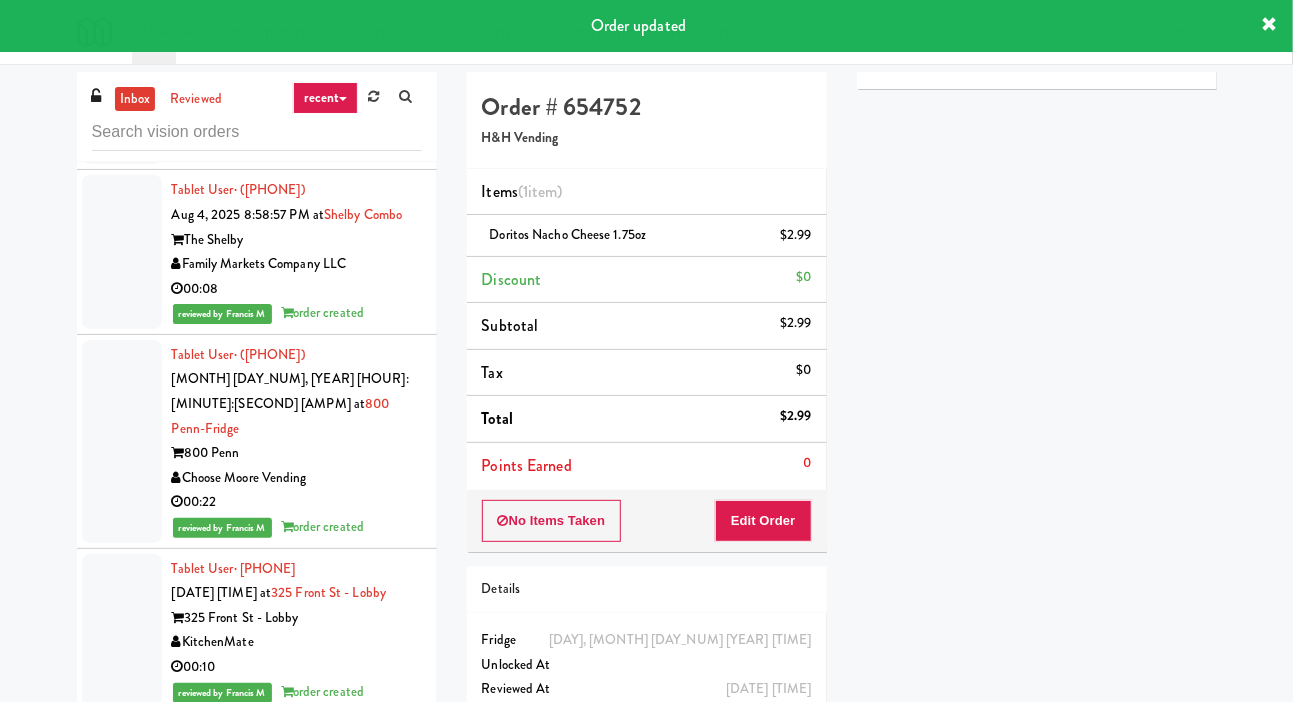 click at bounding box center [122, -419] 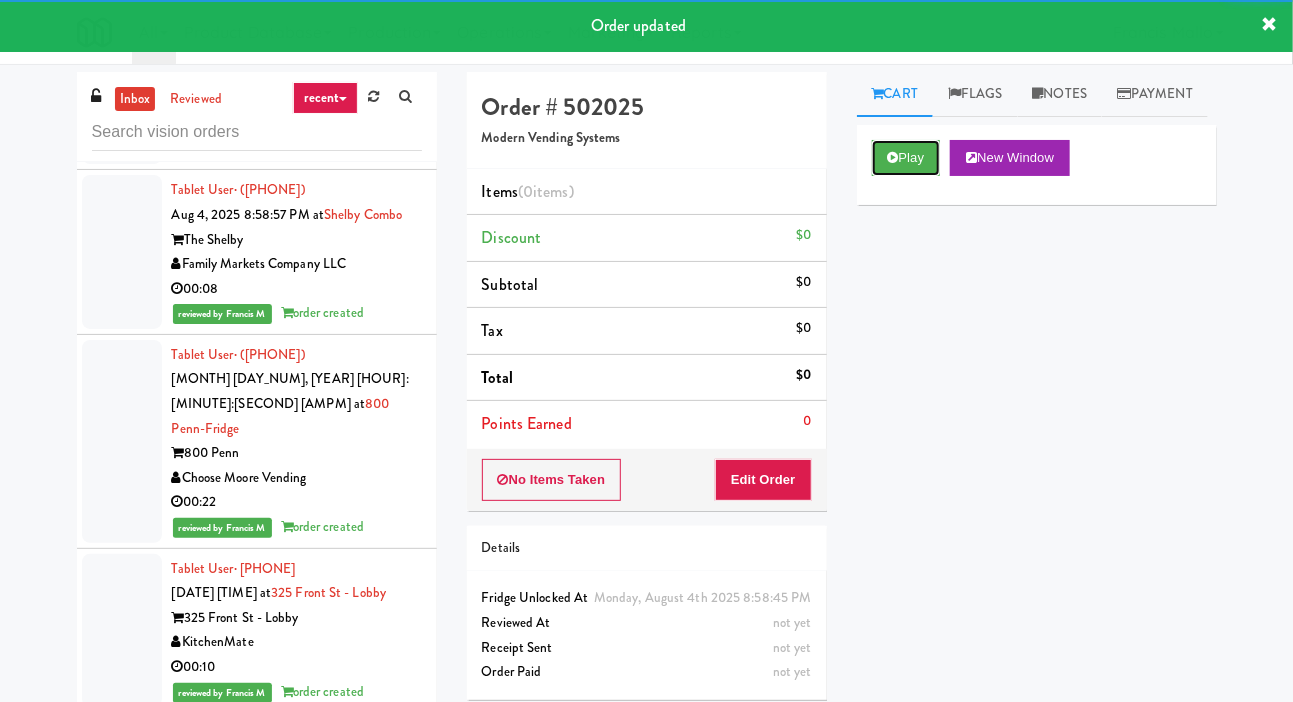 click on "Play" at bounding box center [906, 158] 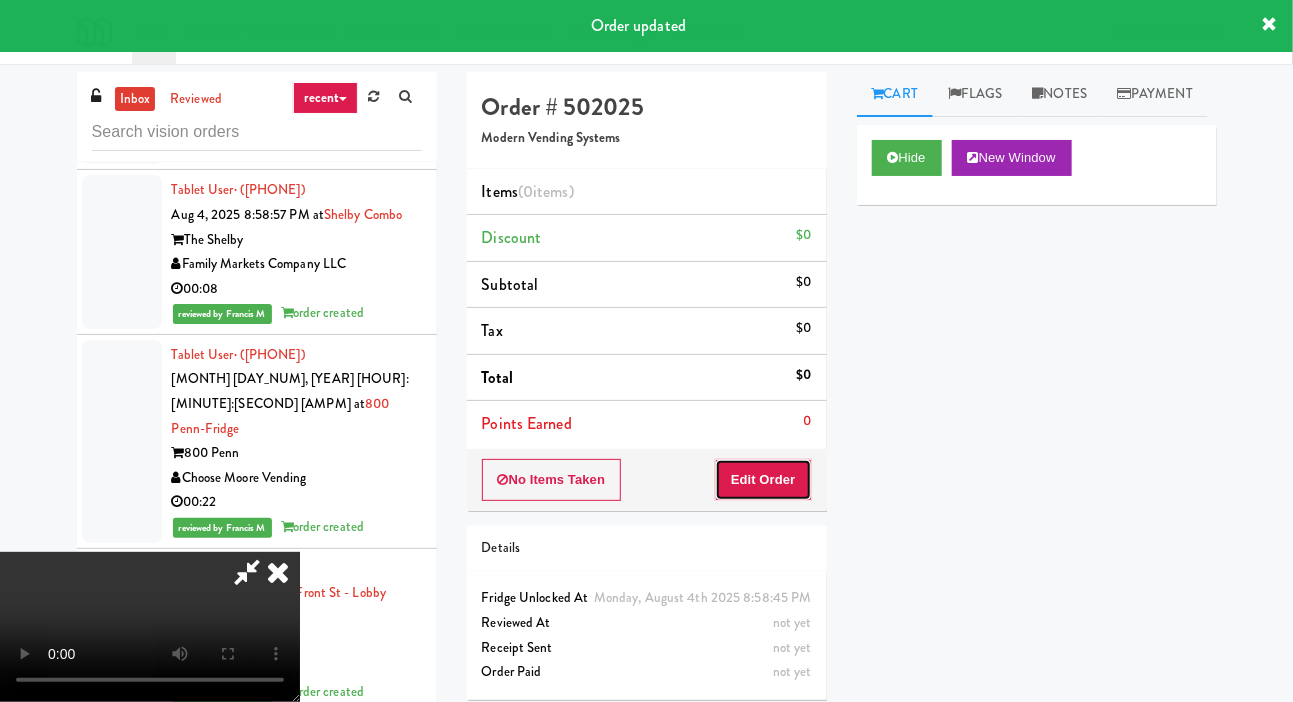 click on "Edit Order" at bounding box center (763, 480) 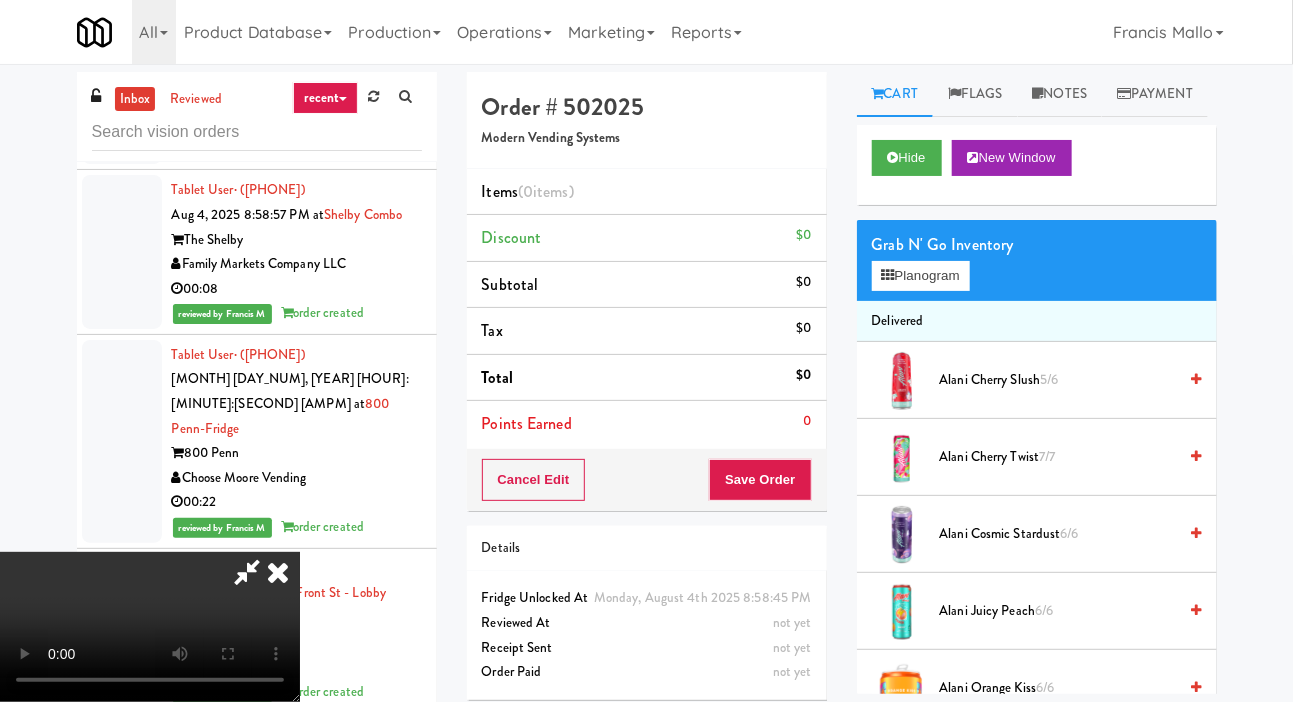 type 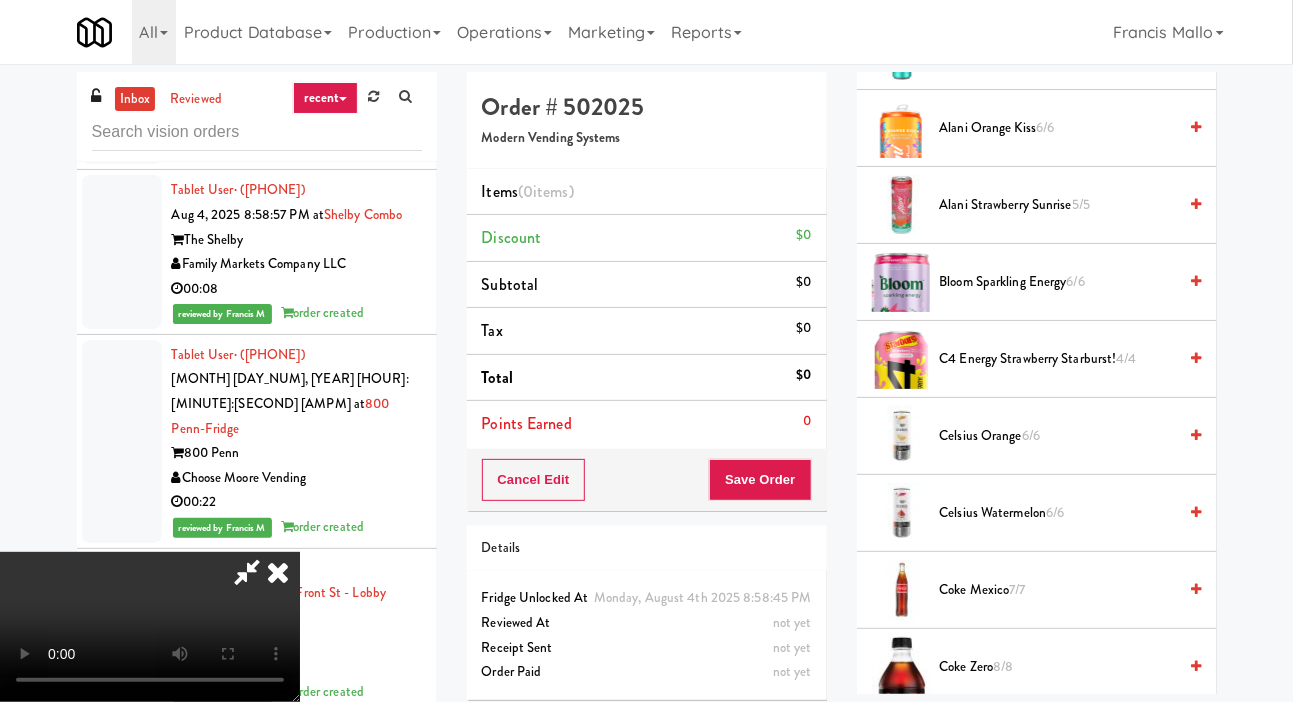 scroll, scrollTop: 633, scrollLeft: 0, axis: vertical 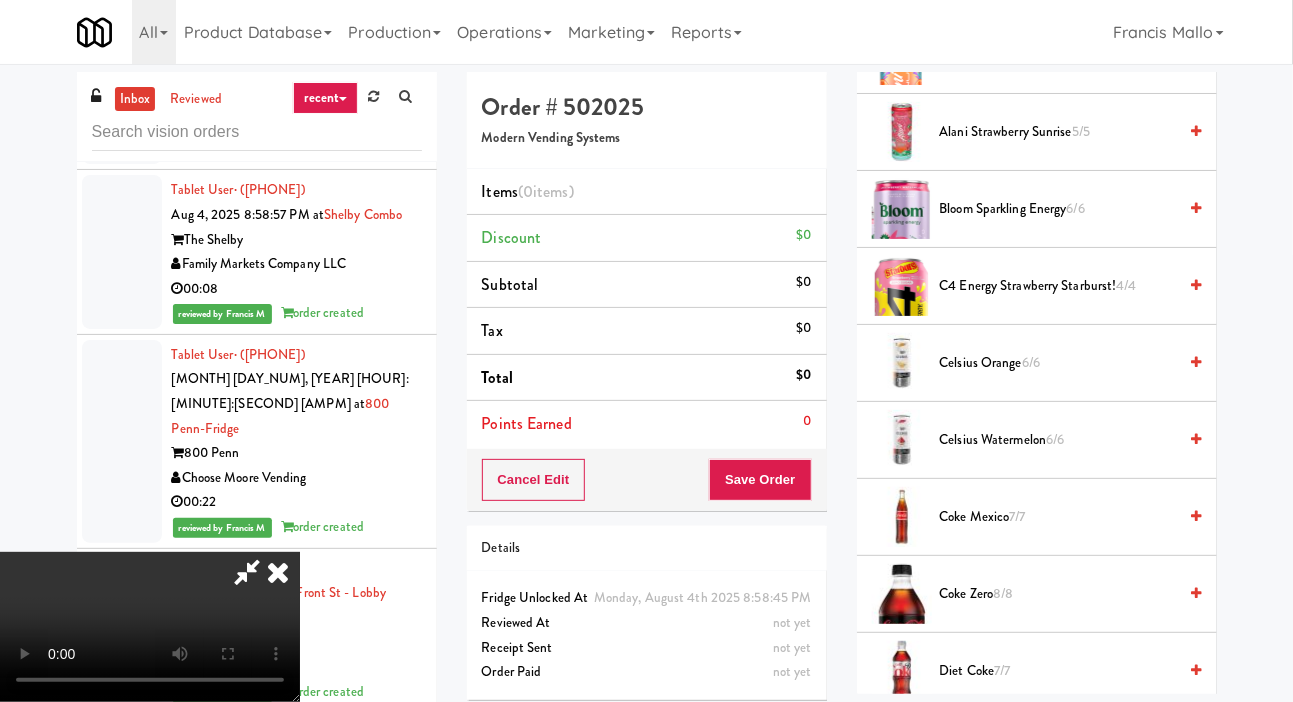 click on "Celsius Watermelon   6/6" at bounding box center [1058, 440] 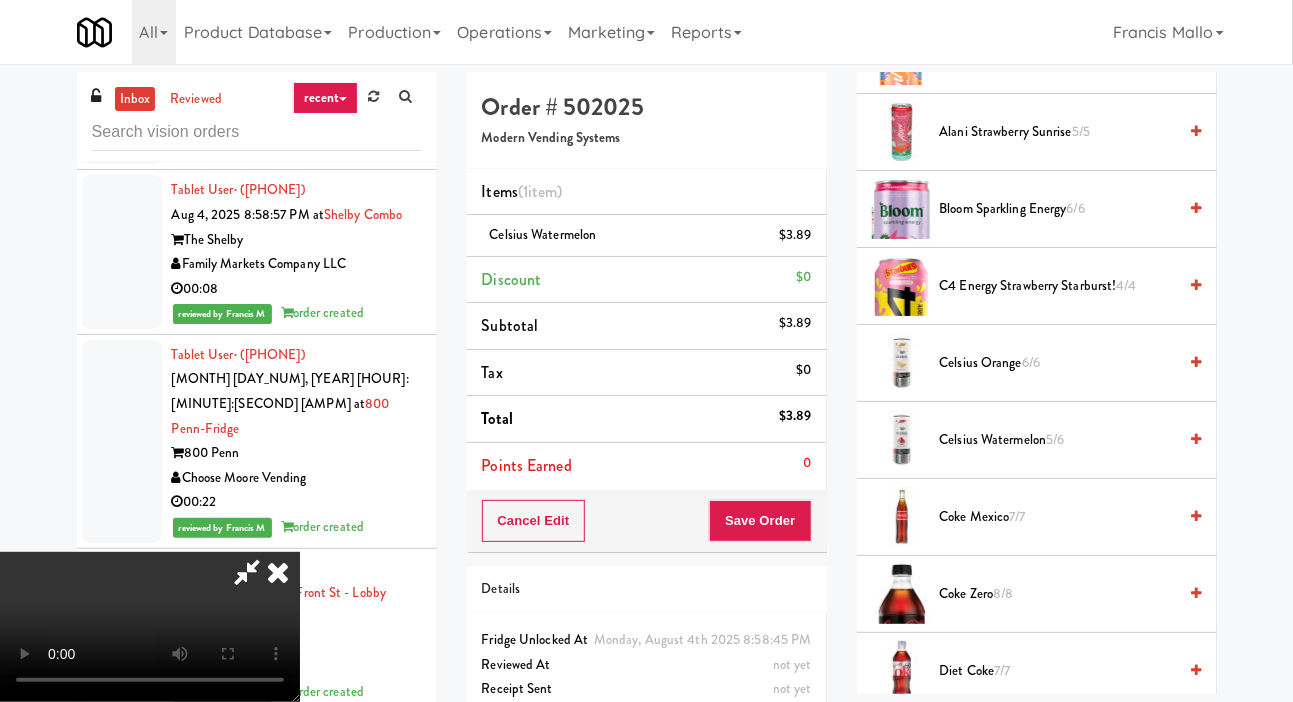 click on "Celsius Watermelon   $3.89" at bounding box center [647, 236] 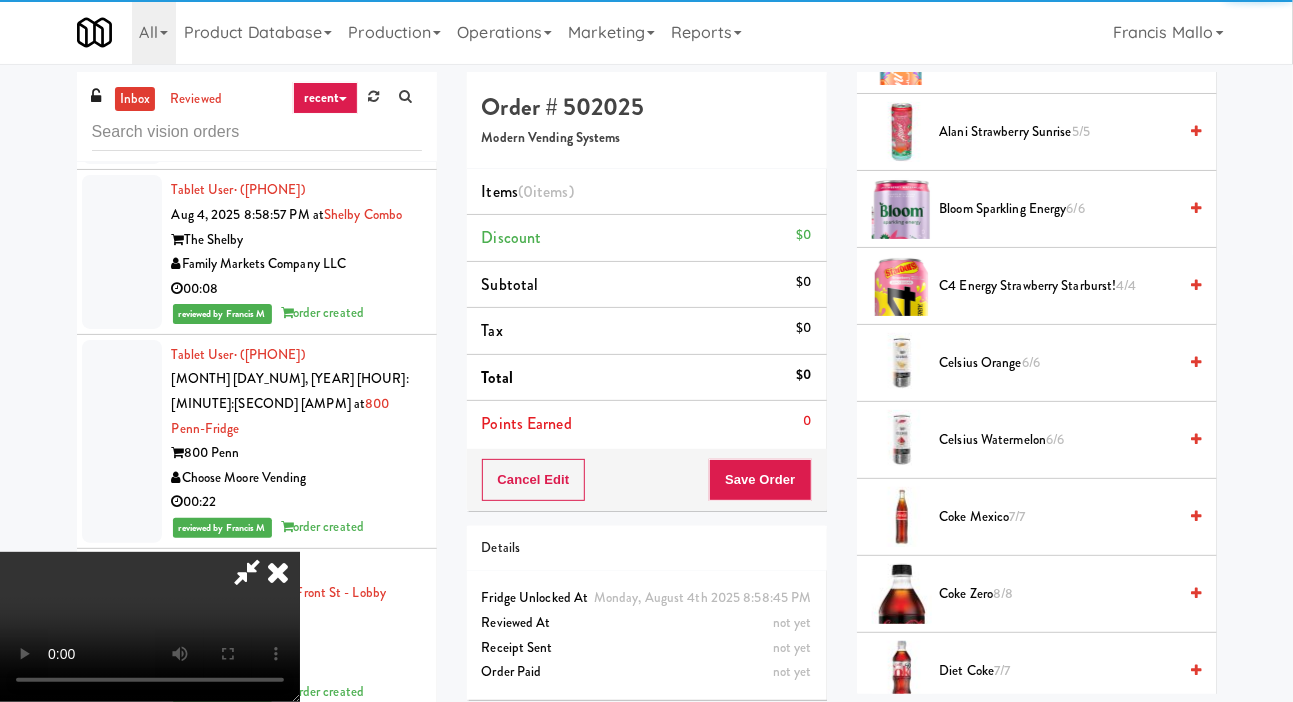 click on "Coke Mexico  7/7" at bounding box center (1058, 517) 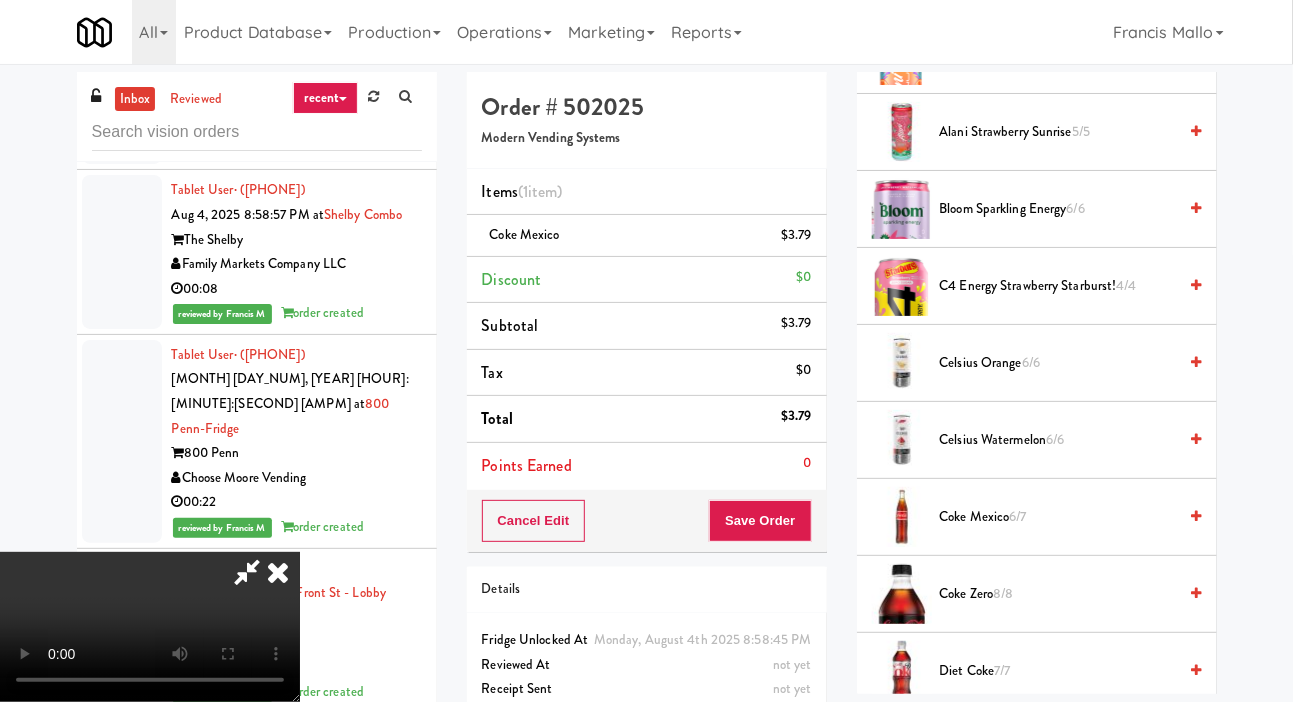 click on "Coke Mexico  6/7" at bounding box center (1058, 517) 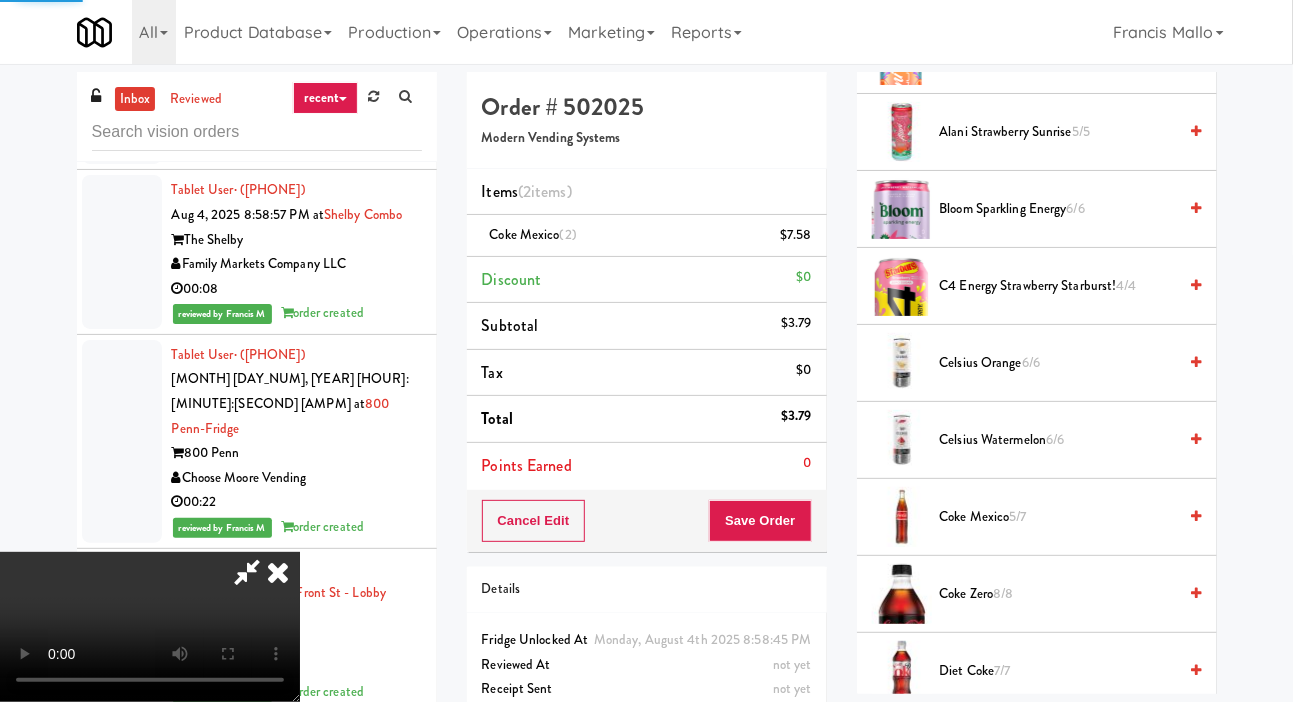 click on "Order # 502025 Modern Vending Systems Items  (2  items )  Coke Mexico  (2) $7.58 Discount  $0 Subtotal $3.79 Tax $0 Total $3.79 Points Earned  0 Cancel Edit Save Order Details Monday, August 4th 2025 8:58:45 PM Fridge Unlocked At not yet Reviewed At not yet Receipt Sent not yet Order Paid" at bounding box center (647, 414) 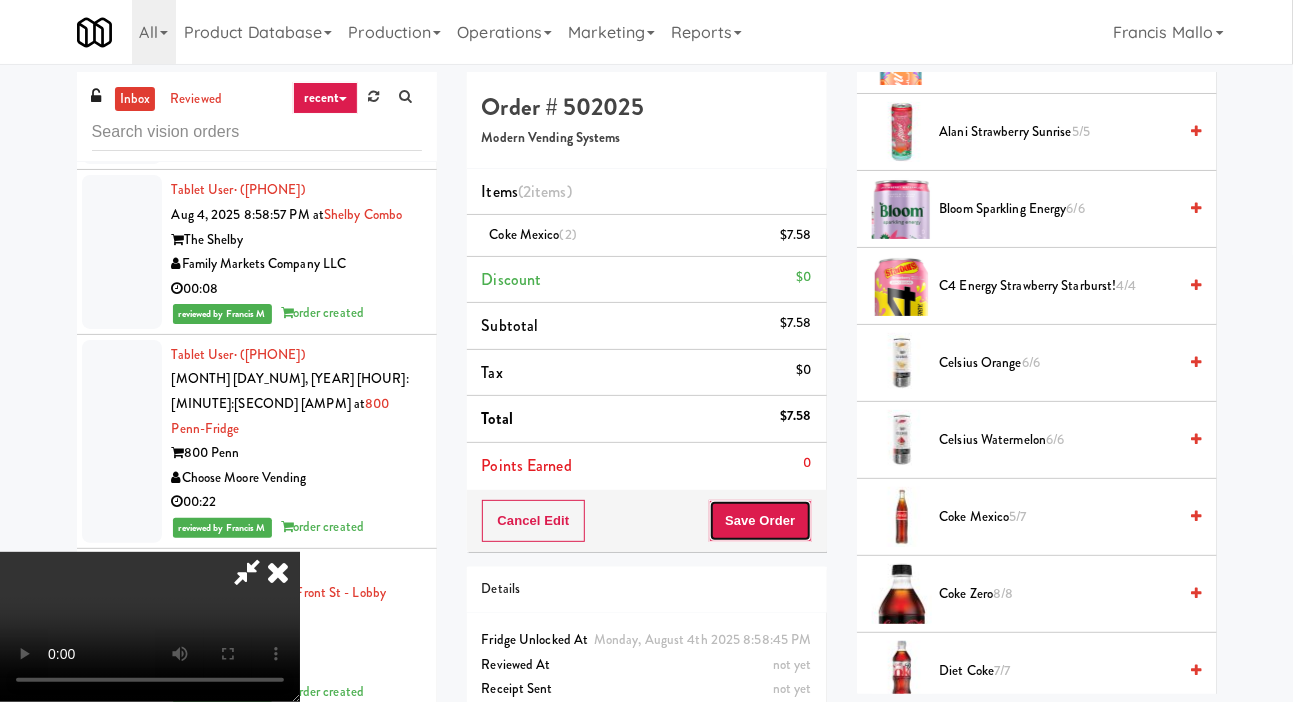 click on "Save Order" at bounding box center [760, 521] 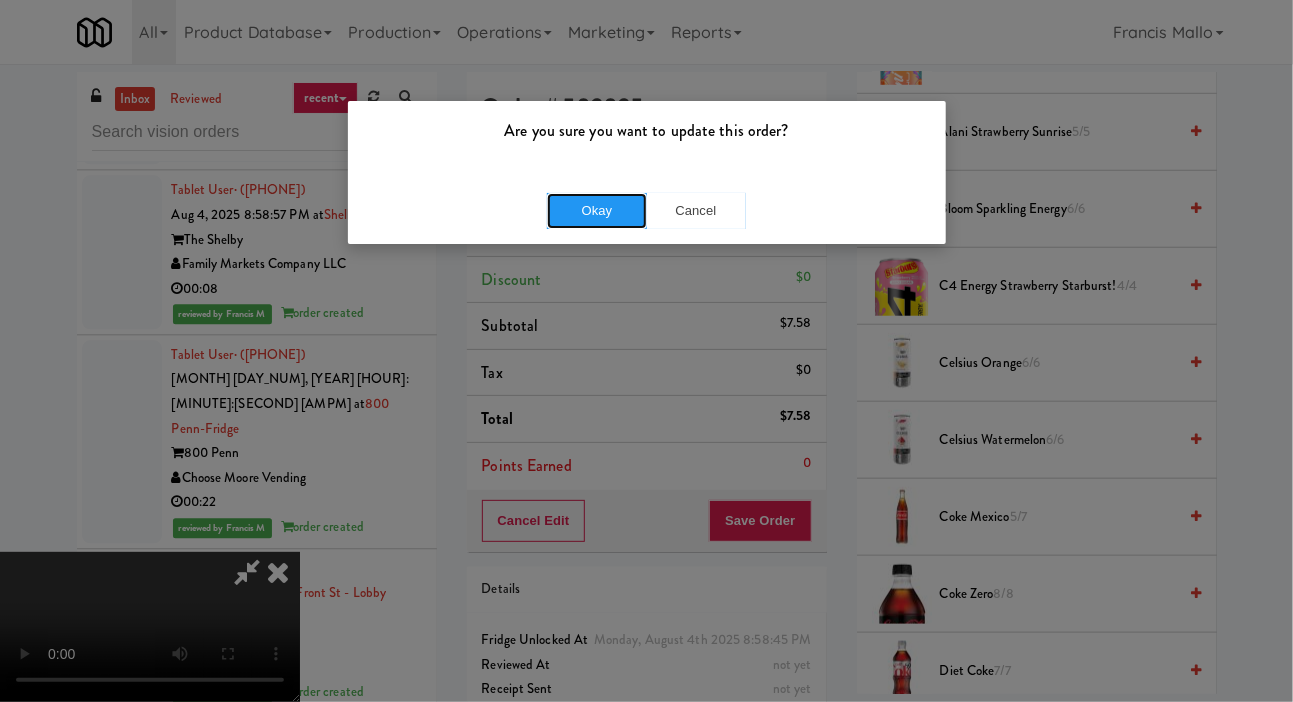 click on "Okay" at bounding box center (597, 211) 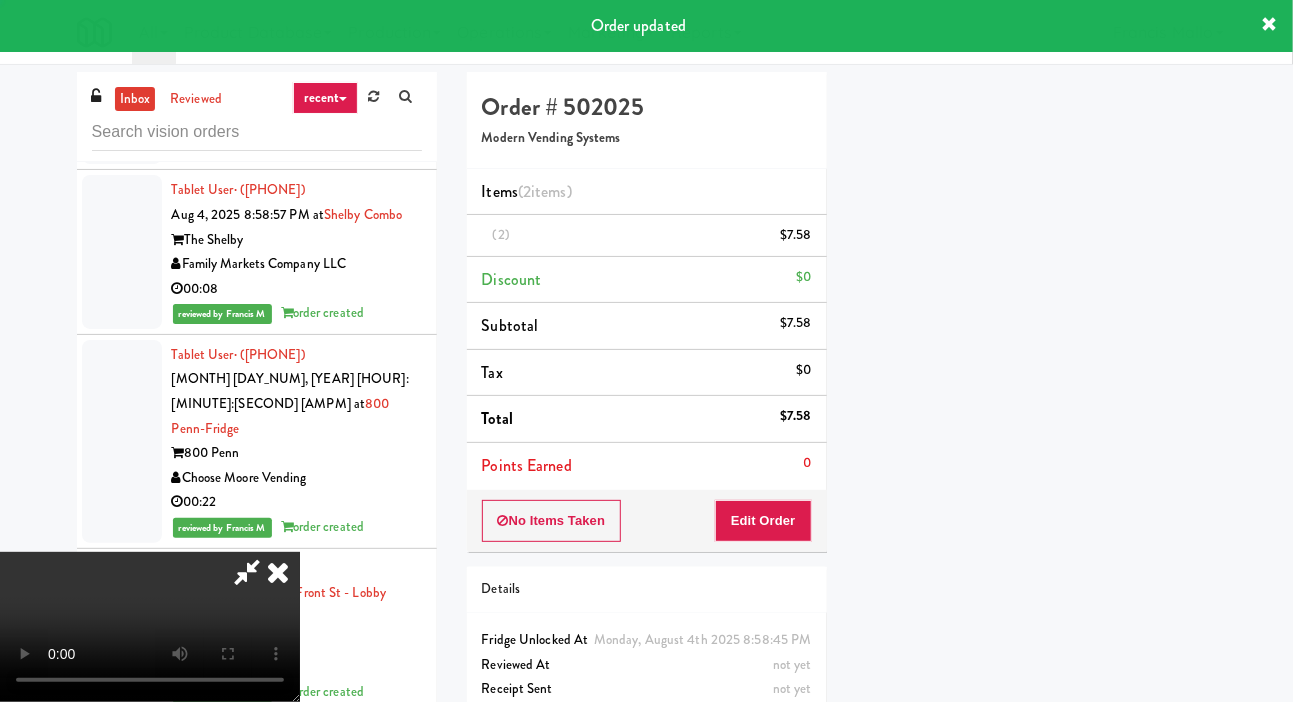 scroll, scrollTop: 116, scrollLeft: 0, axis: vertical 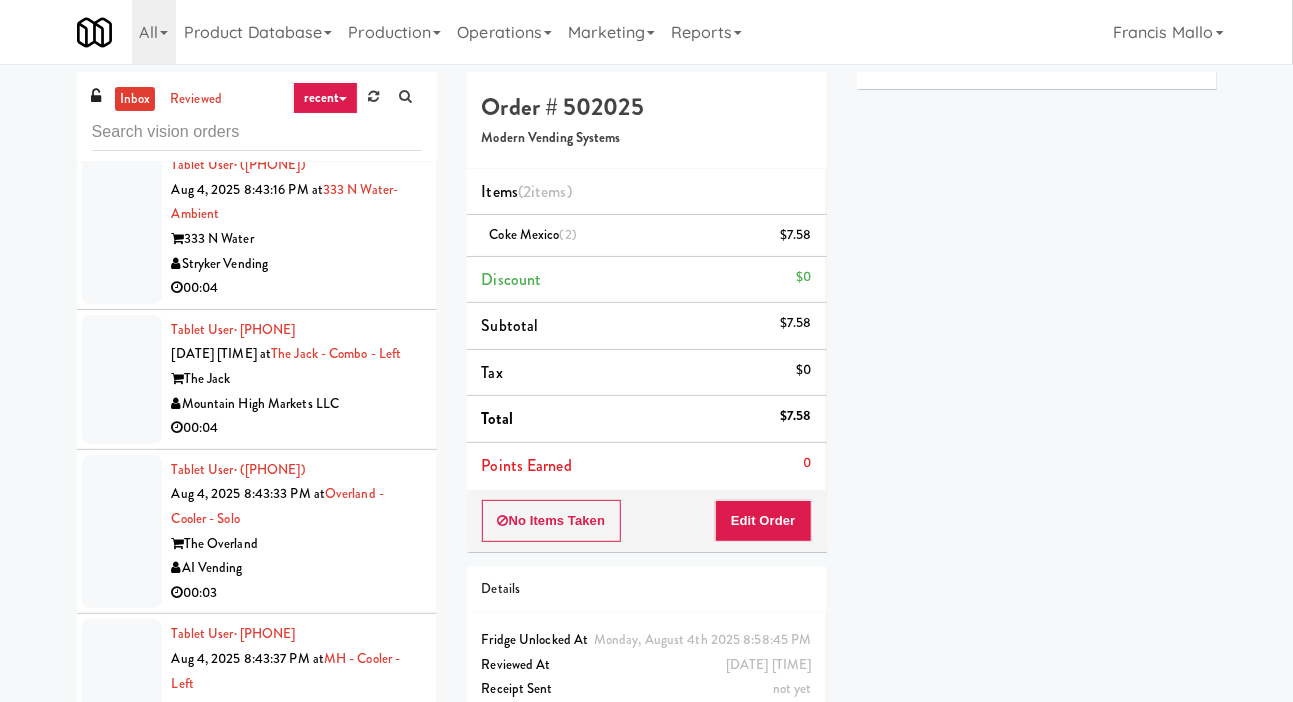 click at bounding box center (122, 63) 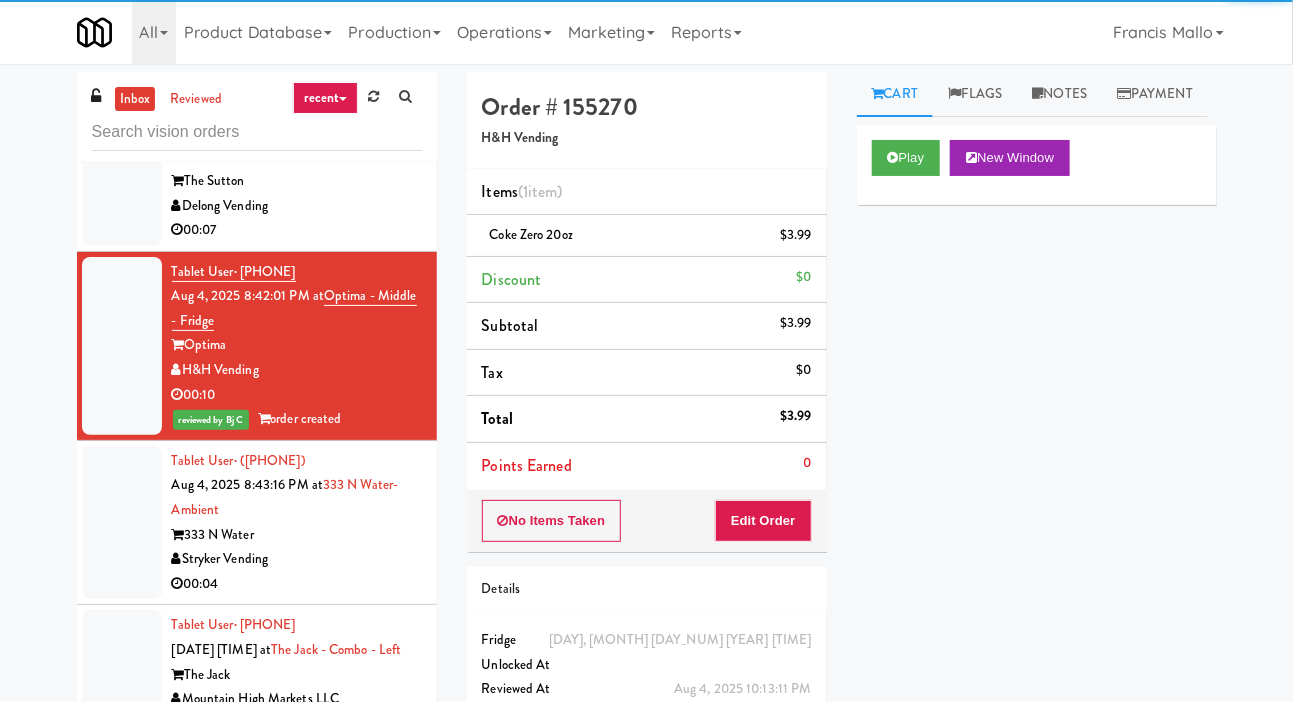 click at bounding box center (122, 169) 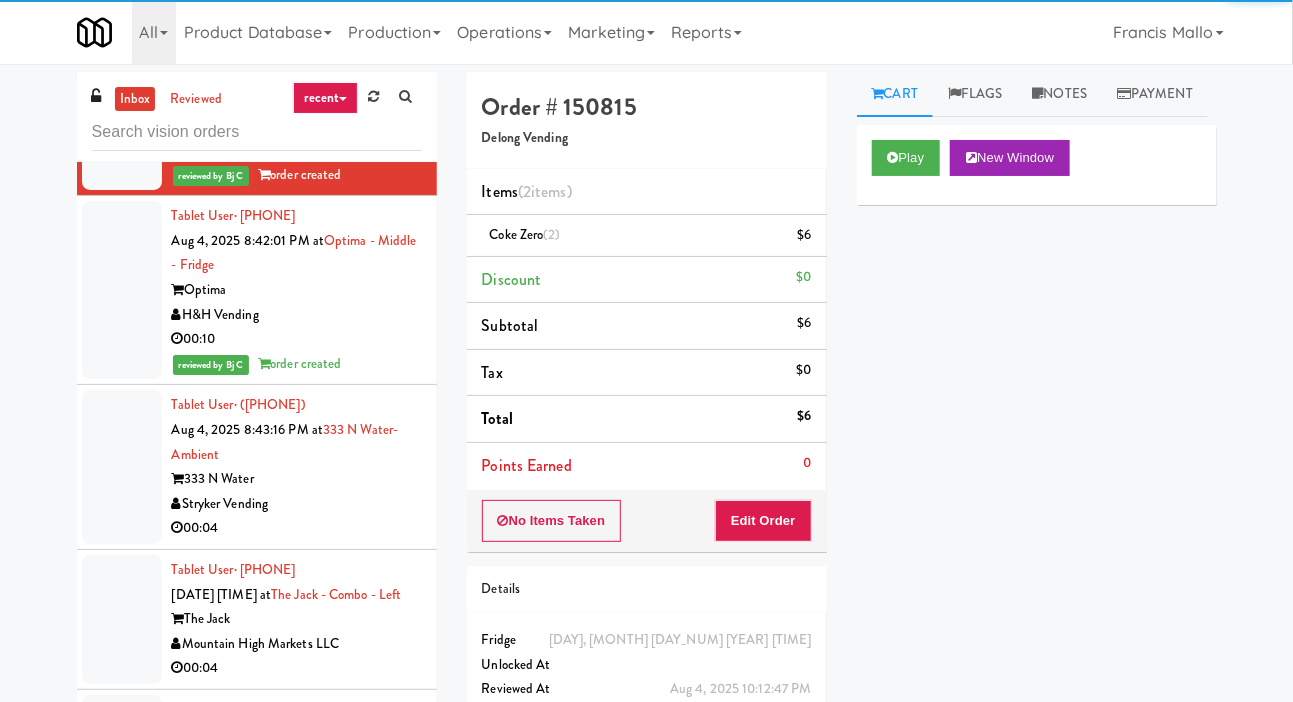 click at bounding box center [122, -64] 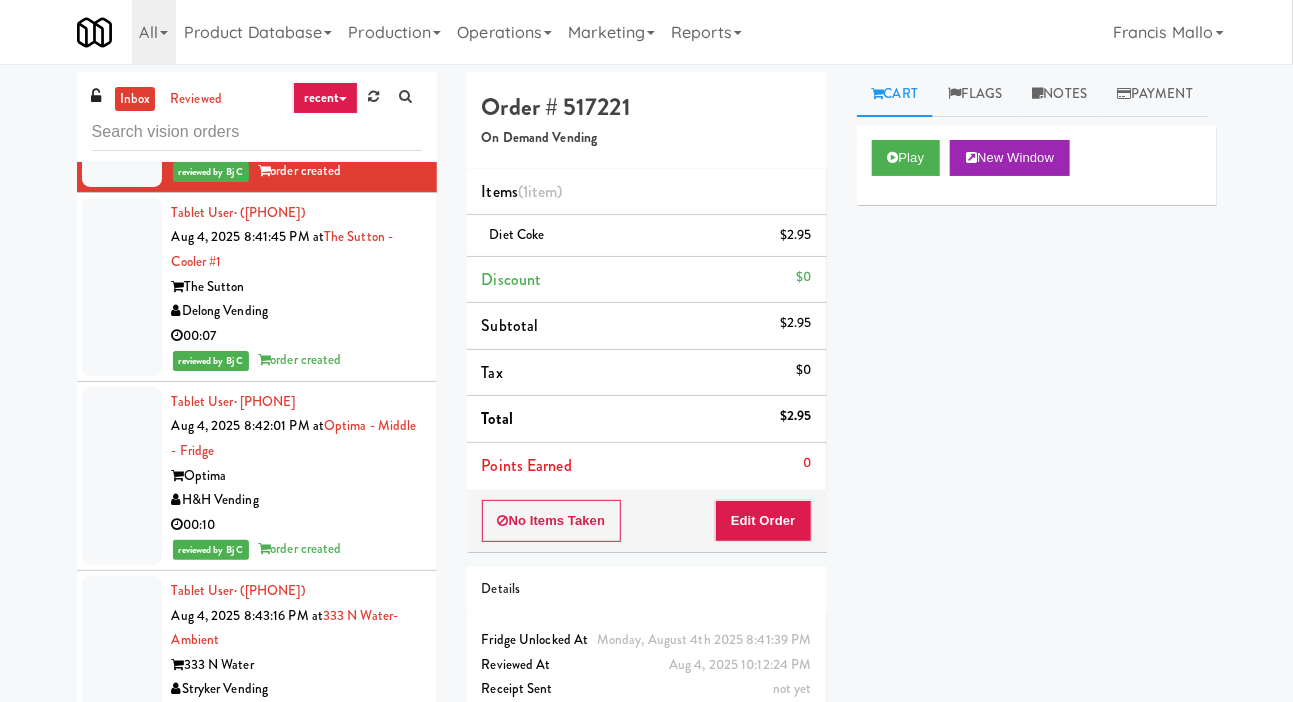 click at bounding box center [122, -43] 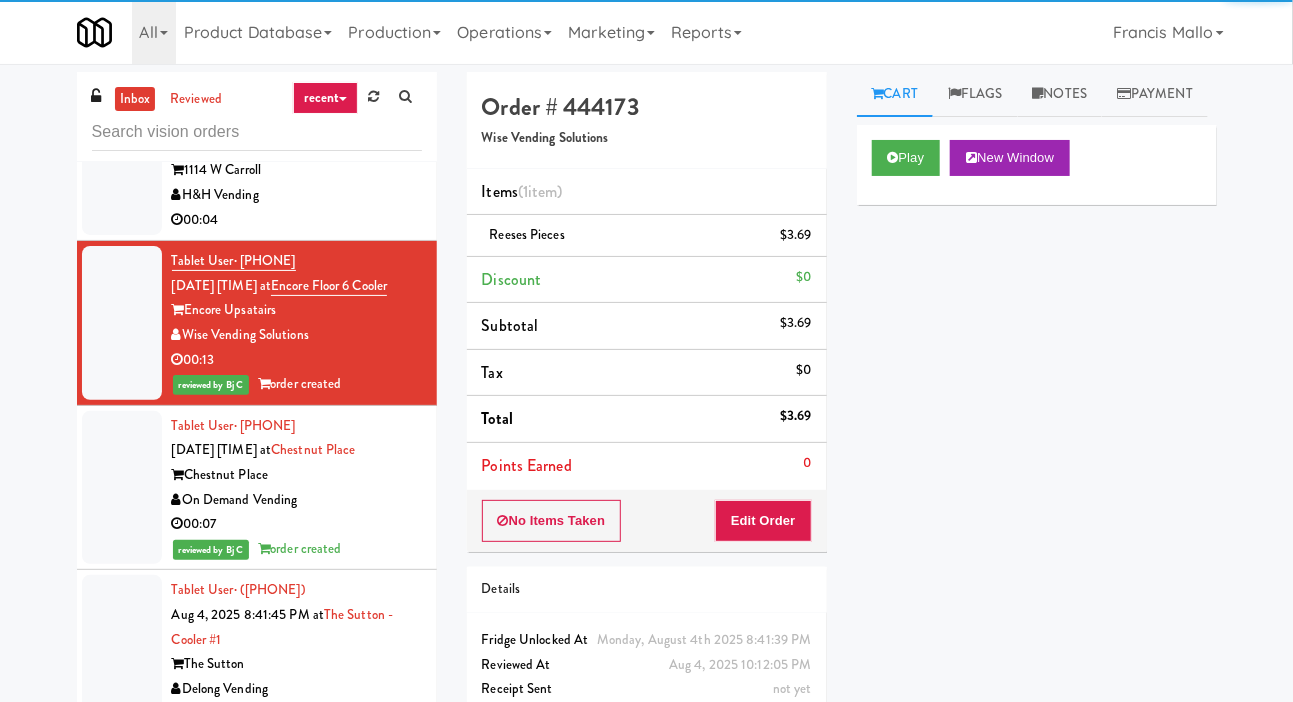 click at bounding box center (122, 159) 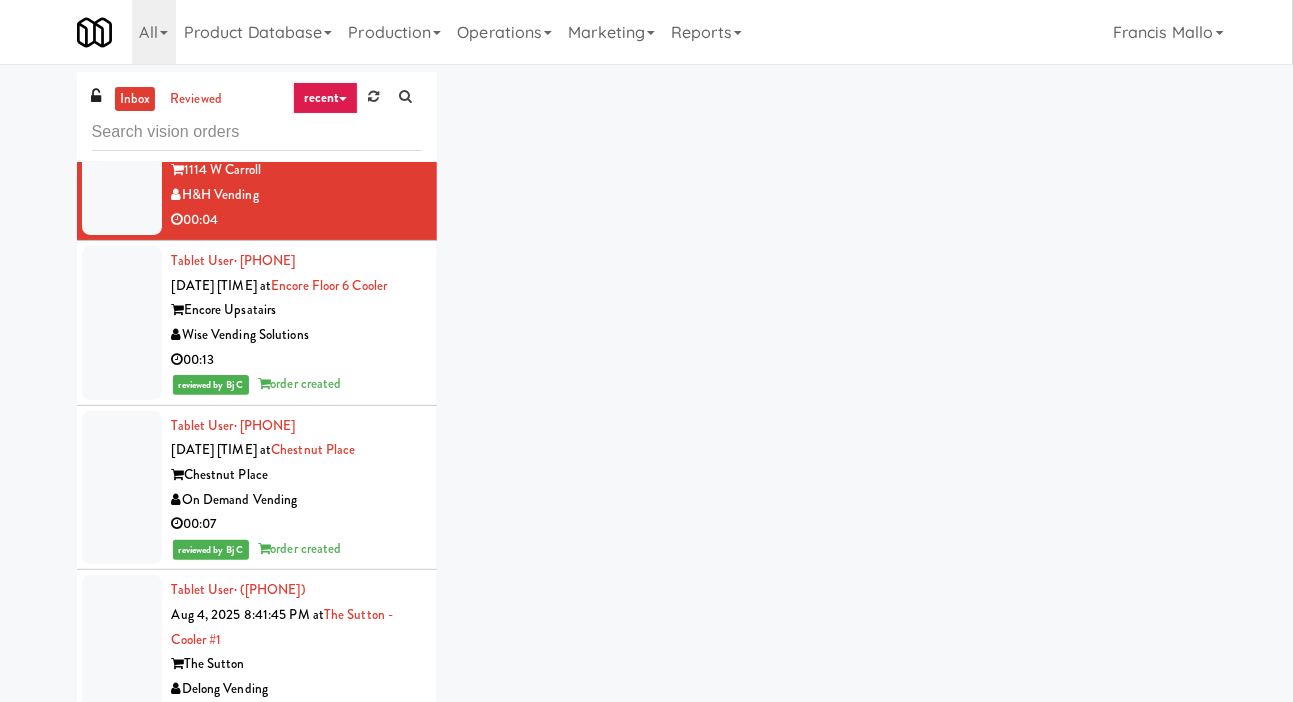 click at bounding box center [122, -6] 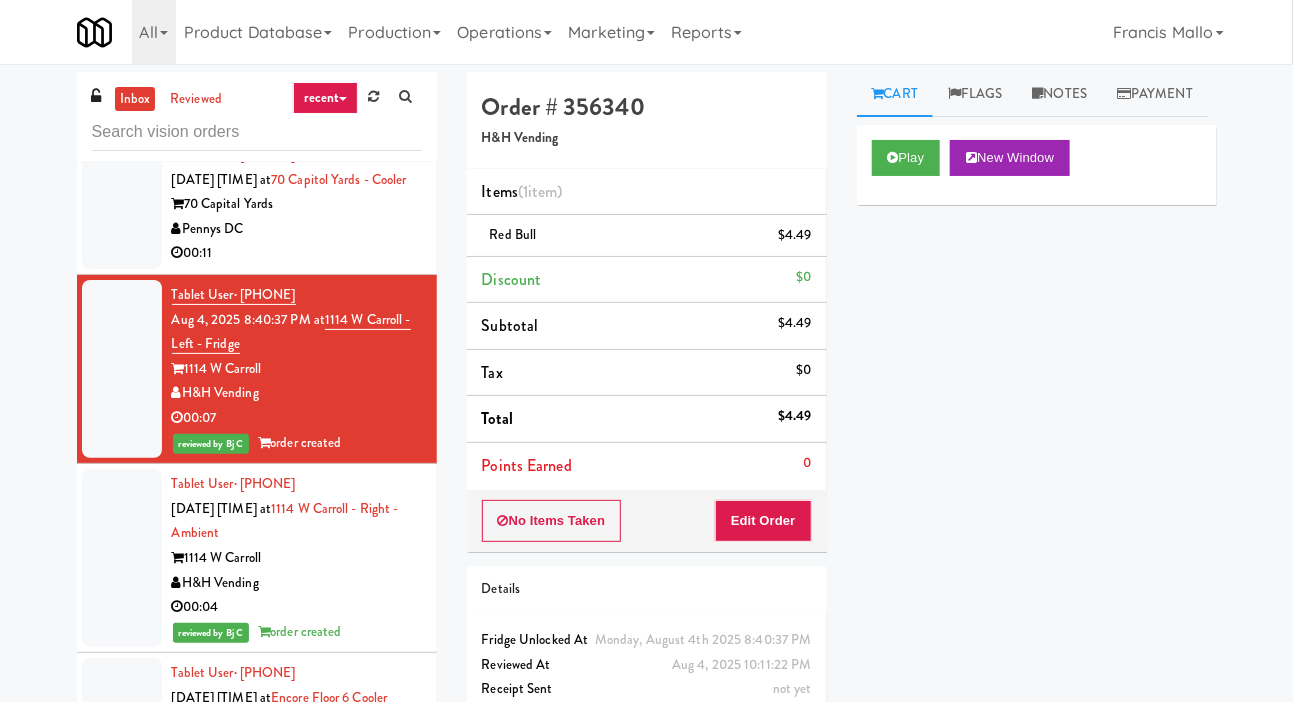 click at bounding box center [122, 204] 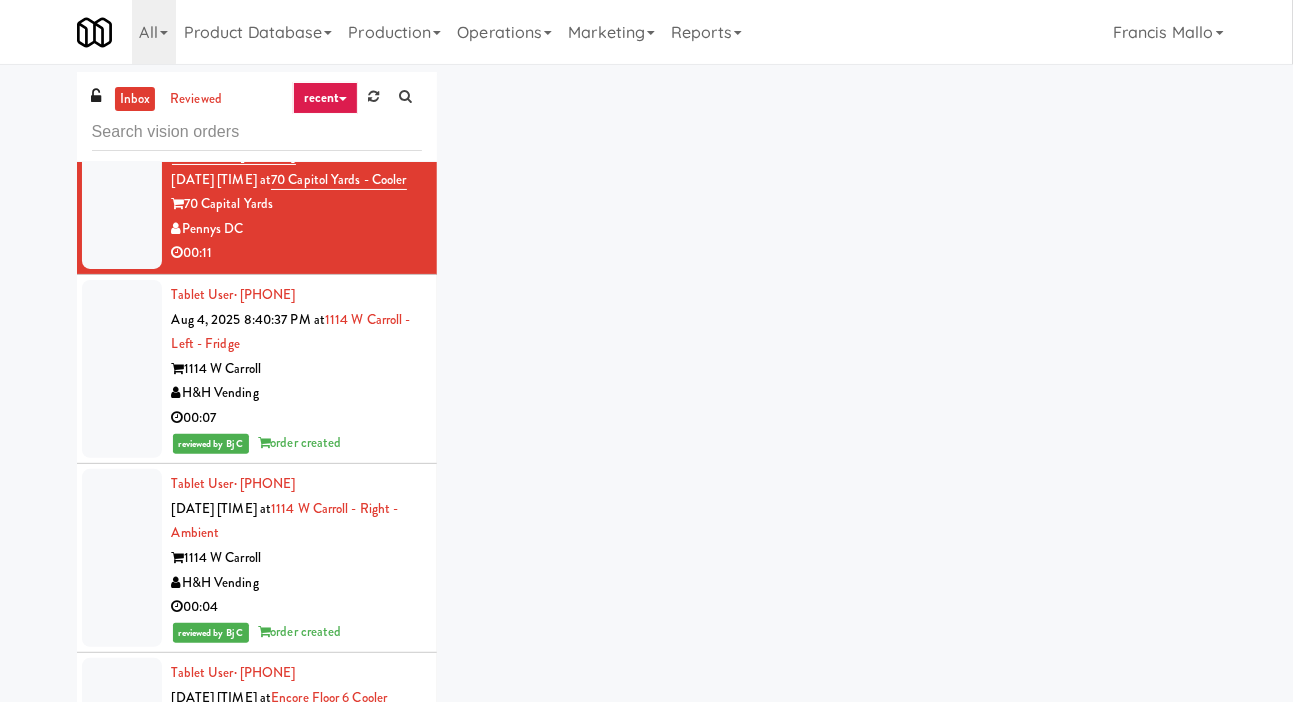 click at bounding box center [122, 40] 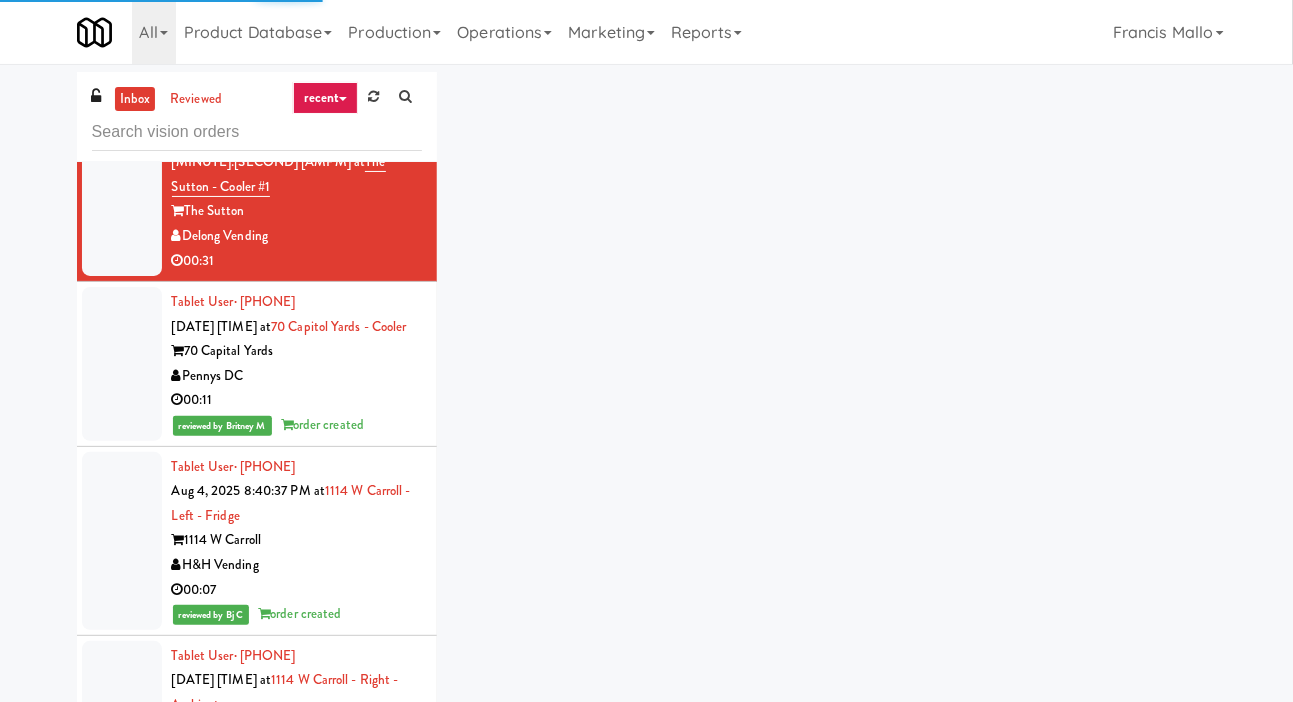 click at bounding box center (122, 10) 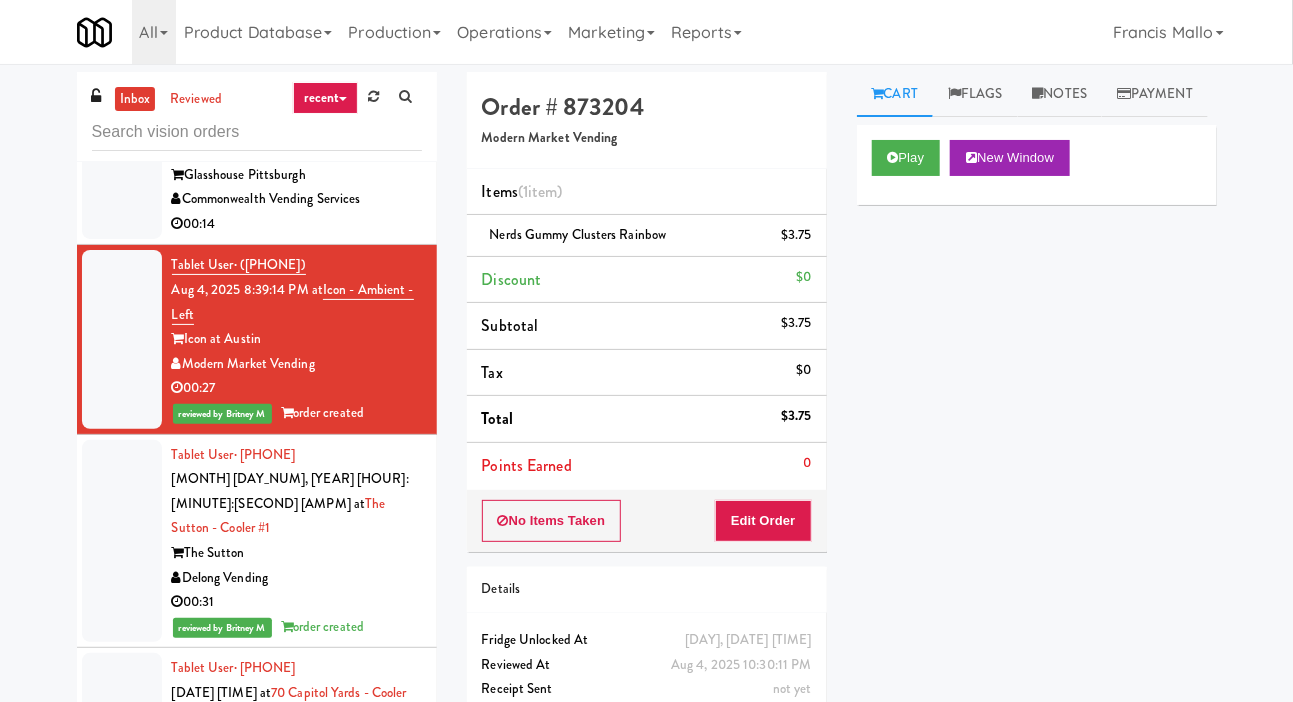 click at bounding box center (122, 163) 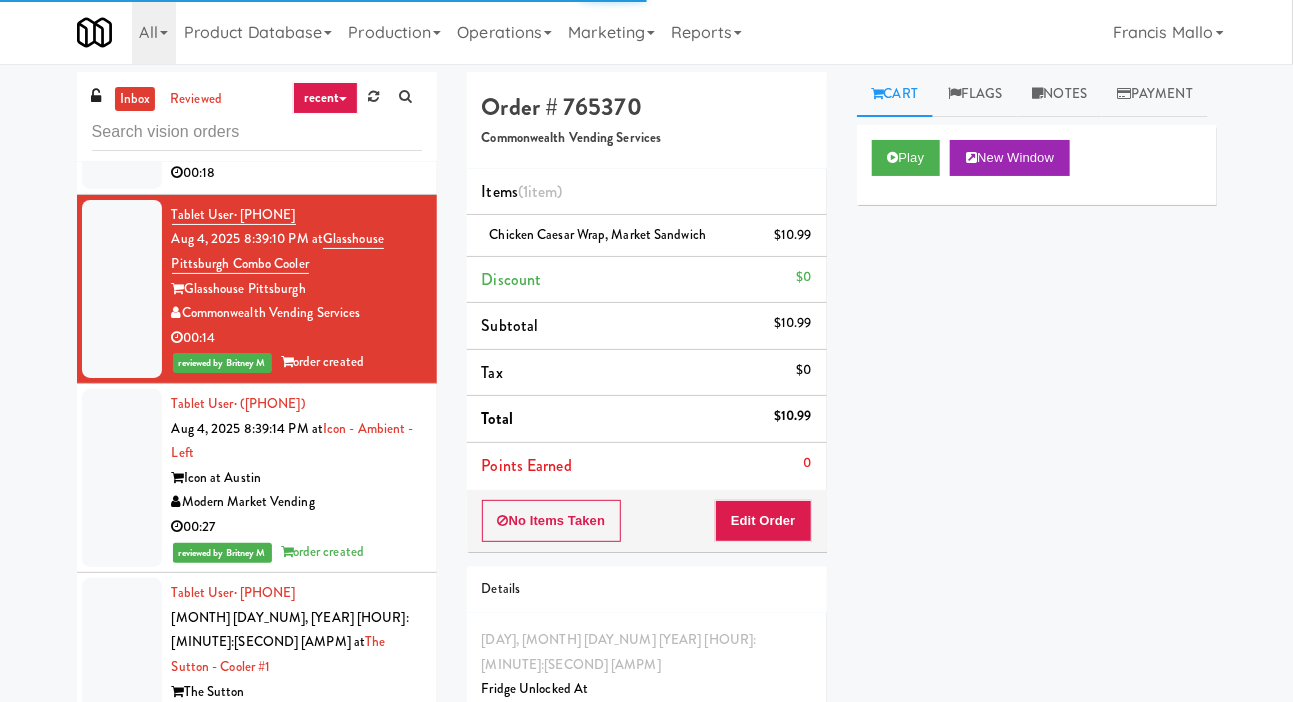 click at bounding box center [122, 112] 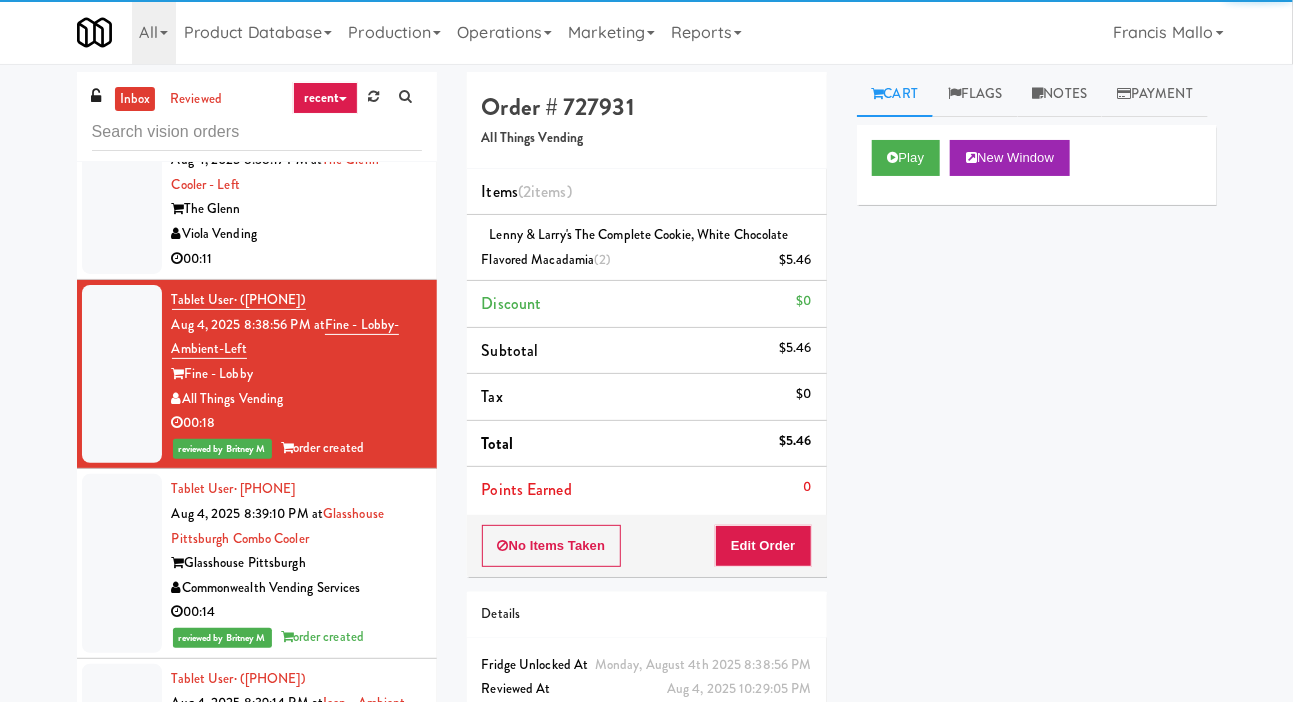 click at bounding box center [122, 198] 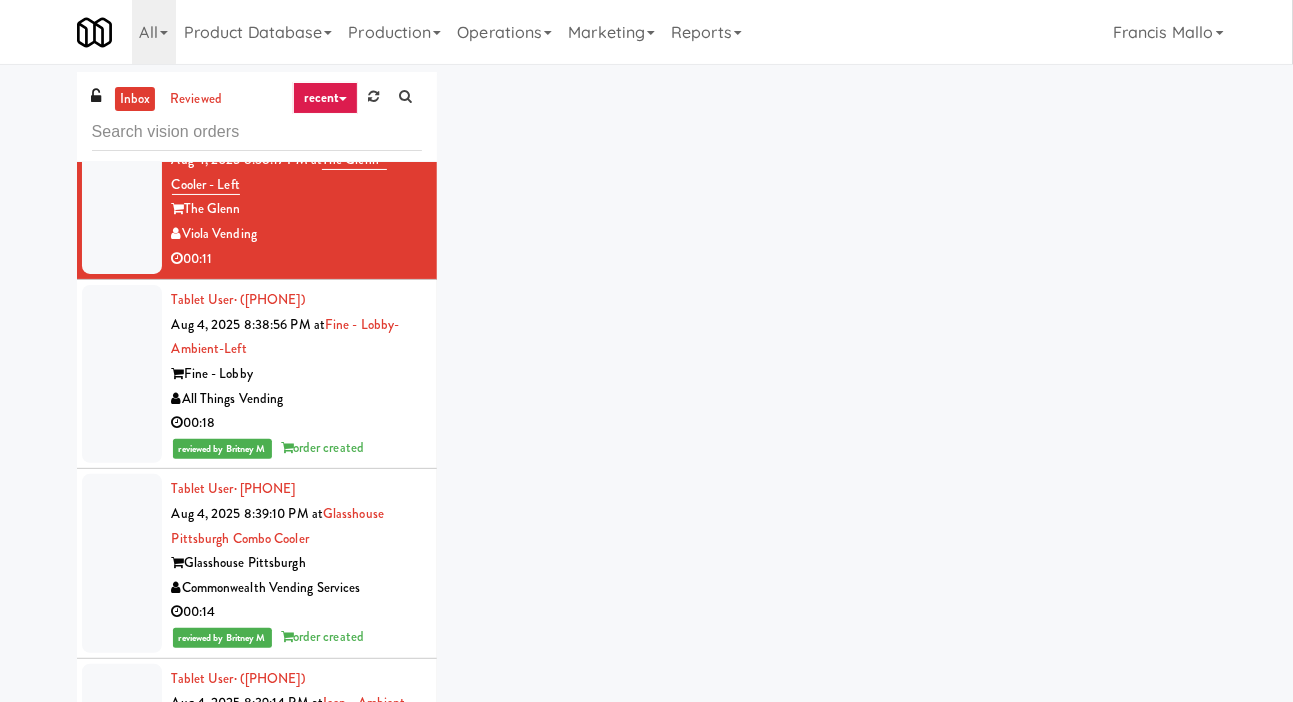 click at bounding box center (122, 45) 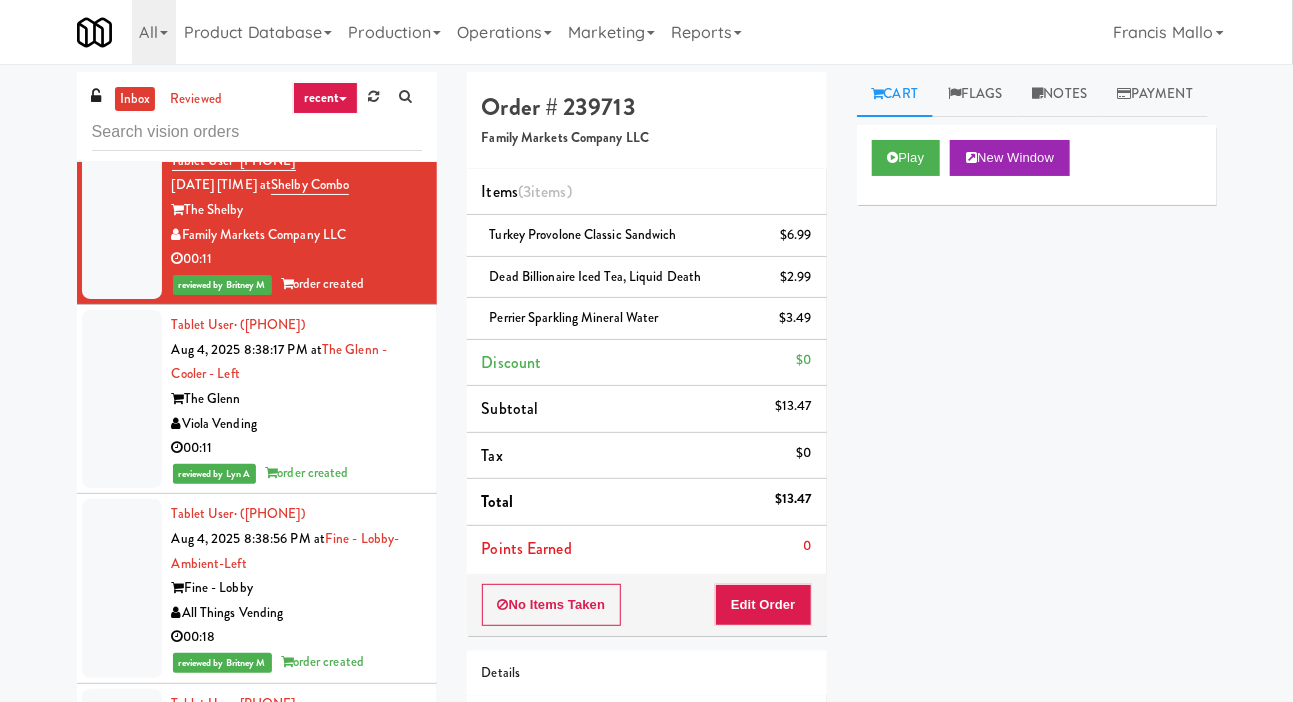 click at bounding box center (122, 70) 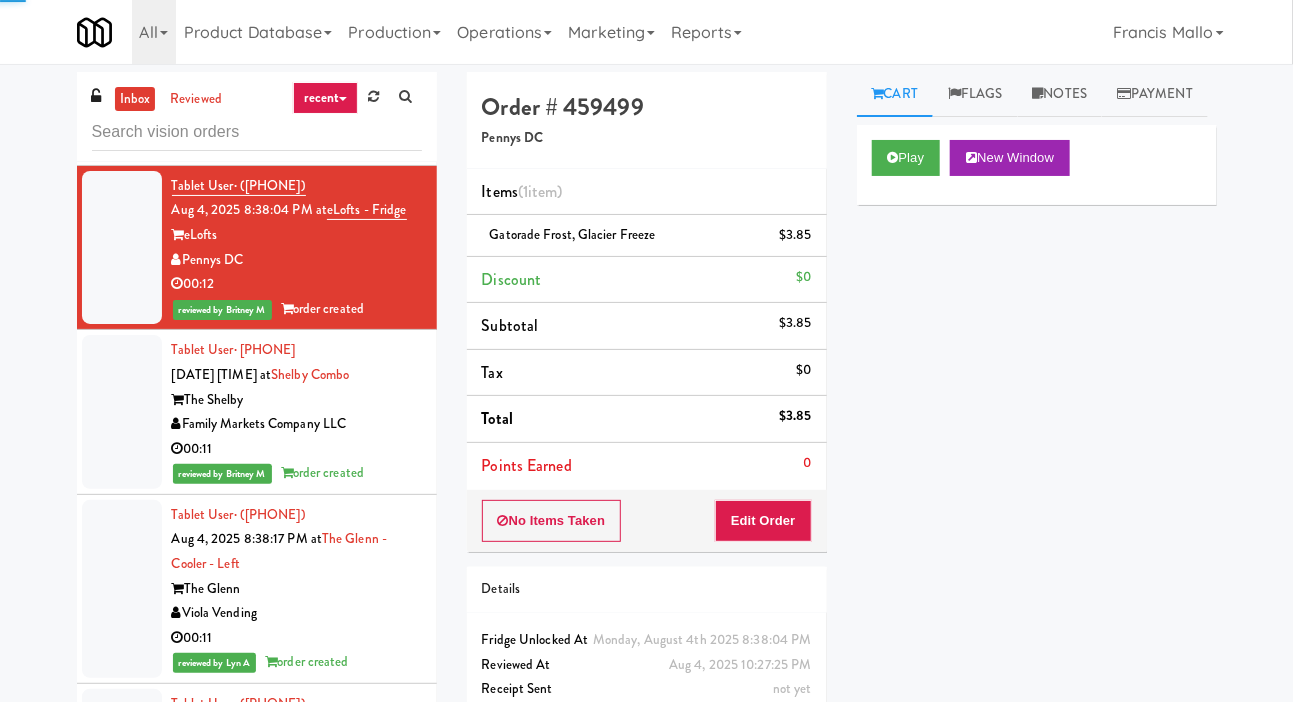 click at bounding box center (122, 83) 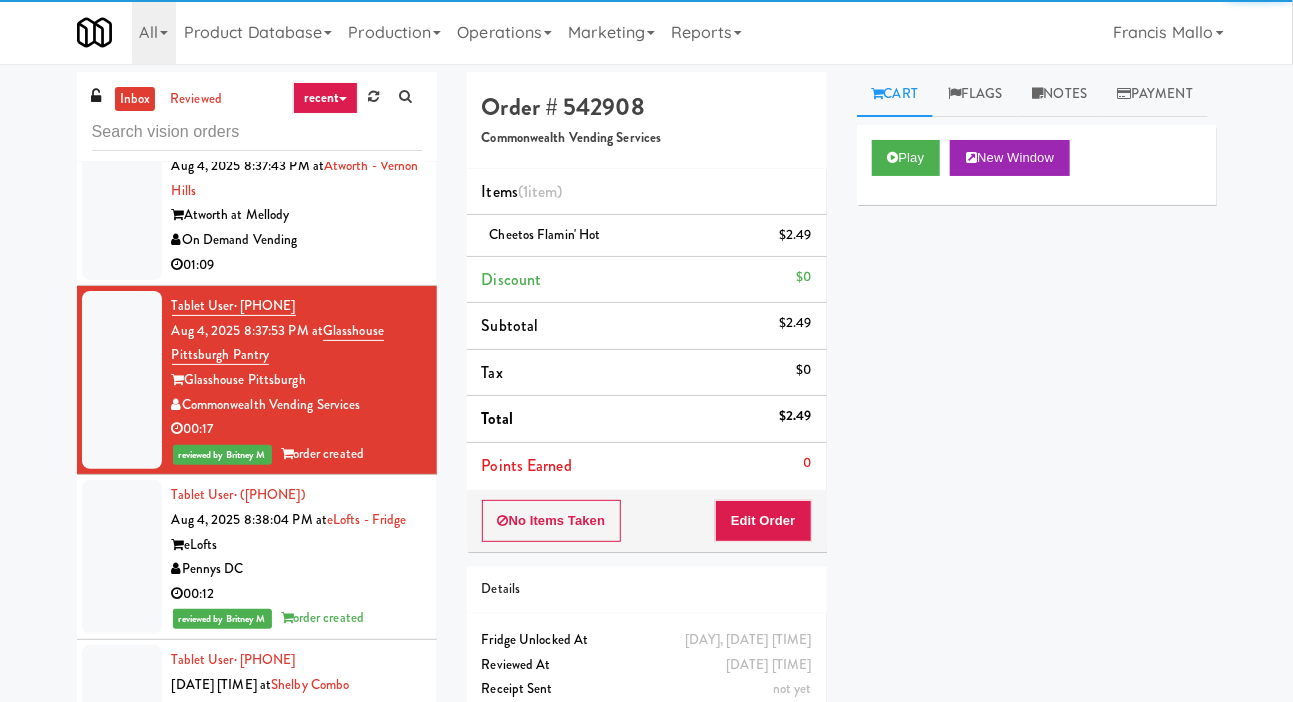 scroll, scrollTop: 28714, scrollLeft: 0, axis: vertical 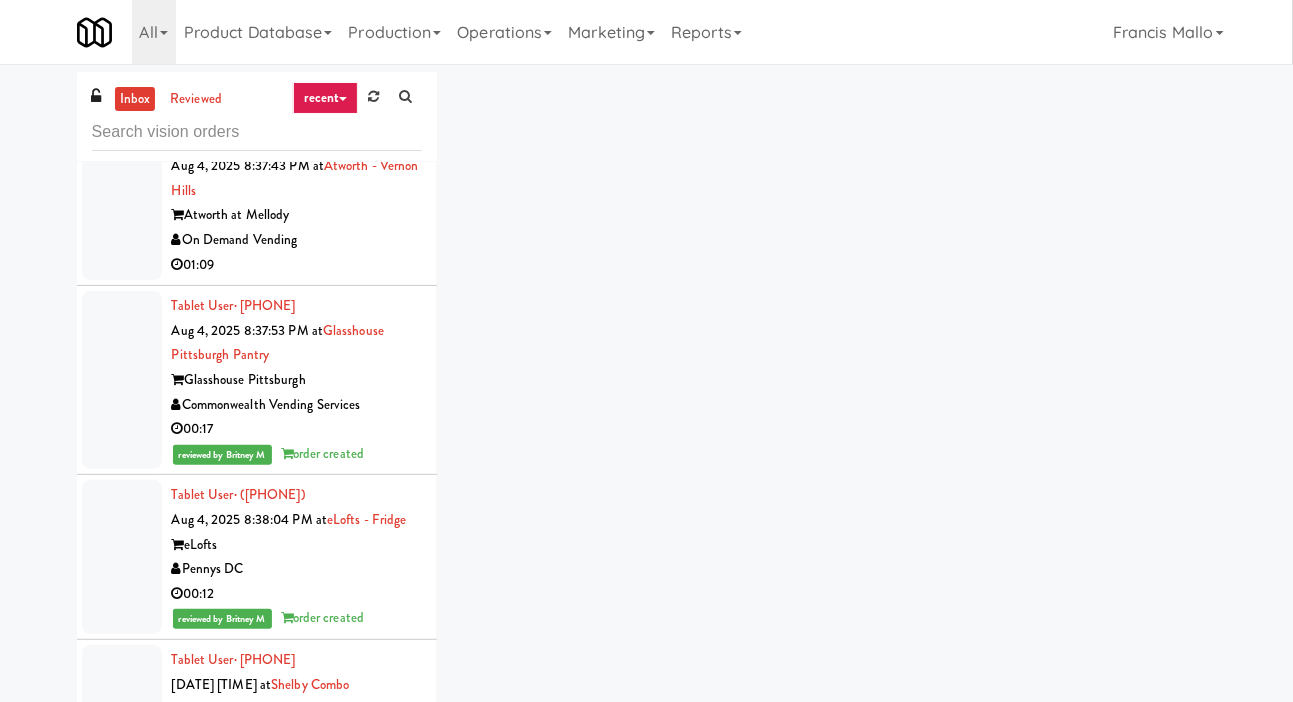 click at bounding box center (122, 204) 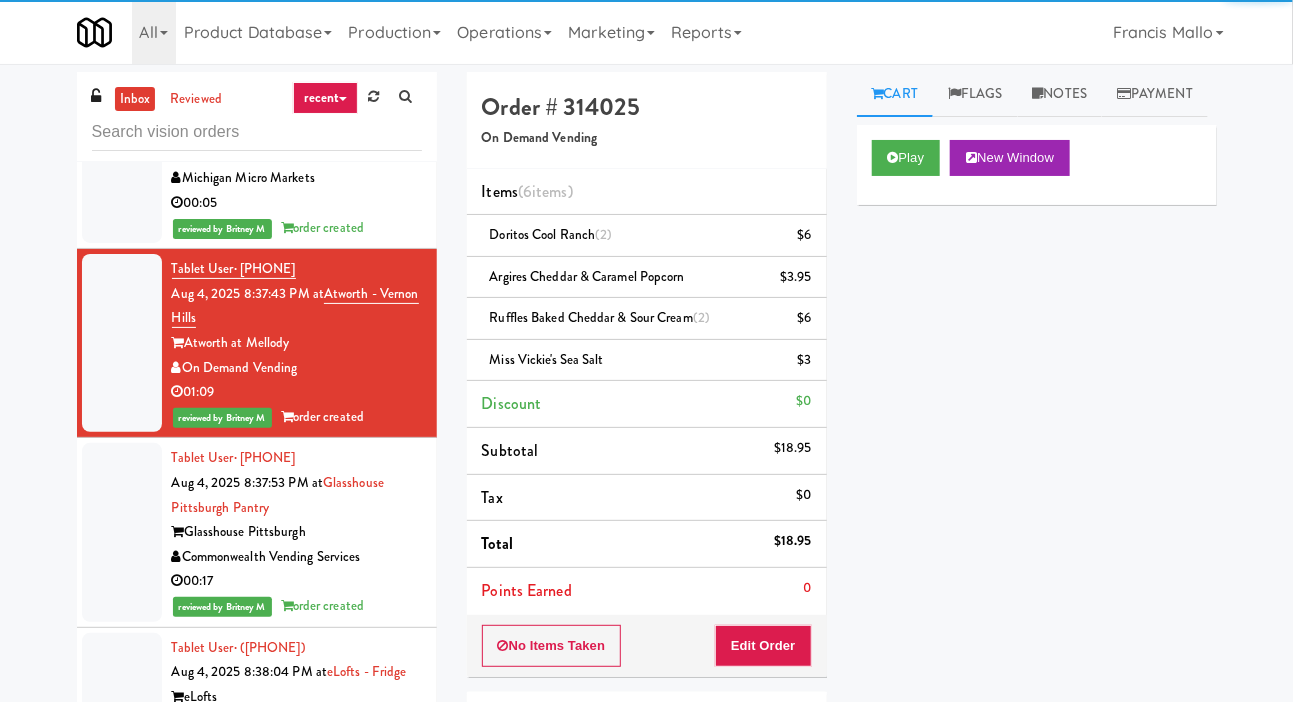 click at bounding box center (122, 14) 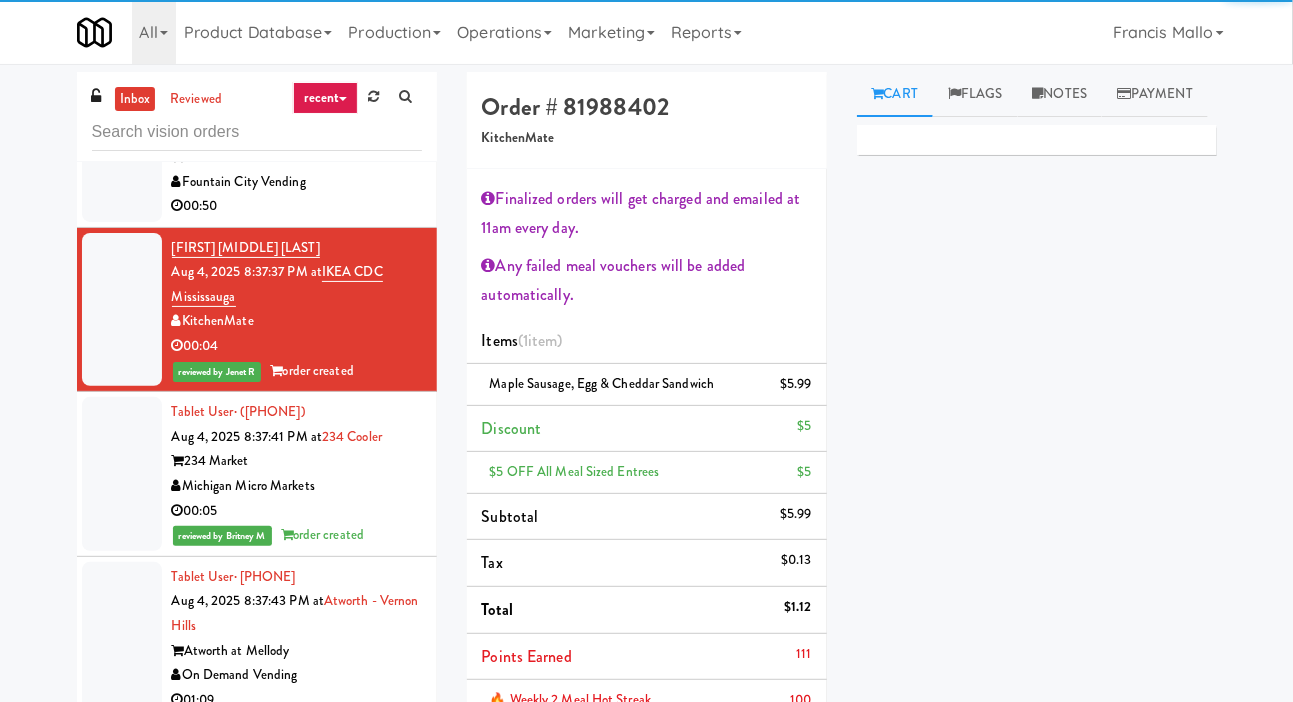 click at bounding box center [122, 157] 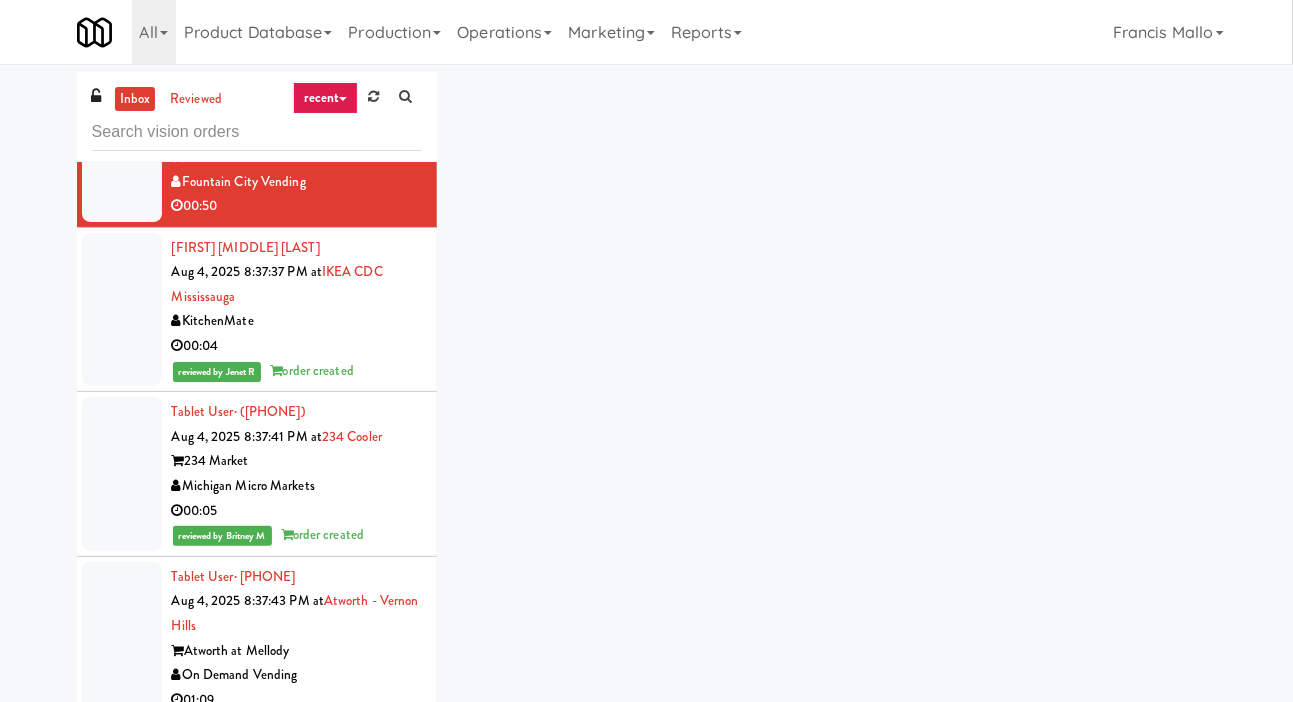 click at bounding box center [122, 5] 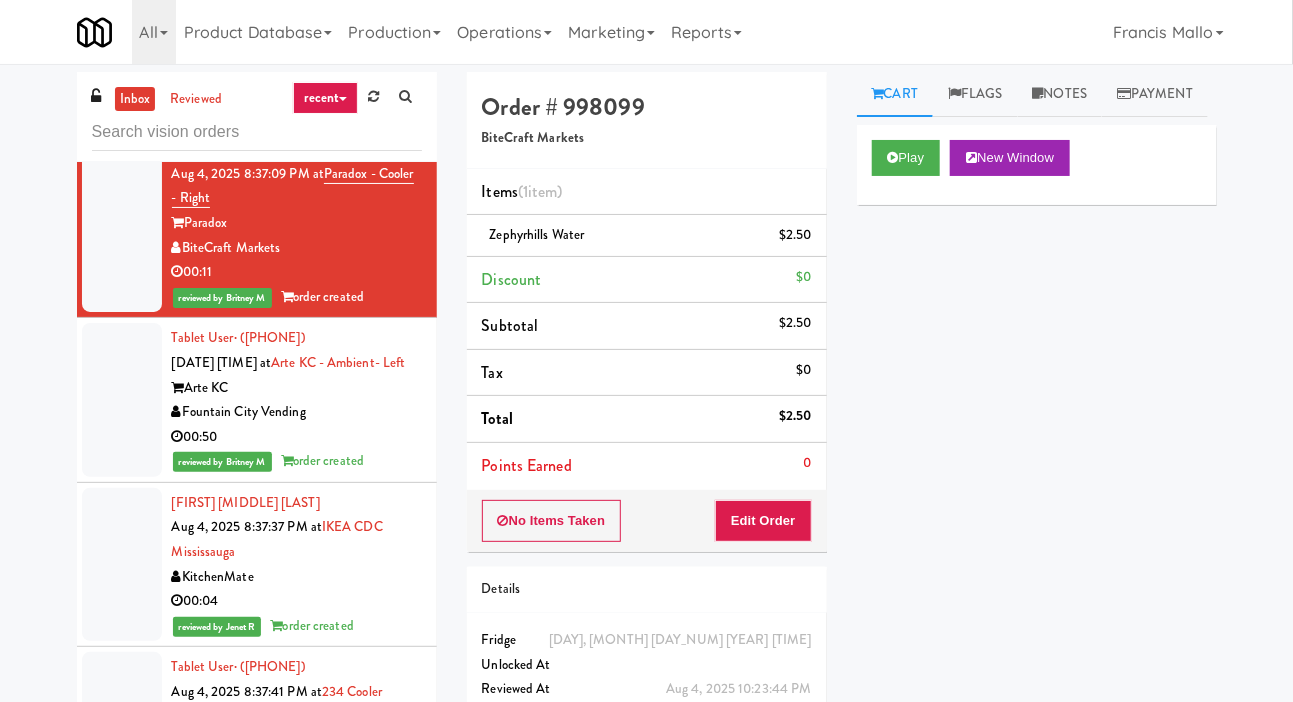 click at bounding box center (122, 58) 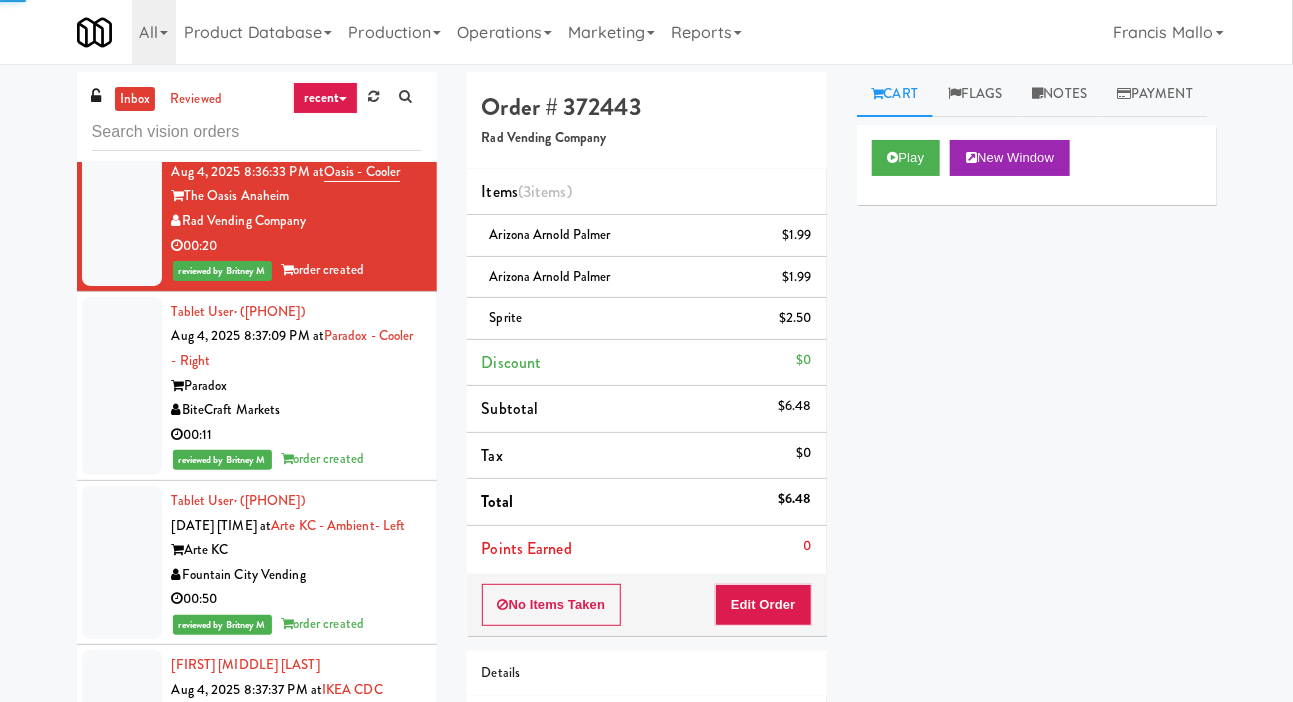 click at bounding box center (122, 45) 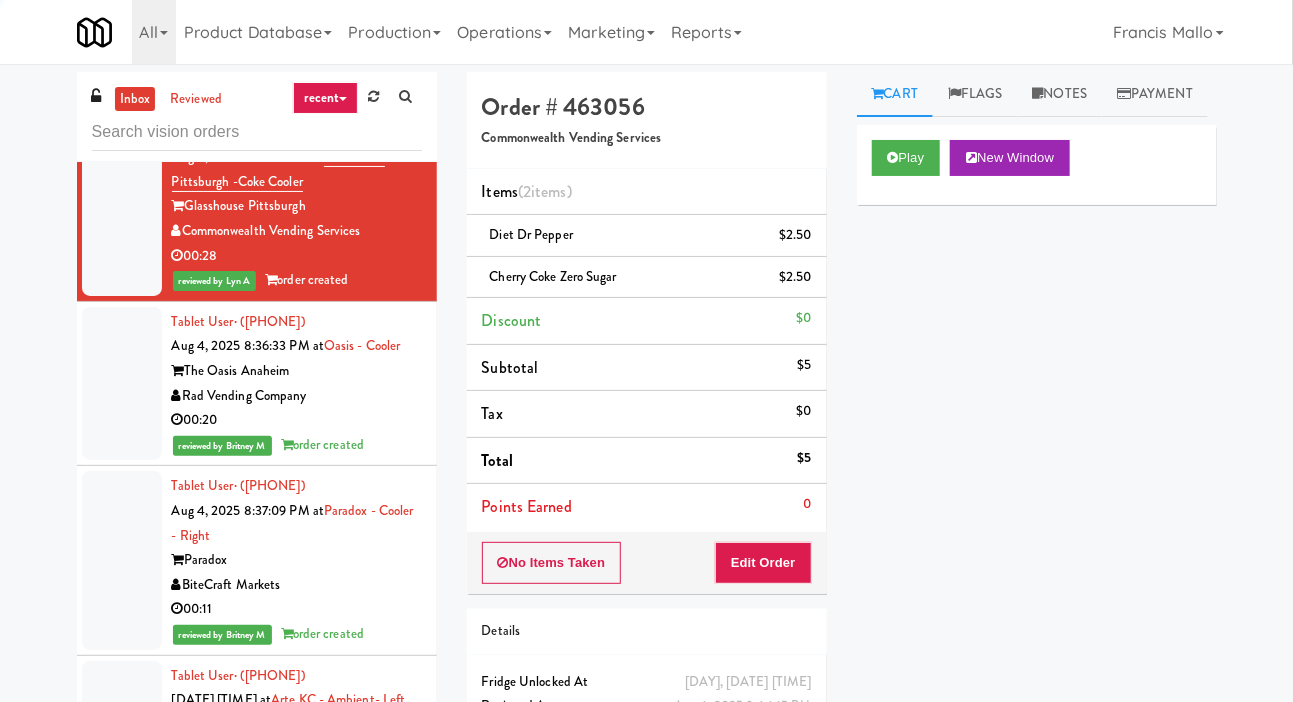 click at bounding box center (122, 30) 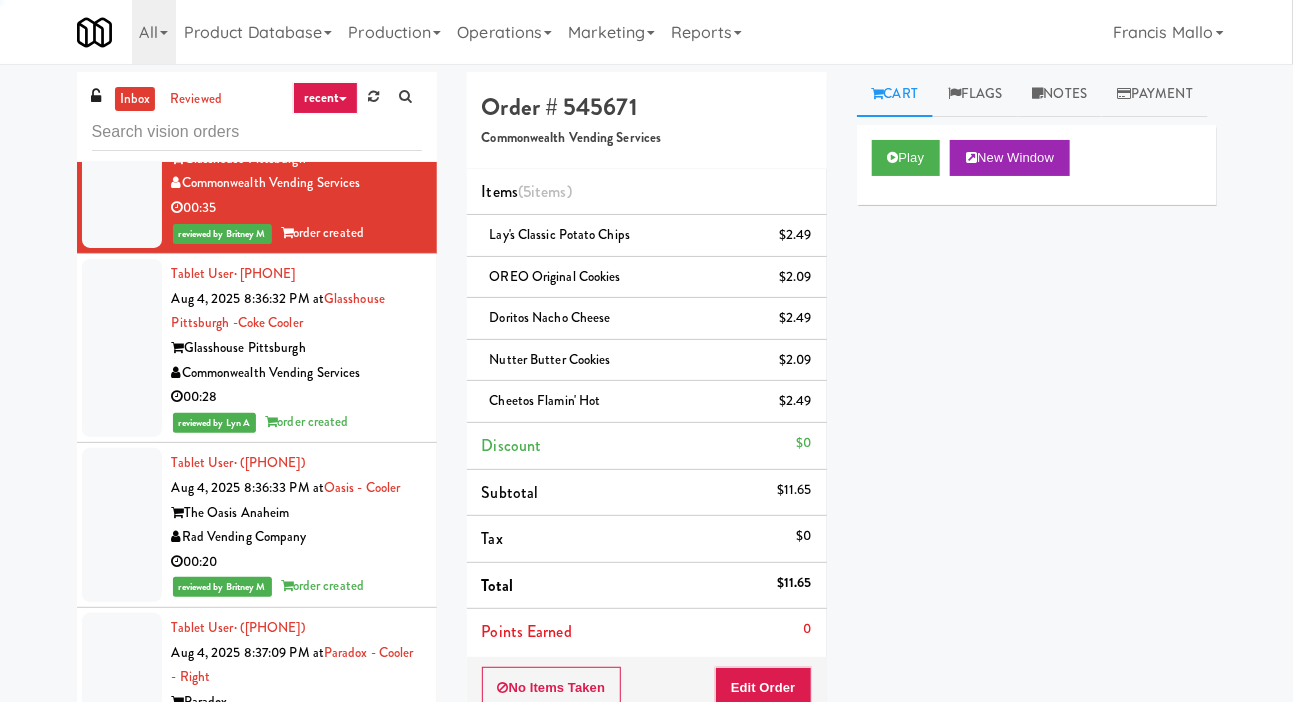 click on "Tablet User  · [PHONE] Aug 4, 2025 8:36:24 PM at  Ame - Cooler  Ame  Pennys DC  00:06" at bounding box center (257, -5) 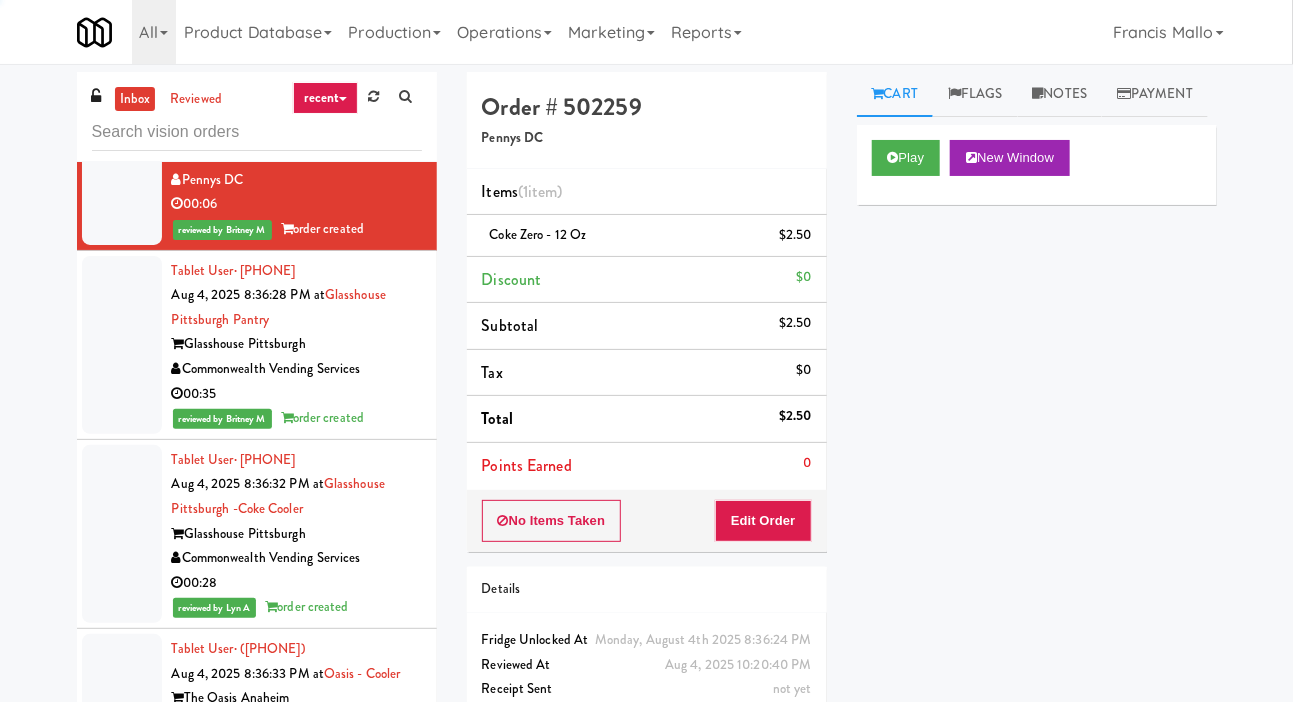 click at bounding box center (122, 4) 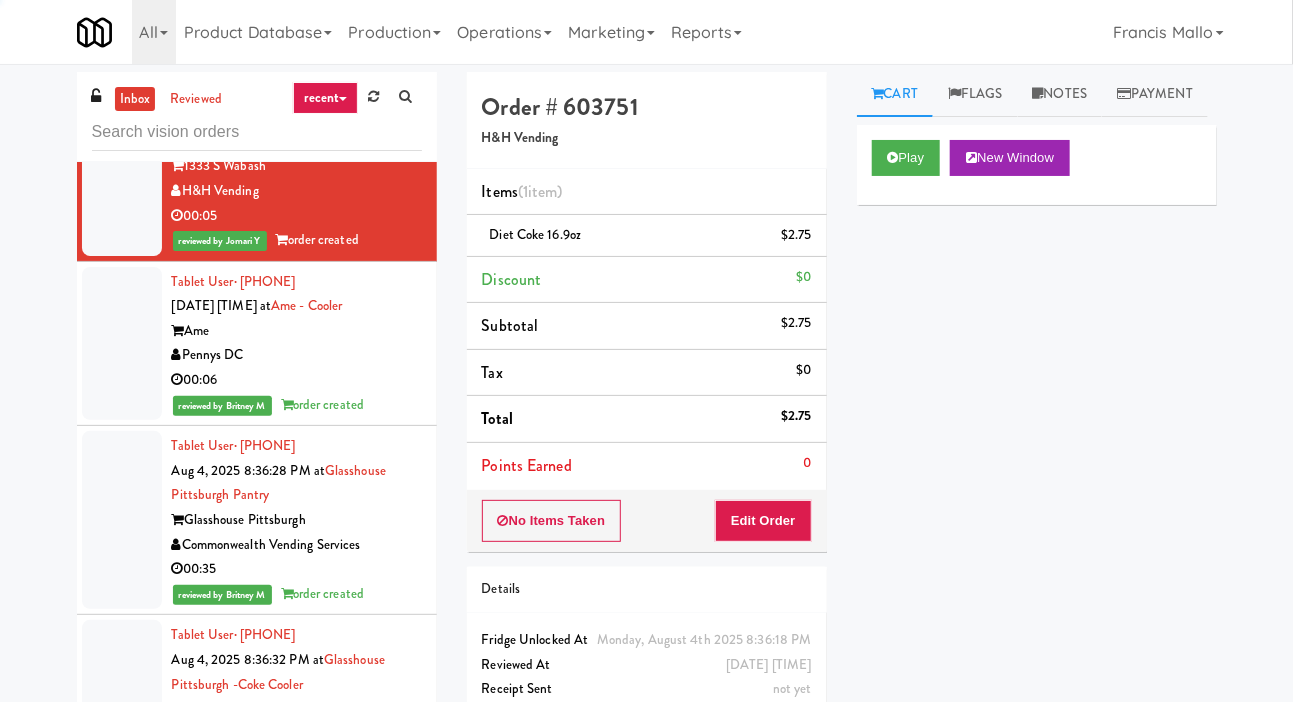 click at bounding box center (122, -10) 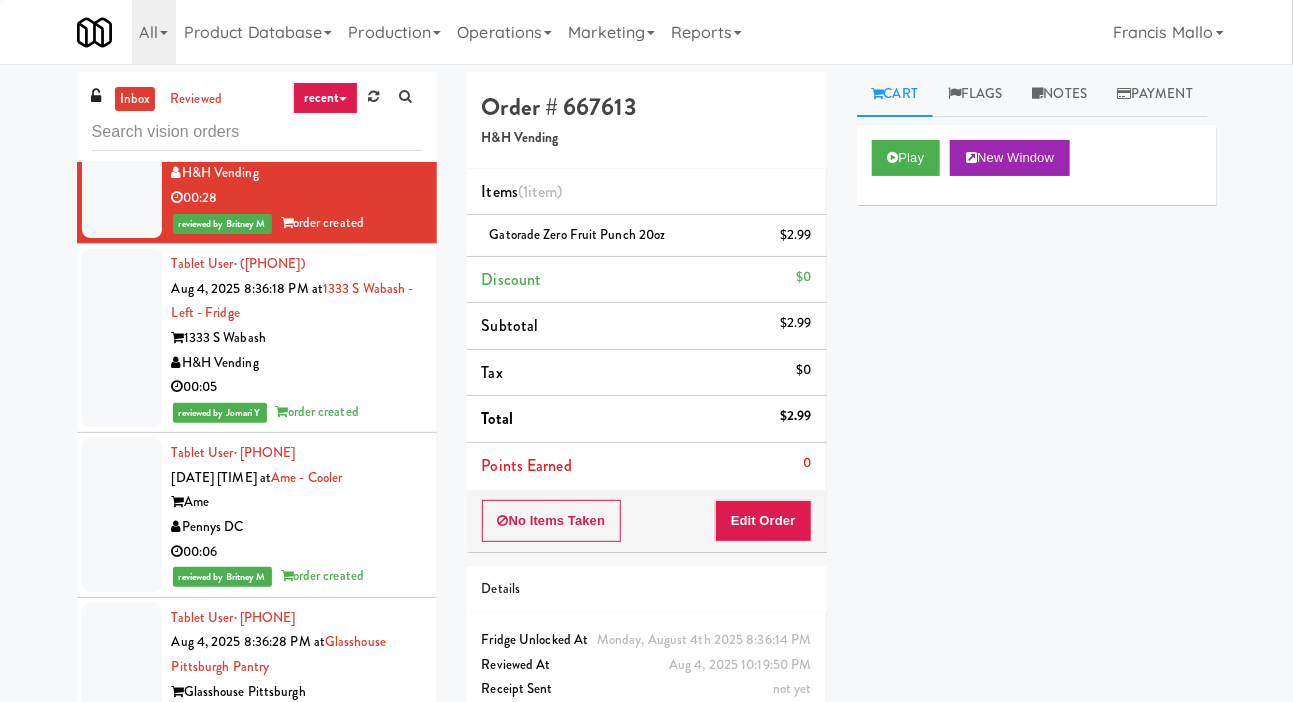click at bounding box center (122, -28) 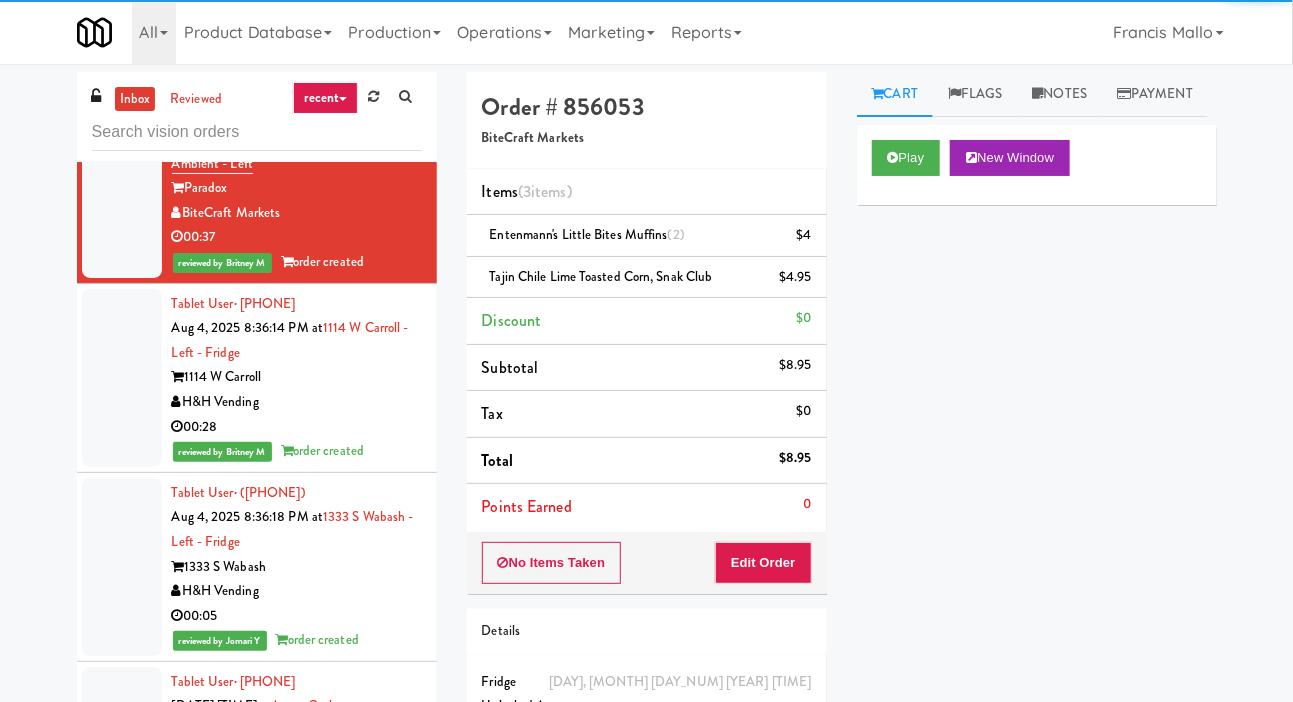 click at bounding box center [122, 12] 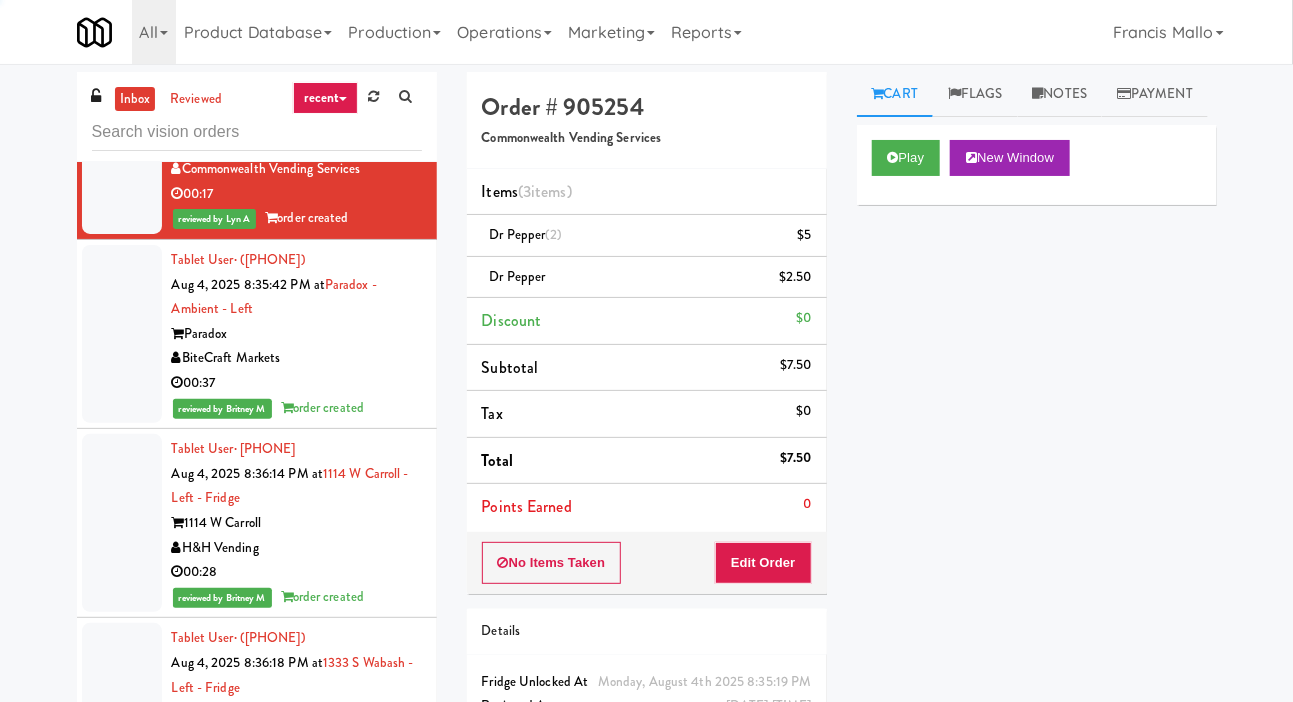 click at bounding box center (122, -32) 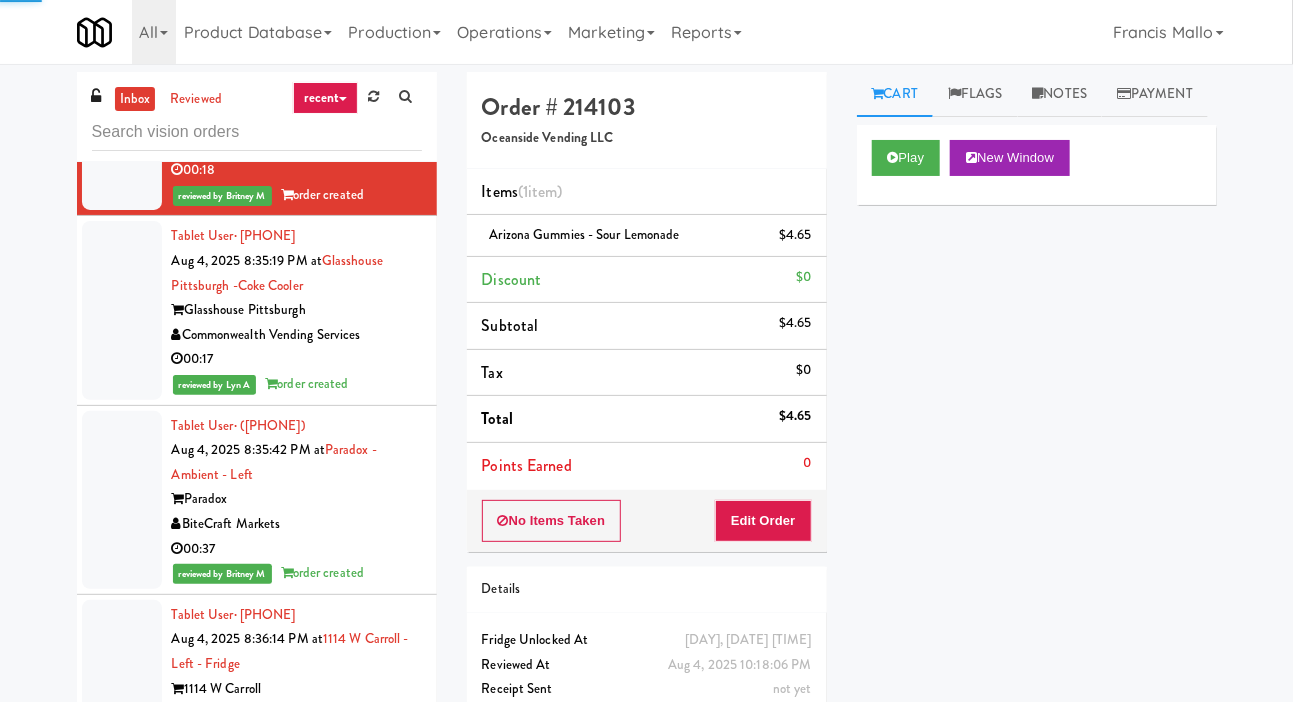 click on "Tablet User  · ([PHONE]) Aug 4, 2025 8:35:17 PM at  Baker - Cooler - Right  Baker Block  Oceanside Vending LLC  00:18 reviewed by Britney M  order created" at bounding box center (257, 121) 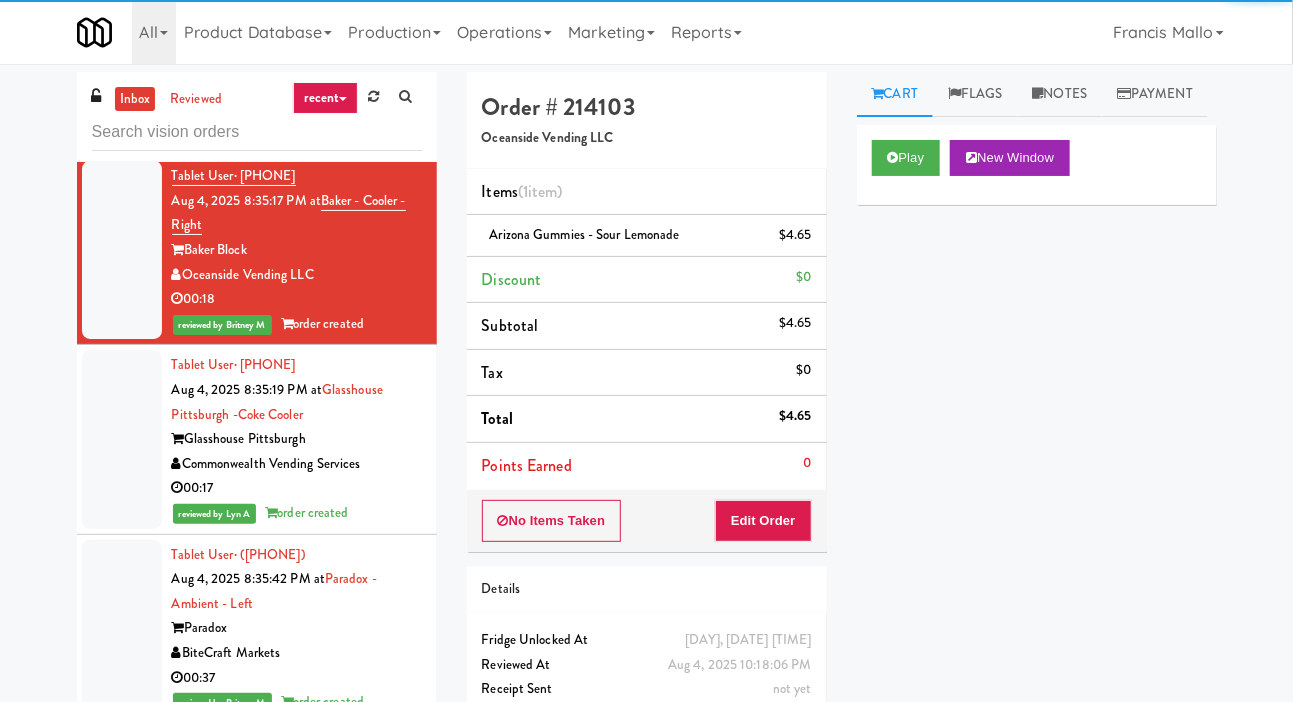 scroll, scrollTop: 26653, scrollLeft: 0, axis: vertical 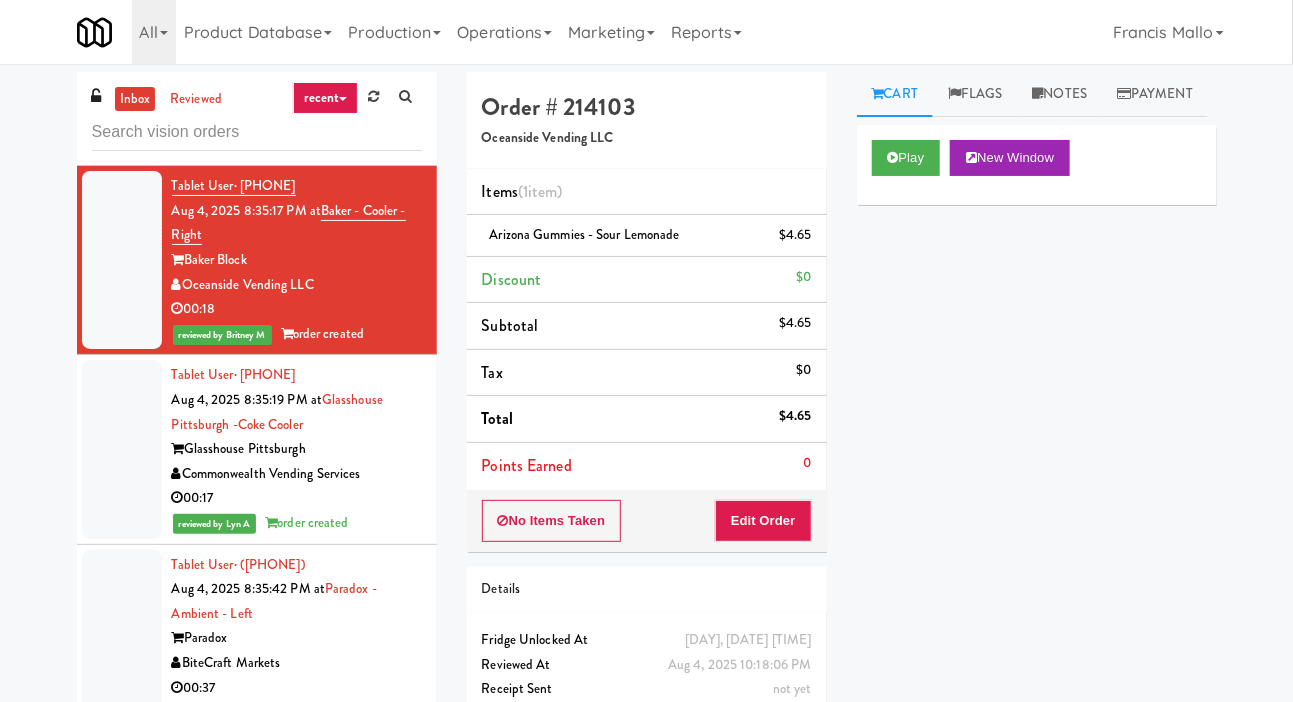 click at bounding box center [122, 71] 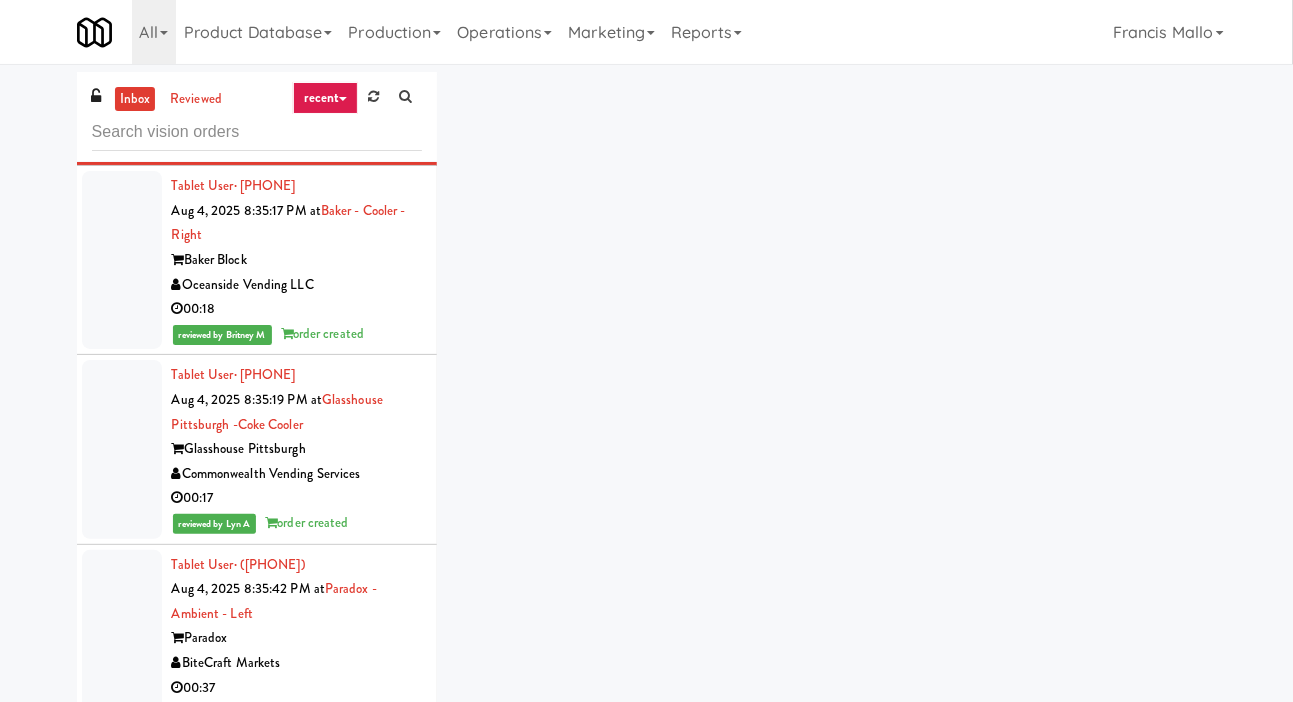 click at bounding box center [122, -94] 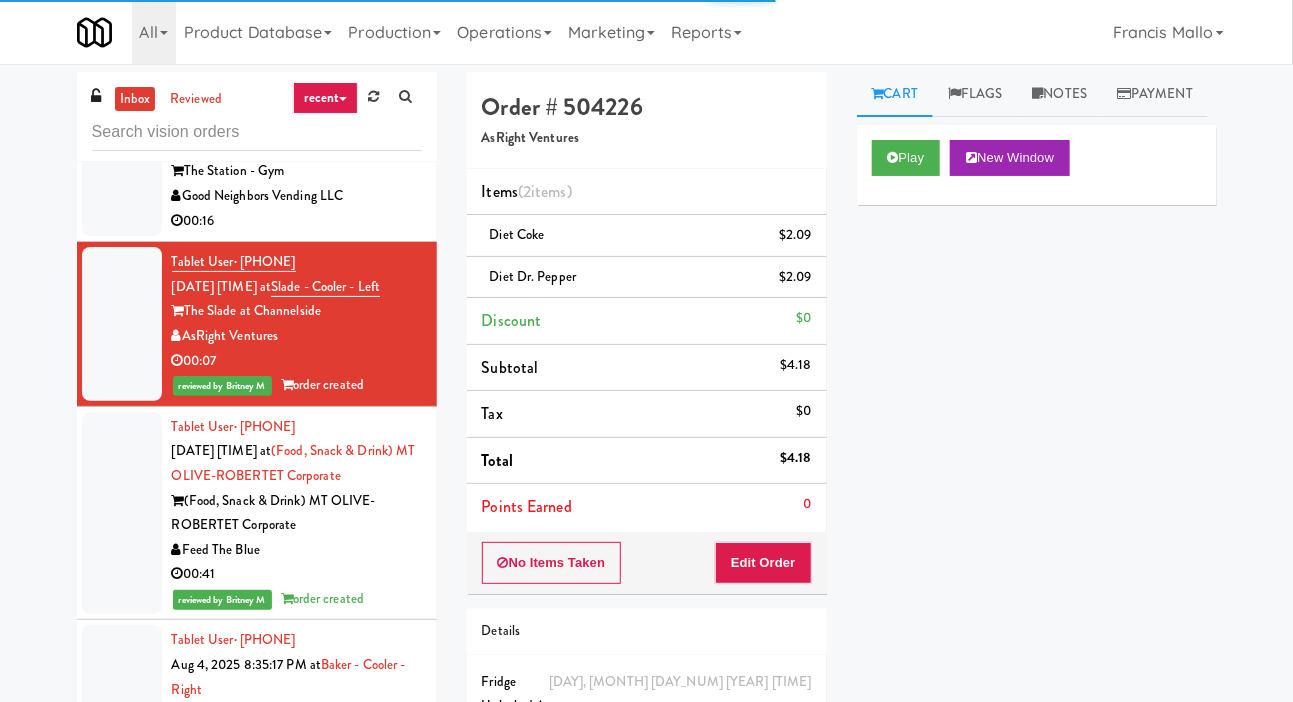 scroll, scrollTop: 26163, scrollLeft: 0, axis: vertical 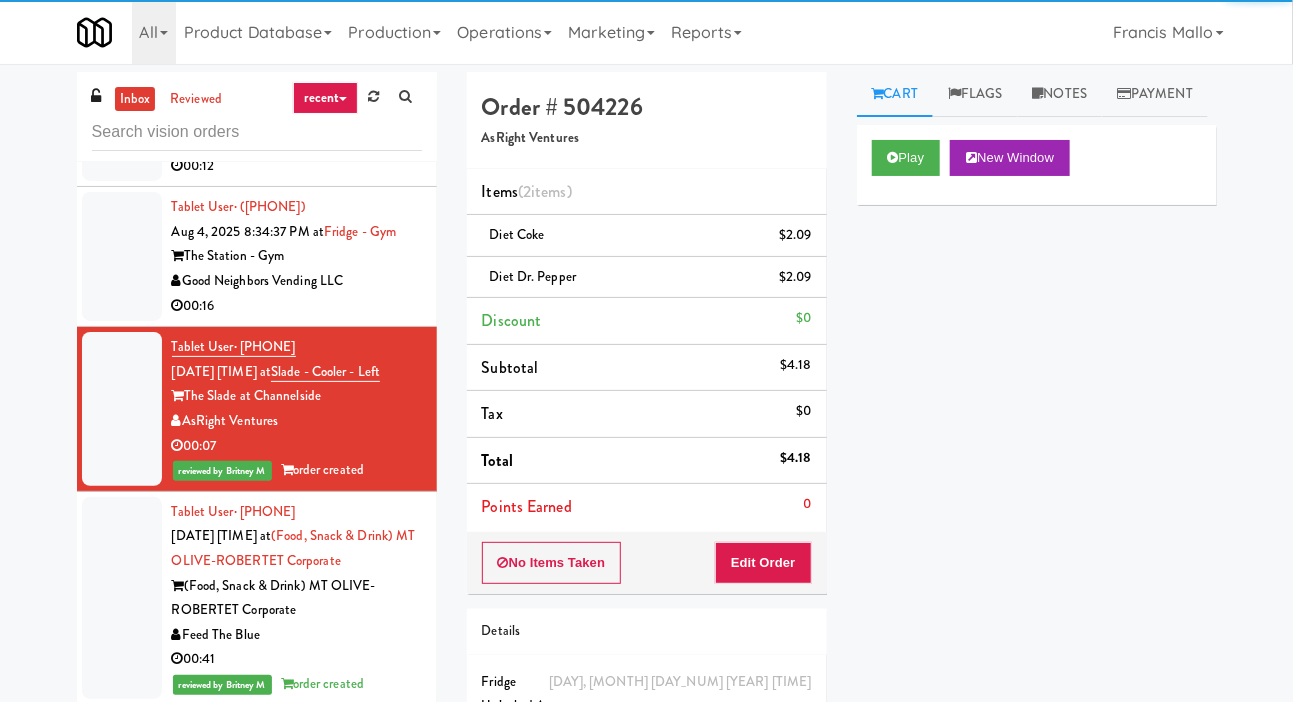 click at bounding box center [122, 256] 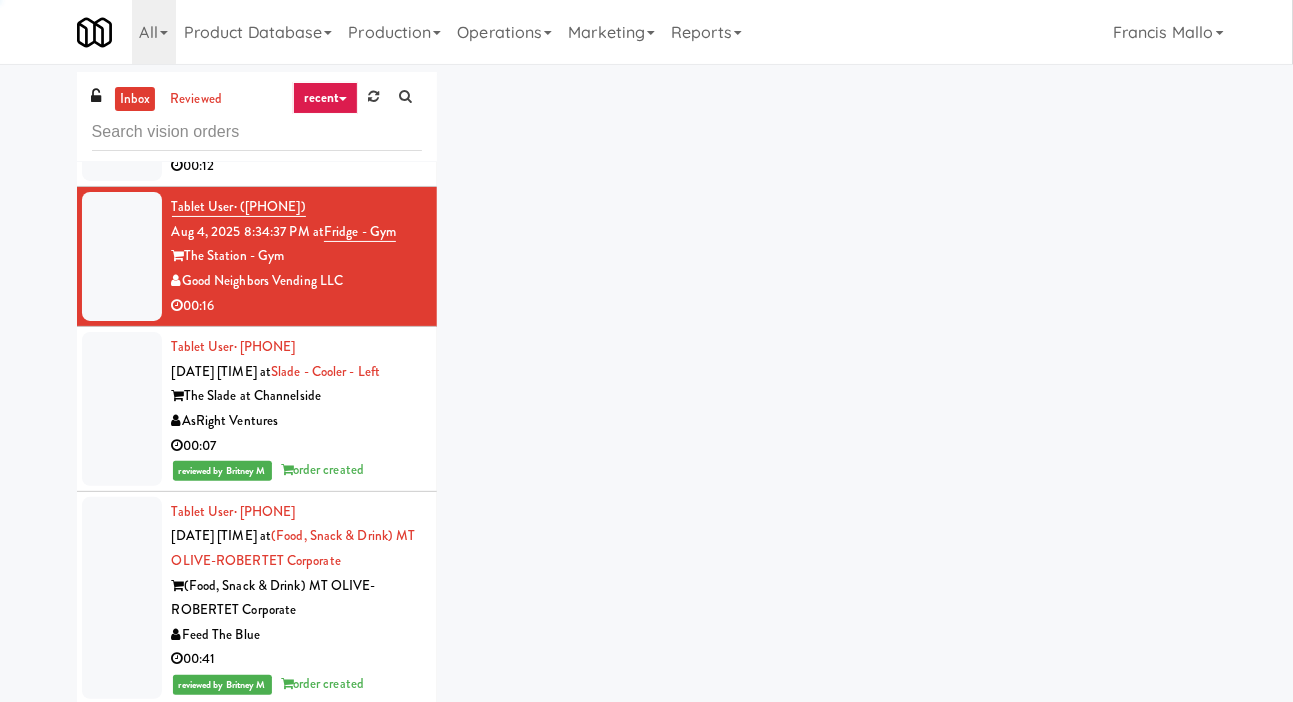 click at bounding box center [122, 116] 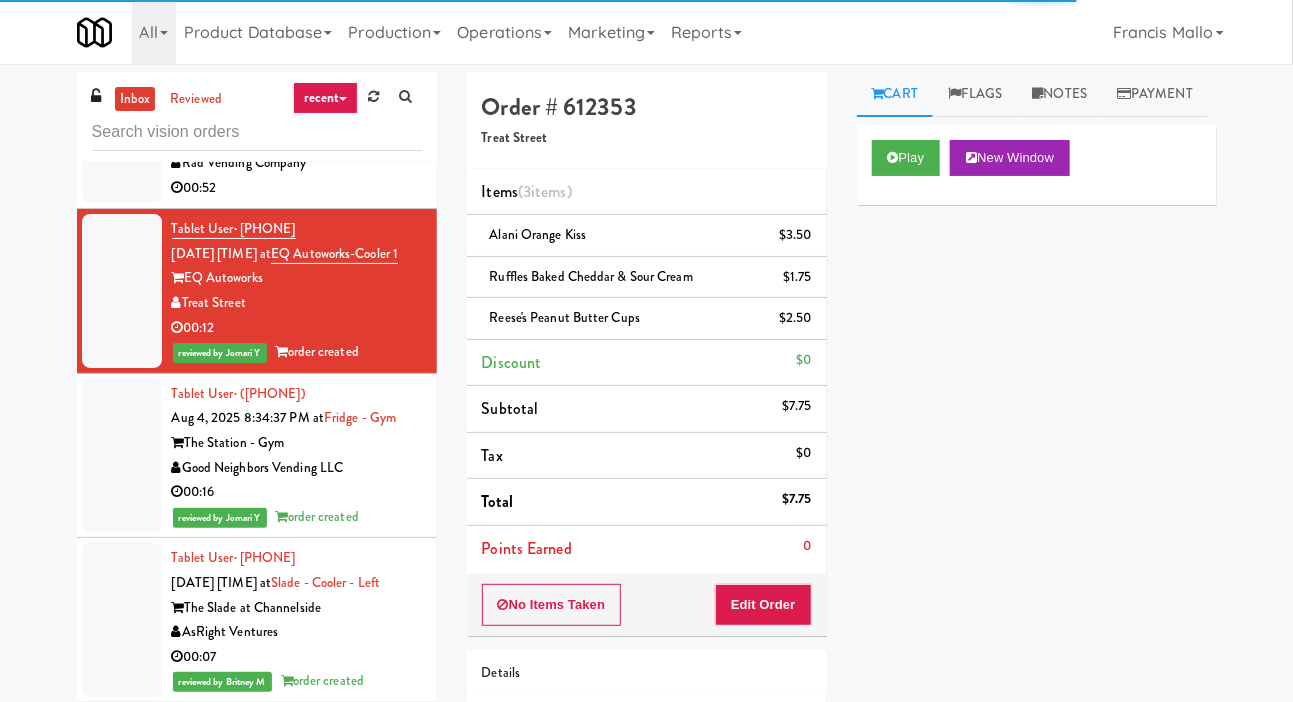 click at bounding box center (122, 127) 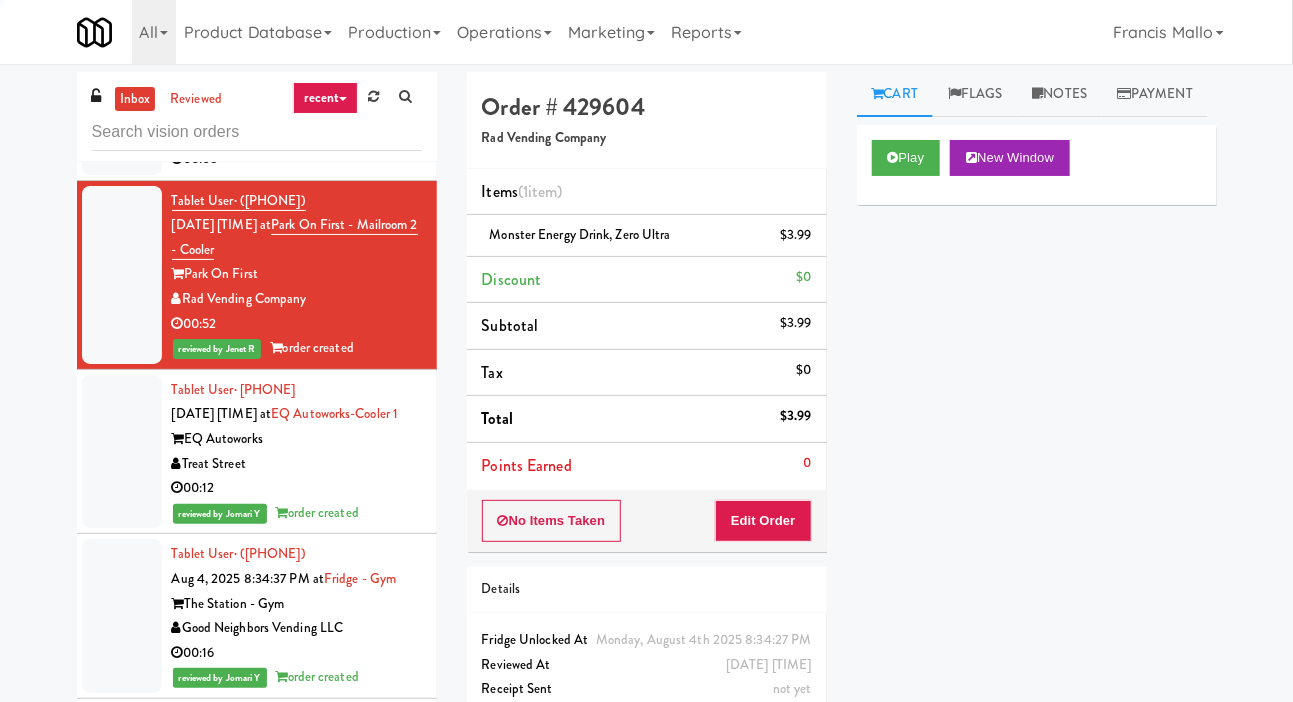 click at bounding box center (122, 86) 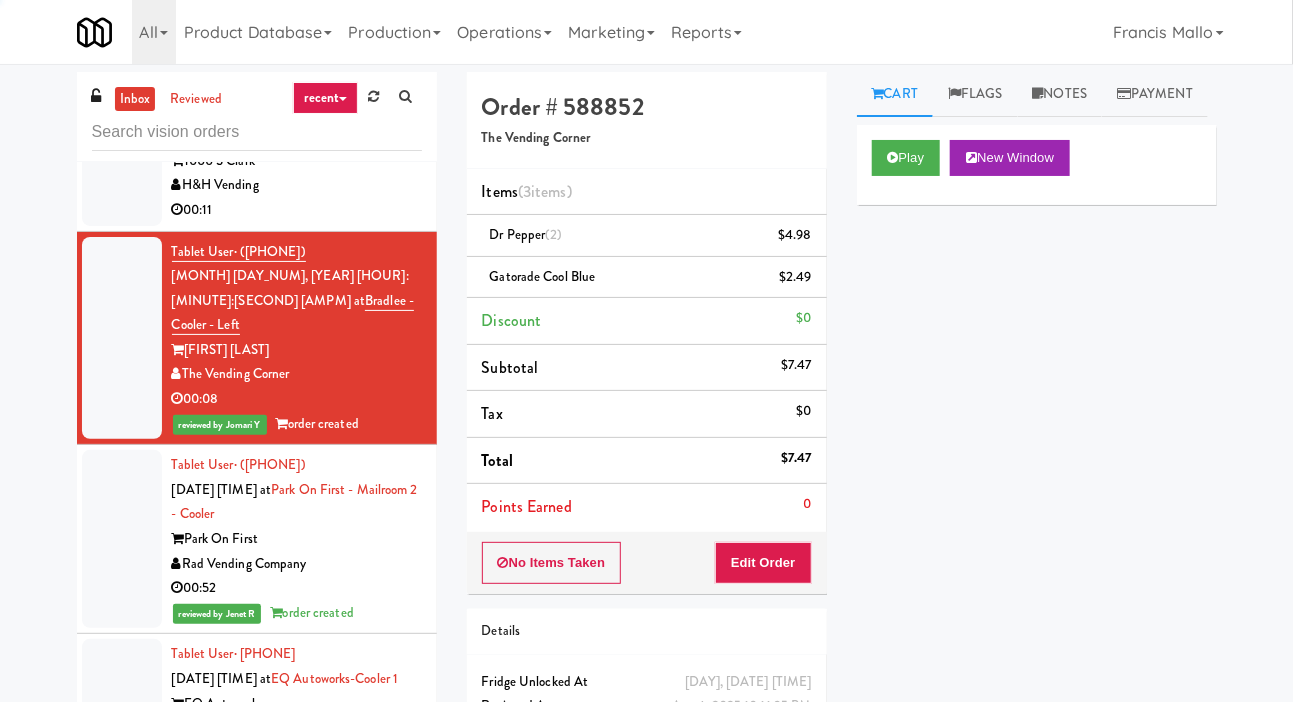 scroll, scrollTop: 25621, scrollLeft: 0, axis: vertical 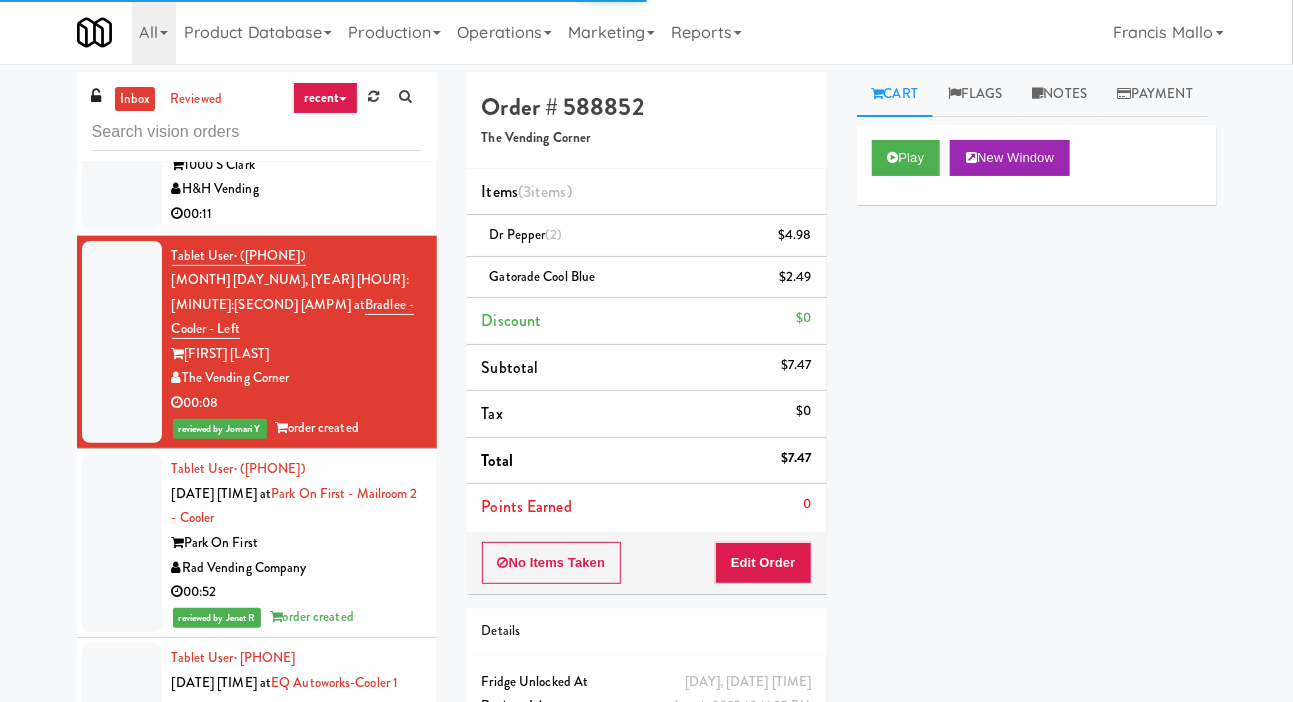 click at bounding box center [122, 153] 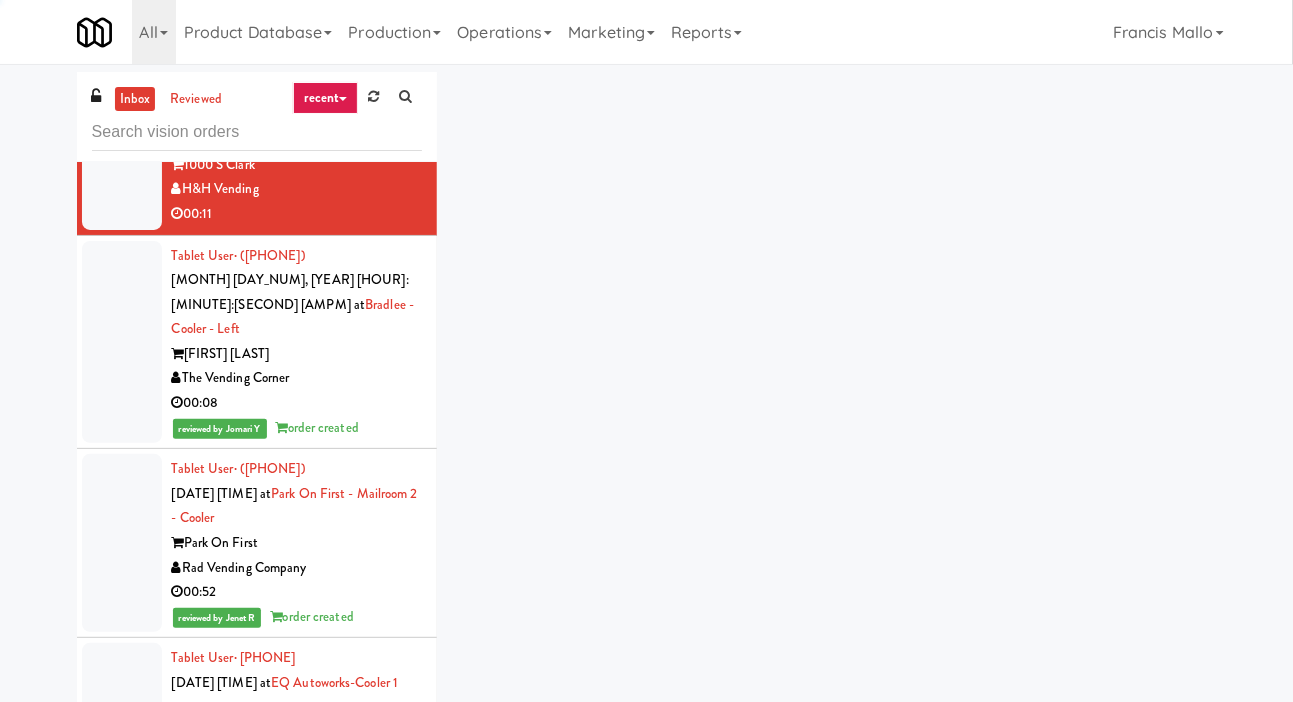 click at bounding box center (122, 0) 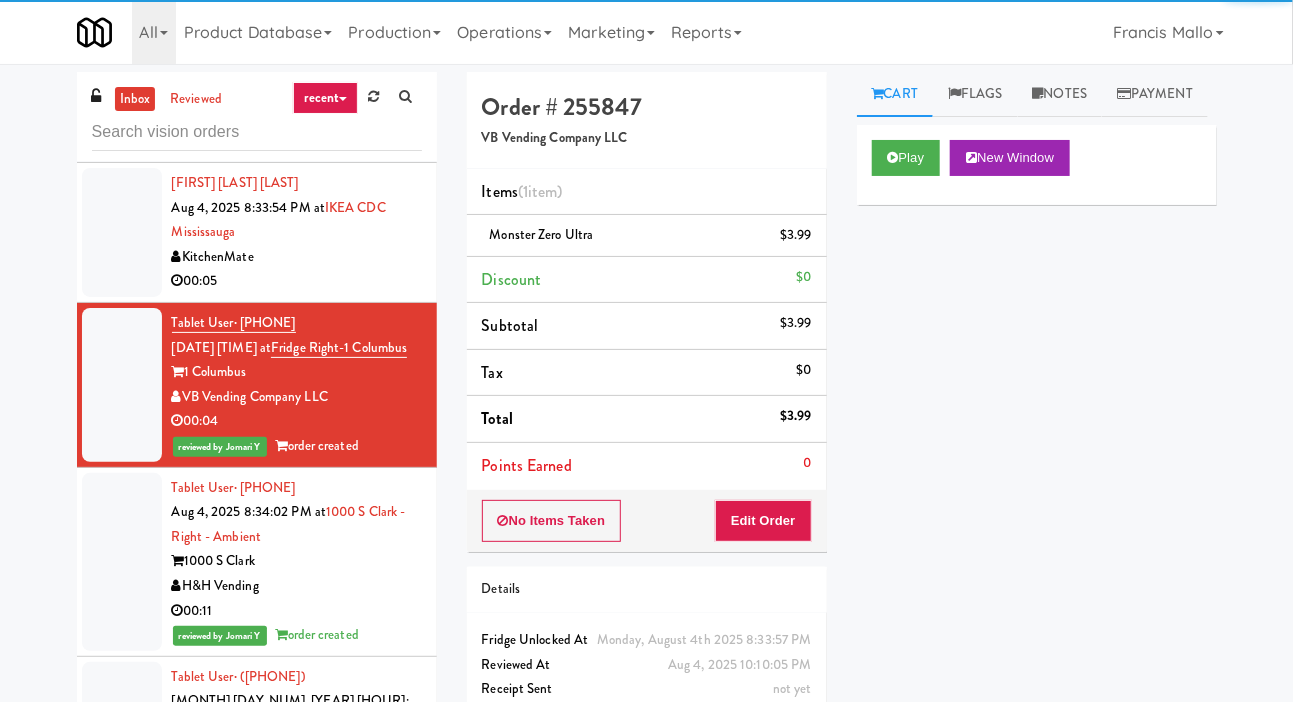 click at bounding box center (122, 232) 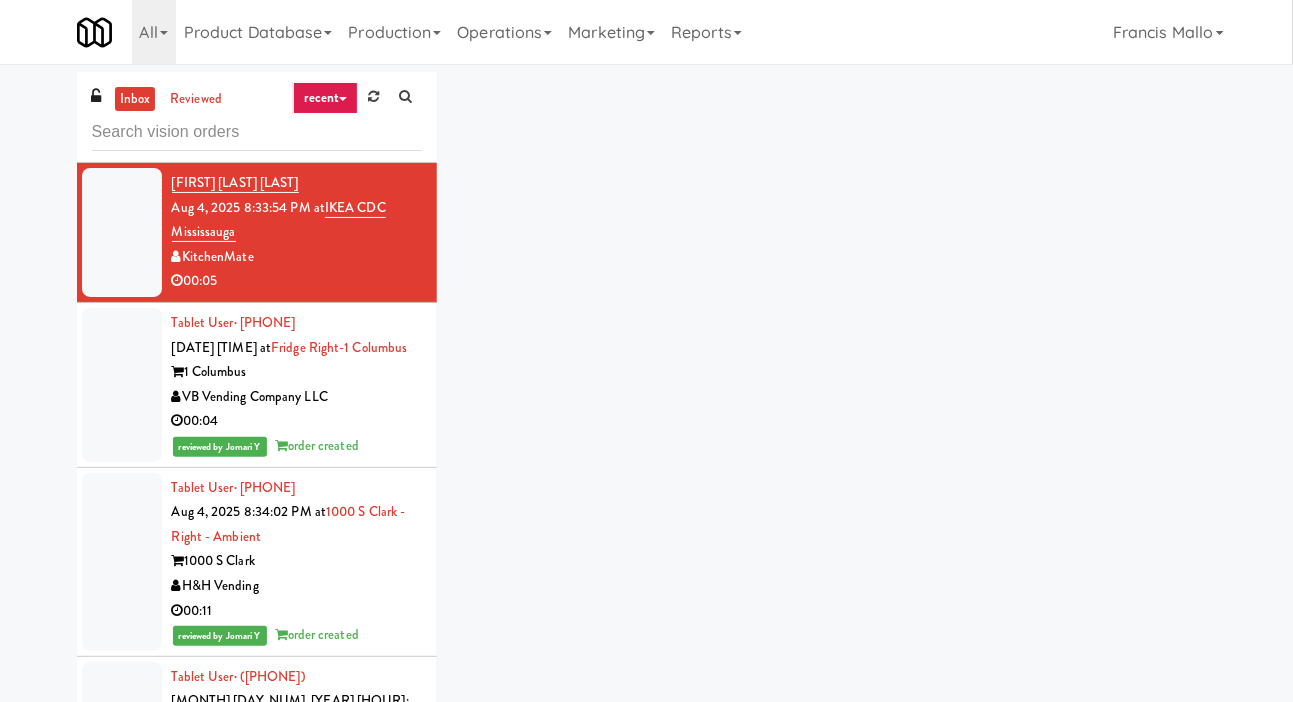click at bounding box center (122, 232) 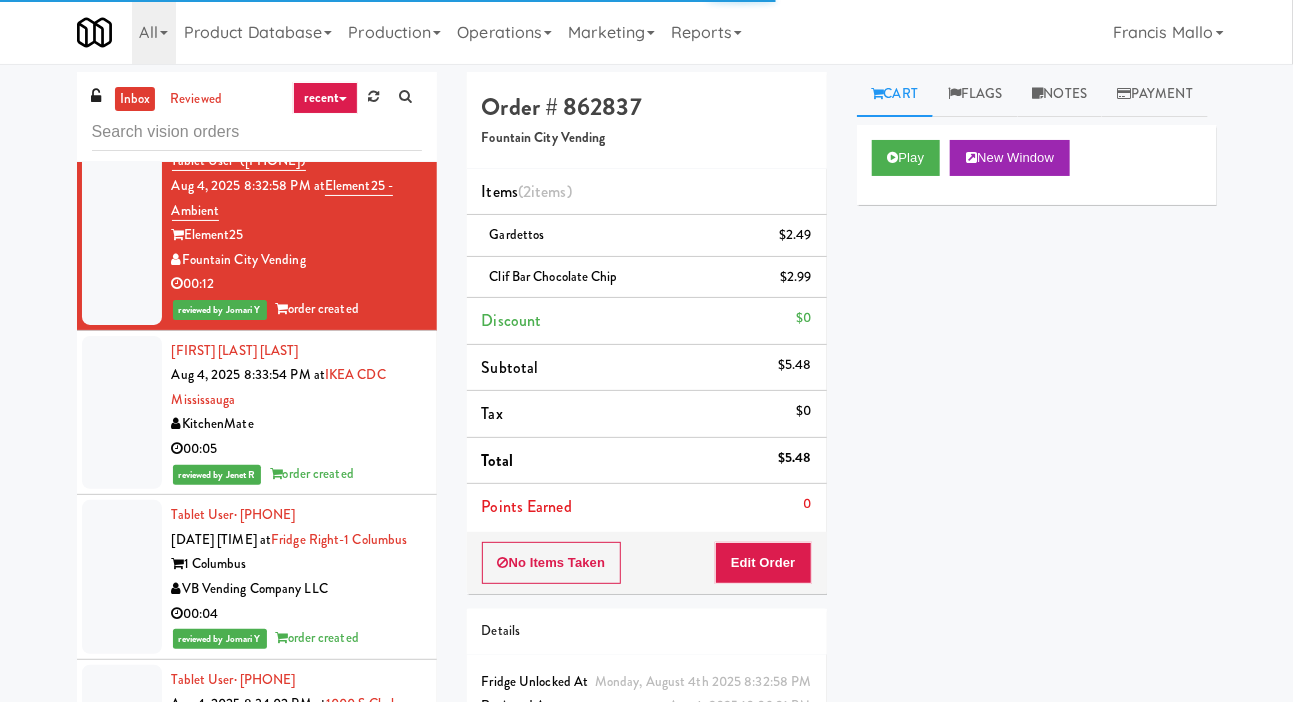 click at bounding box center [122, 70] 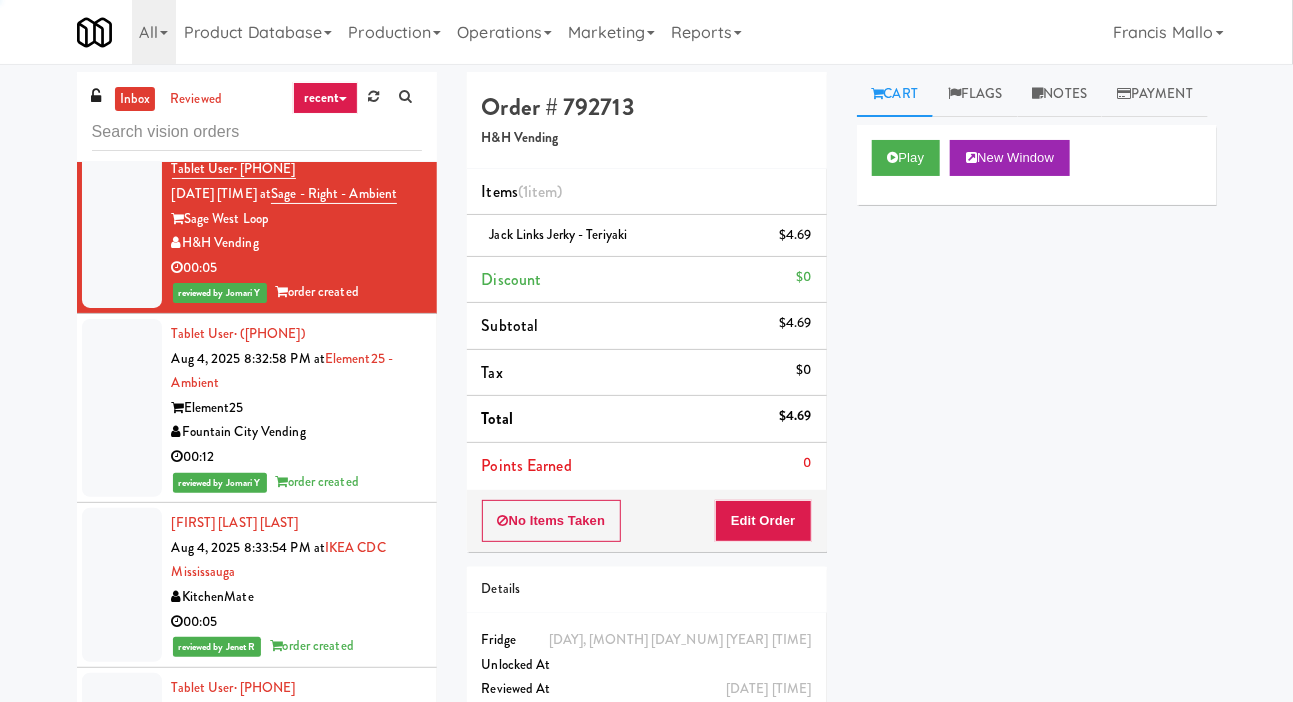 click at bounding box center [122, 67] 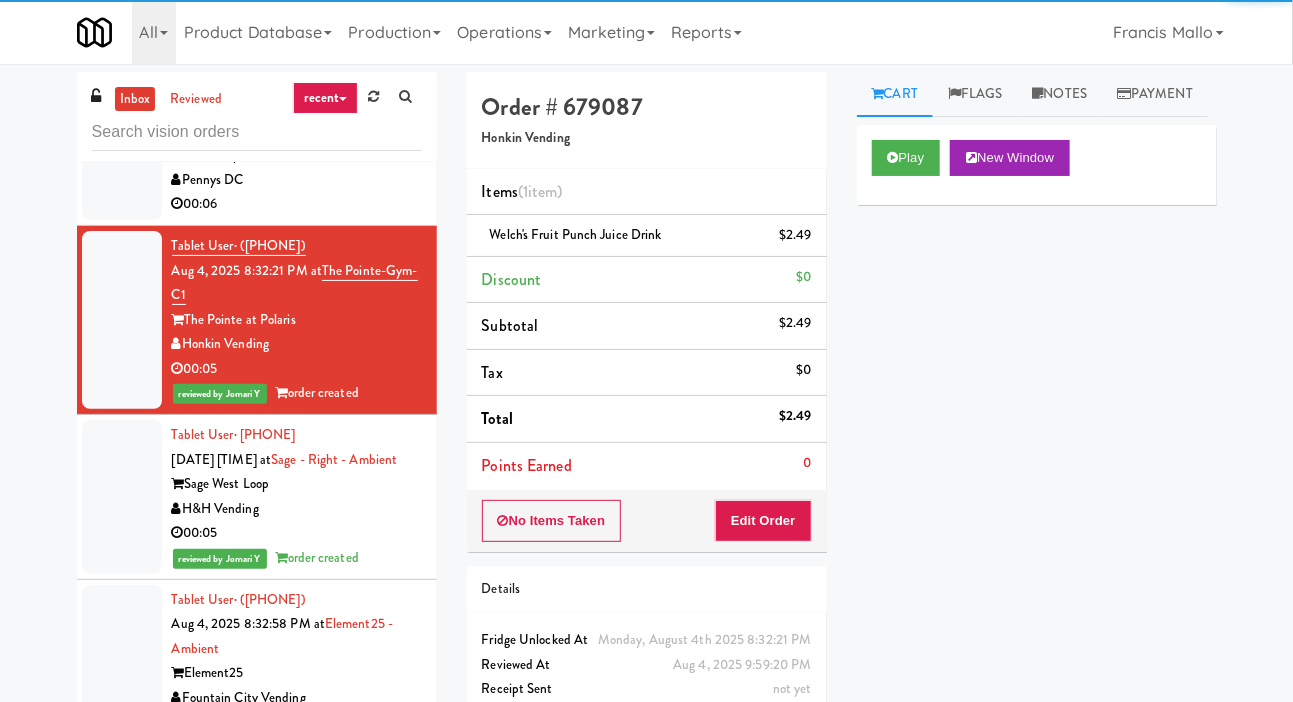 click at bounding box center [122, 143] 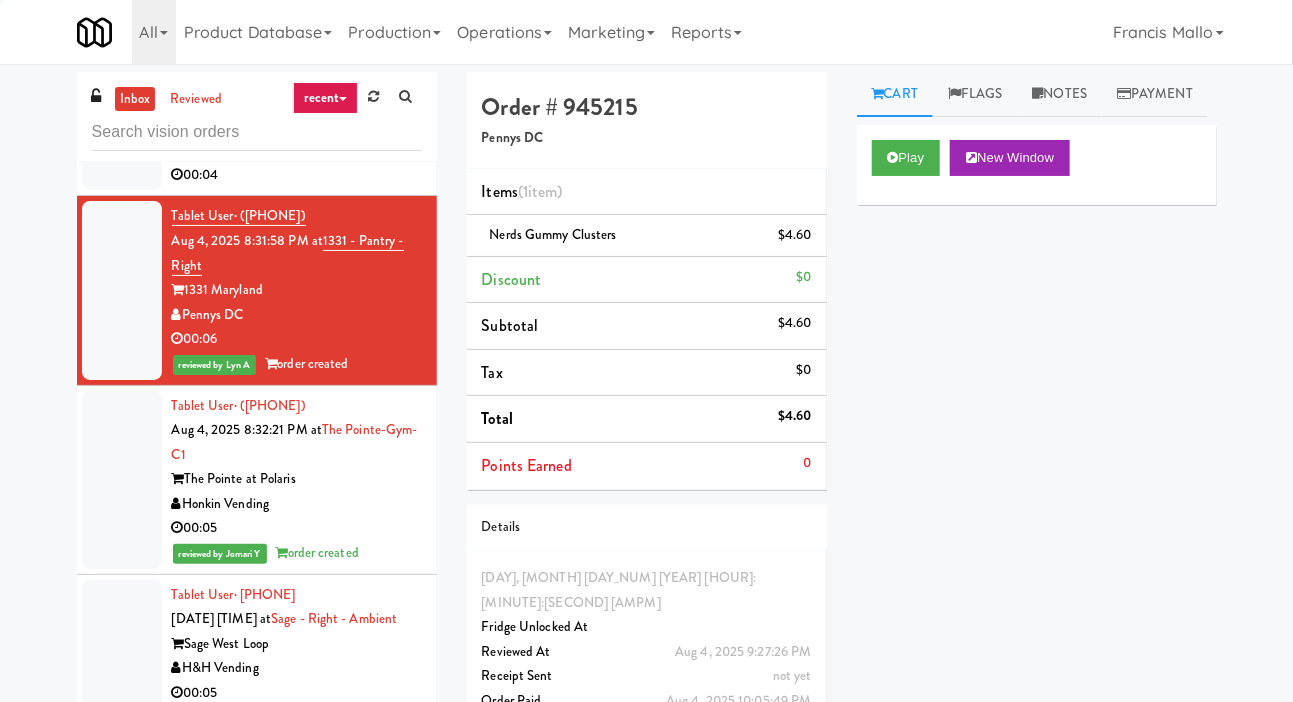 click at bounding box center [122, 114] 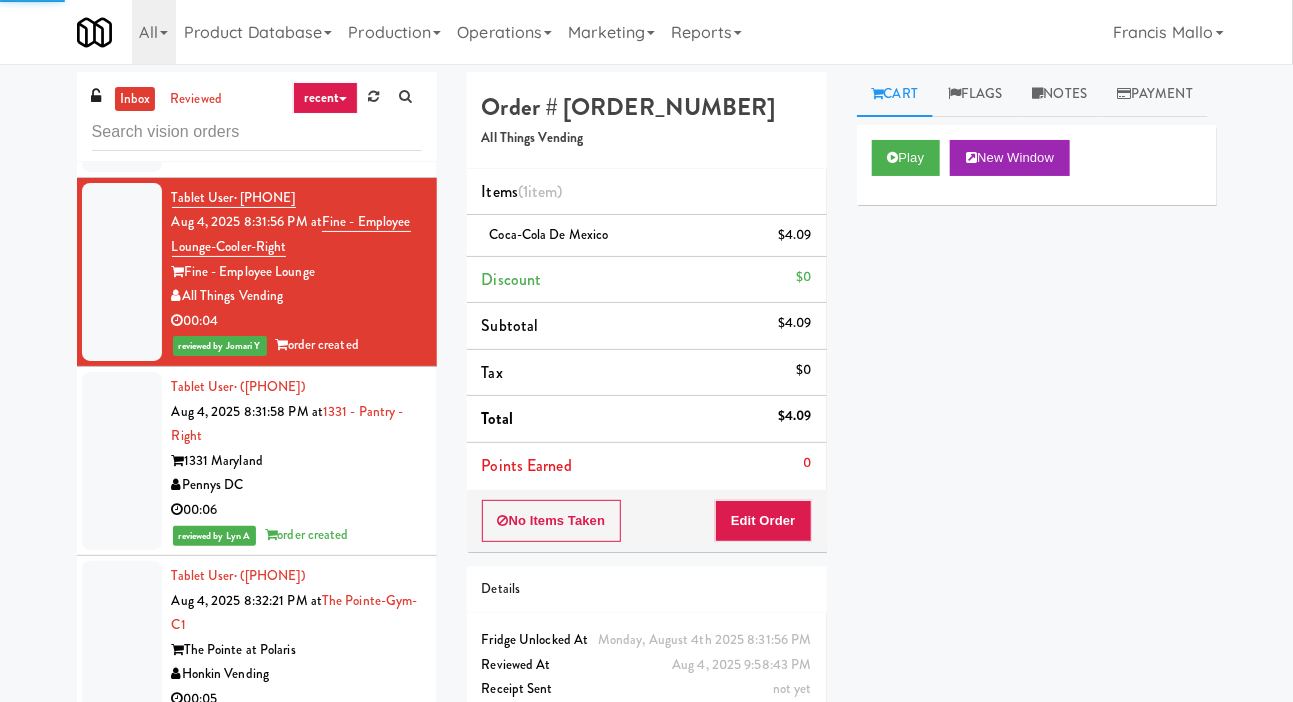 click at bounding box center (122, 95) 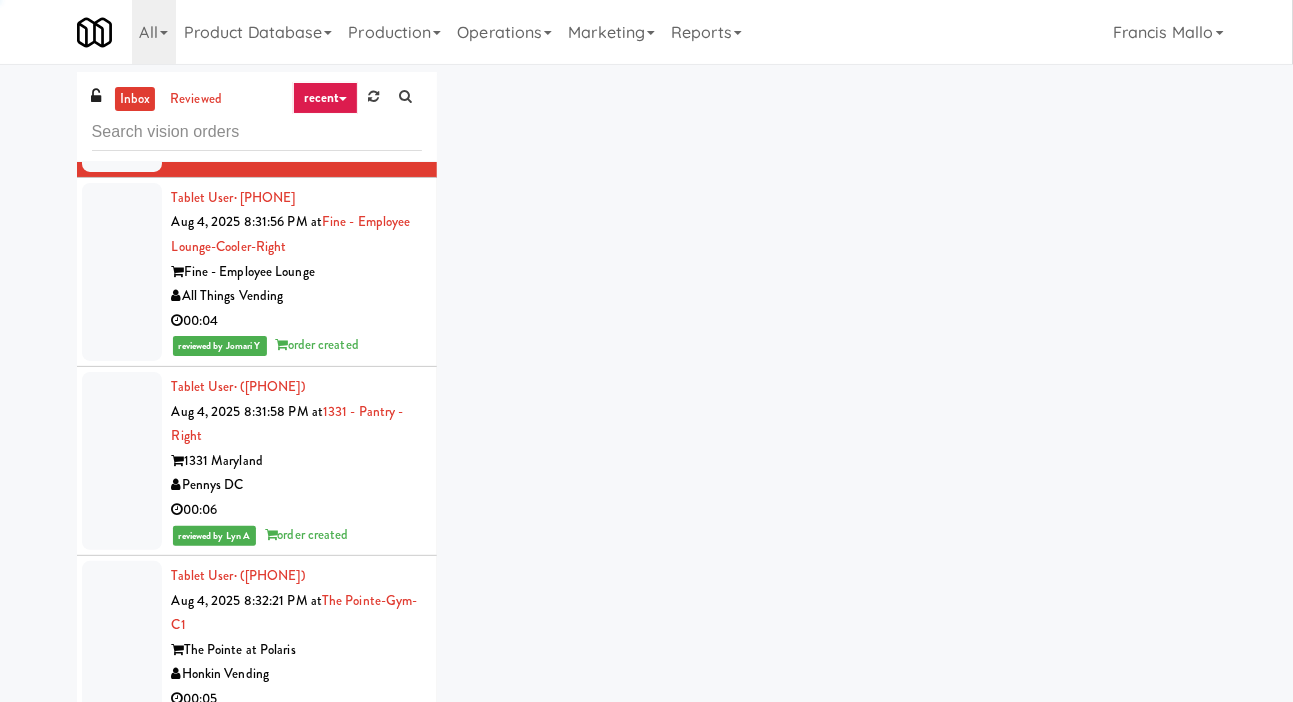 click at bounding box center (122, 95) 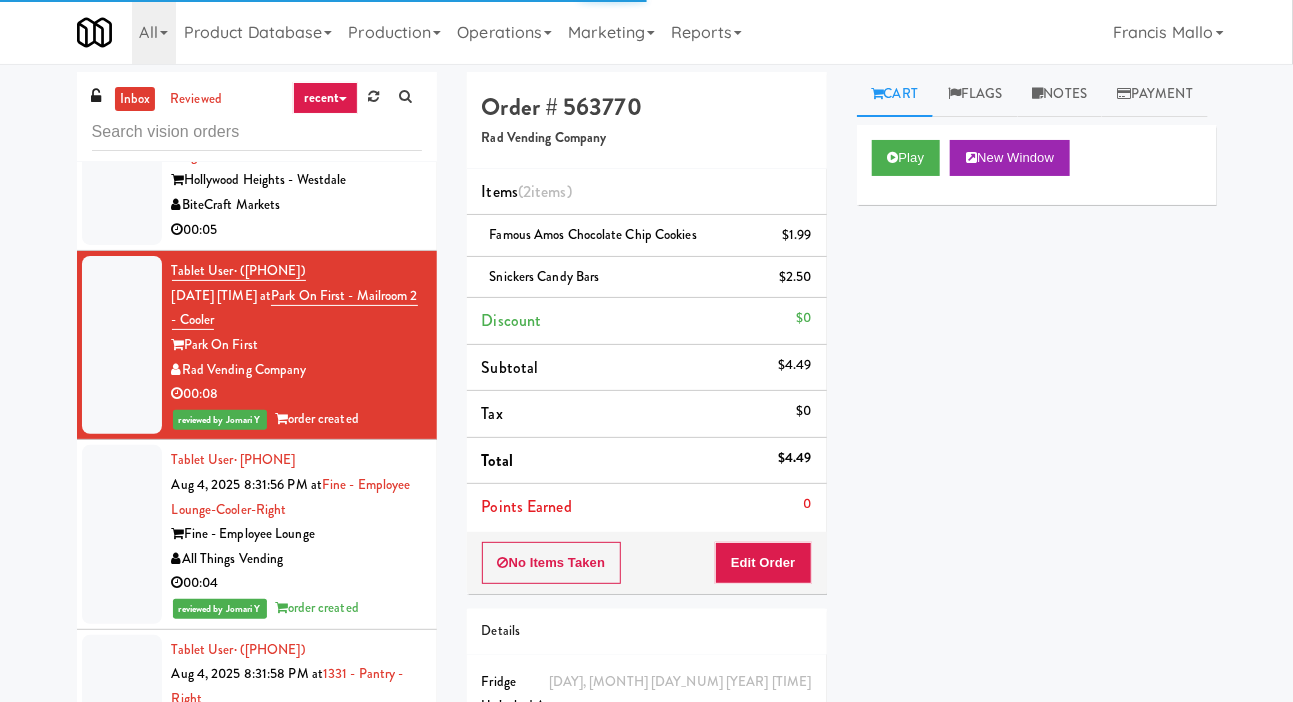 click at bounding box center [122, 169] 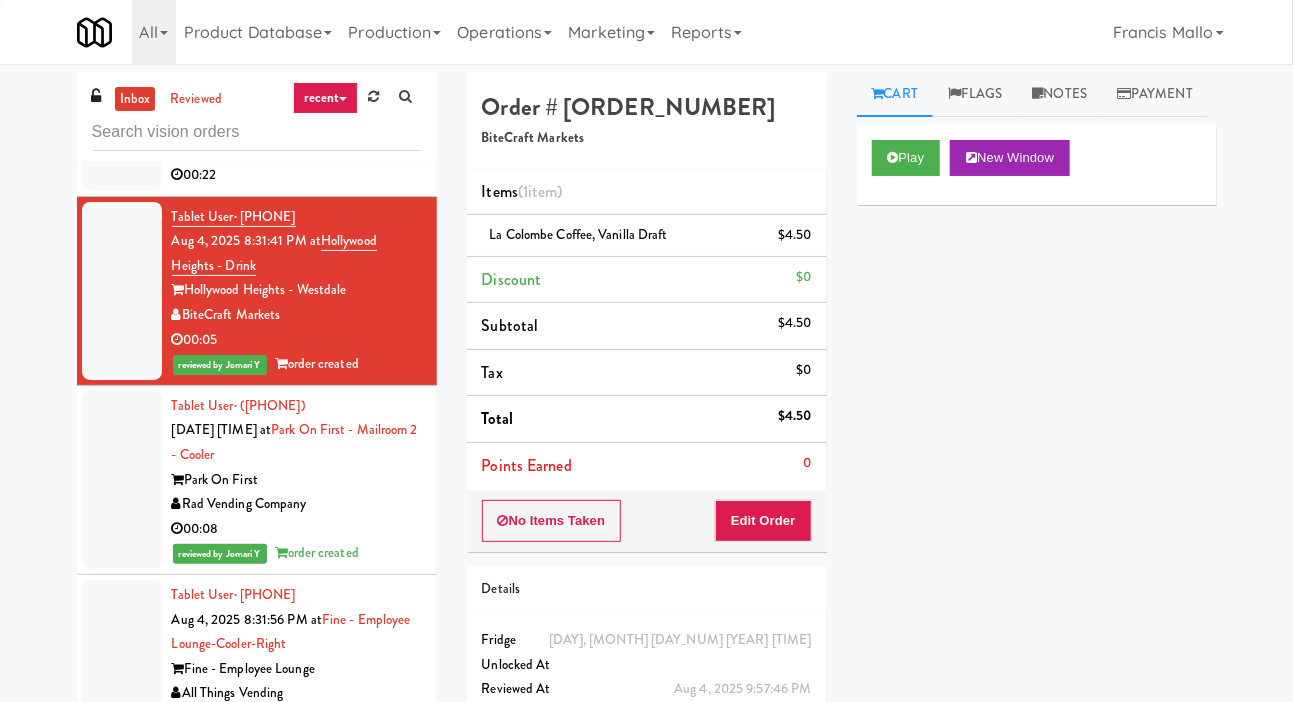 scroll, scrollTop: 24053, scrollLeft: 0, axis: vertical 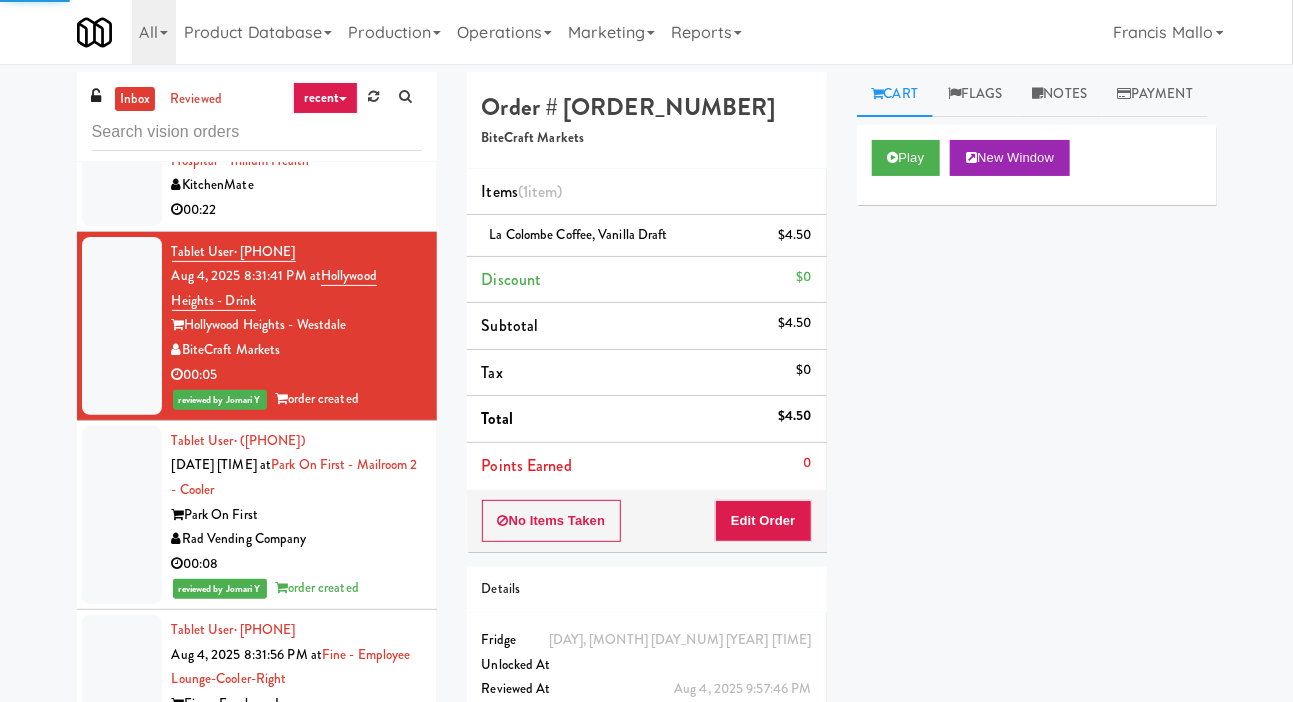 click at bounding box center (122, 161) 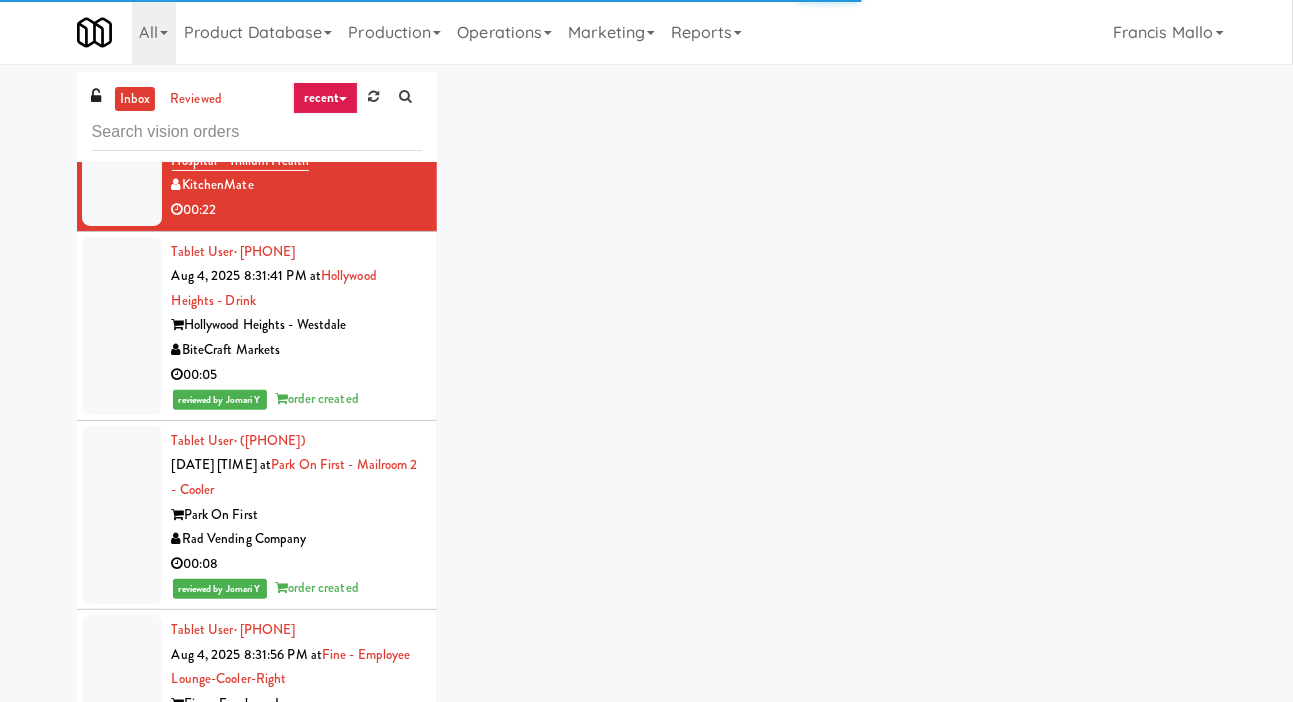 click at bounding box center (122, 9) 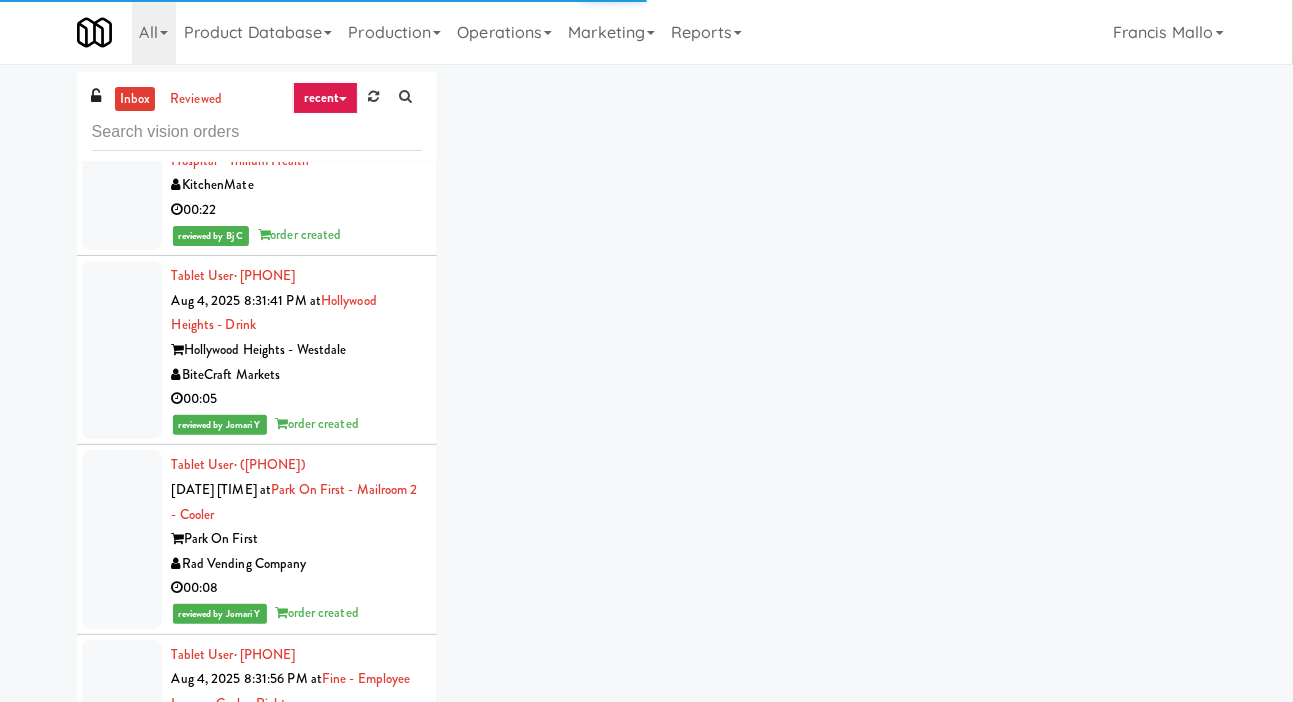 click at bounding box center [122, 9] 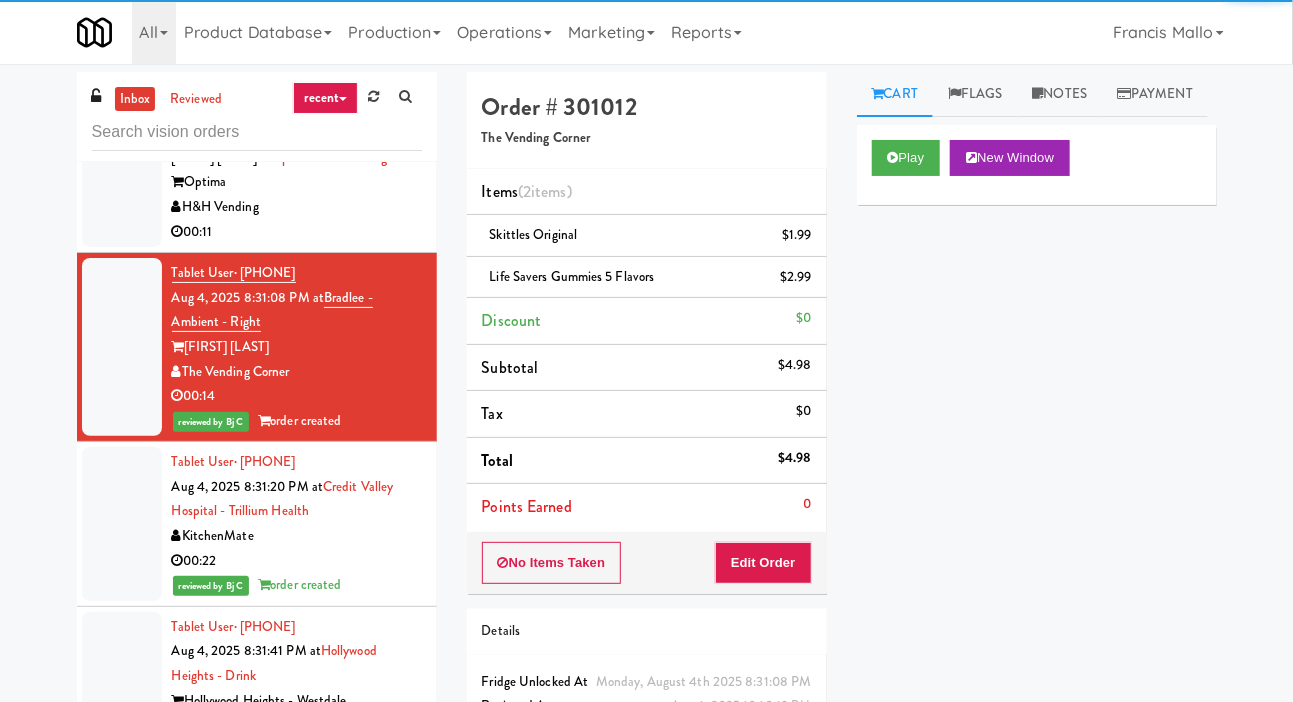 click at bounding box center (122, 182) 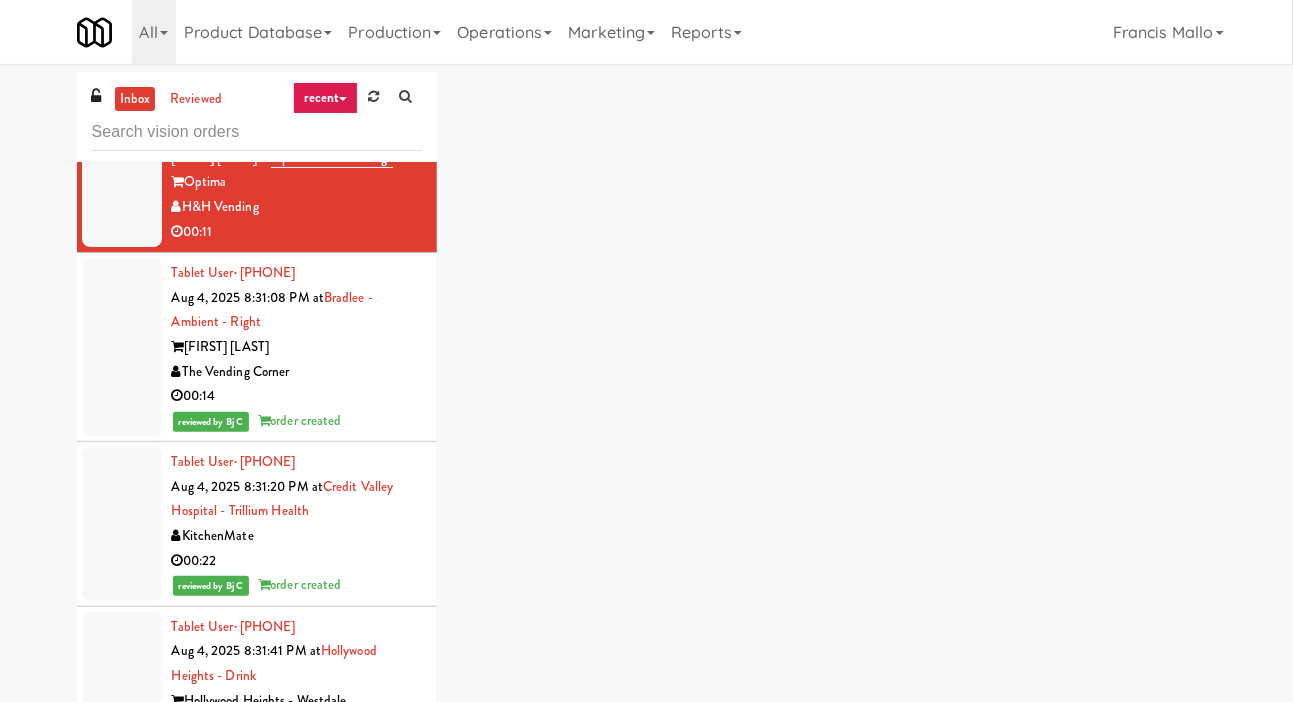 click at bounding box center [122, 31] 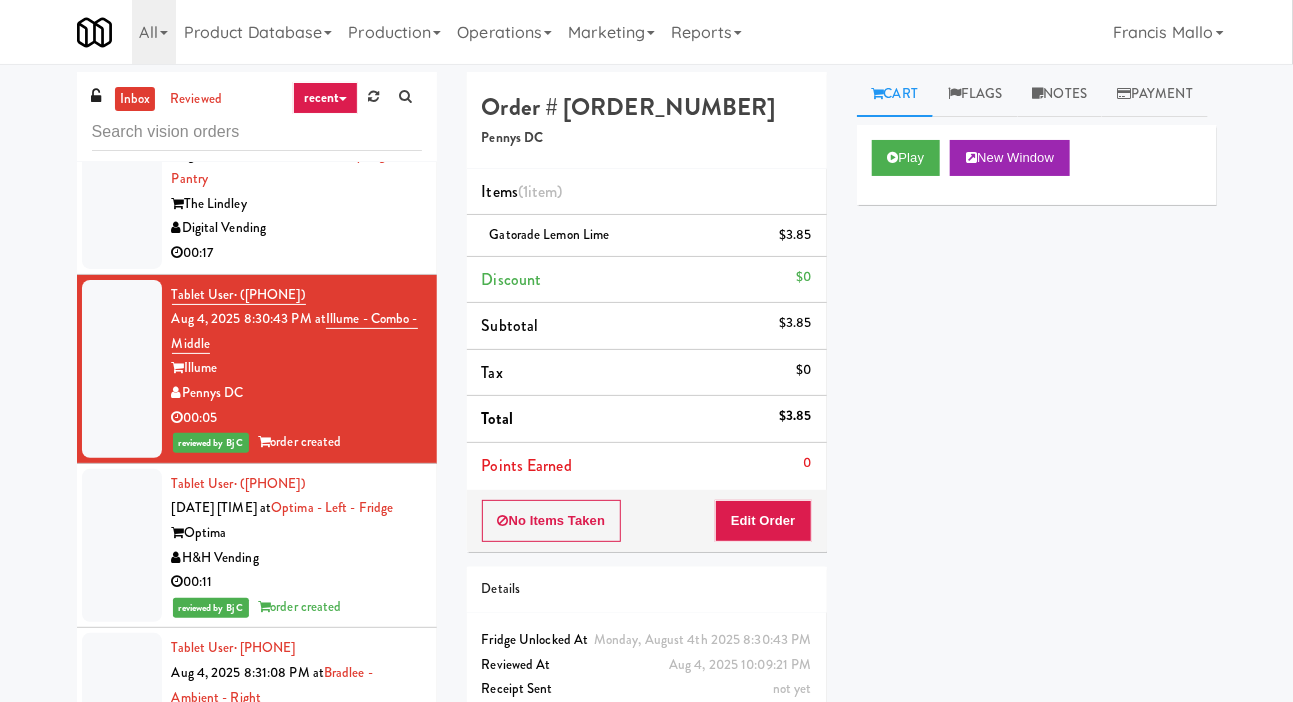 click at bounding box center (122, 192) 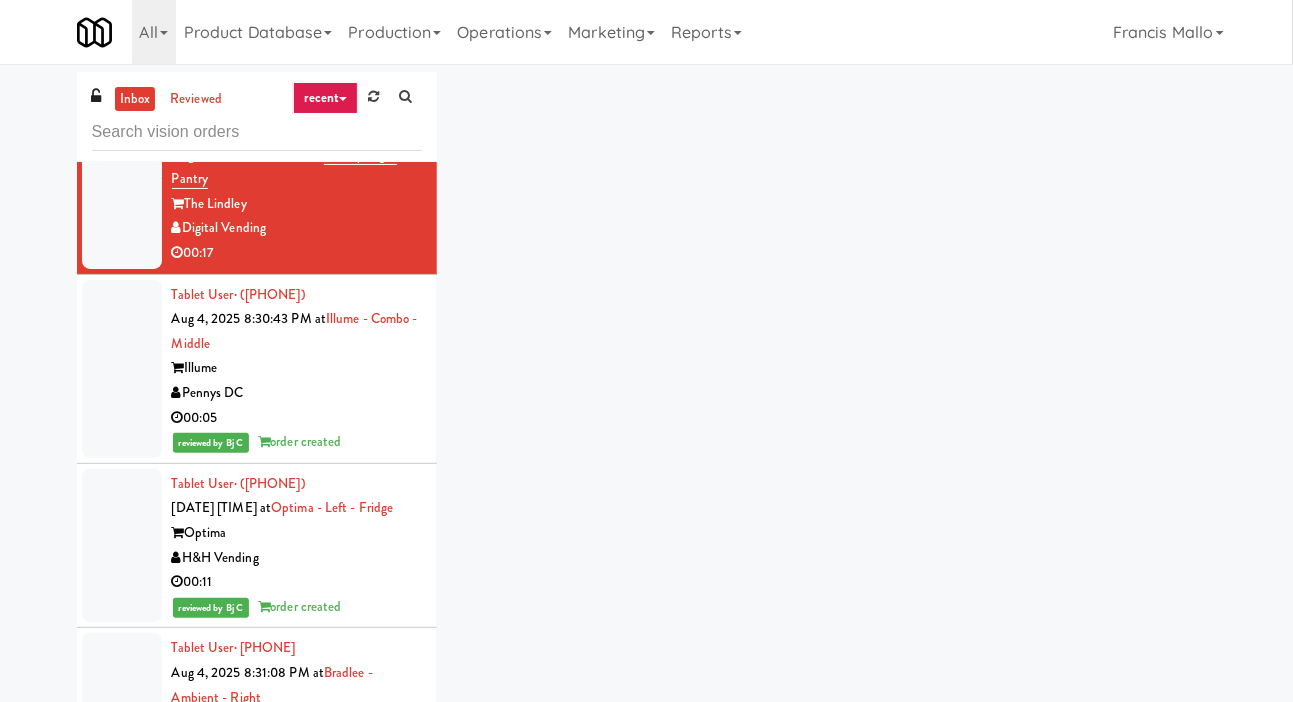 click at bounding box center [122, 39] 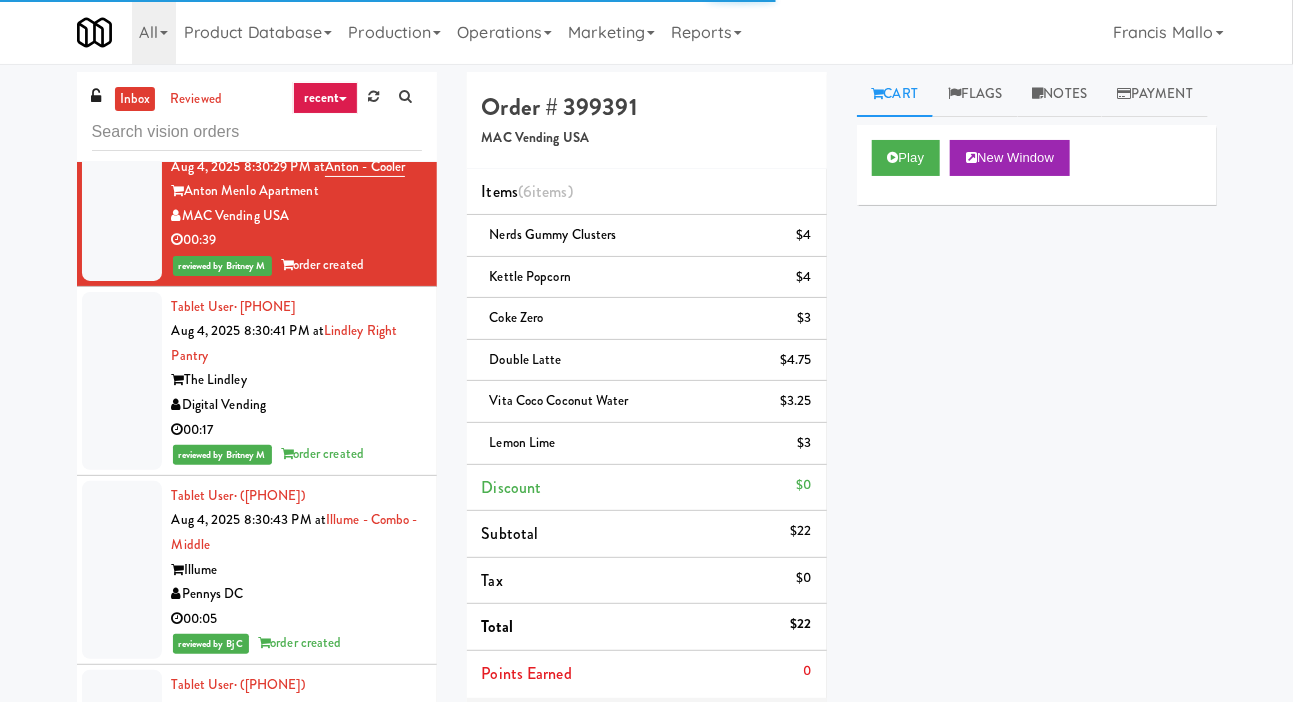click at bounding box center [122, 40] 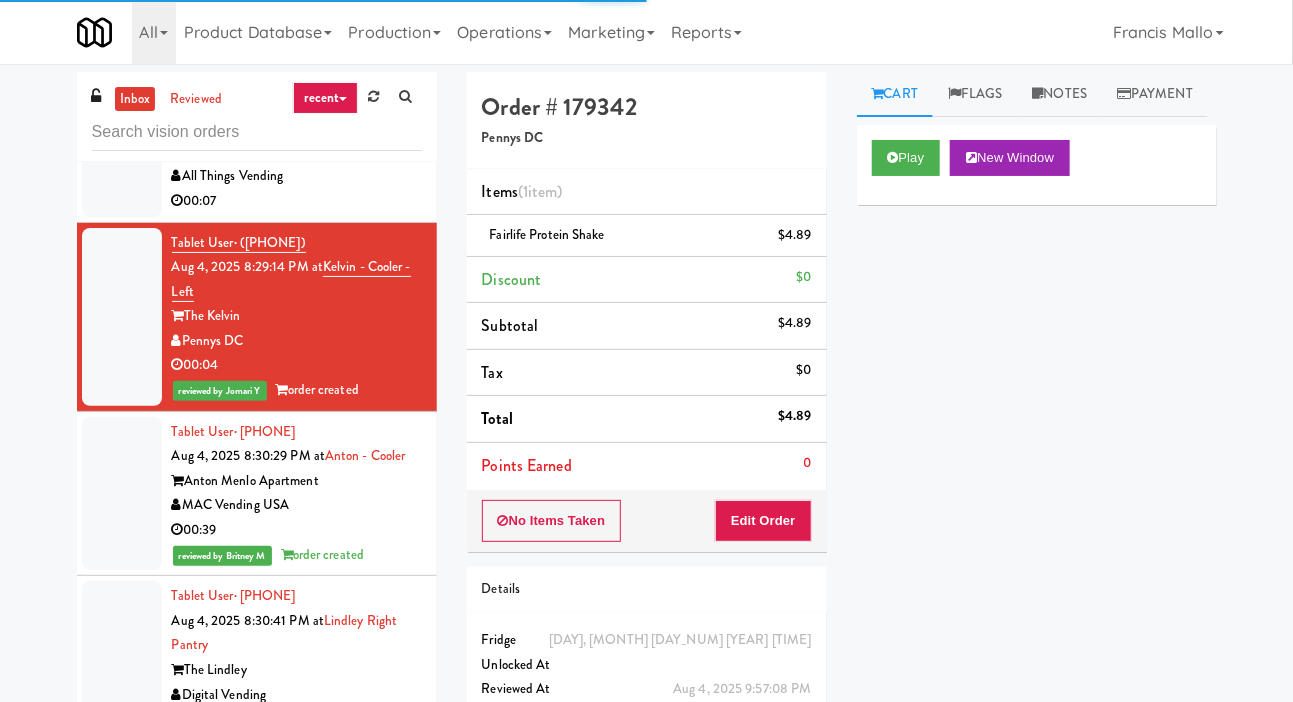 click at bounding box center [122, 140] 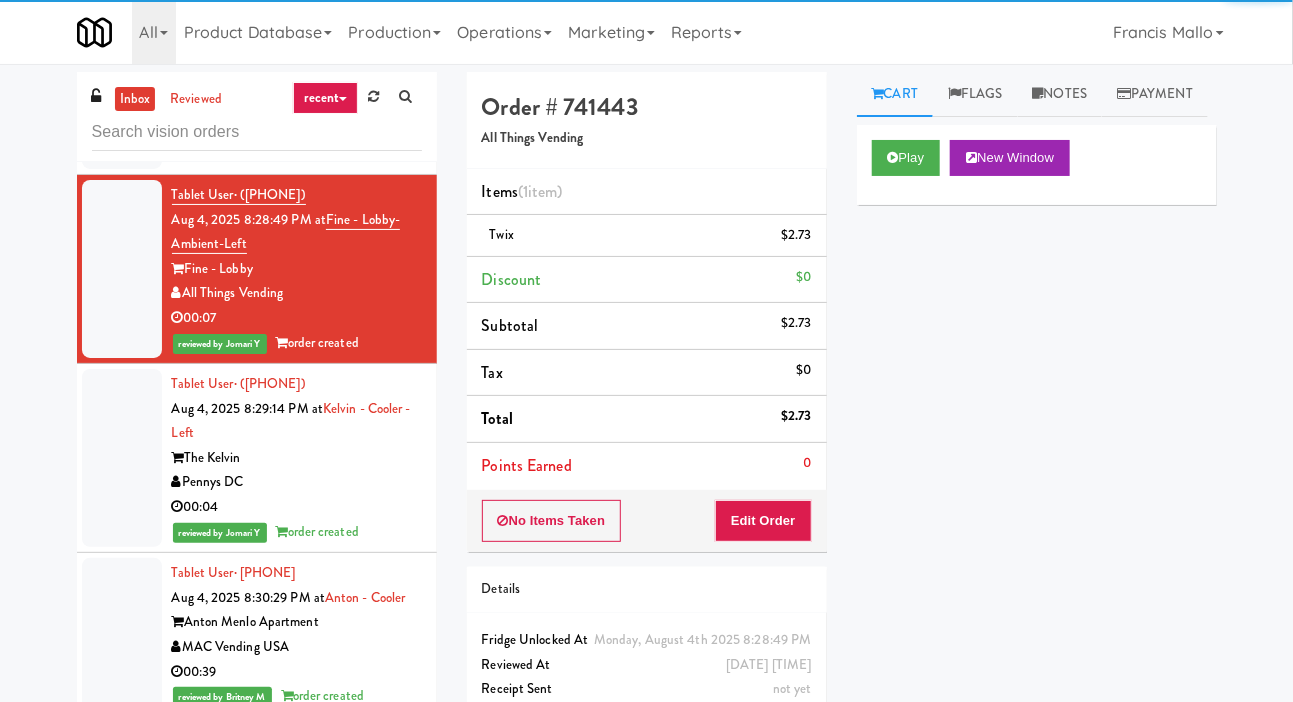 click at bounding box center (122, 92) 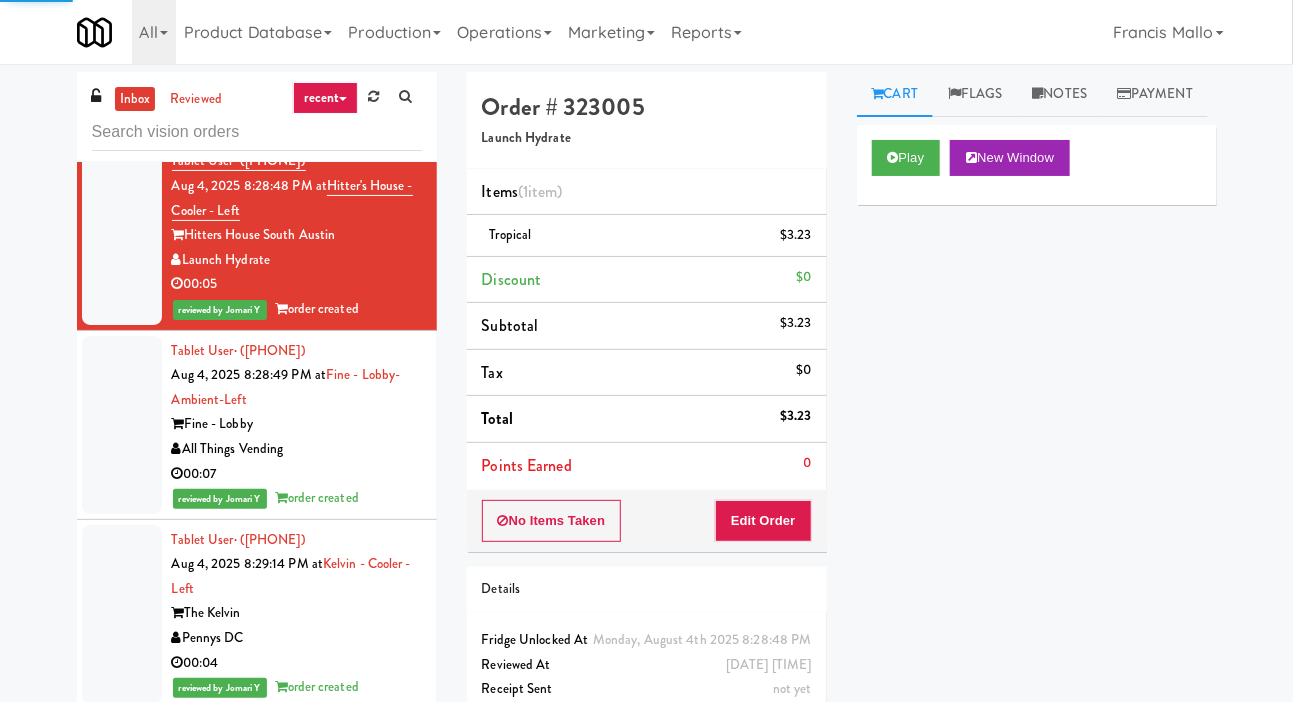 click at bounding box center [122, 59] 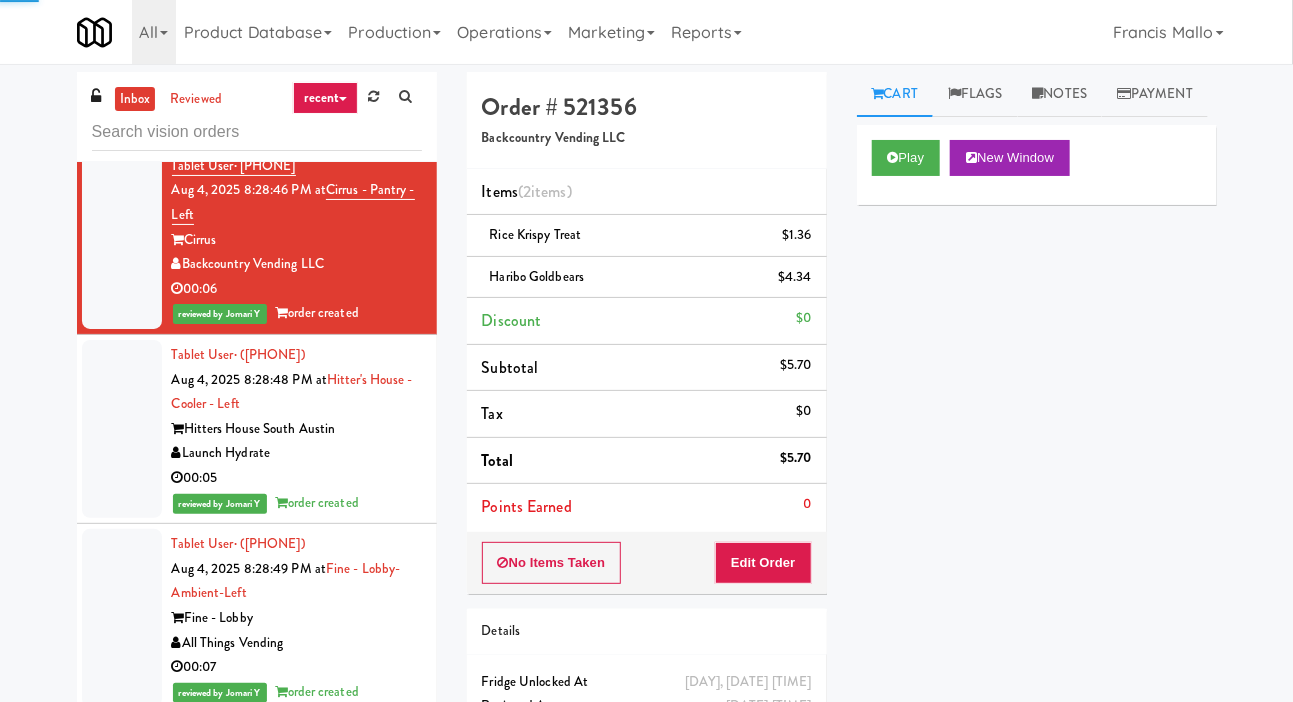 click at bounding box center [122, 75] 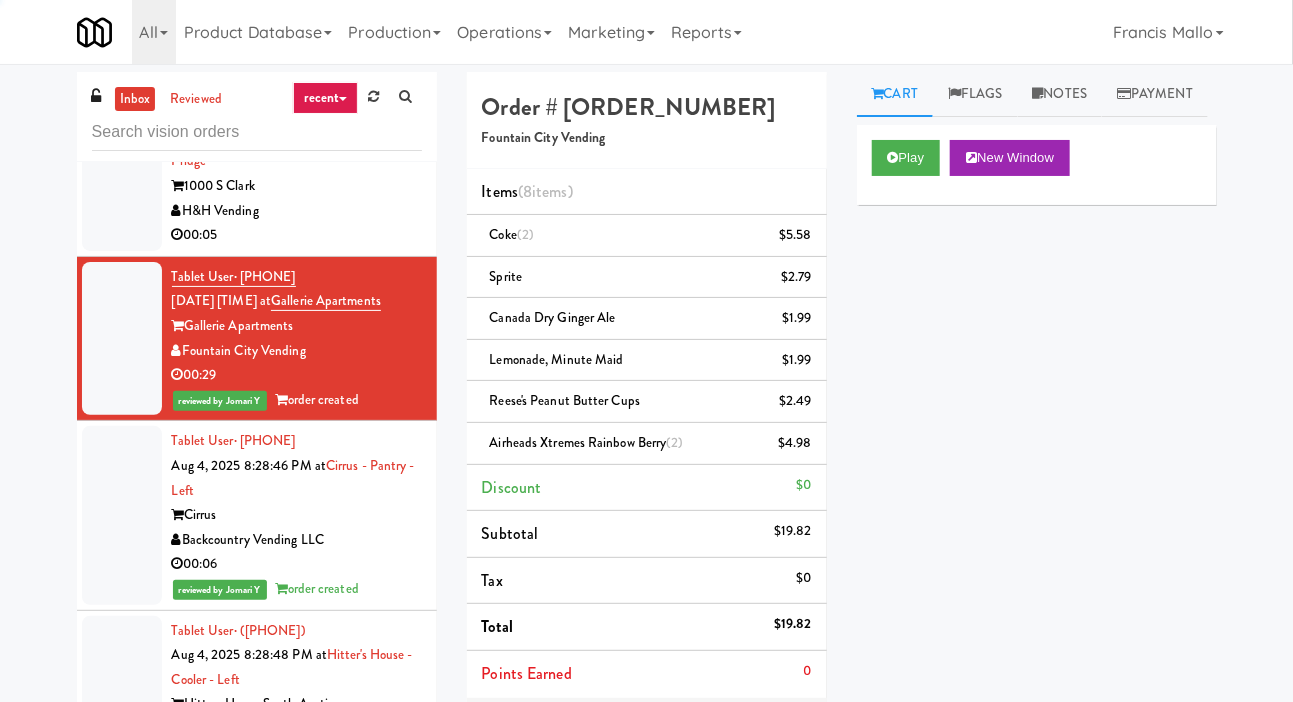 click at bounding box center [122, 174] 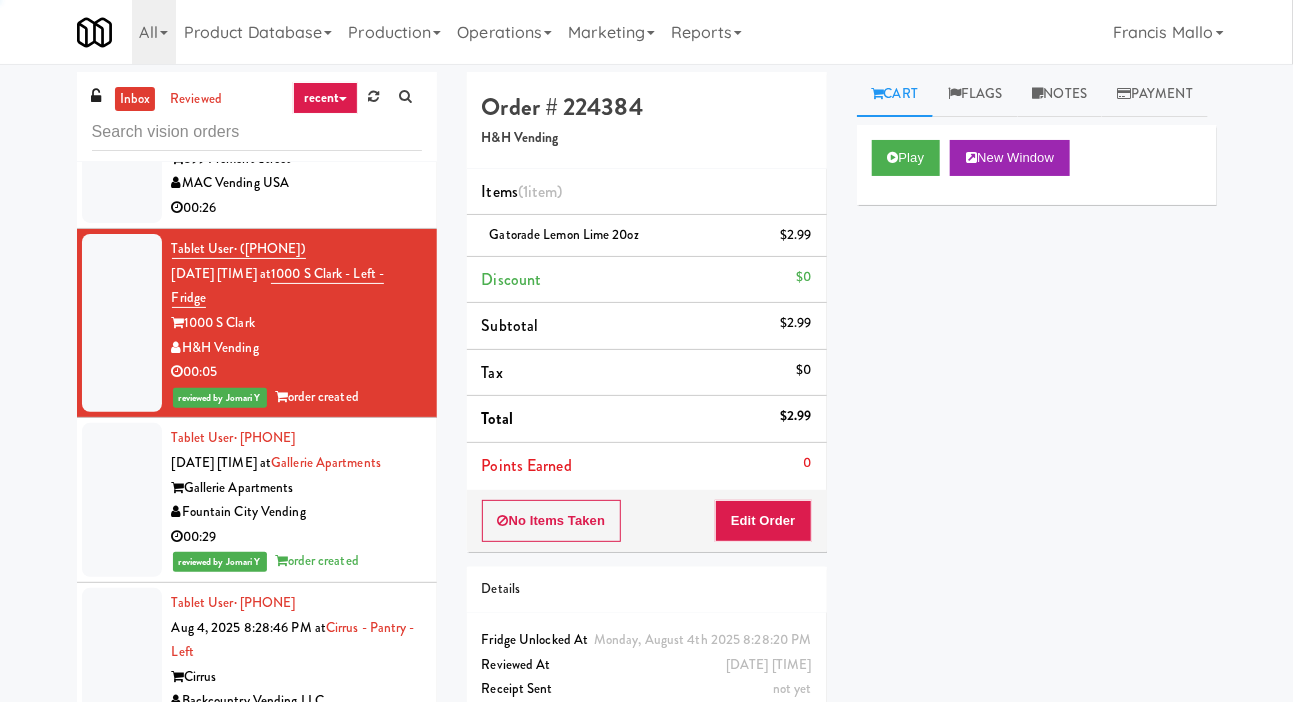 click at bounding box center (122, 158) 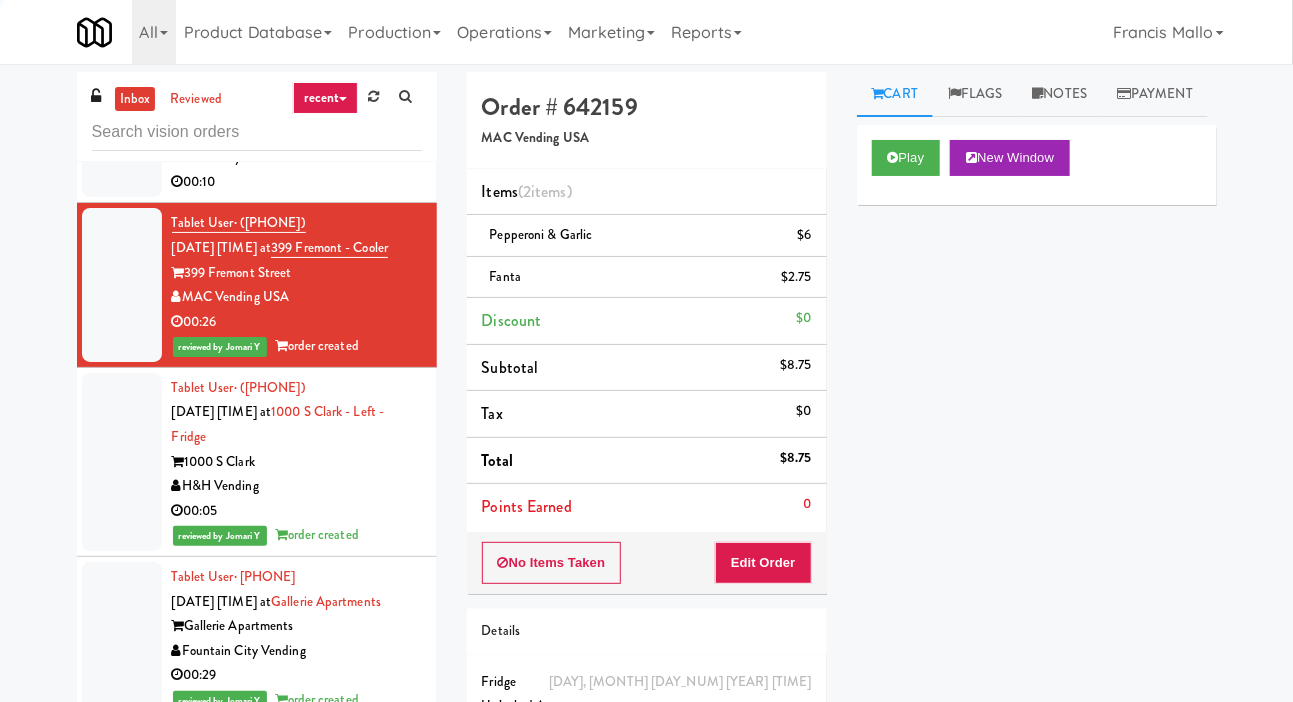 click at bounding box center [122, 121] 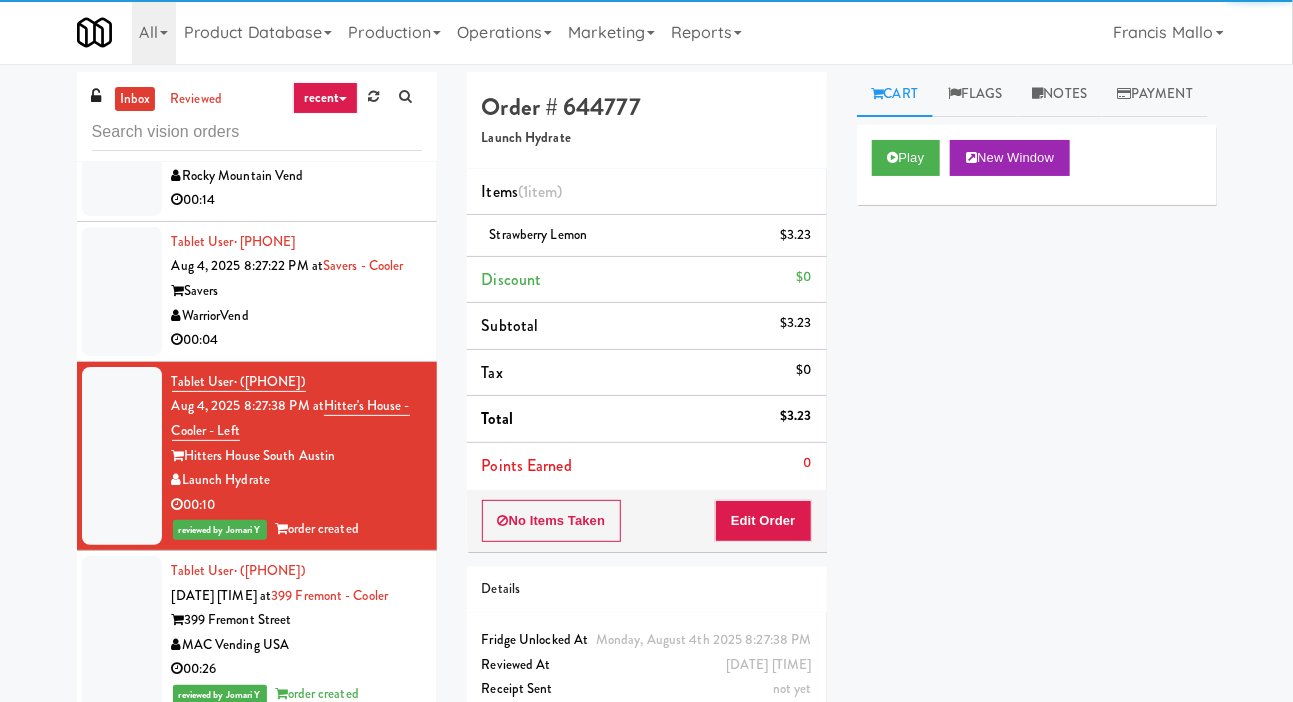 scroll, scrollTop: 21739, scrollLeft: 0, axis: vertical 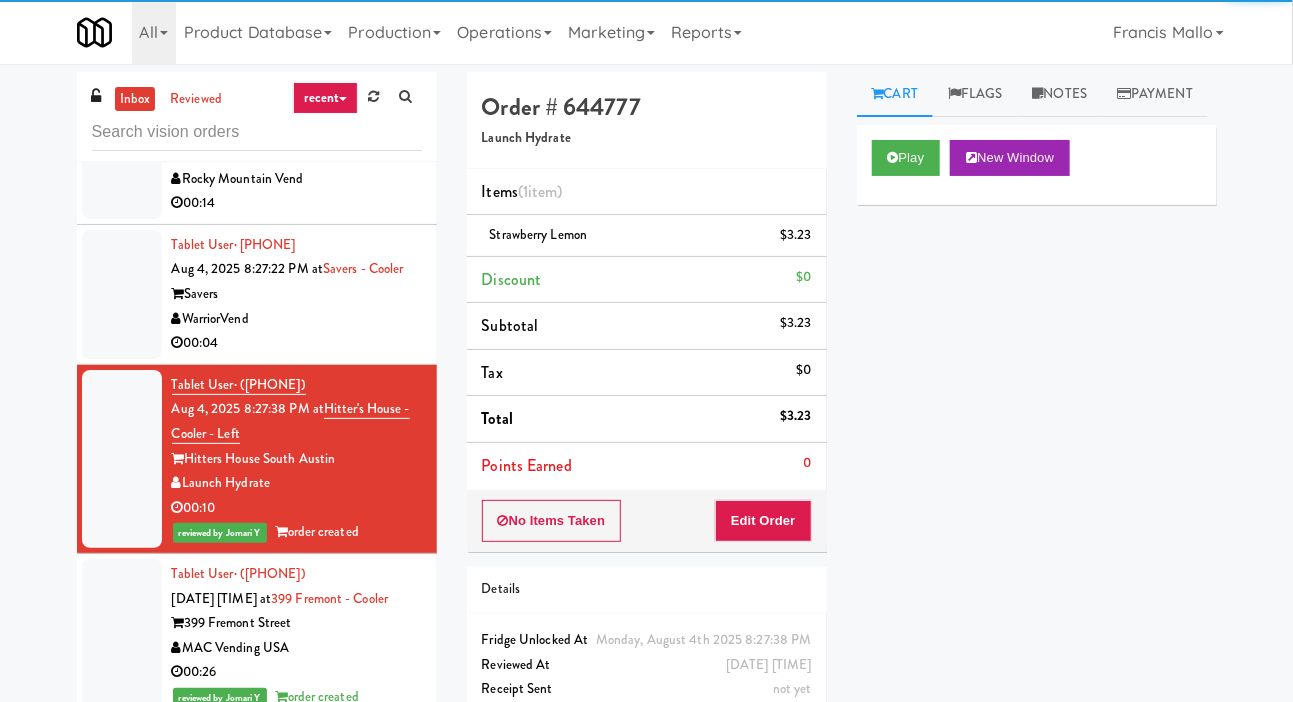click at bounding box center [122, 294] 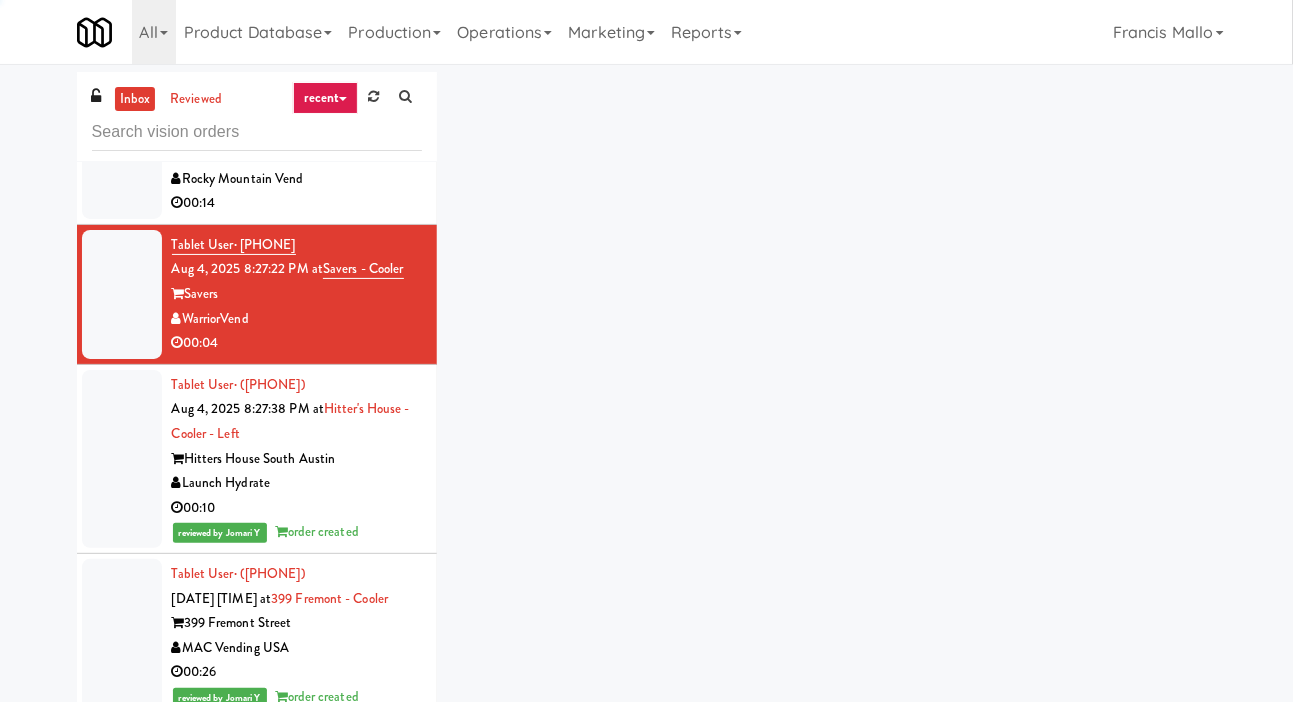 click at bounding box center [122, 294] 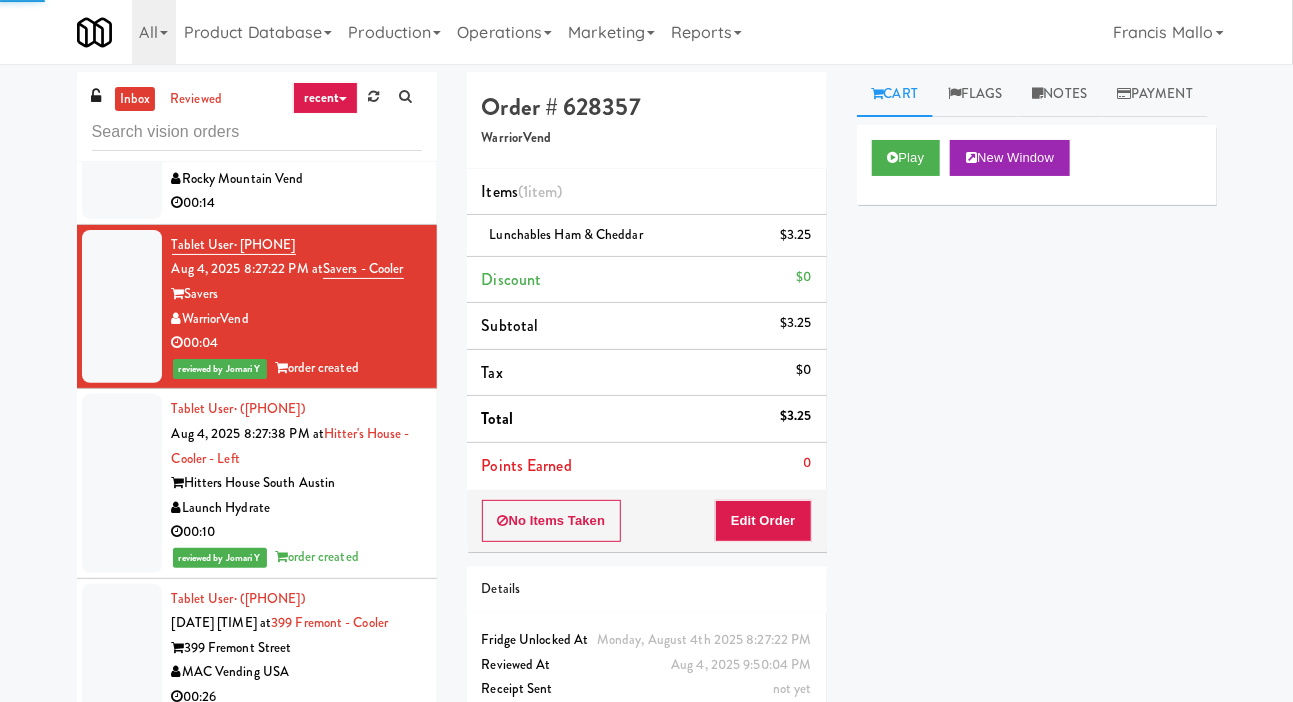 click at bounding box center (122, 142) 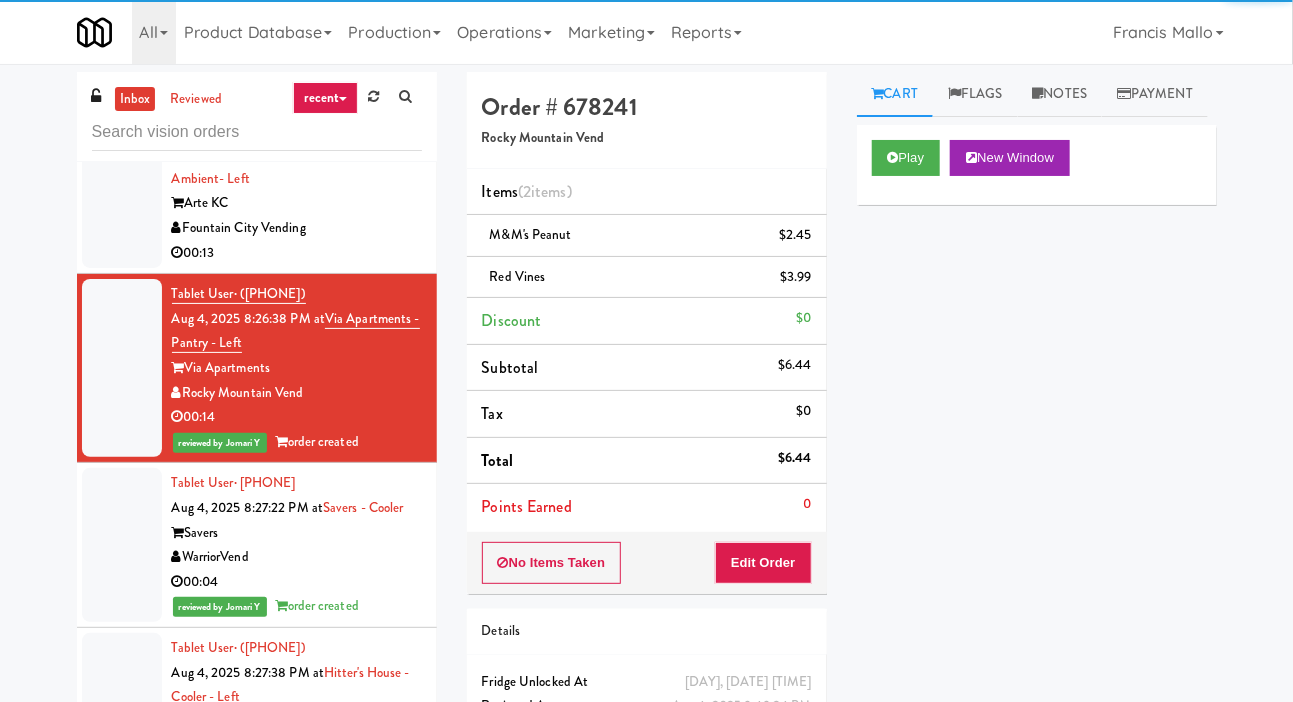 click at bounding box center (122, 192) 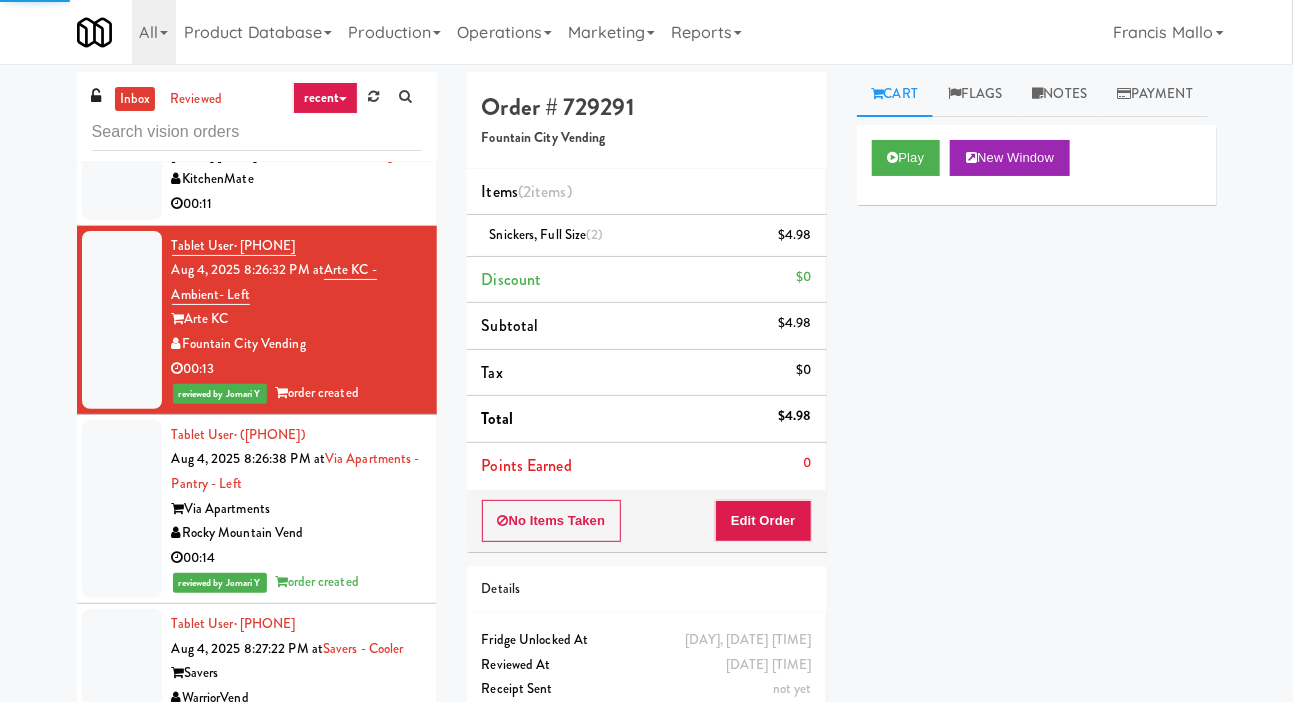click at bounding box center [122, 167] 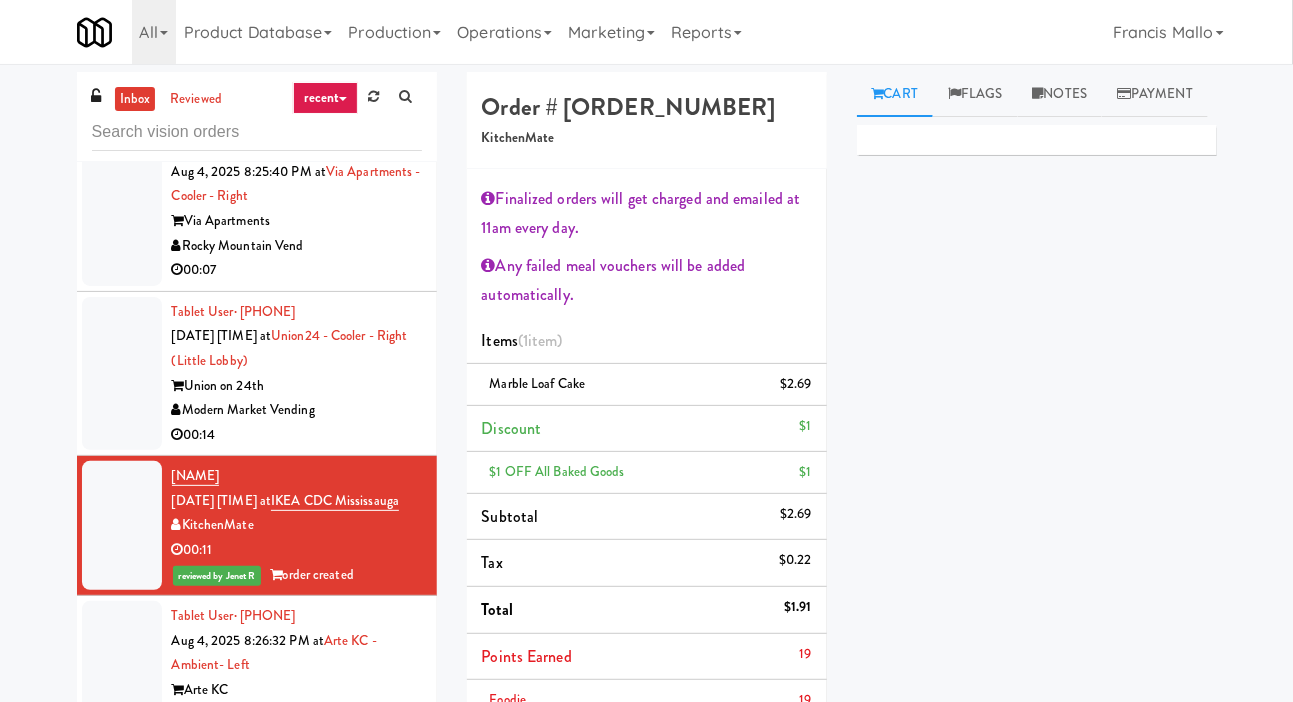 click at bounding box center (122, 374) 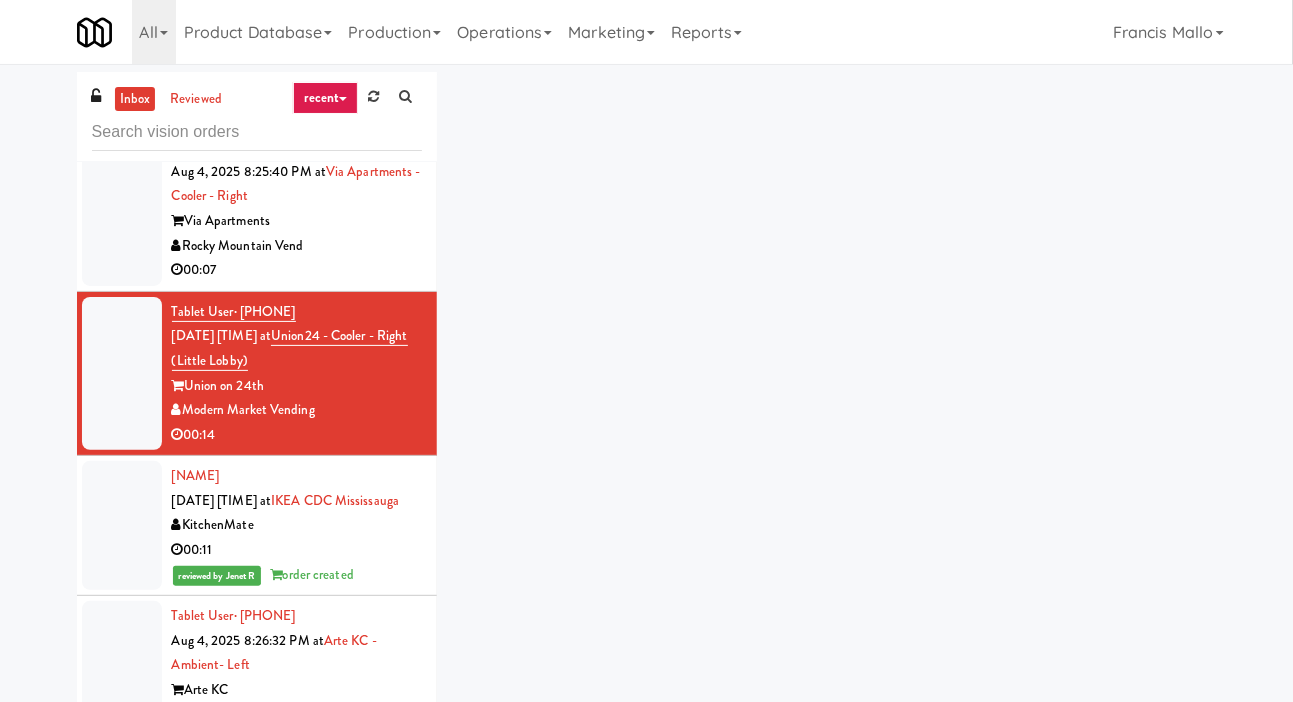 click at bounding box center [122, 209] 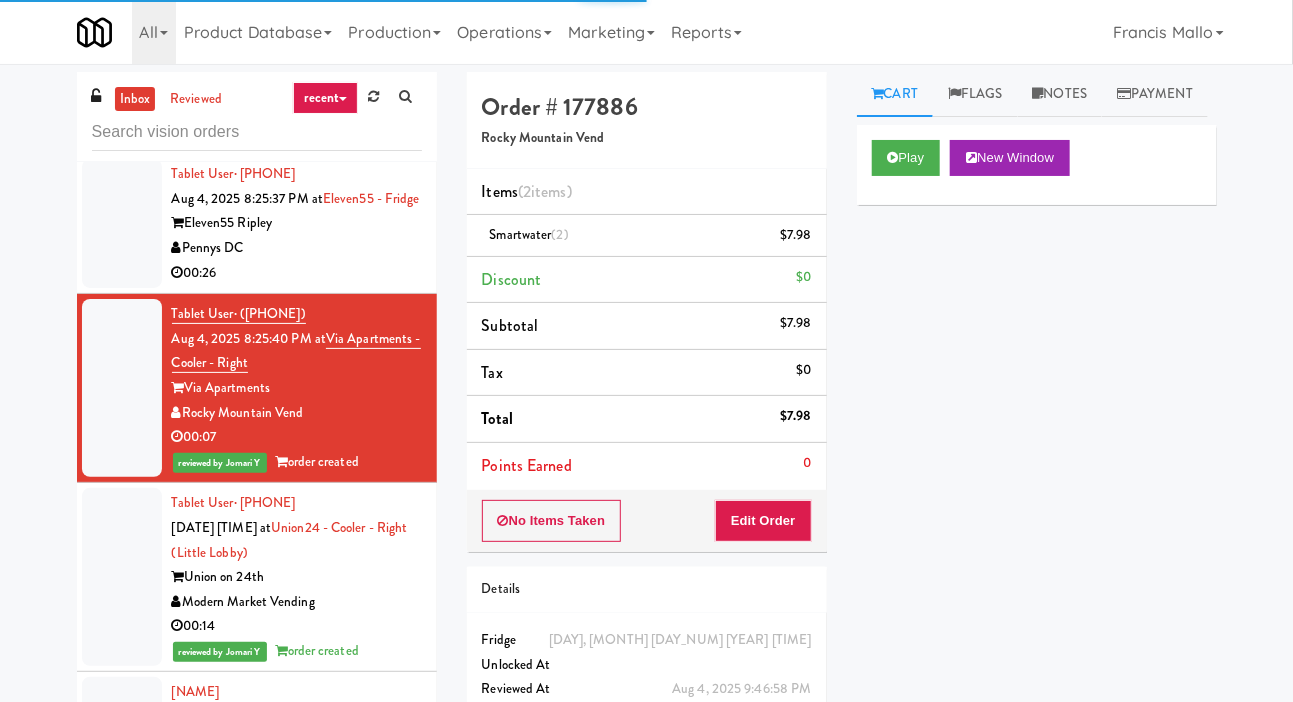 click at bounding box center [122, 223] 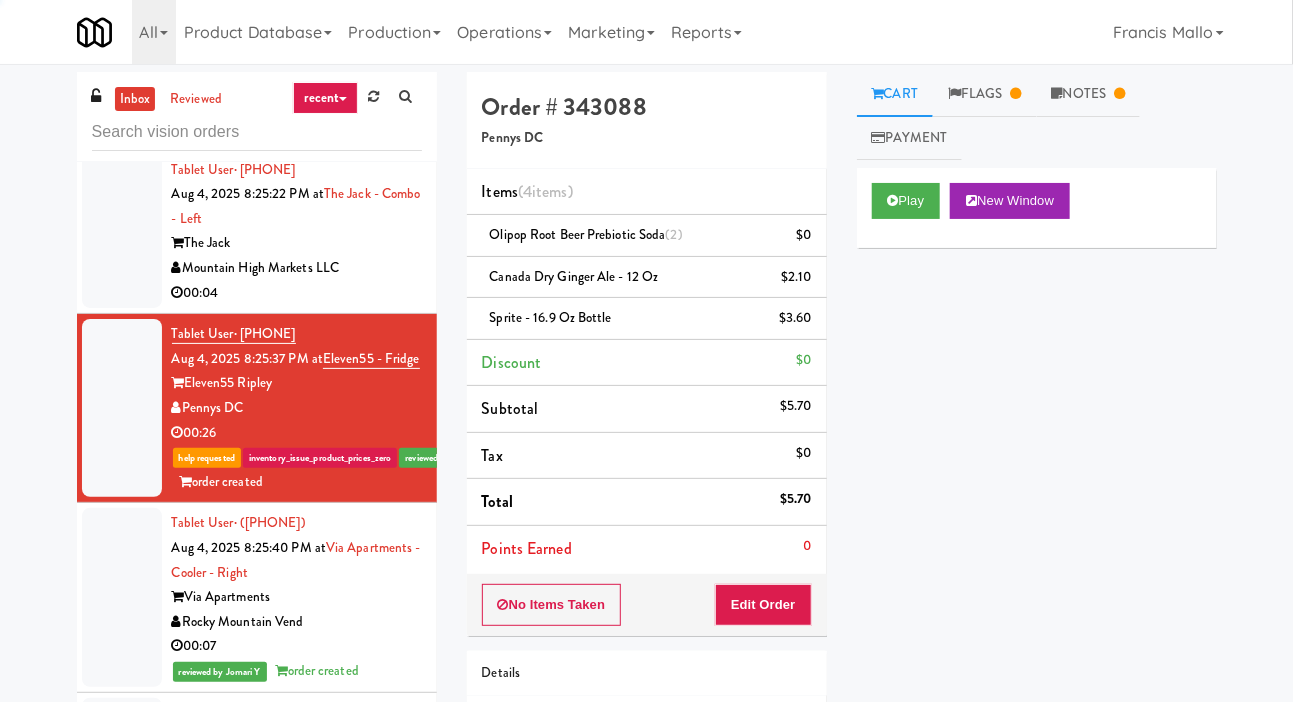 click at bounding box center (122, 232) 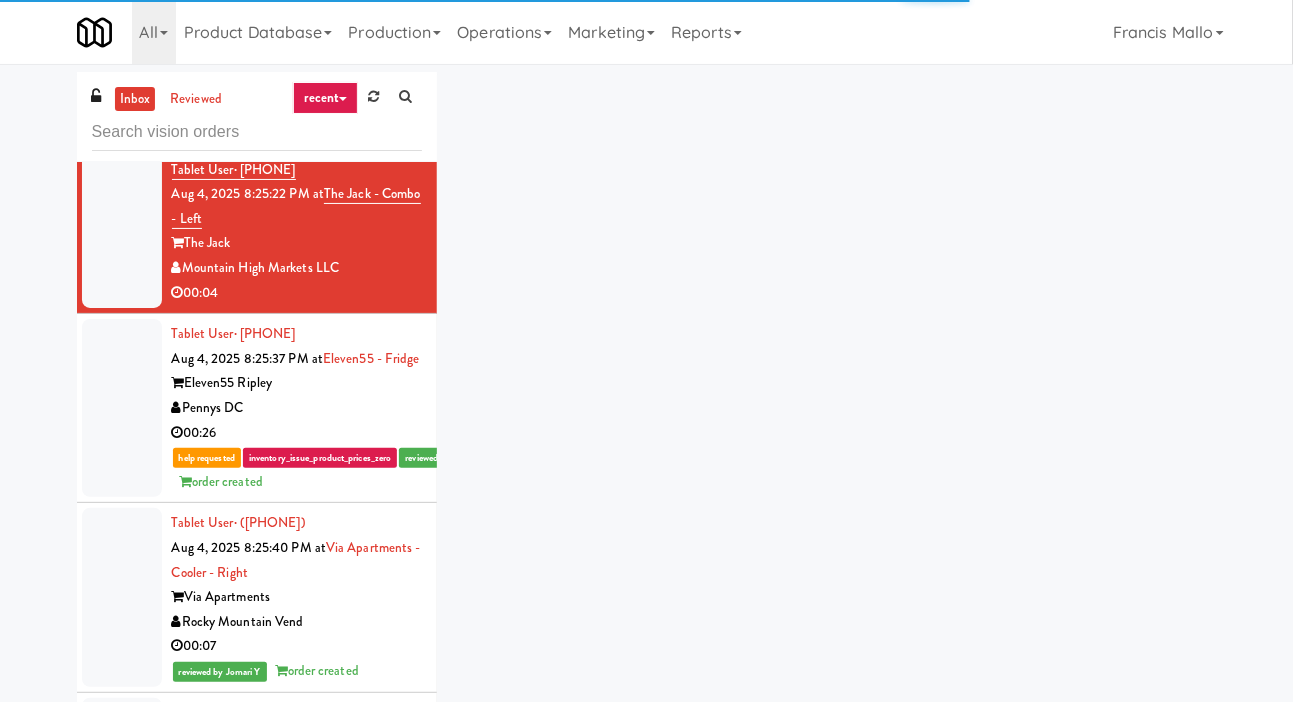 click at bounding box center (122, 232) 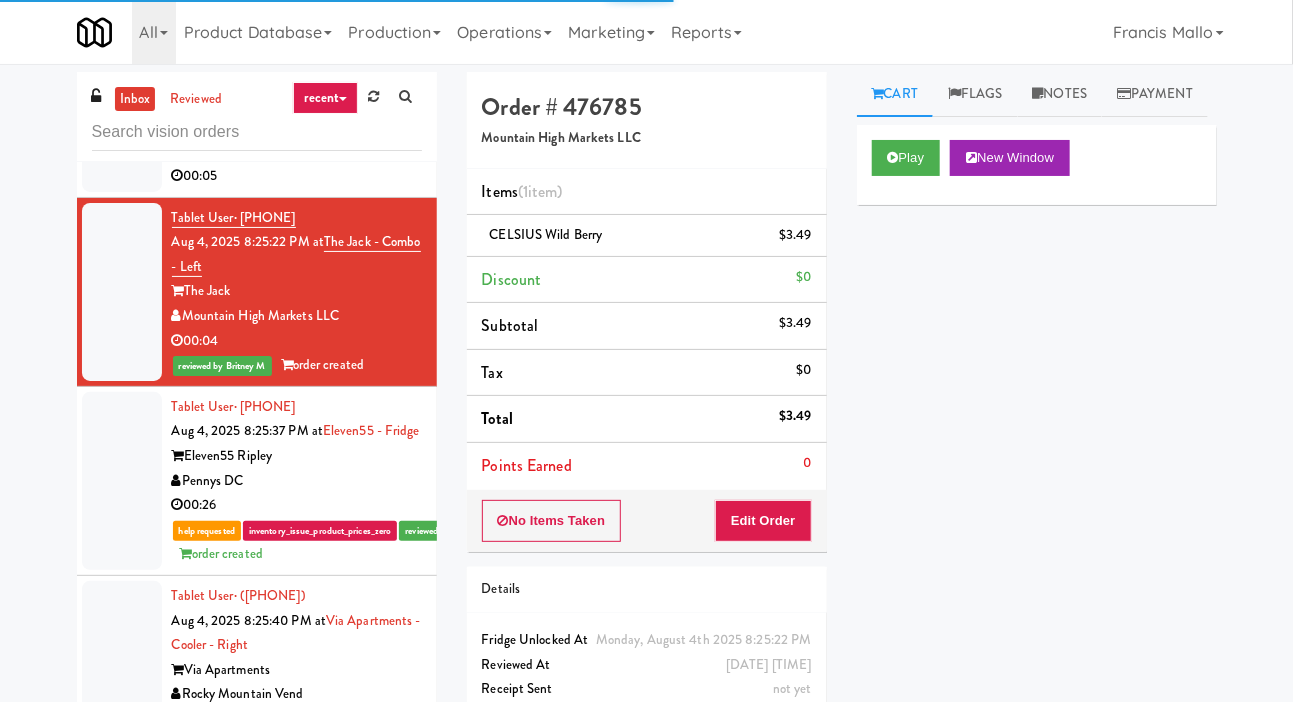 scroll, scrollTop: 20689, scrollLeft: 0, axis: vertical 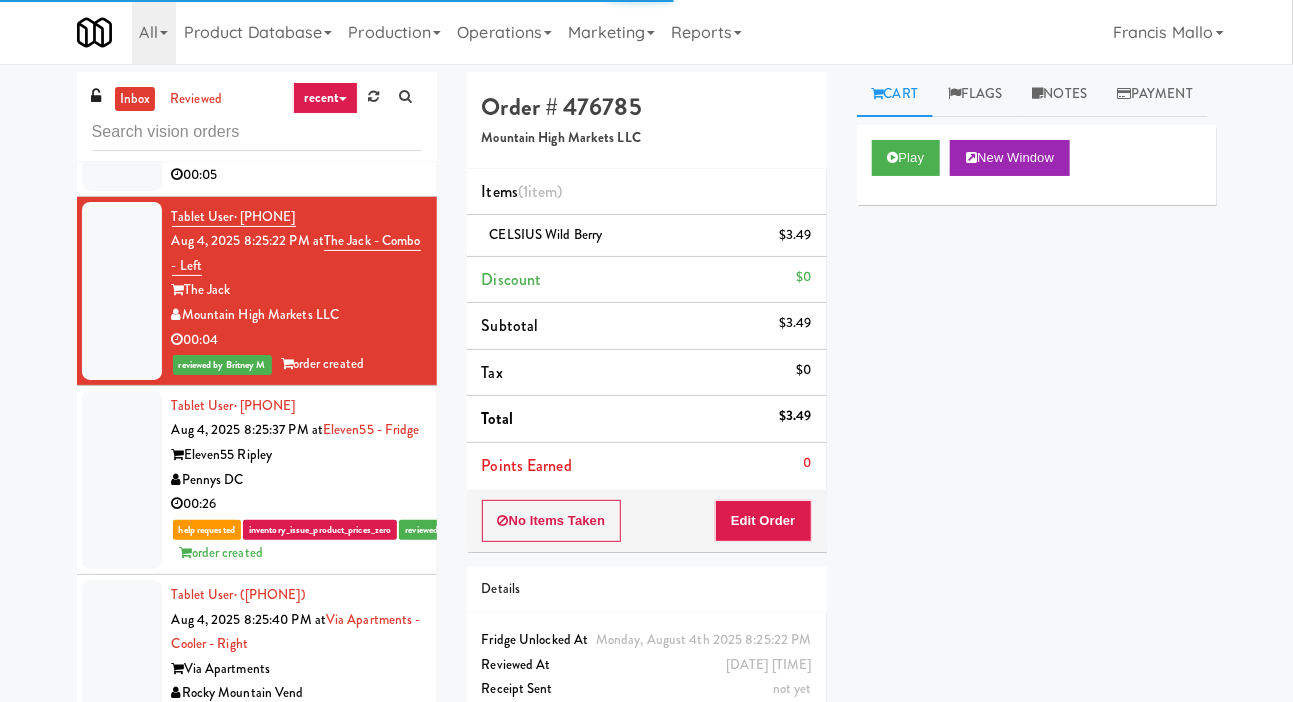 click at bounding box center [122, 138] 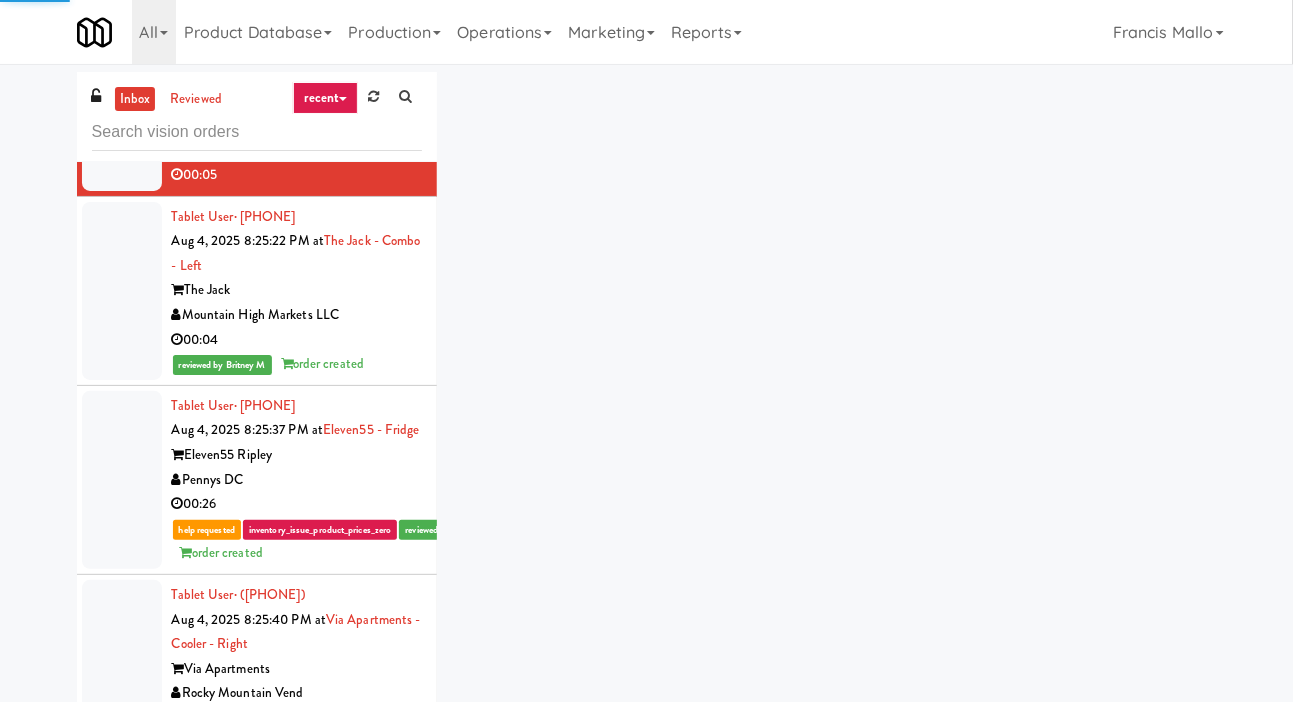 click at bounding box center (122, 480) 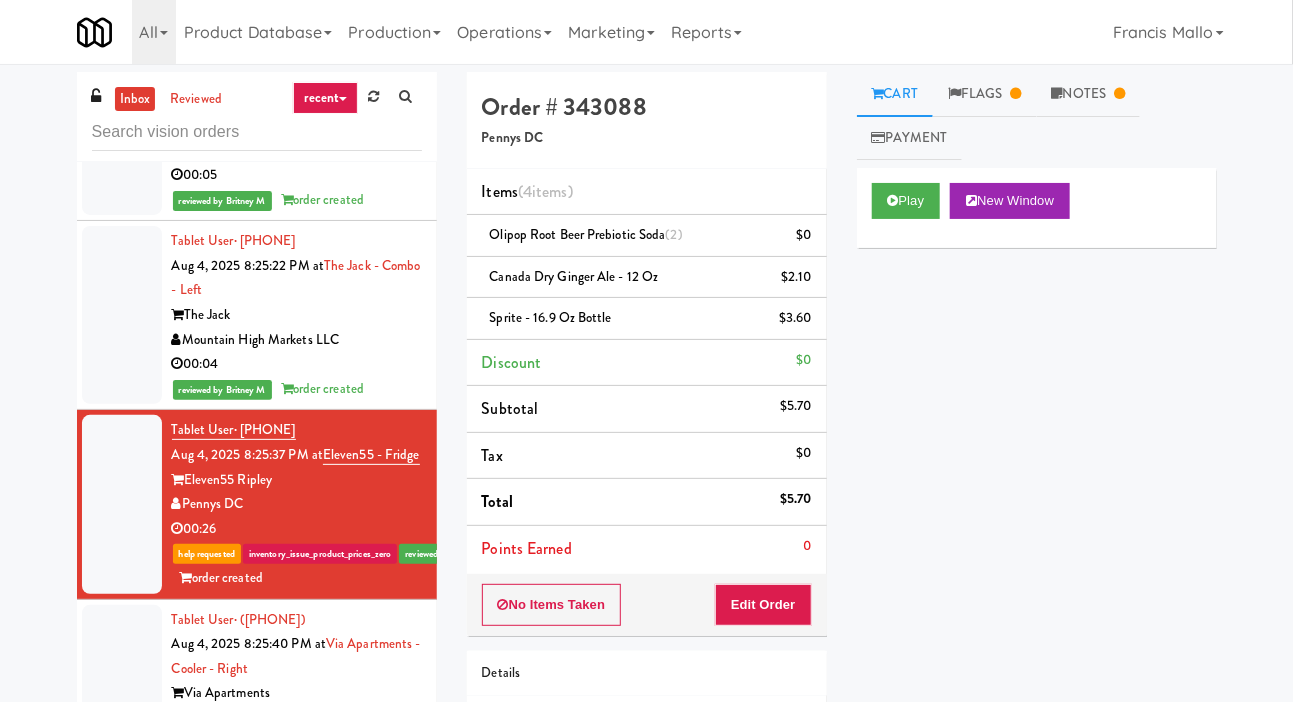 click on "Flags" at bounding box center (985, 94) 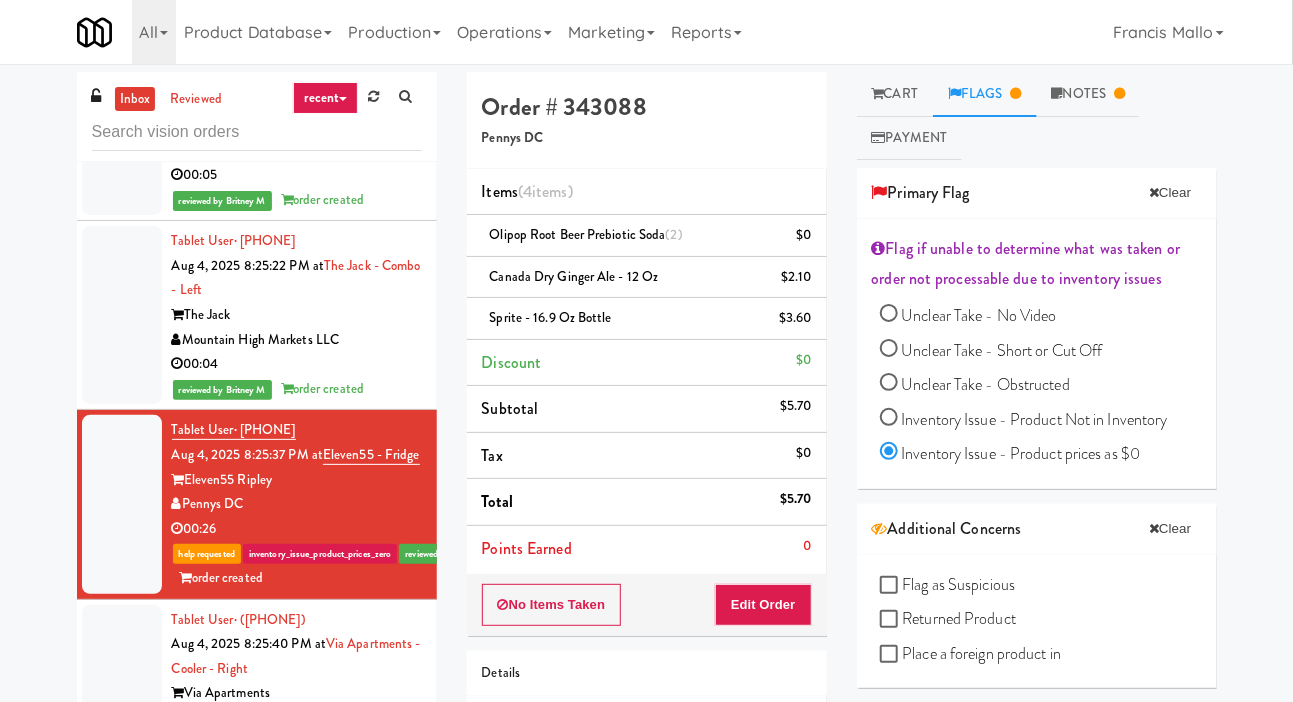 click on "Notes" at bounding box center [1089, 94] 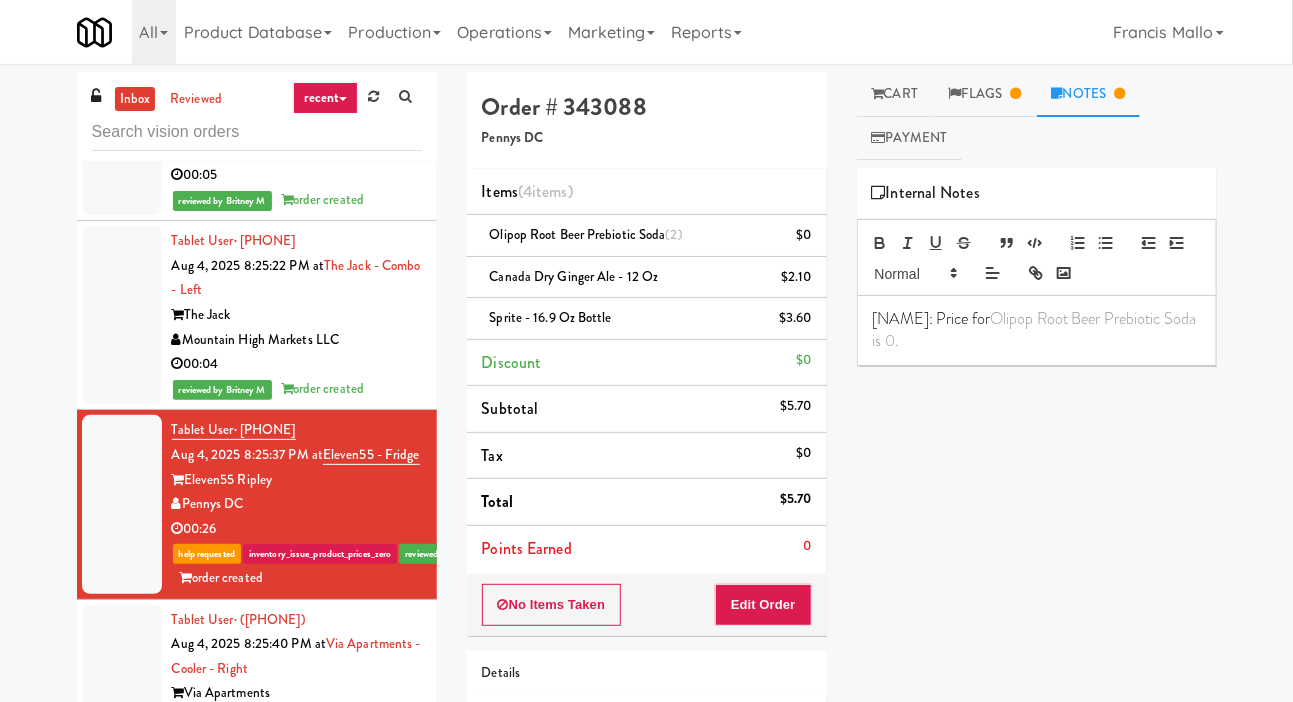 click on "Flags" at bounding box center (985, 94) 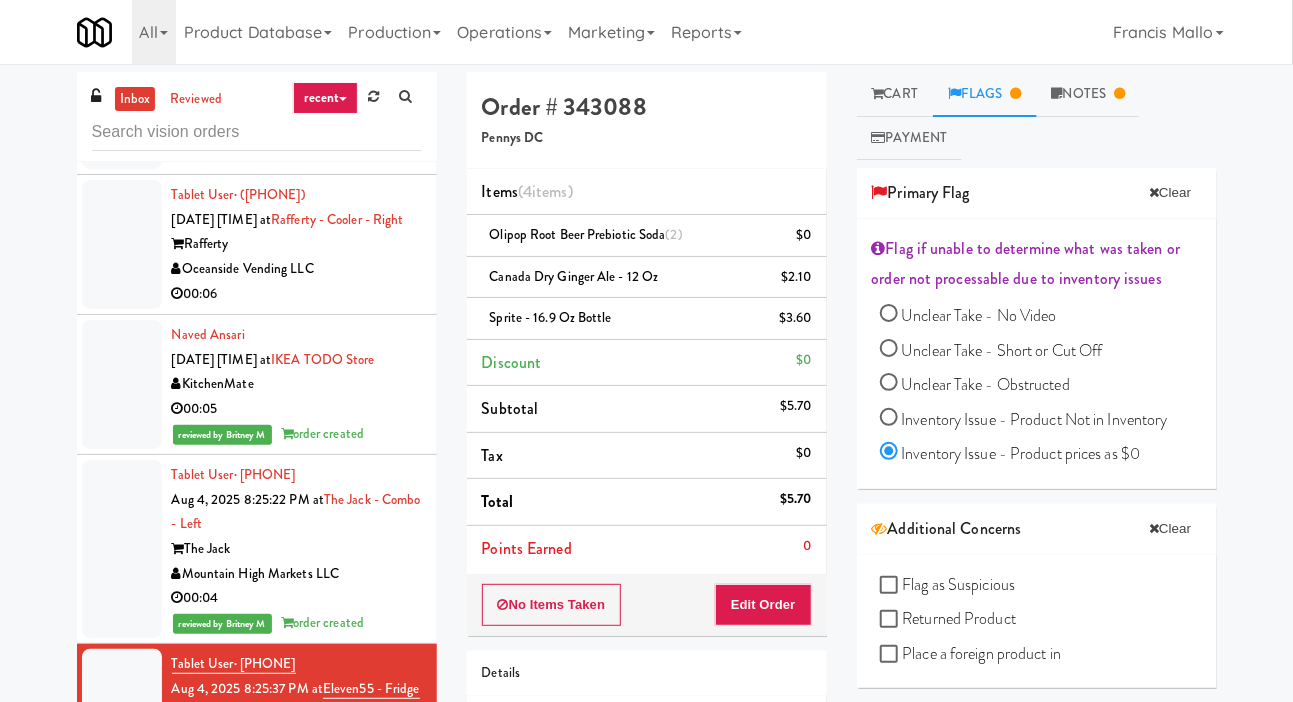 click at bounding box center (122, 244) 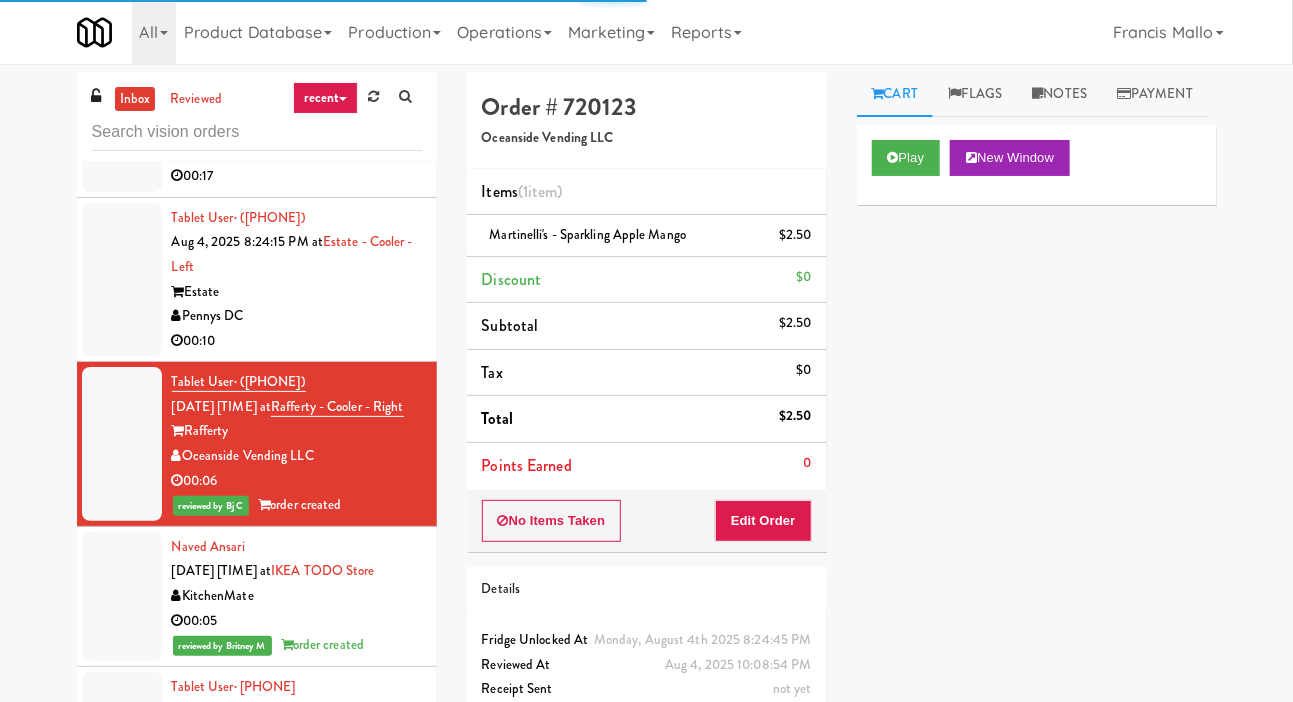 click at bounding box center [122, 280] 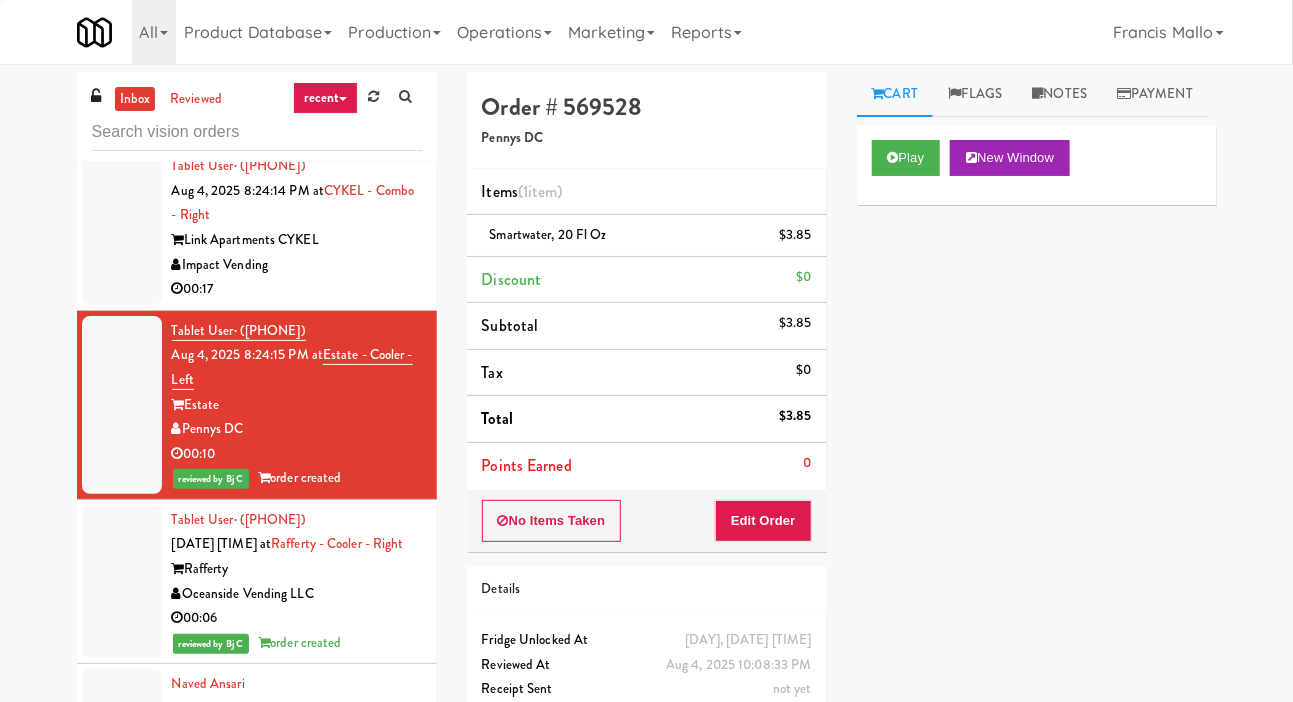 click at bounding box center (122, 228) 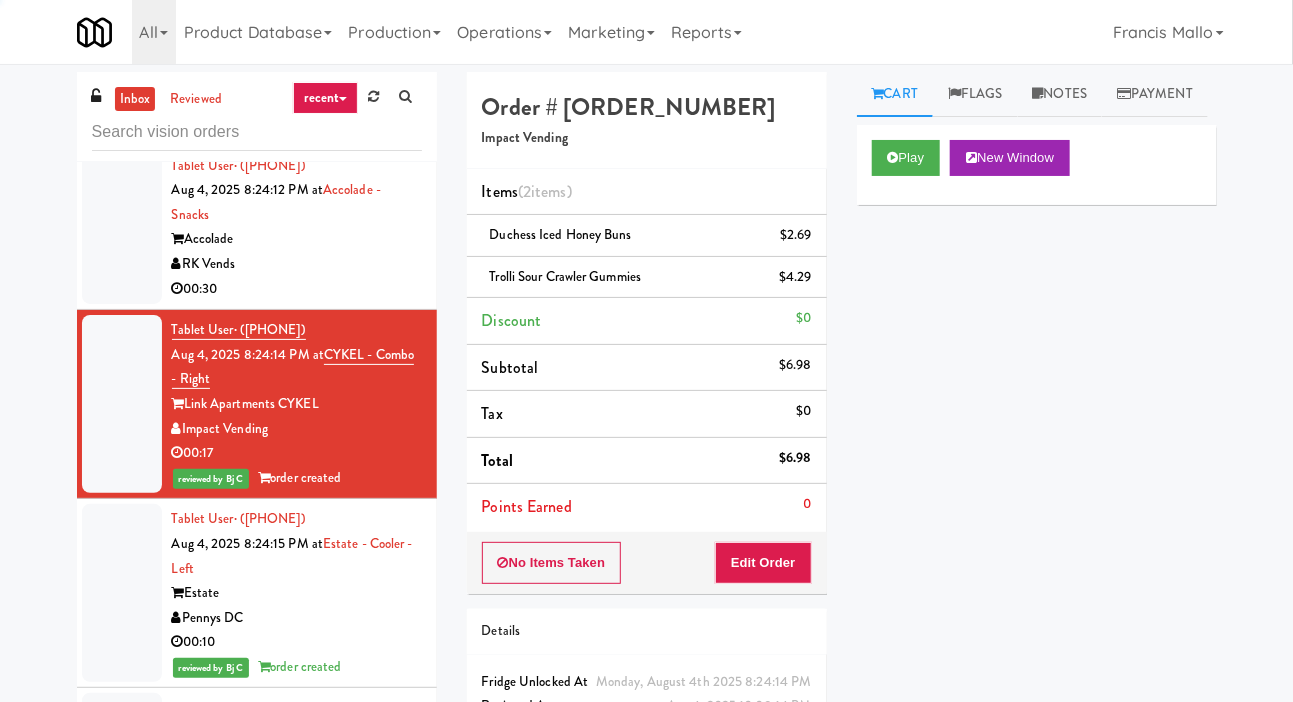 click at bounding box center (122, 228) 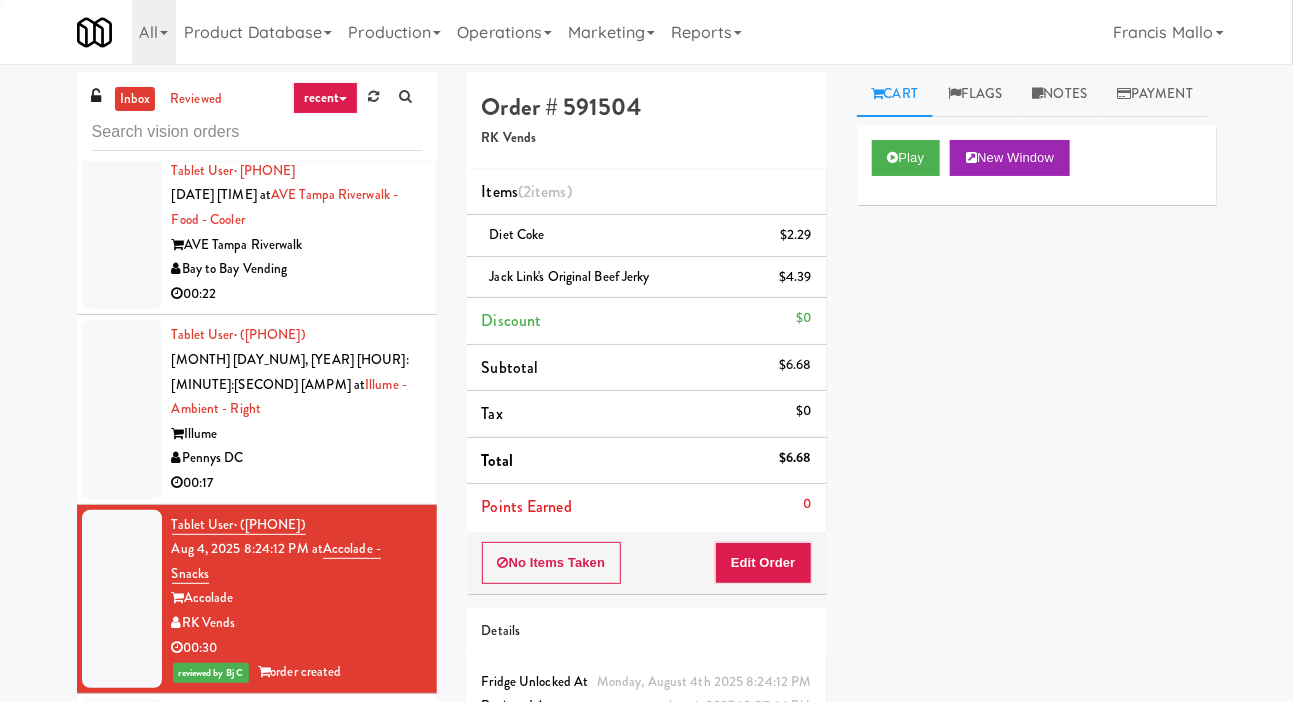 scroll, scrollTop: 19626, scrollLeft: 0, axis: vertical 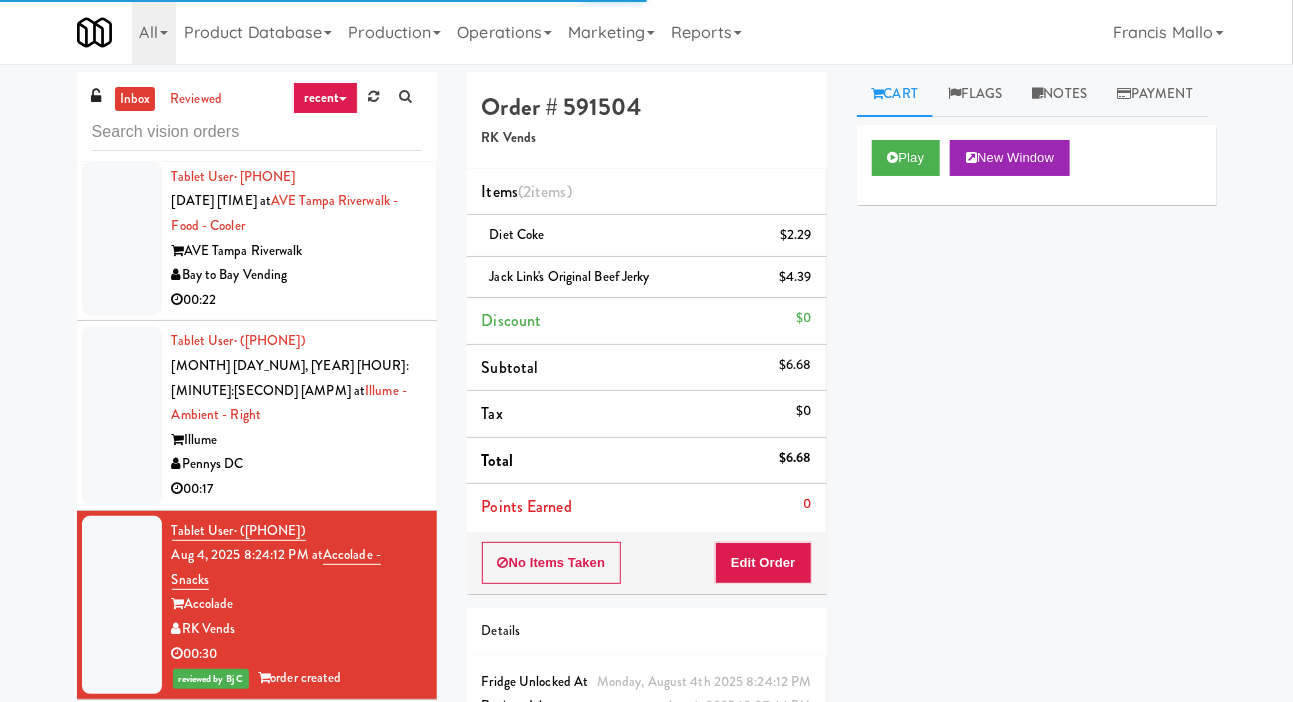 click at bounding box center (122, 415) 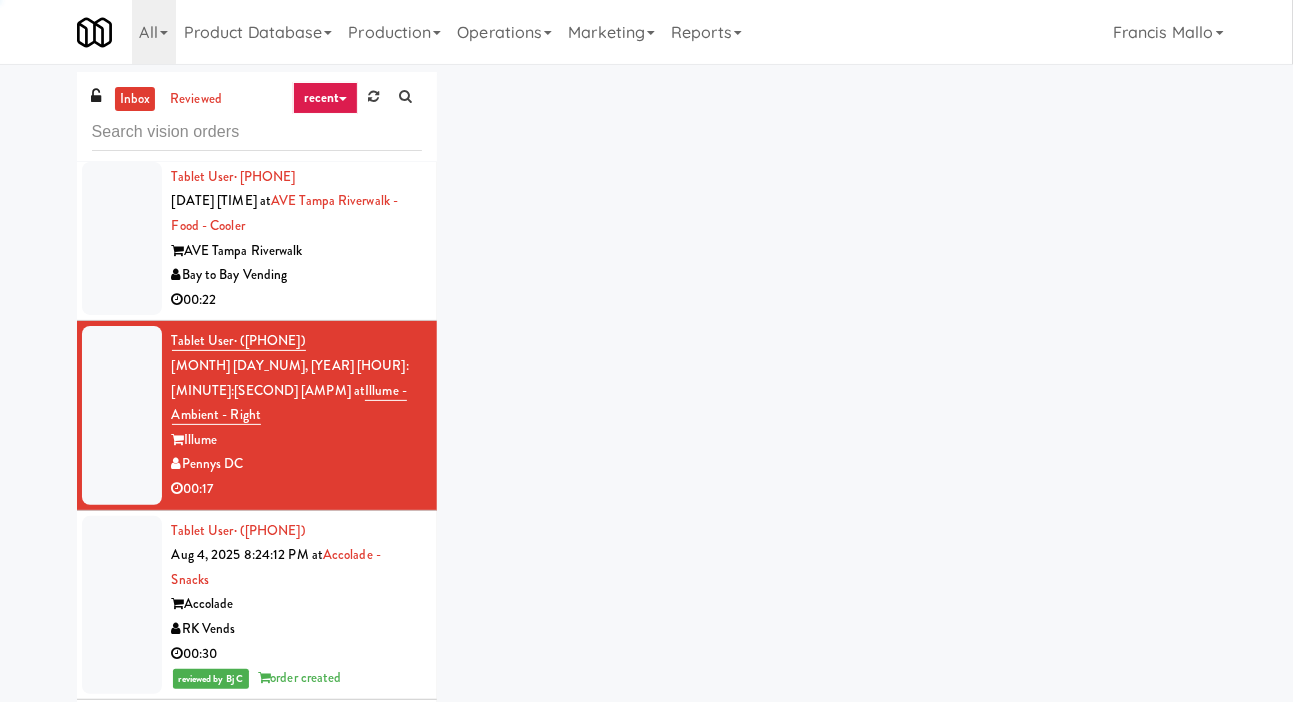 click at bounding box center [122, 239] 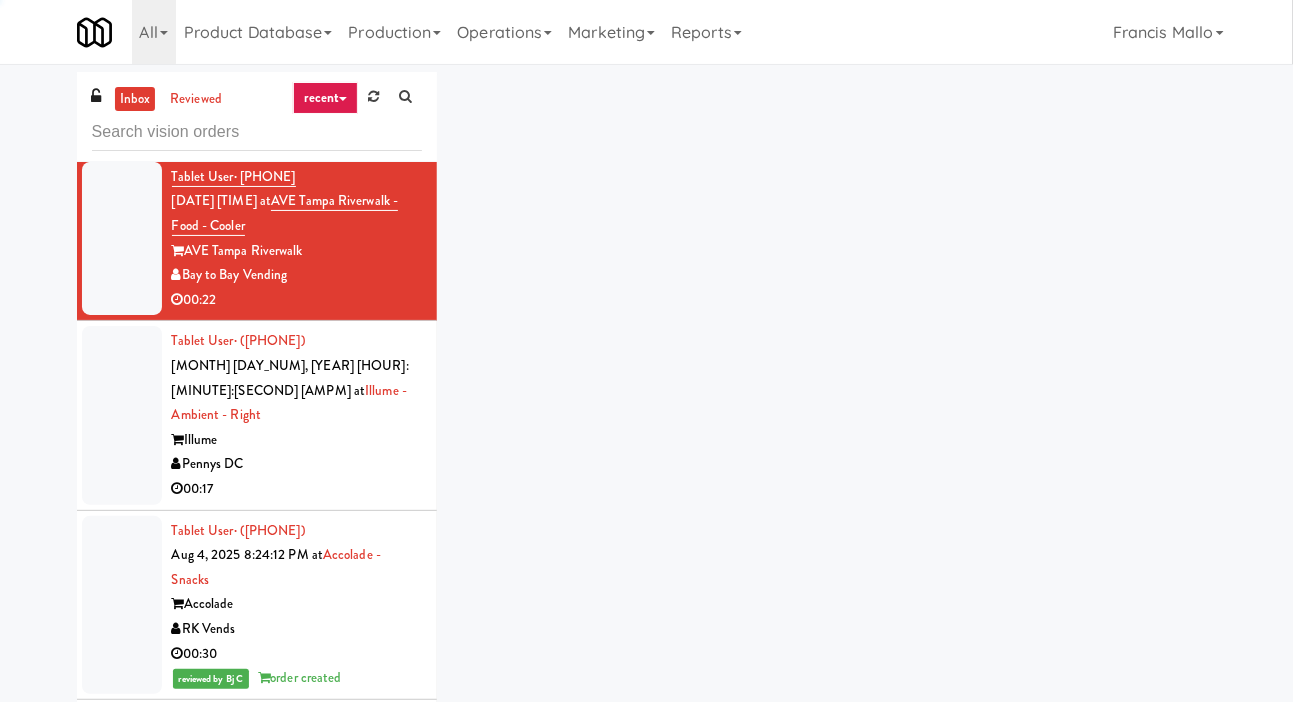 click at bounding box center [122, 239] 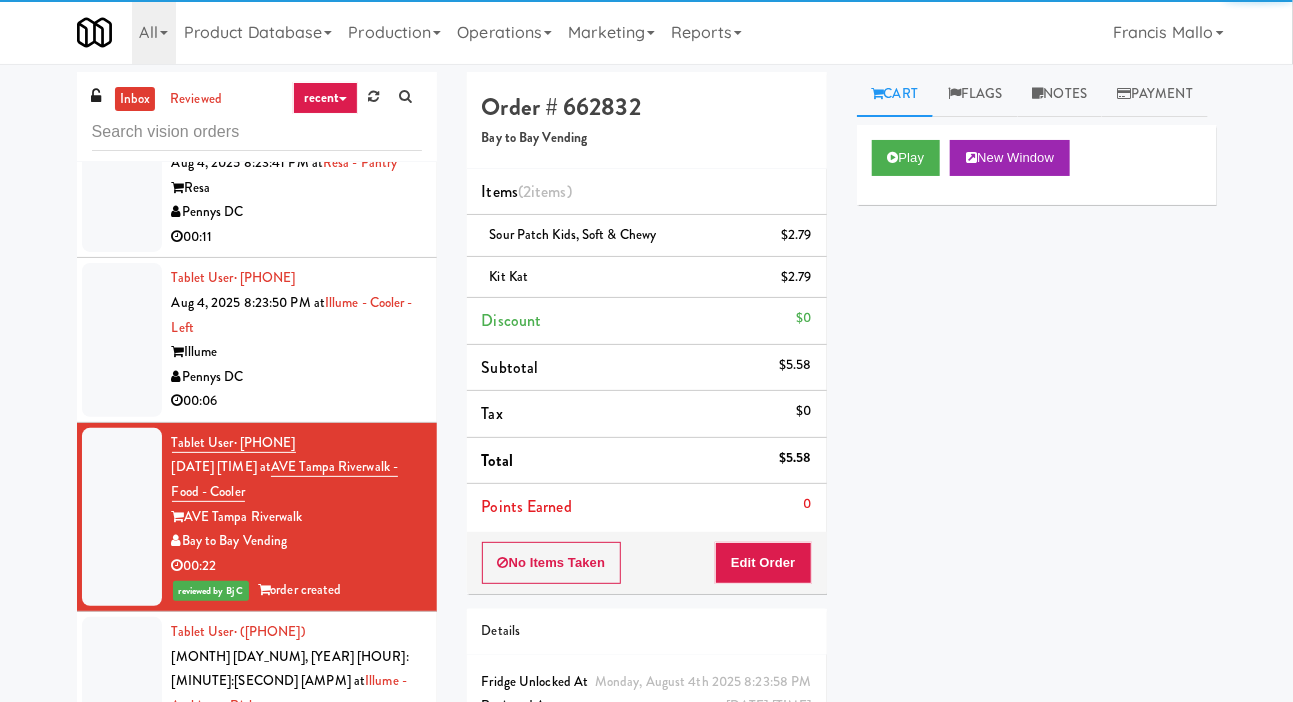 scroll, scrollTop: 19320, scrollLeft: 0, axis: vertical 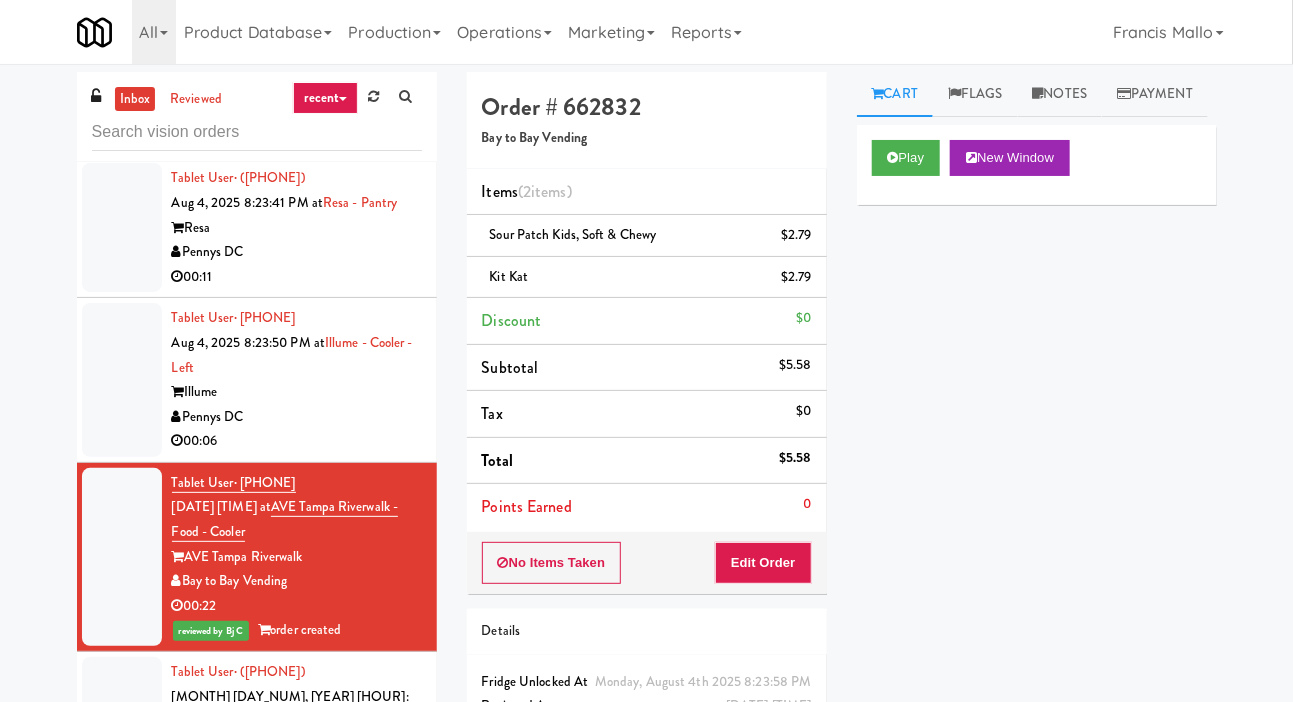 click at bounding box center [122, 380] 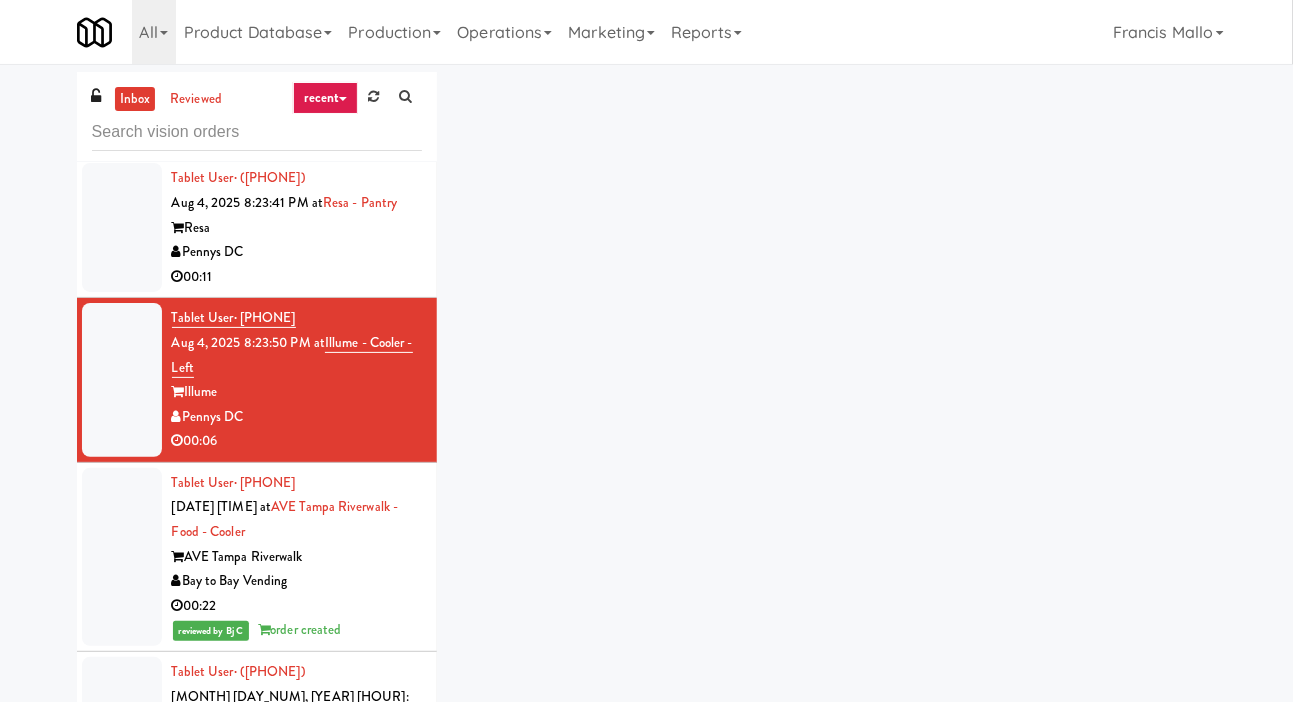 click at bounding box center (122, 380) 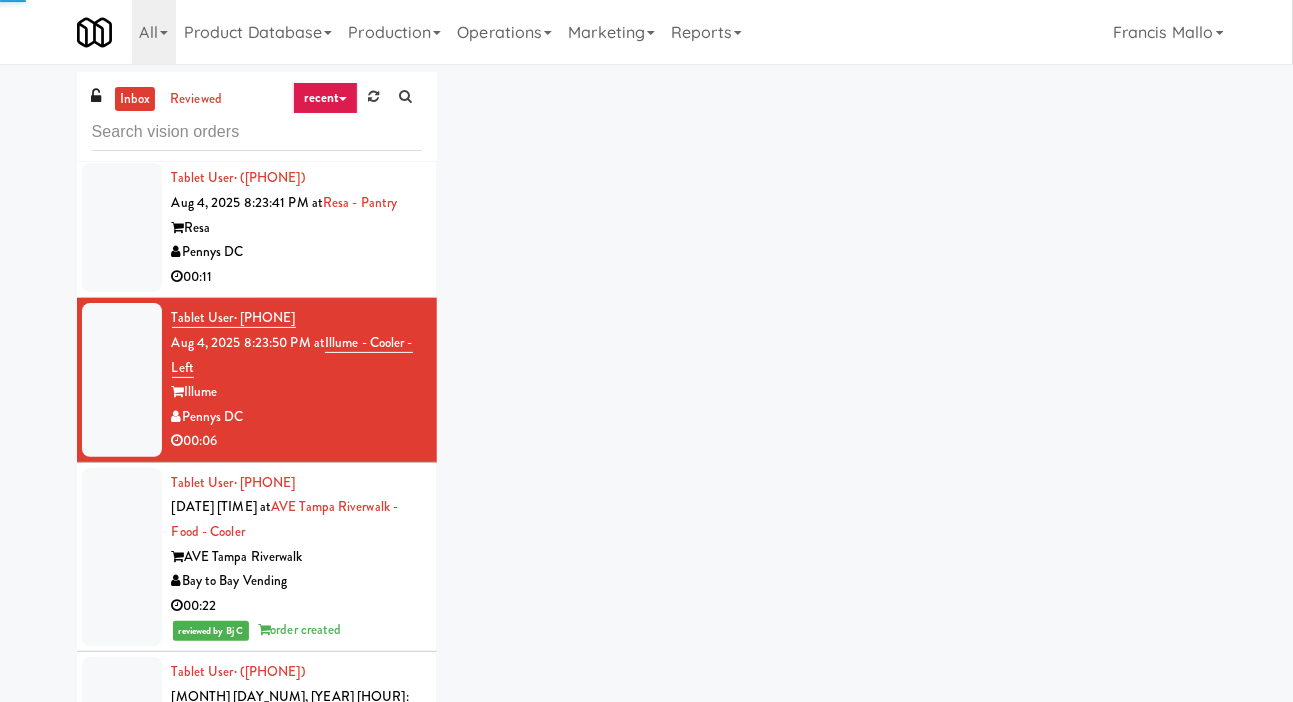 click at bounding box center (122, 227) 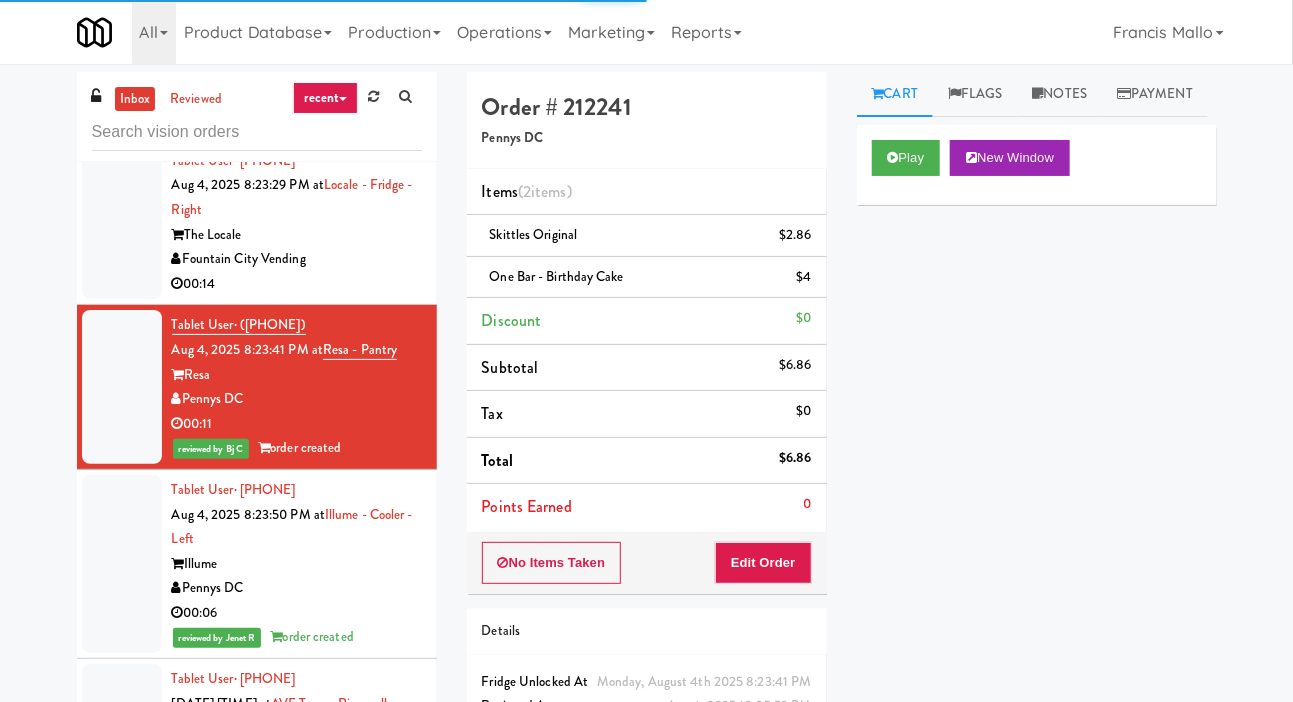 click at bounding box center [122, 223] 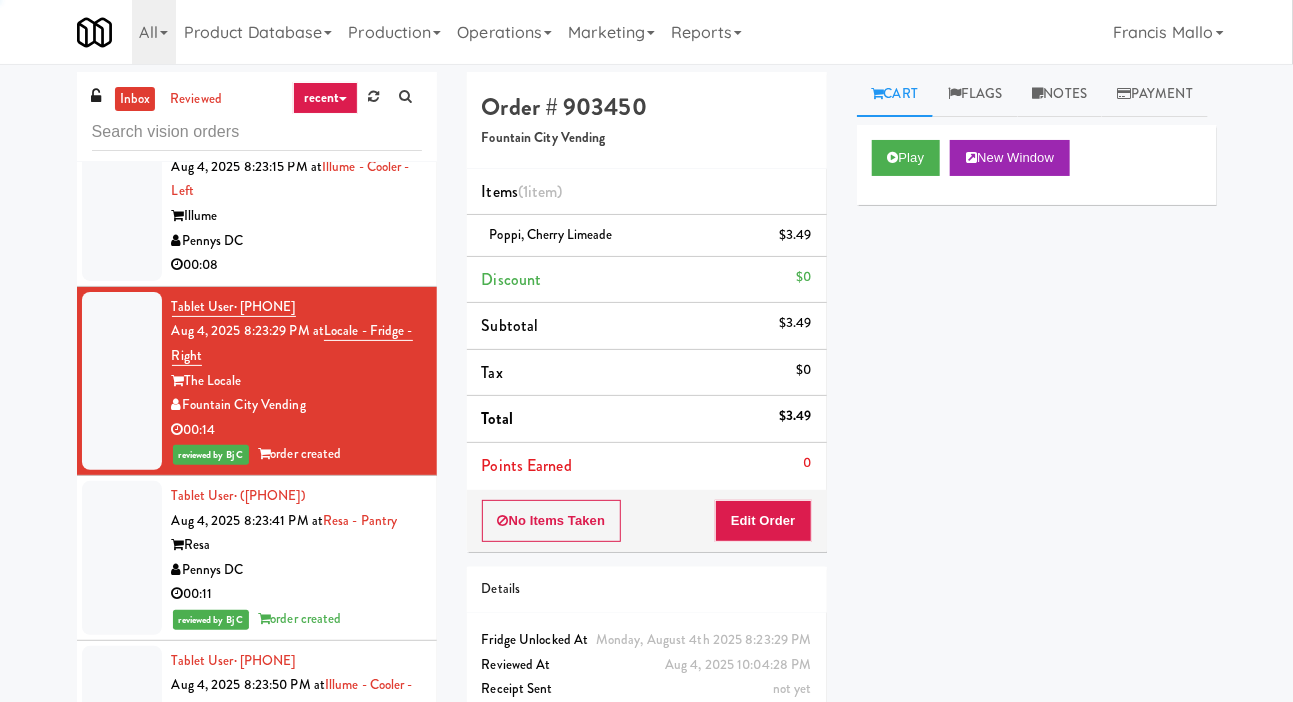 click at bounding box center (122, 204) 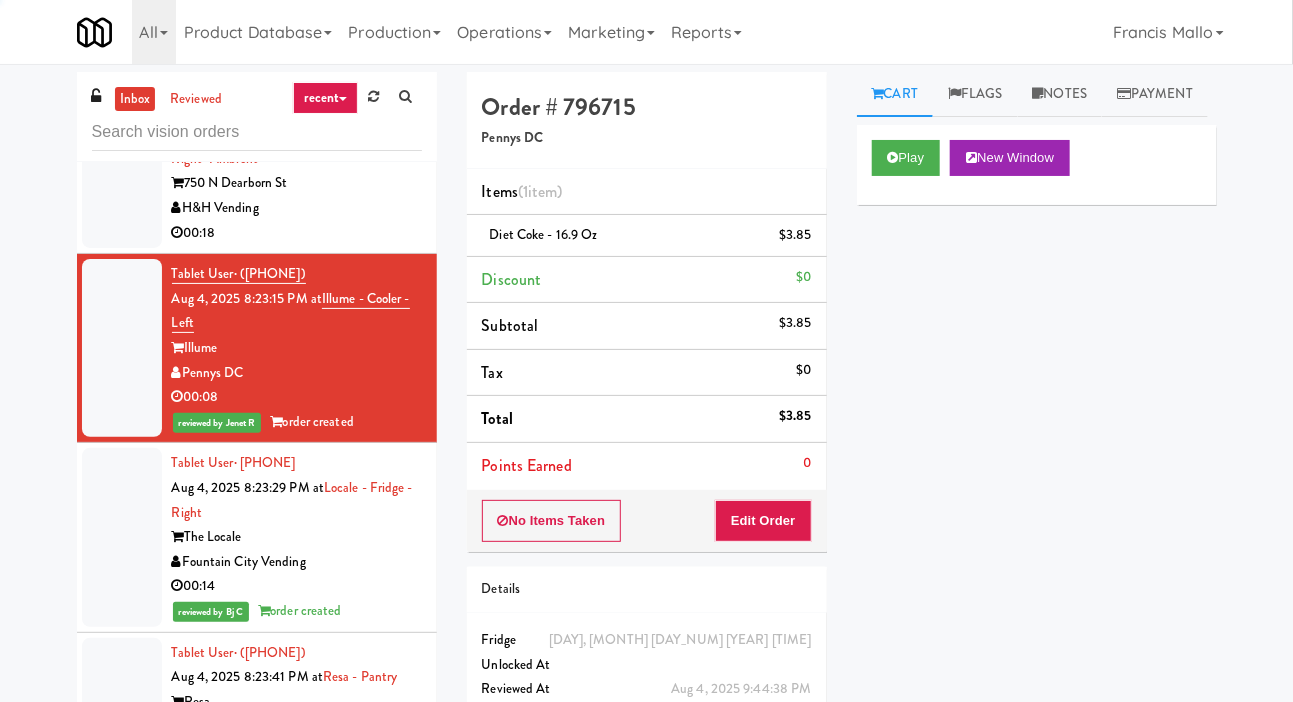 click at bounding box center [122, 172] 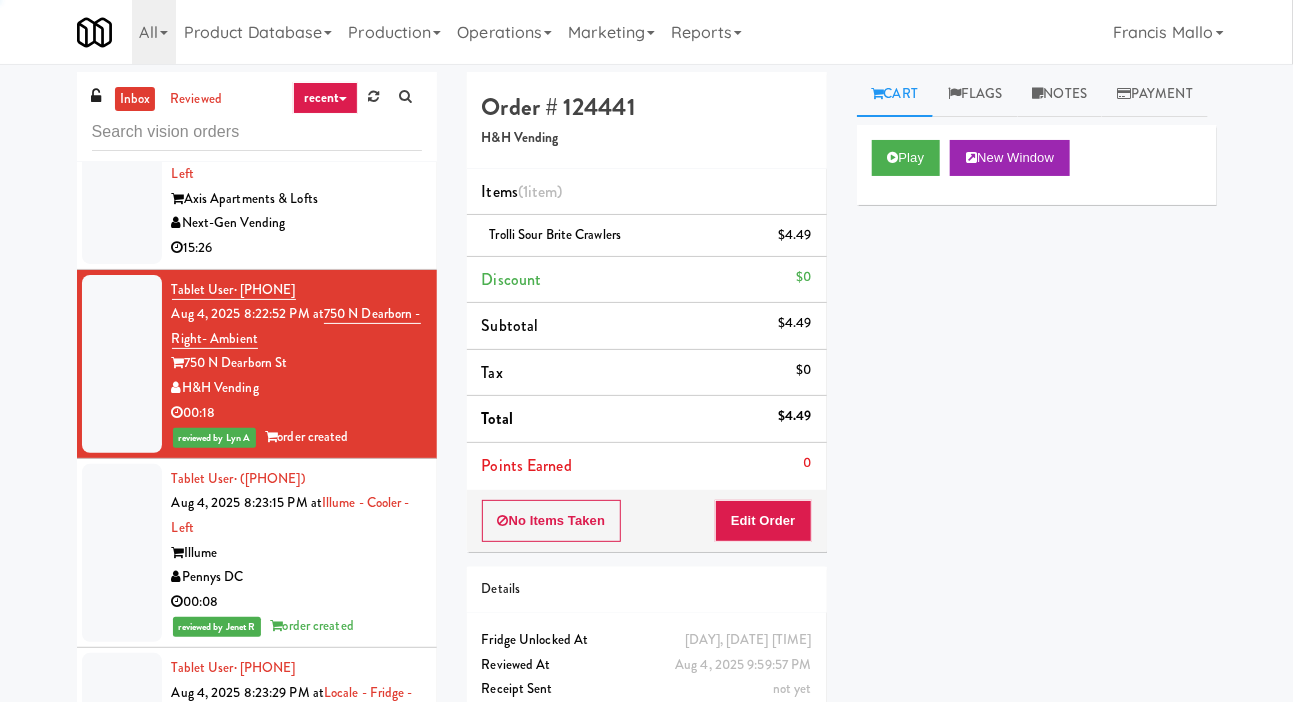 click at bounding box center [122, 187] 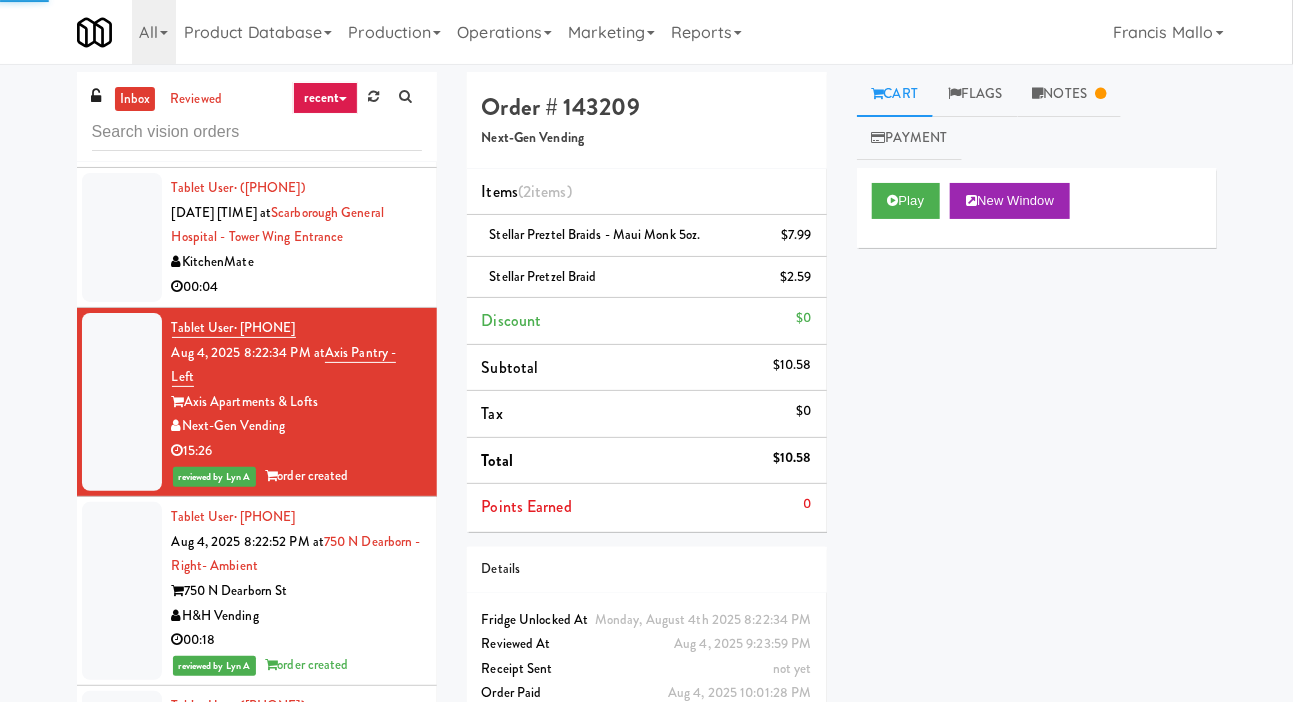 click at bounding box center (122, 237) 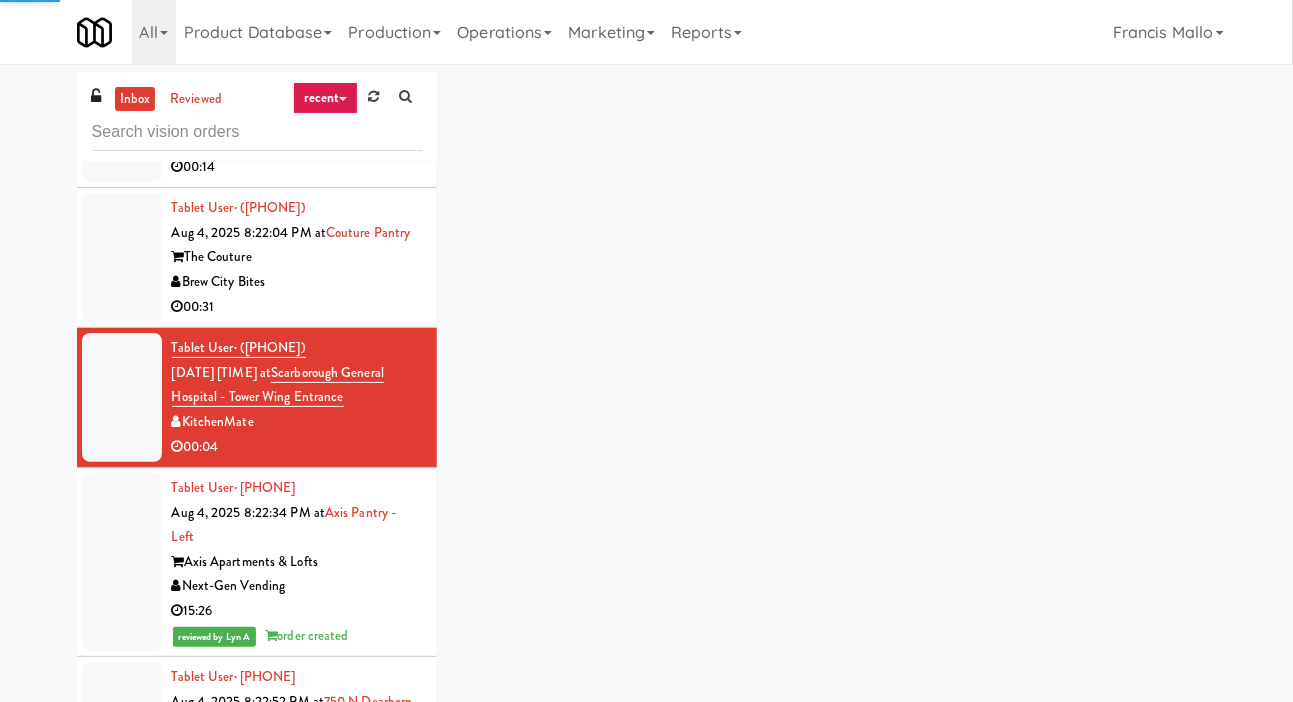scroll, scrollTop: 18341, scrollLeft: 0, axis: vertical 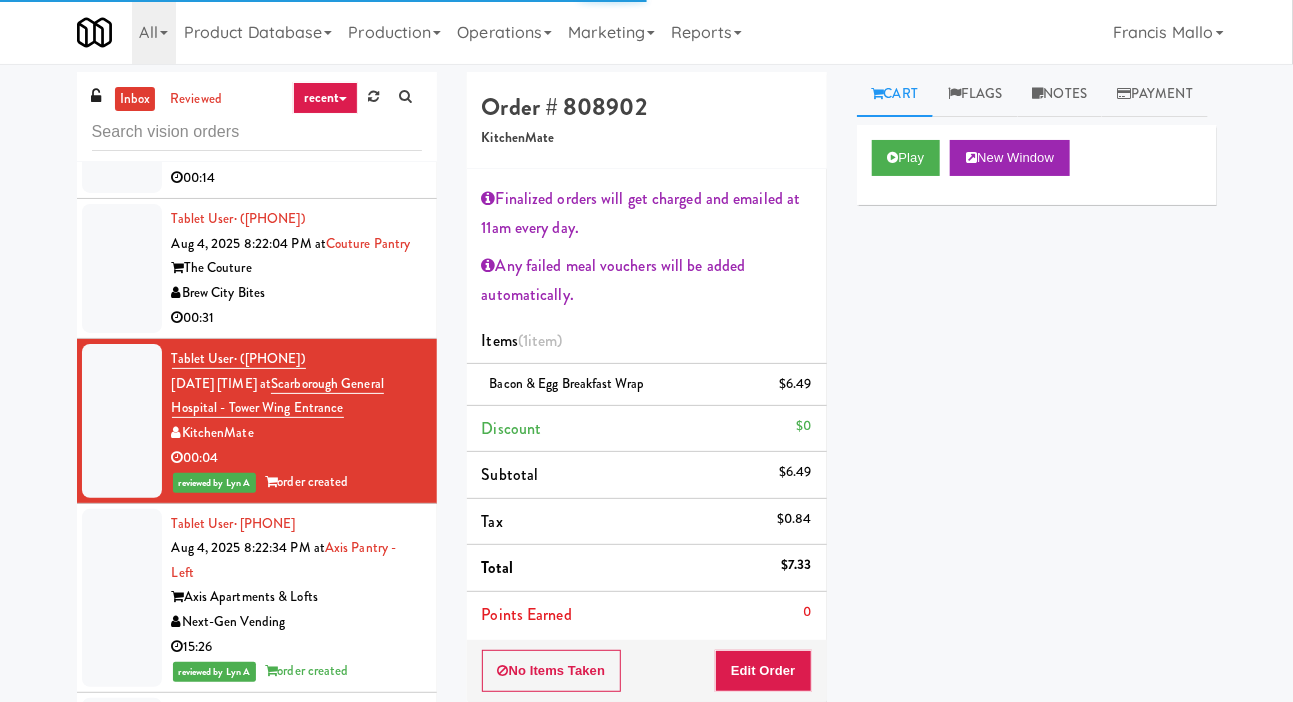 click at bounding box center (122, 268) 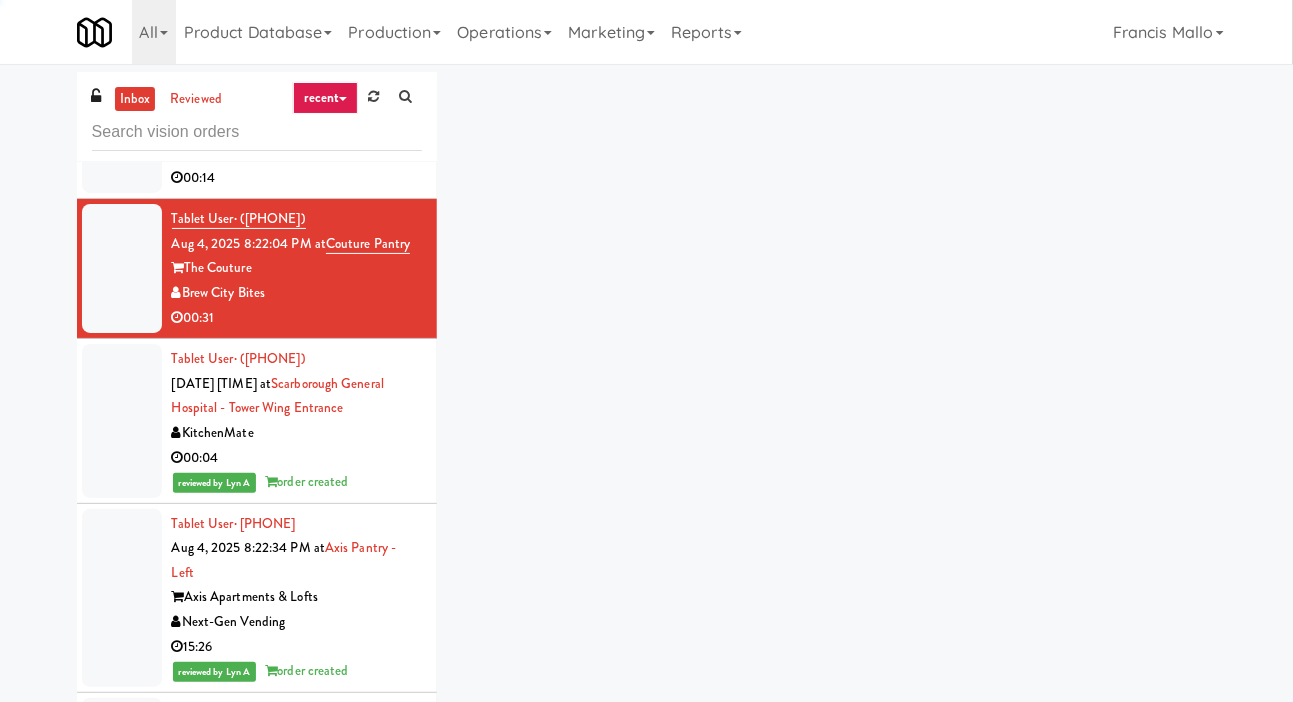 click at bounding box center [122, 117] 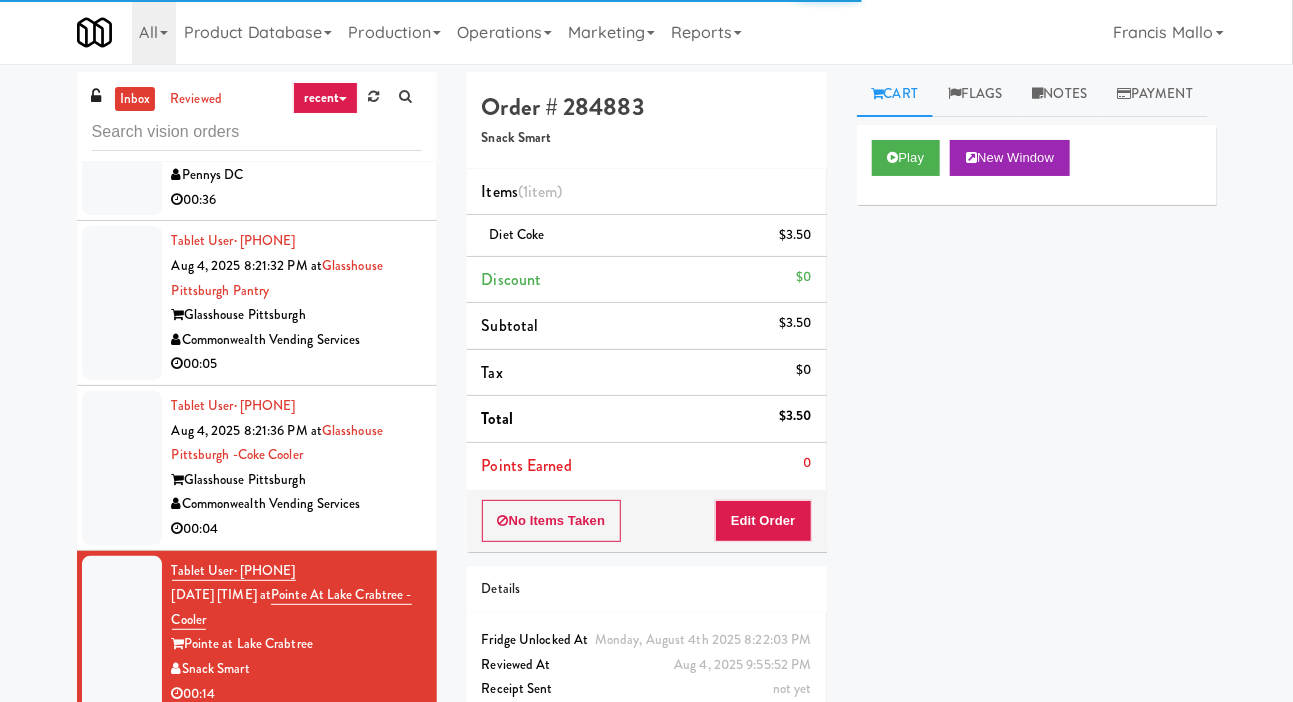 scroll, scrollTop: 17812, scrollLeft: 0, axis: vertical 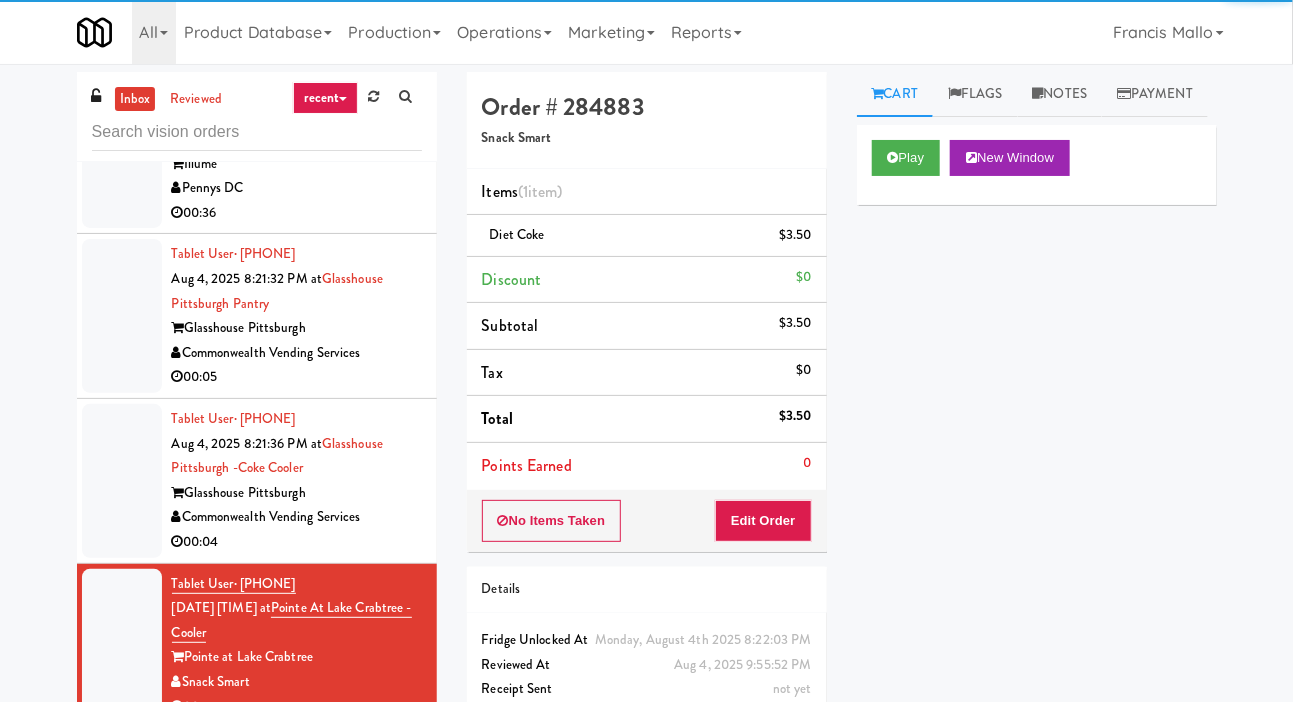 click at bounding box center [122, 481] 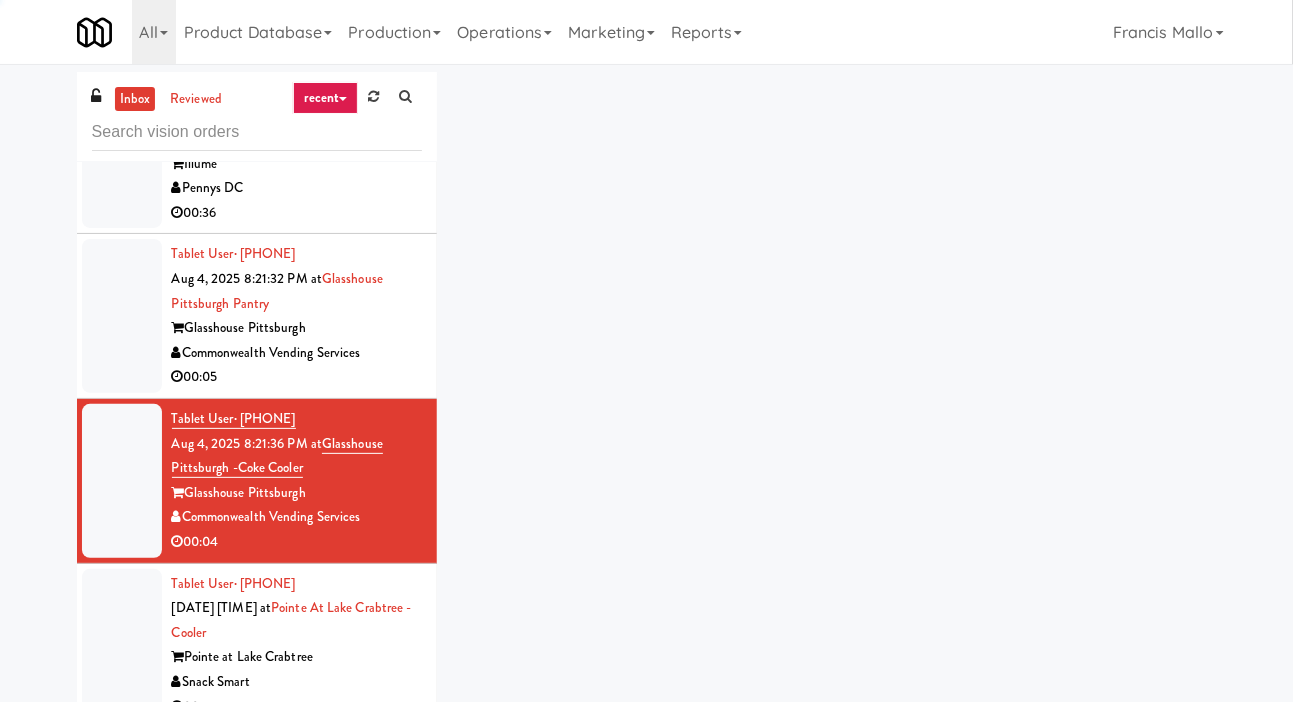 click at bounding box center (122, 316) 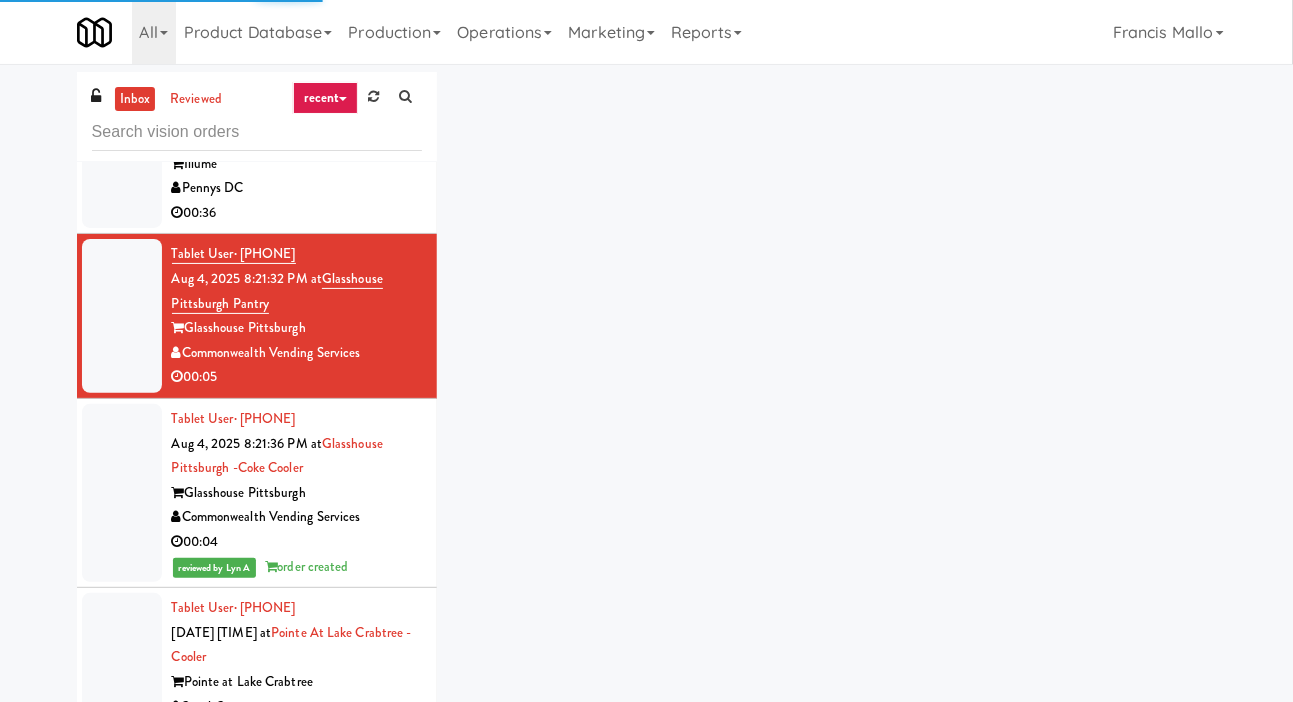 click at bounding box center (122, 316) 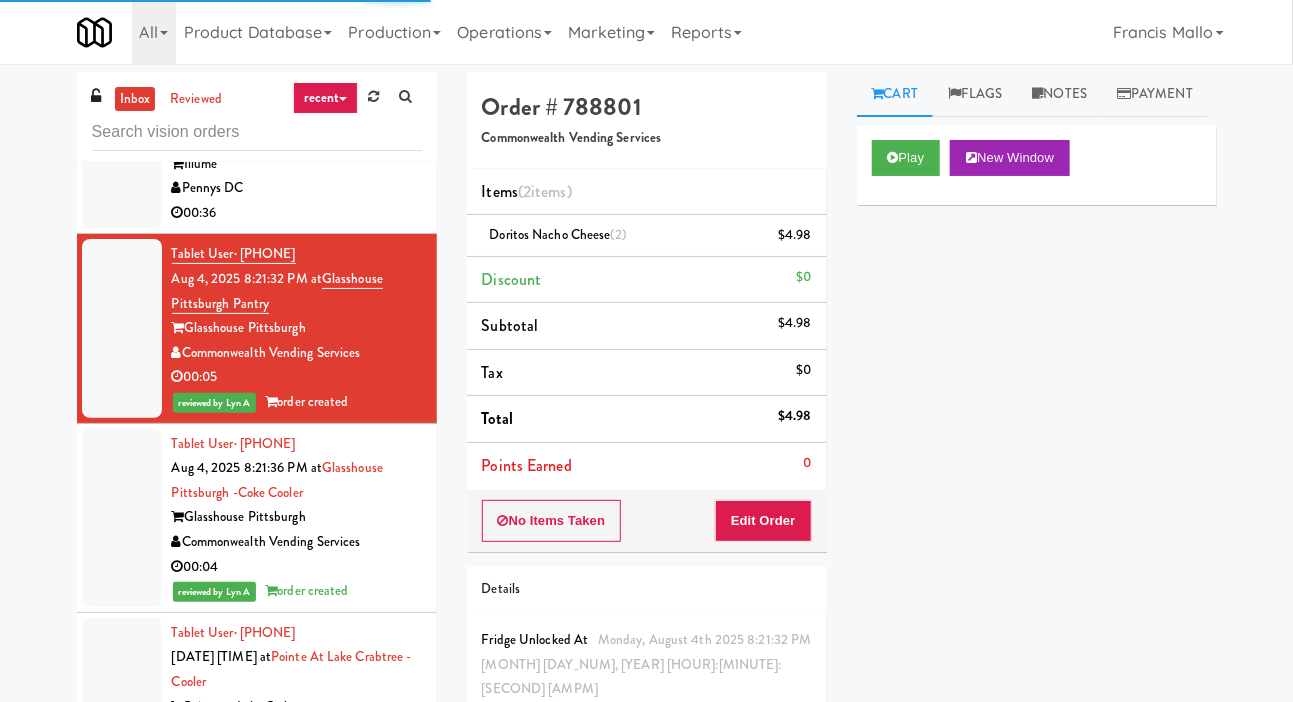 click at bounding box center (122, 152) 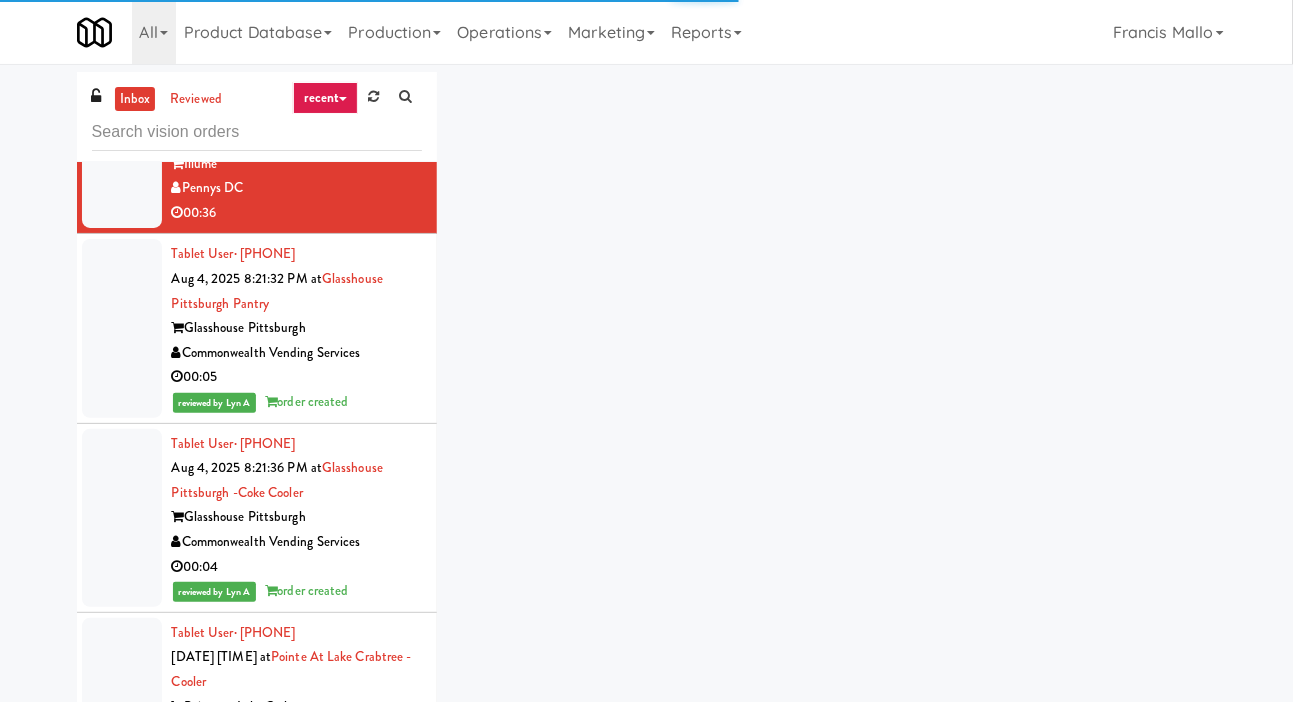 click at bounding box center (122, -1) 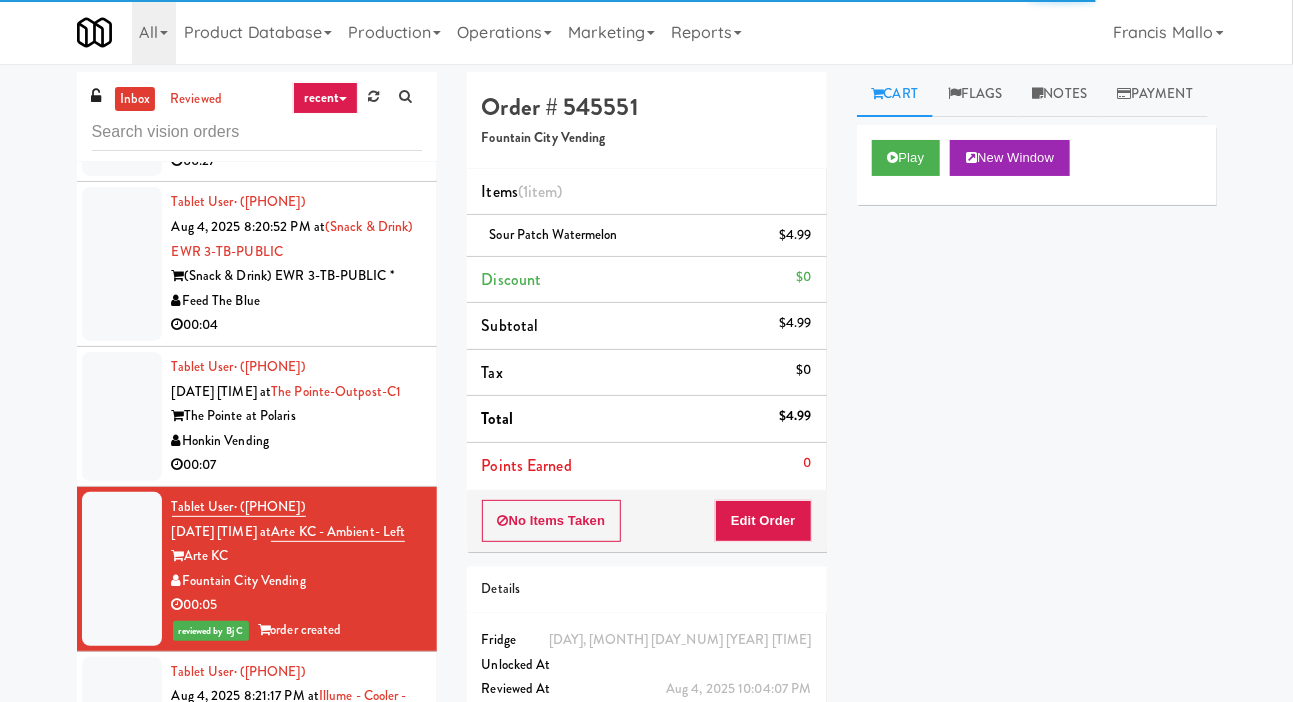 scroll, scrollTop: 17258, scrollLeft: 0, axis: vertical 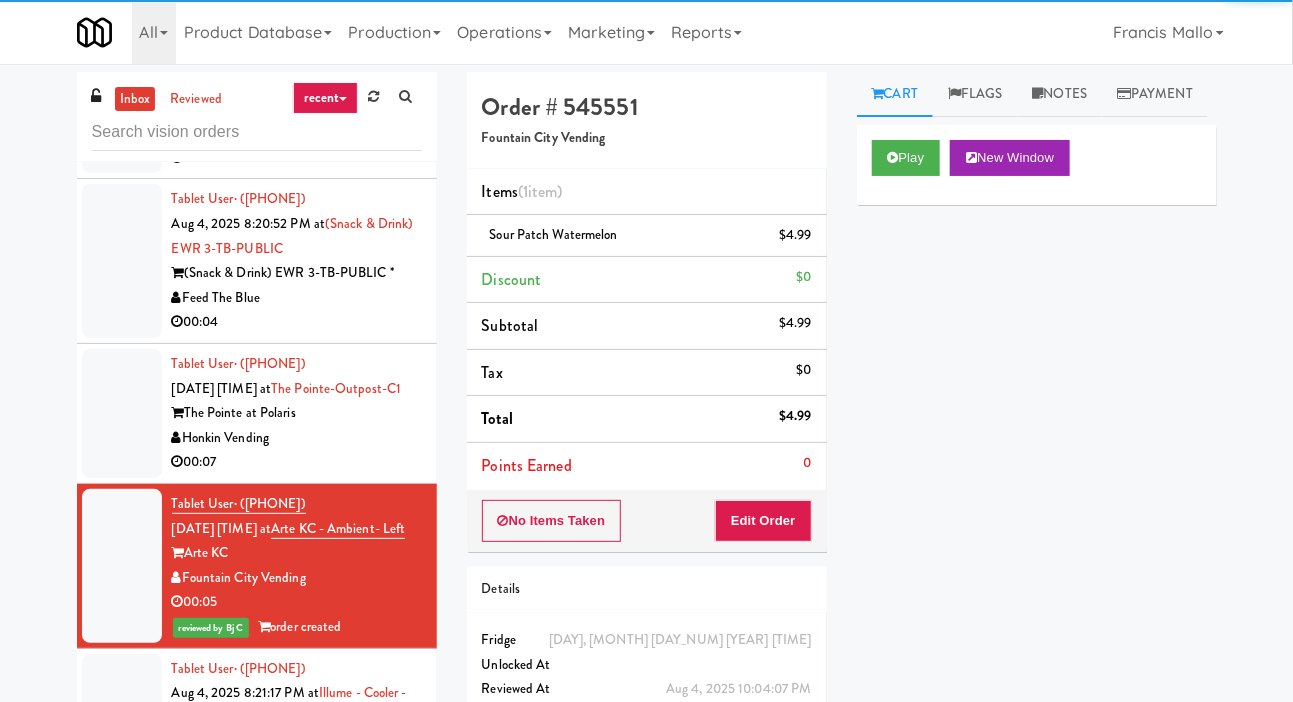 click at bounding box center (122, 413) 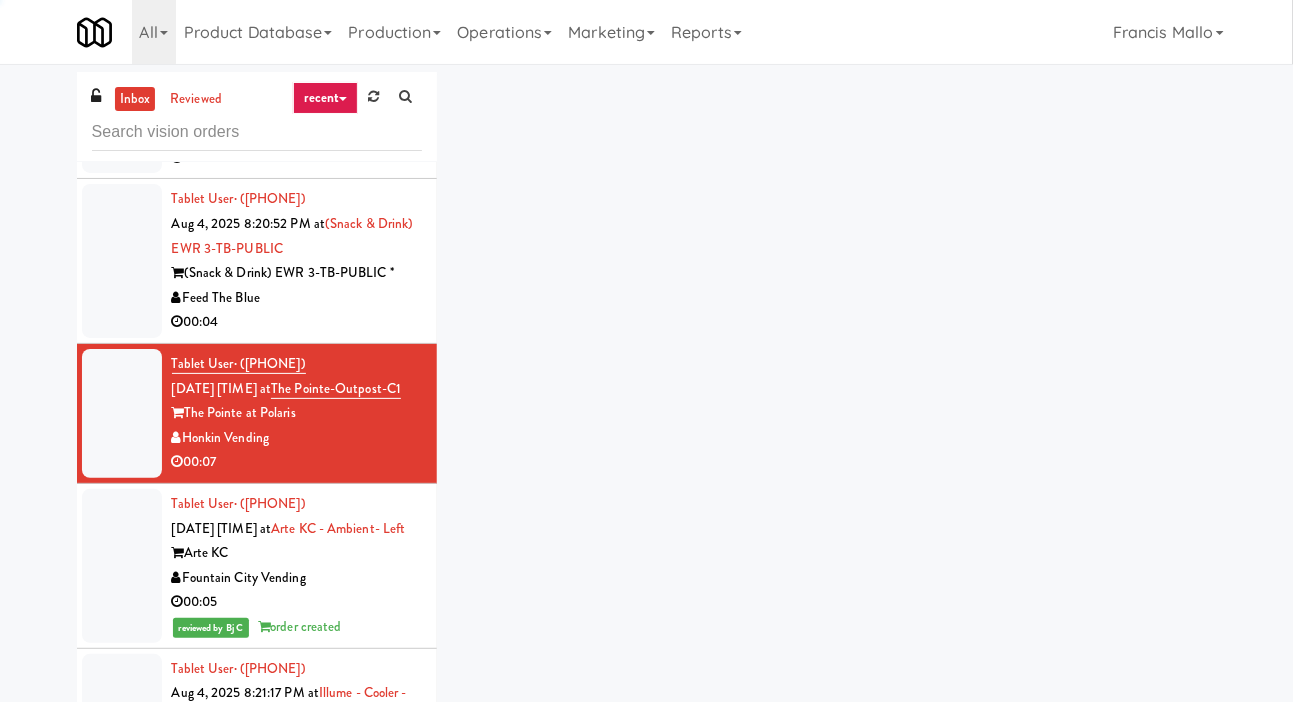 click at bounding box center [122, 261] 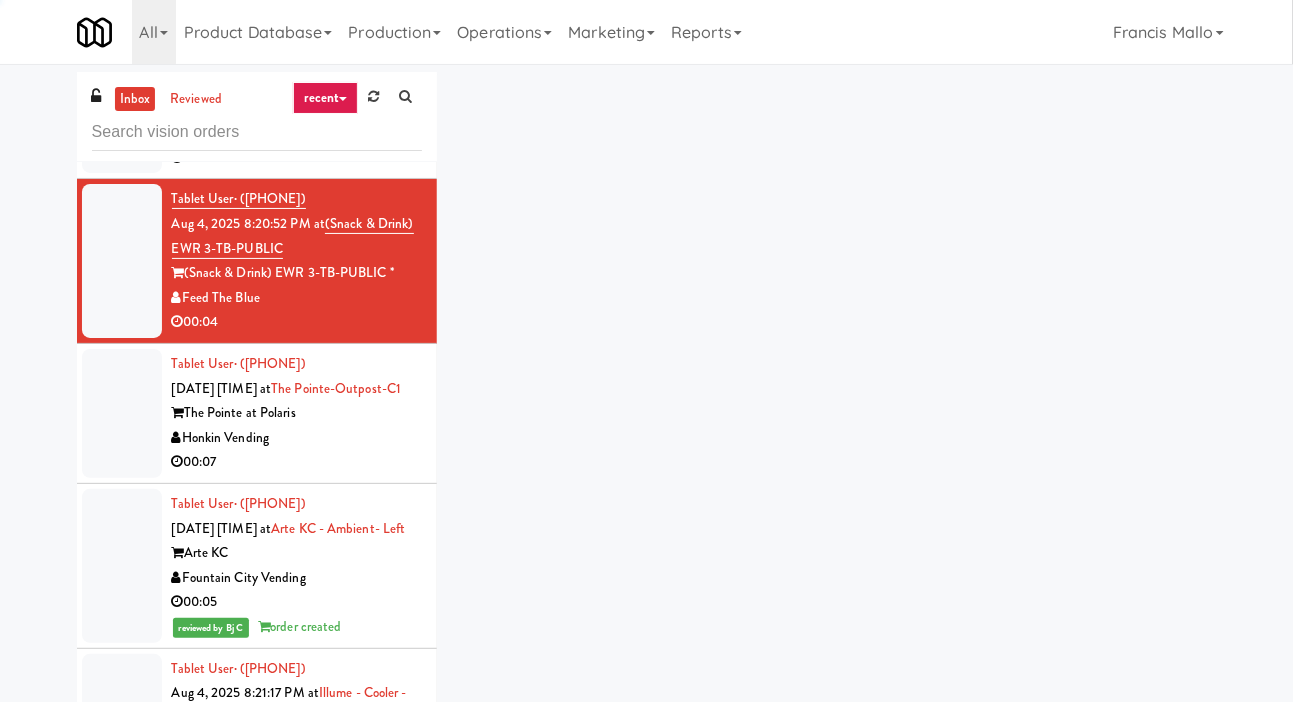 click at bounding box center (122, 108) 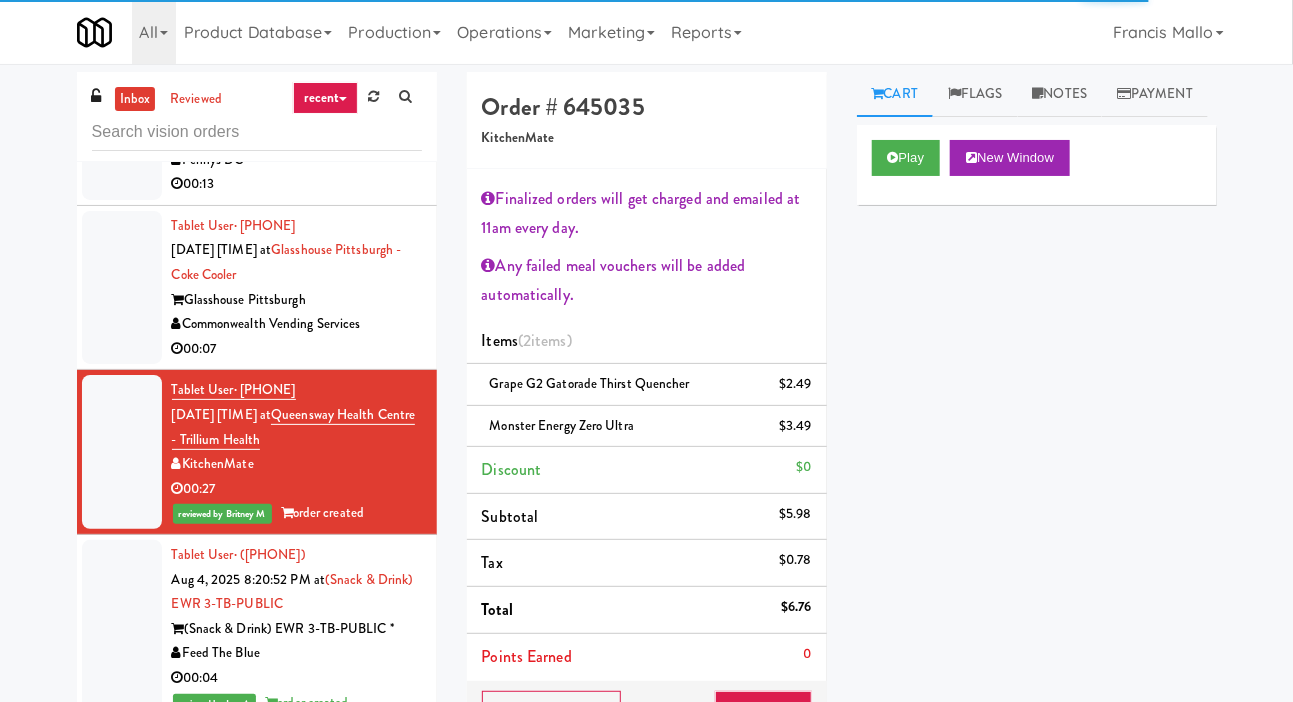 click at bounding box center [122, 288] 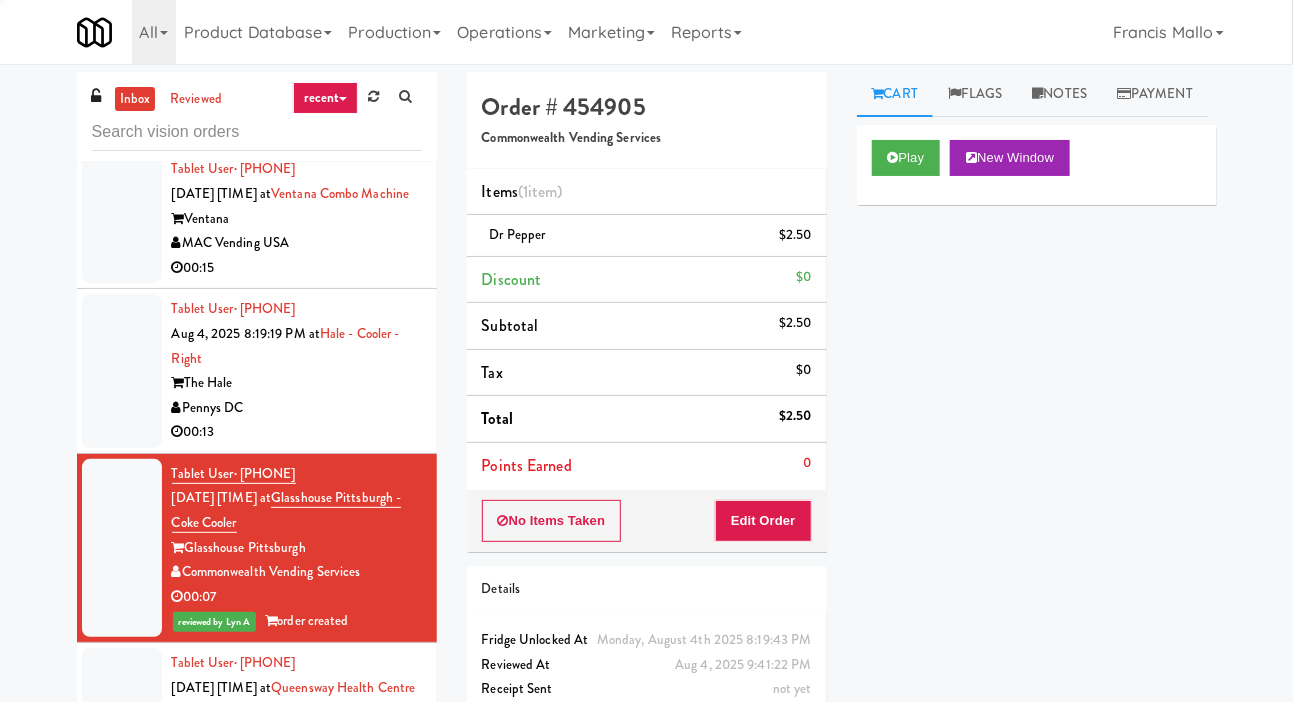 scroll, scrollTop: 16676, scrollLeft: 0, axis: vertical 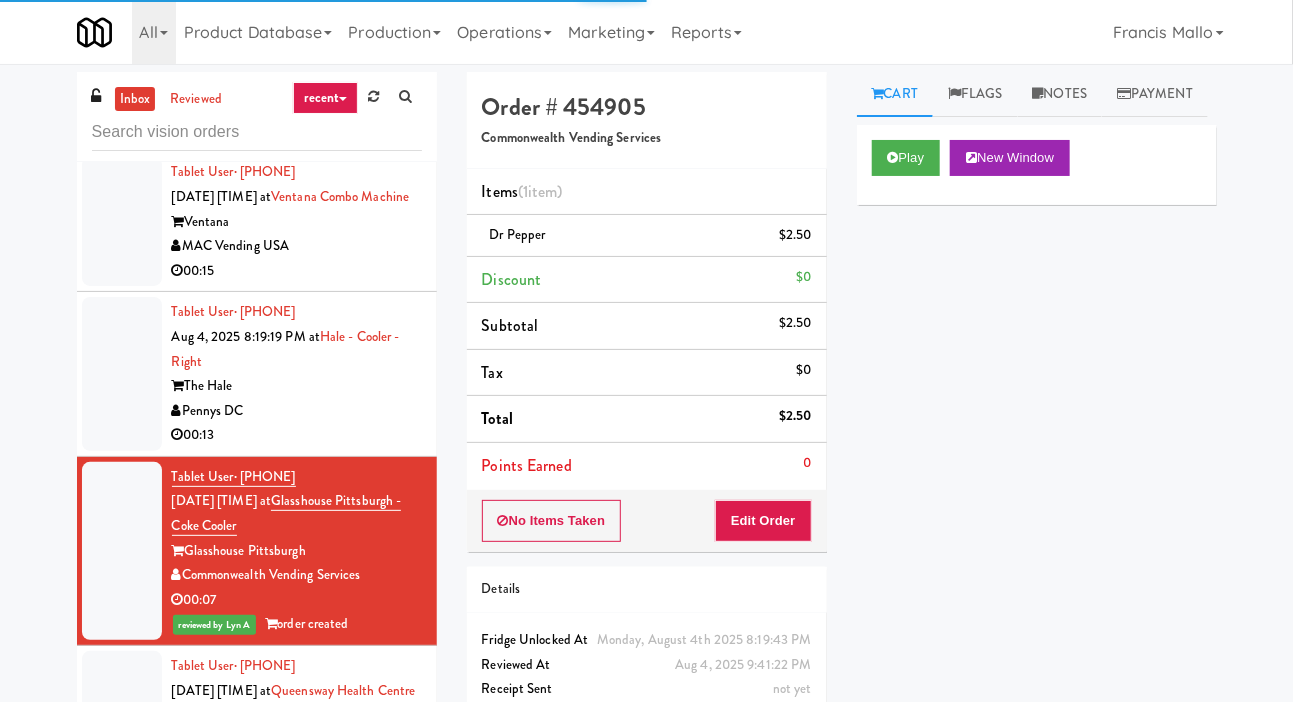 click at bounding box center (122, 374) 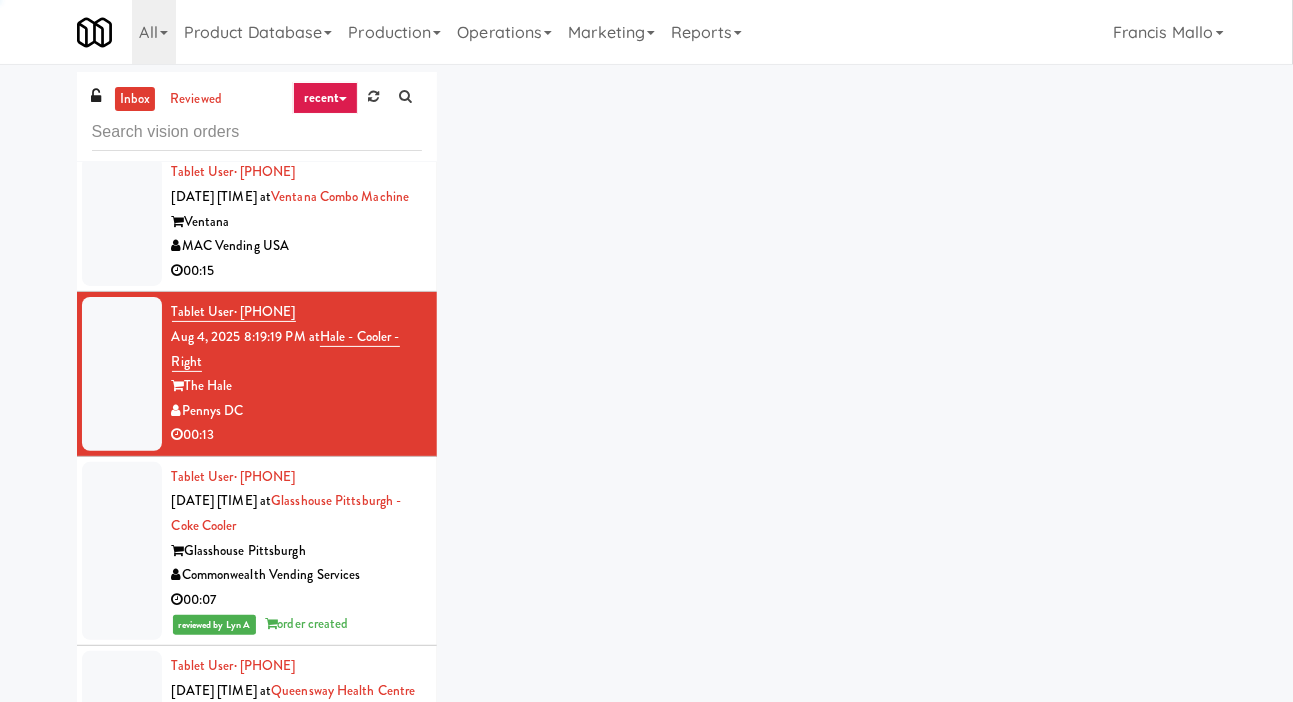 click at bounding box center (122, 221) 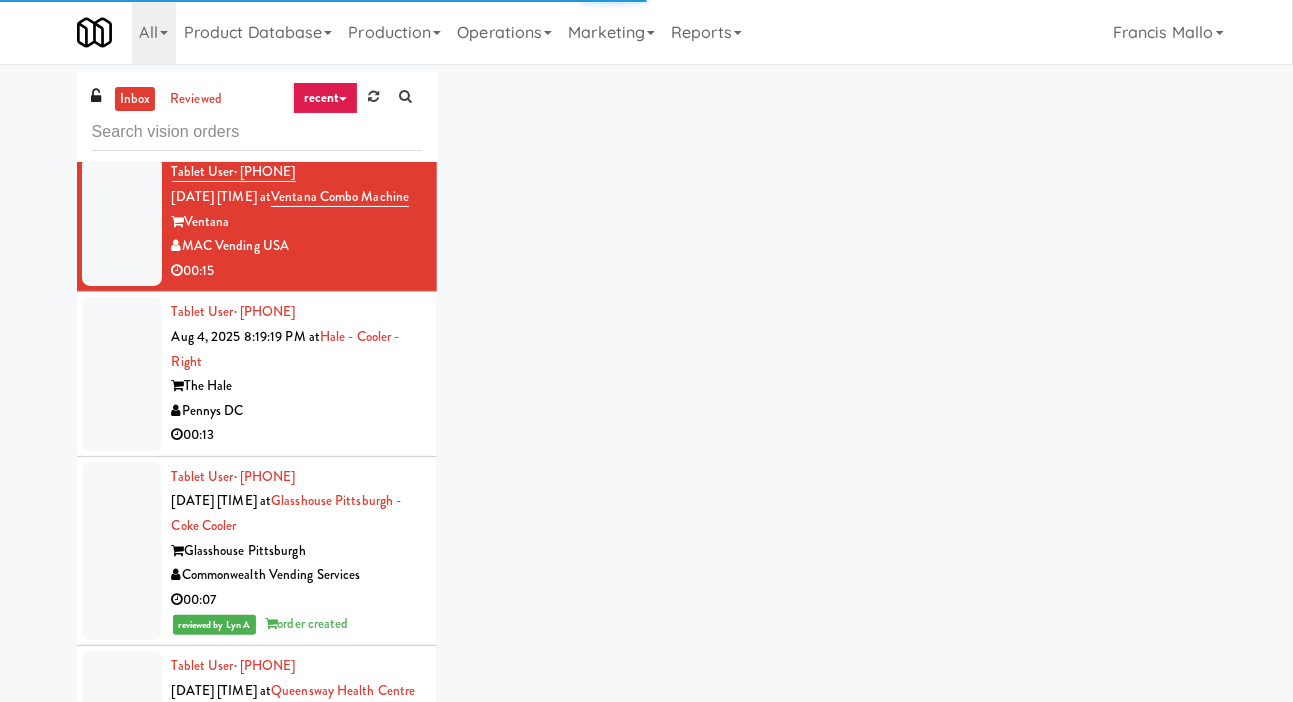 click at bounding box center (122, 221) 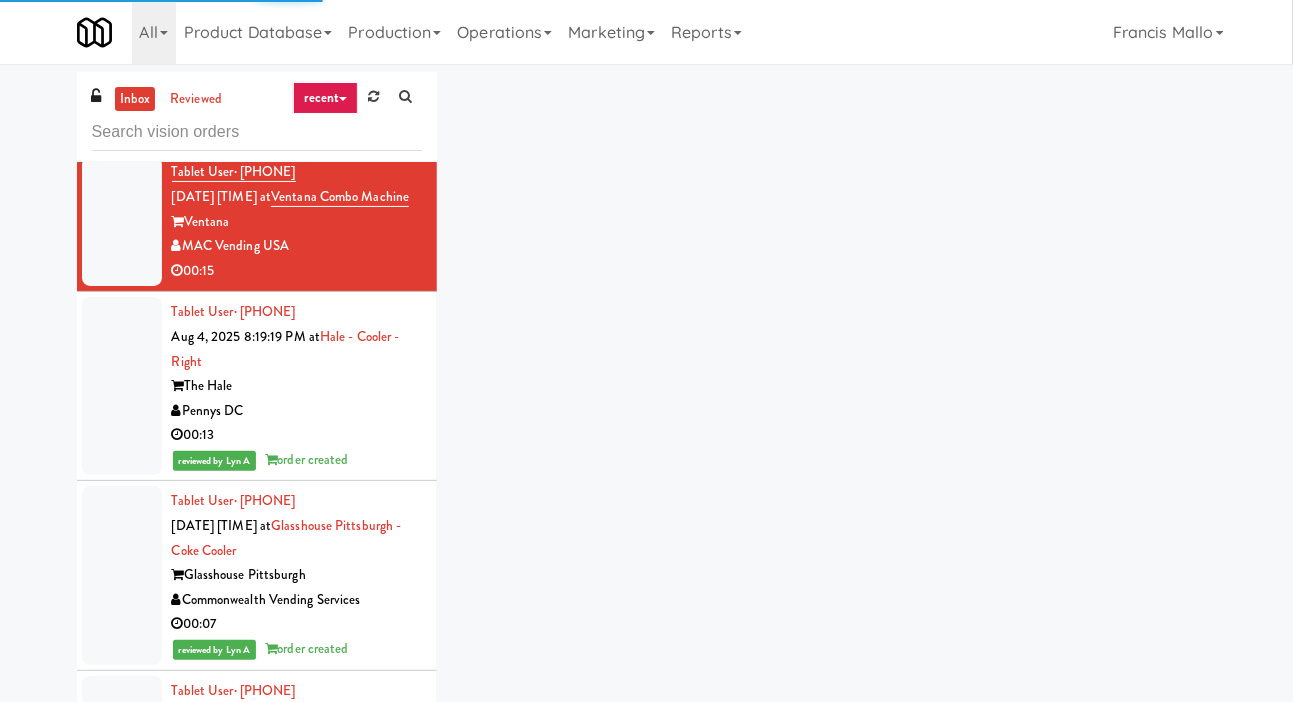 click at bounding box center [122, 70] 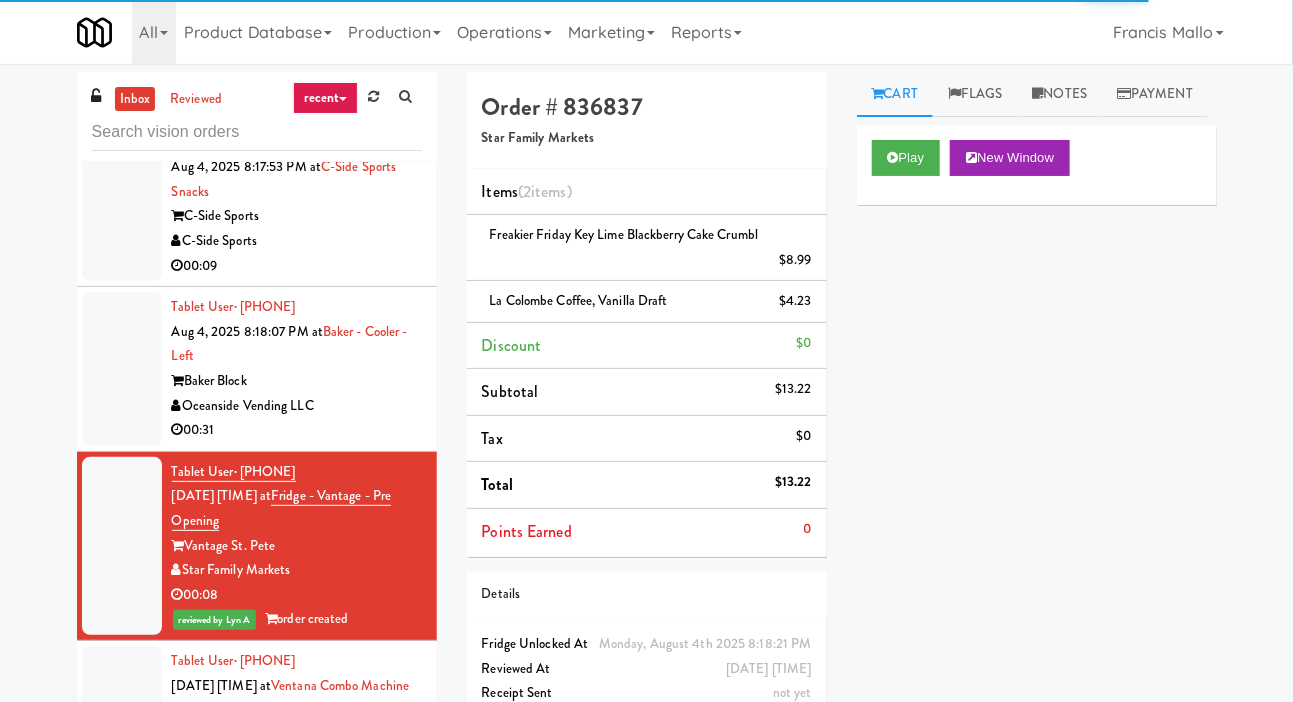 click at bounding box center [122, 369] 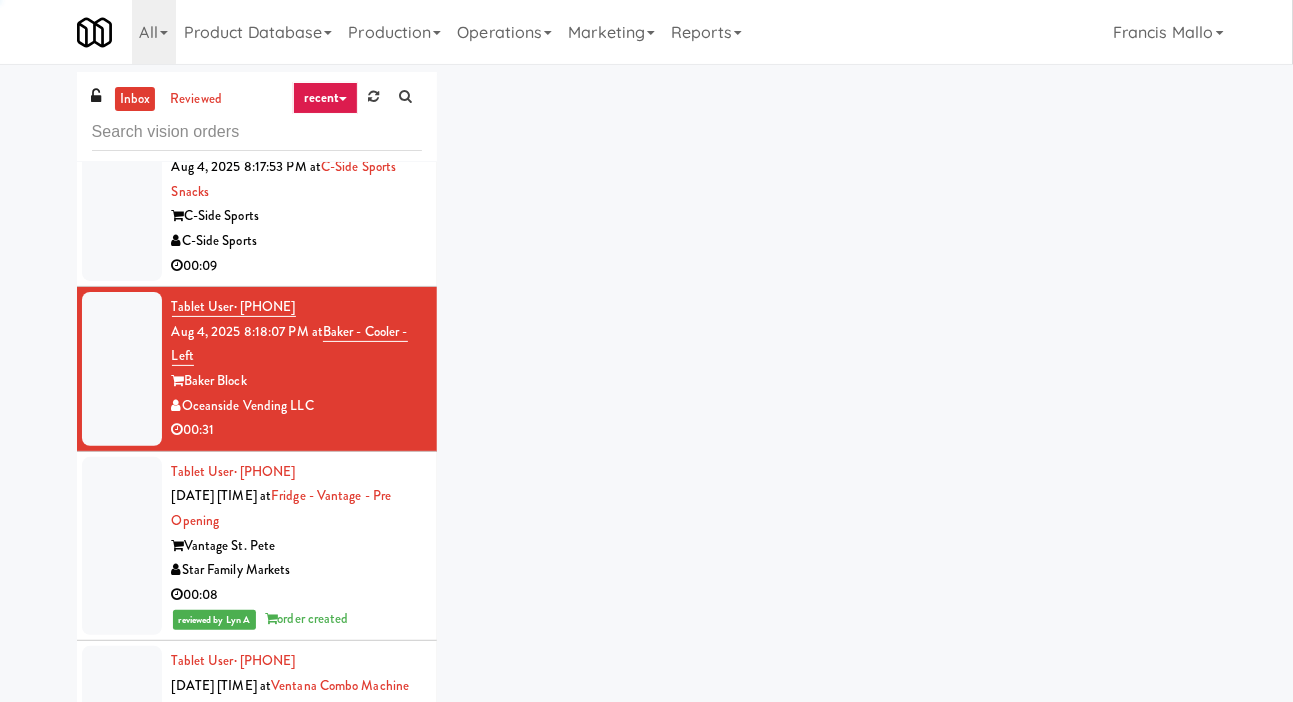 click at bounding box center (122, 205) 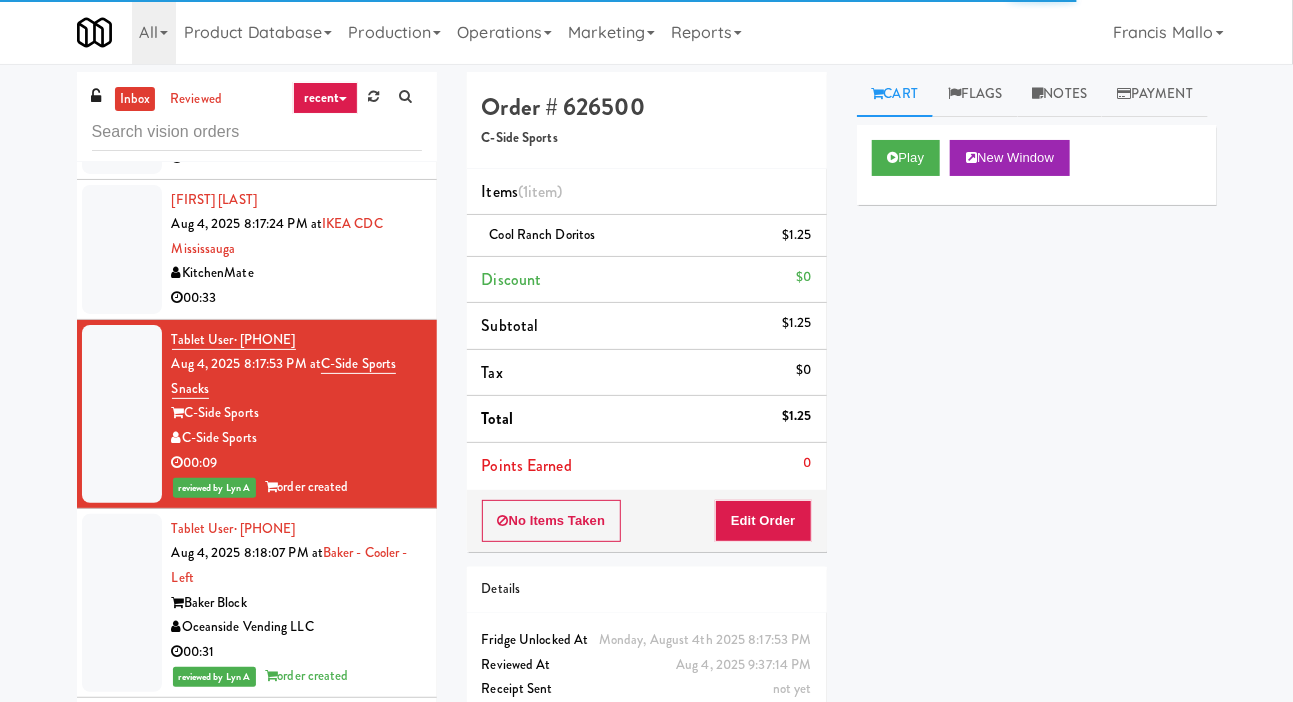 click at bounding box center (122, 249) 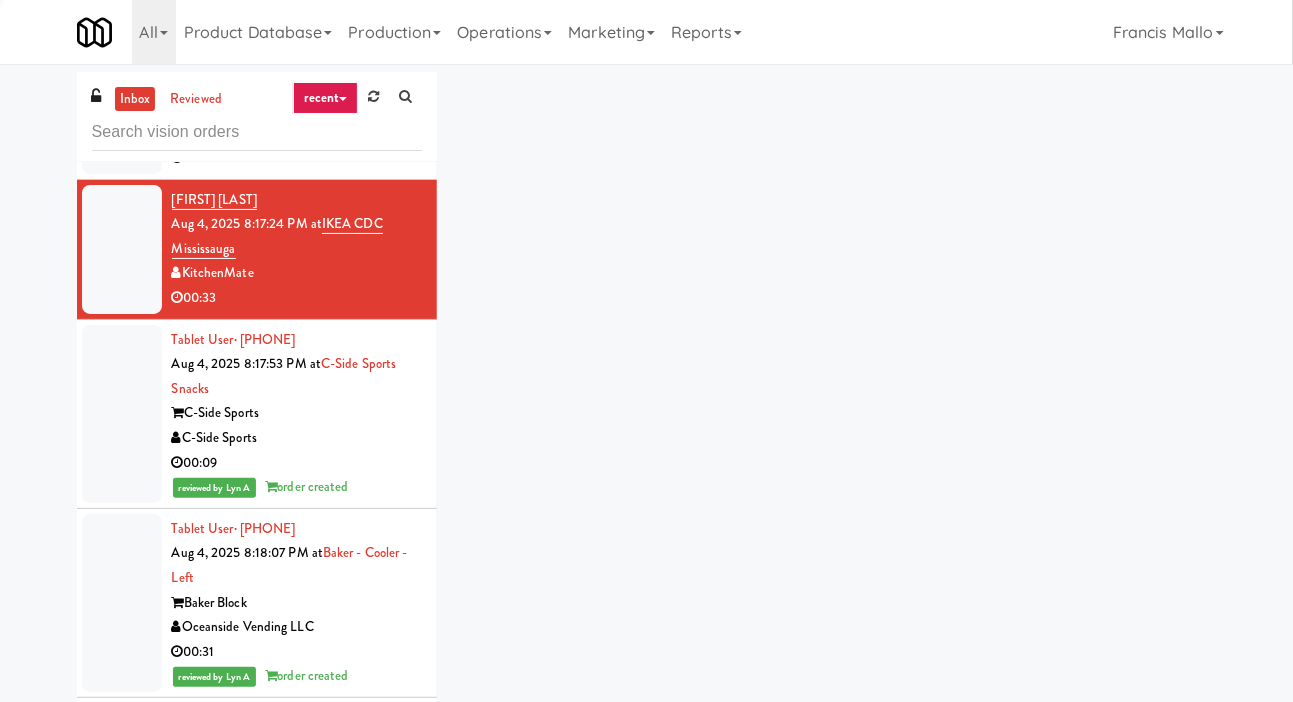 click at bounding box center [122, 109] 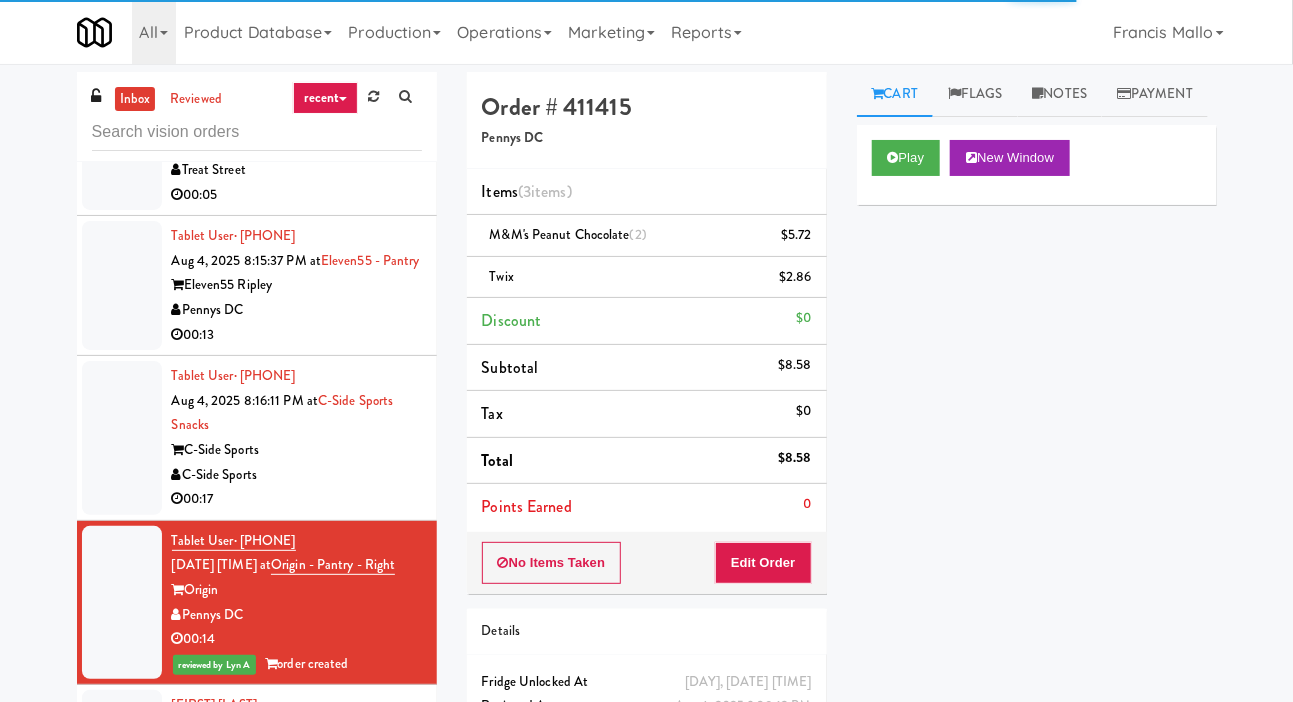 scroll, scrollTop: 15526, scrollLeft: 0, axis: vertical 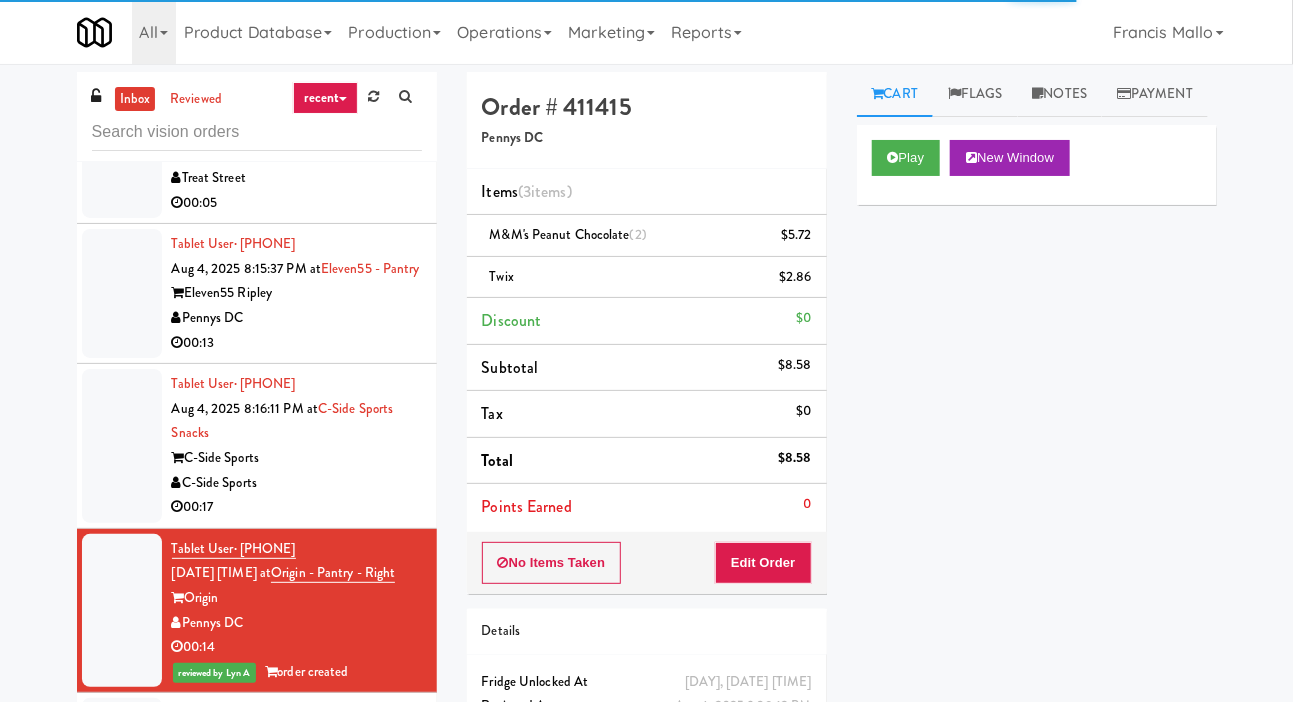 click at bounding box center (122, 293) 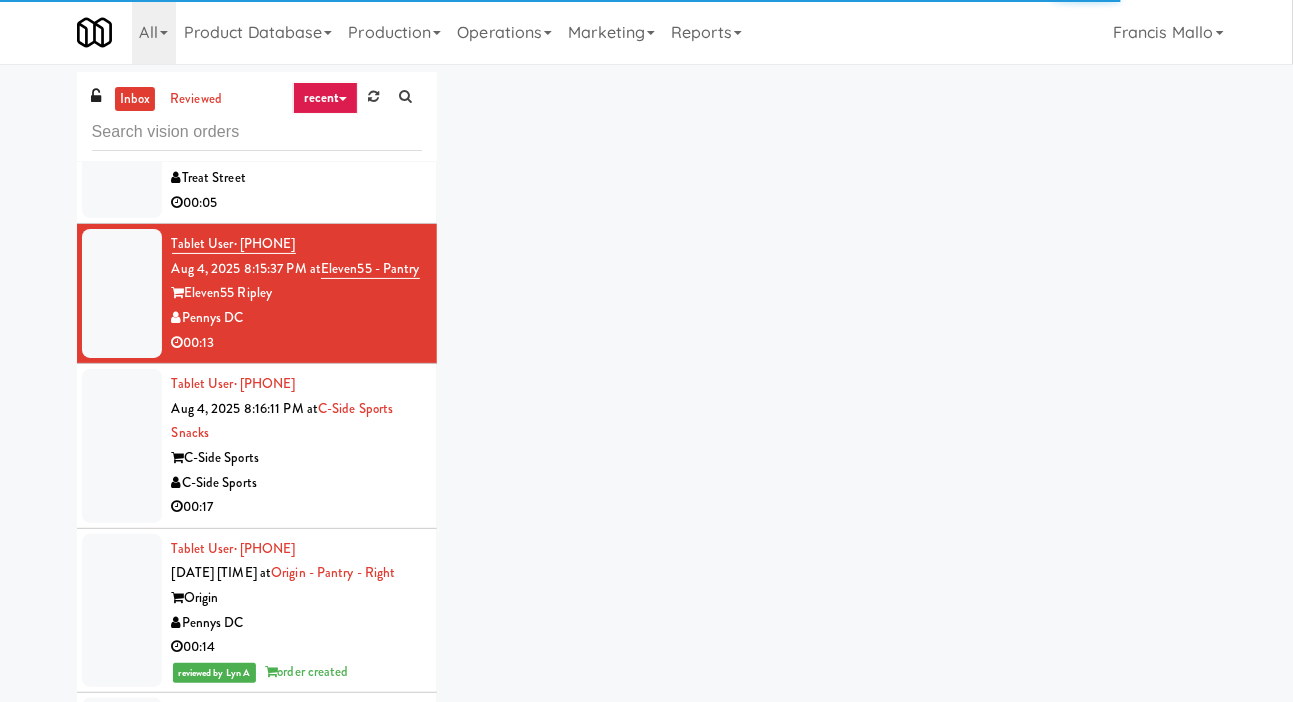 click at bounding box center [122, 446] 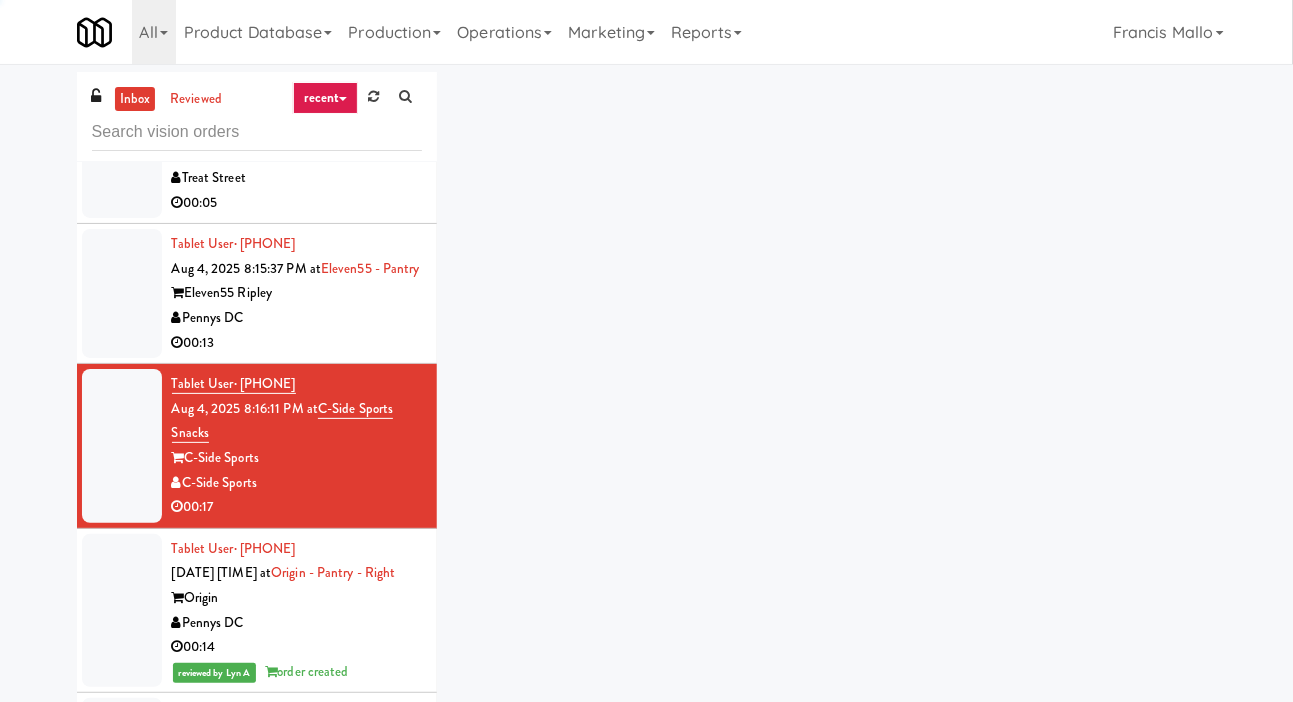 click at bounding box center (122, 153) 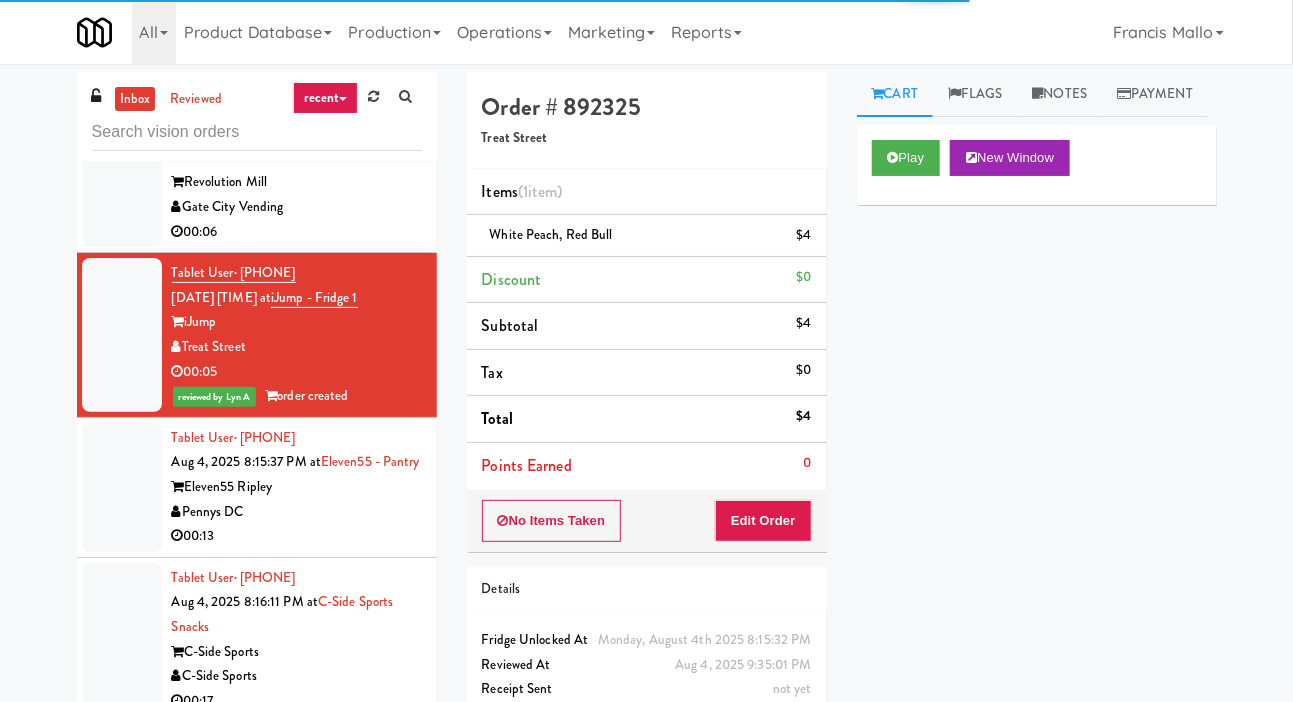 scroll, scrollTop: 15354, scrollLeft: 0, axis: vertical 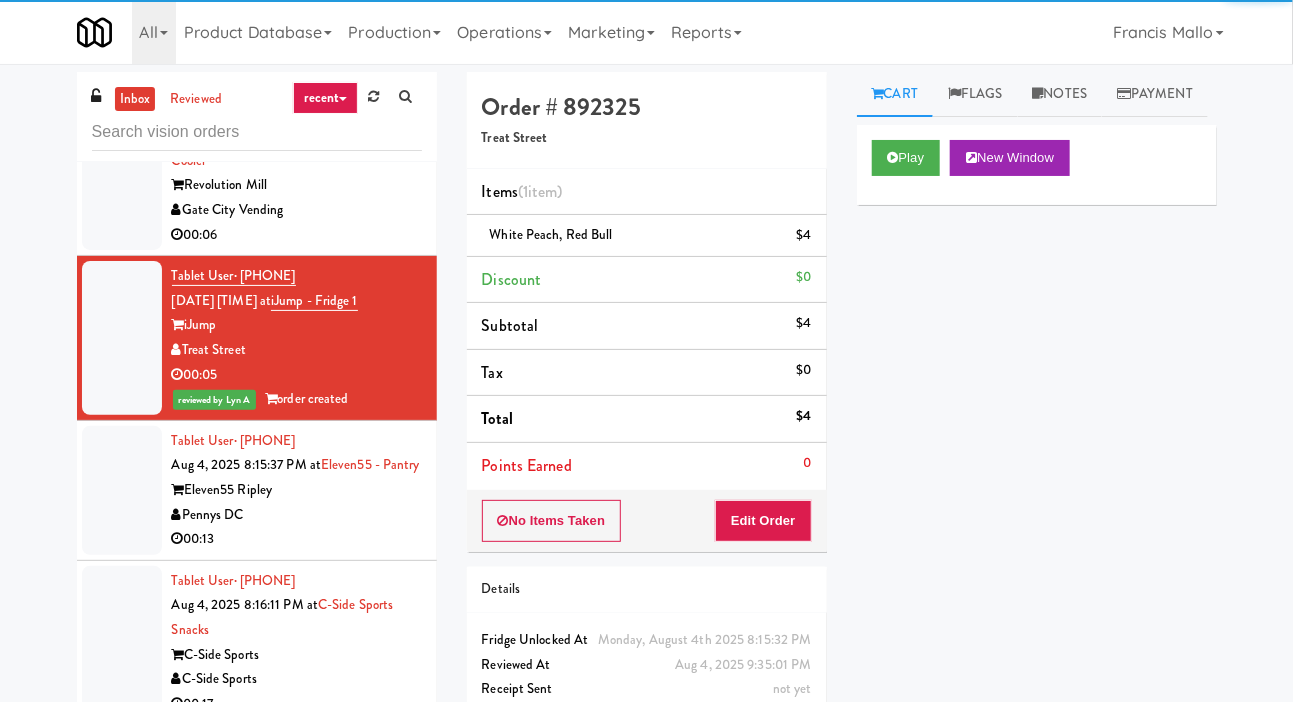 click at bounding box center (122, 490) 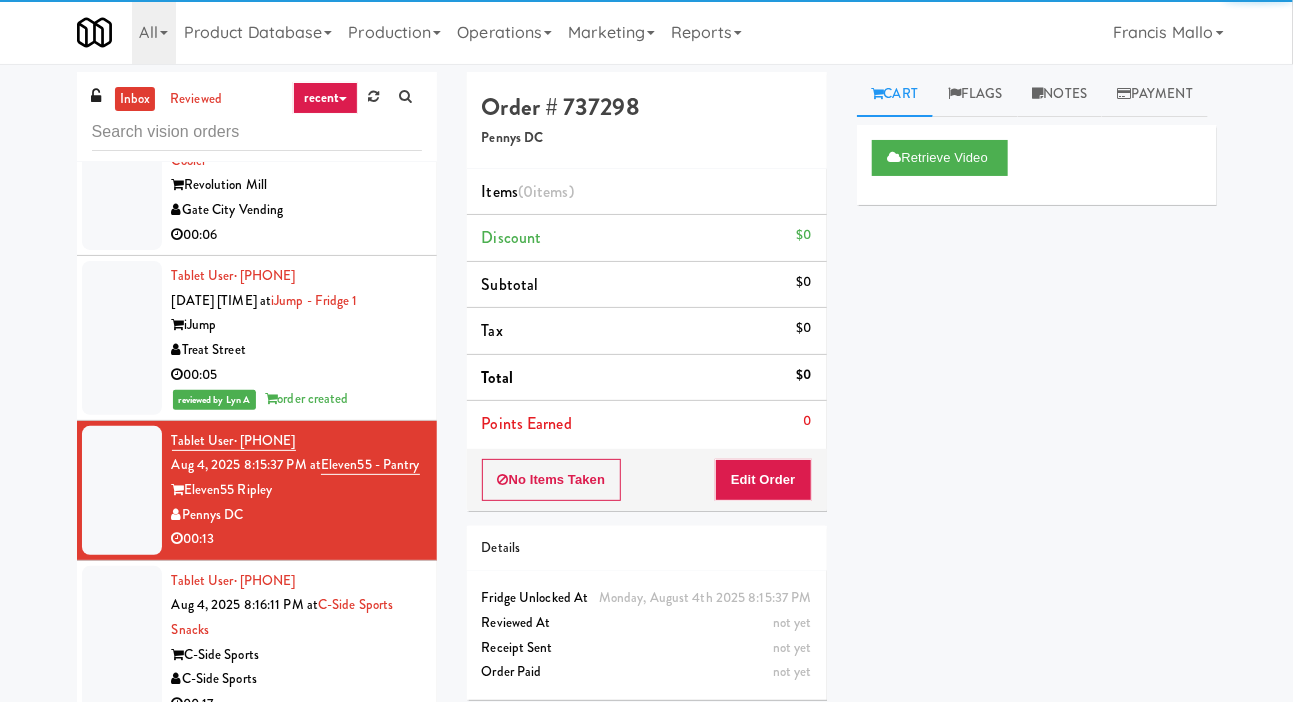 click at bounding box center (122, 174) 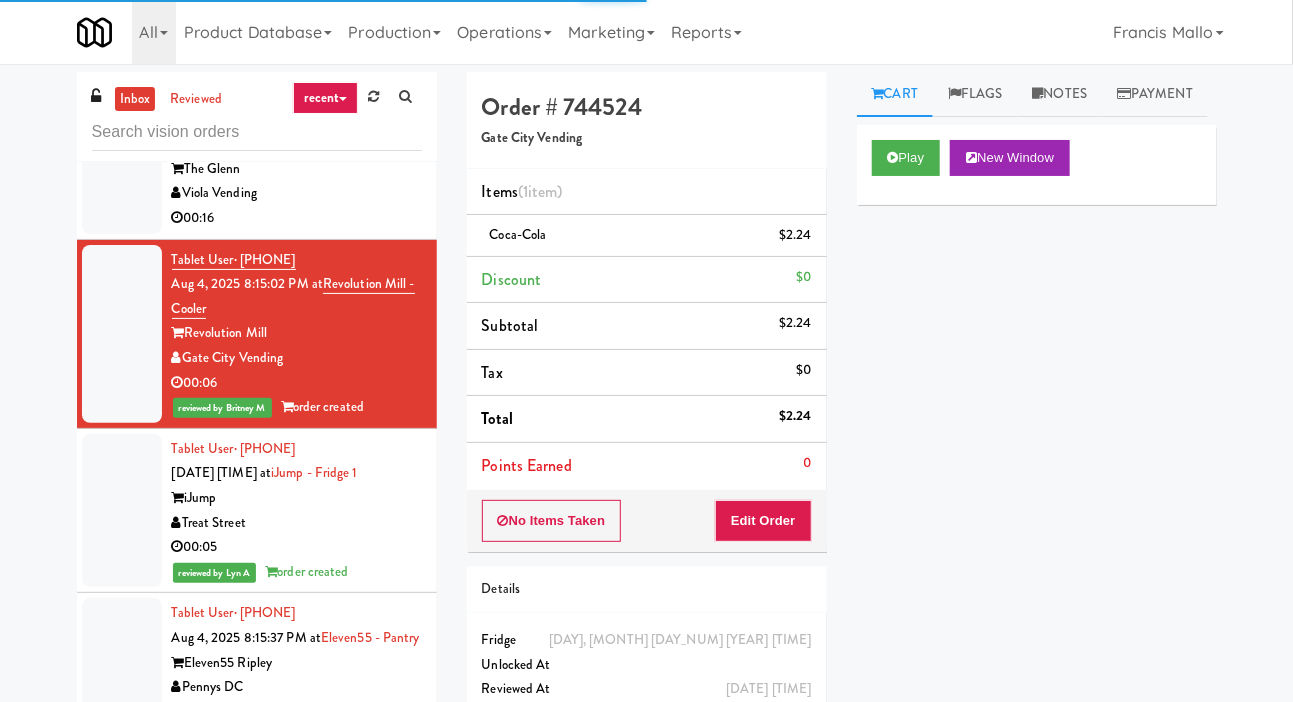 click at bounding box center [122, 169] 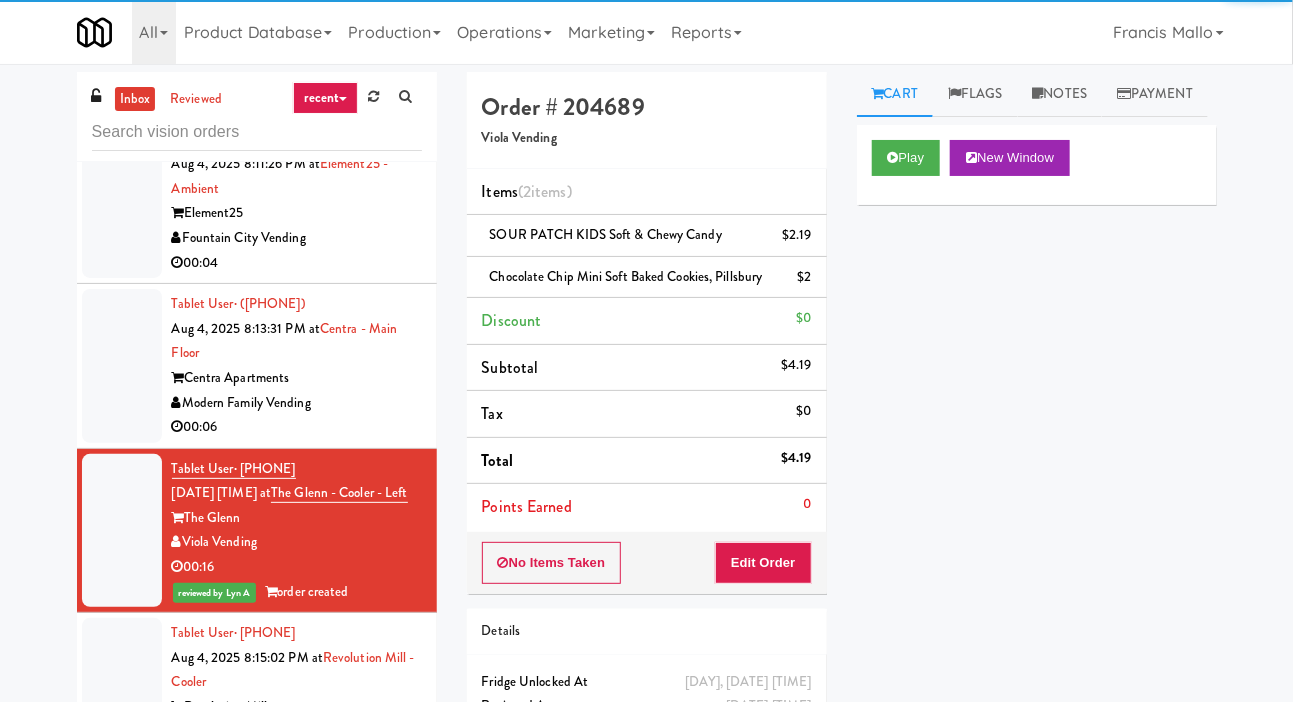 click at bounding box center [122, 366] 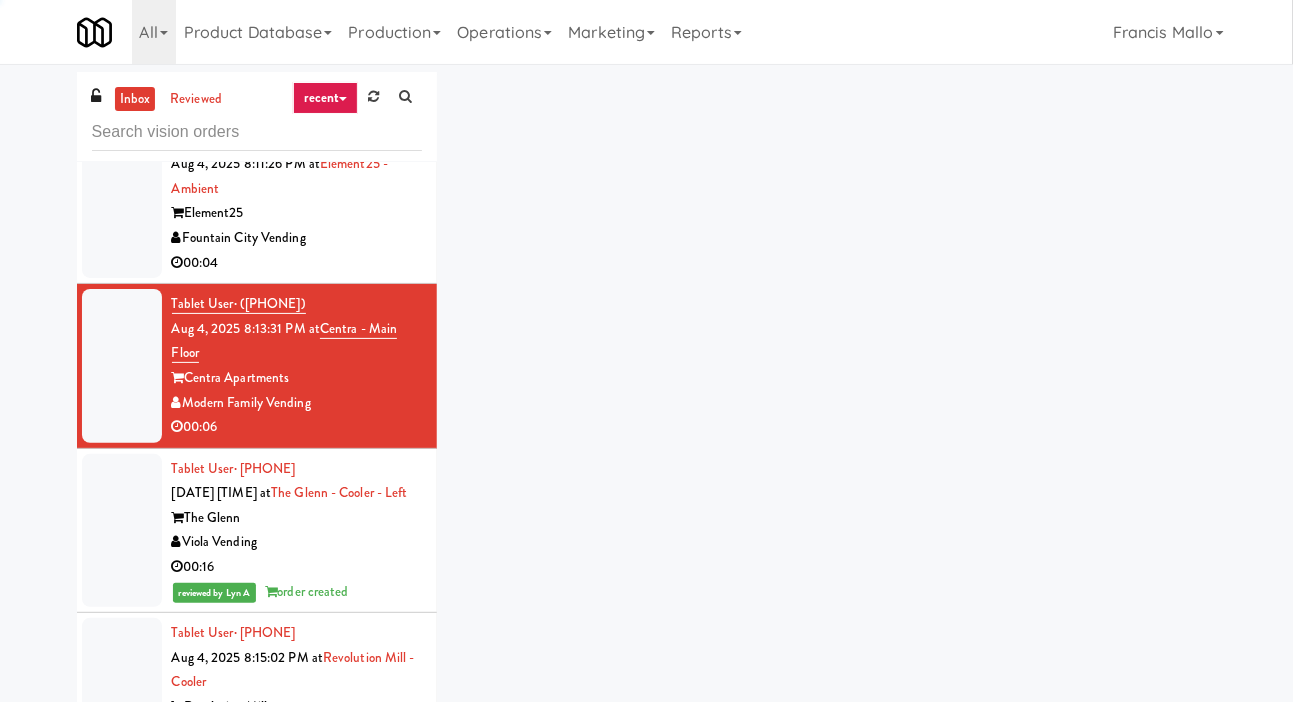 click at bounding box center [122, 202] 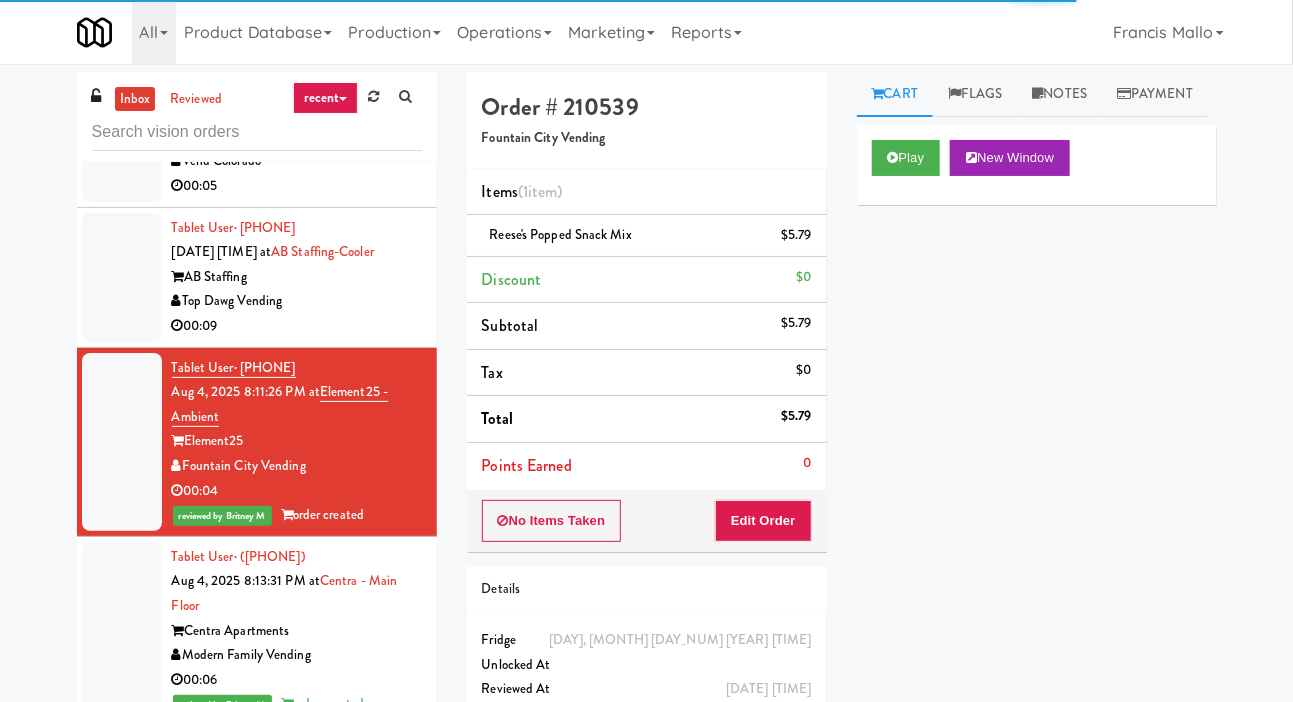 click at bounding box center (122, 277) 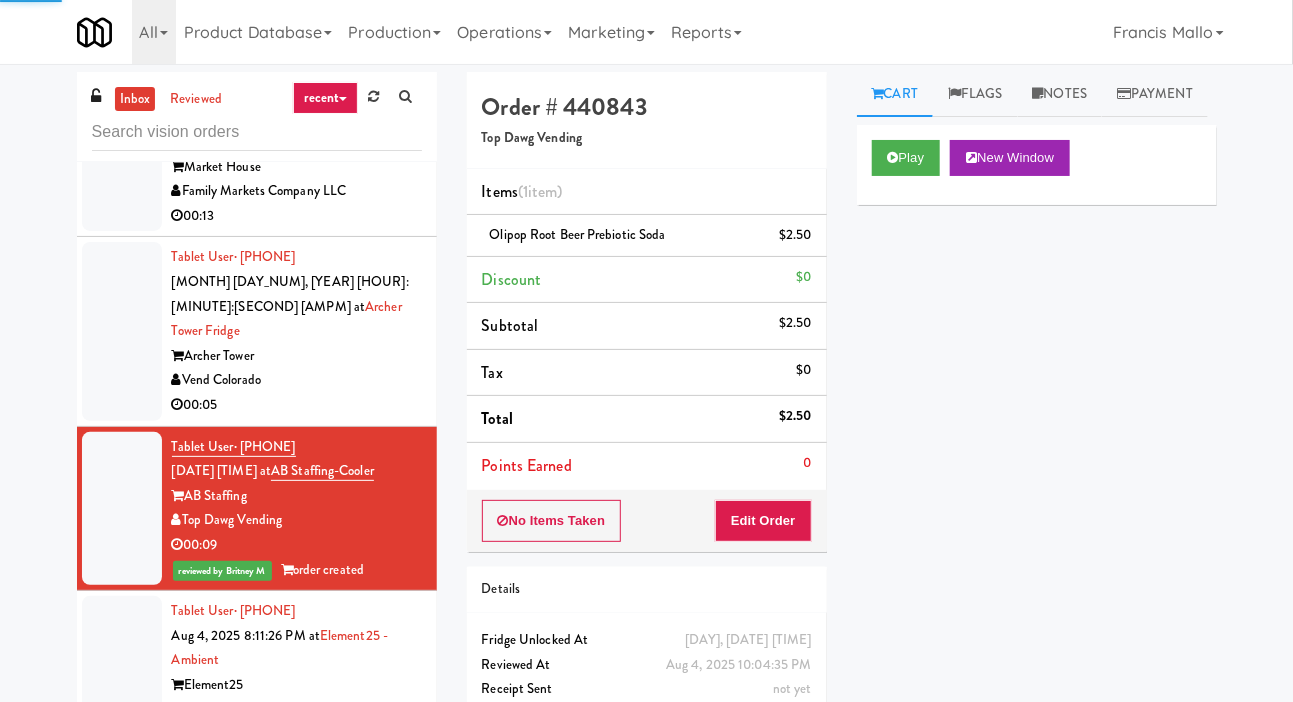 click at bounding box center [122, 331] 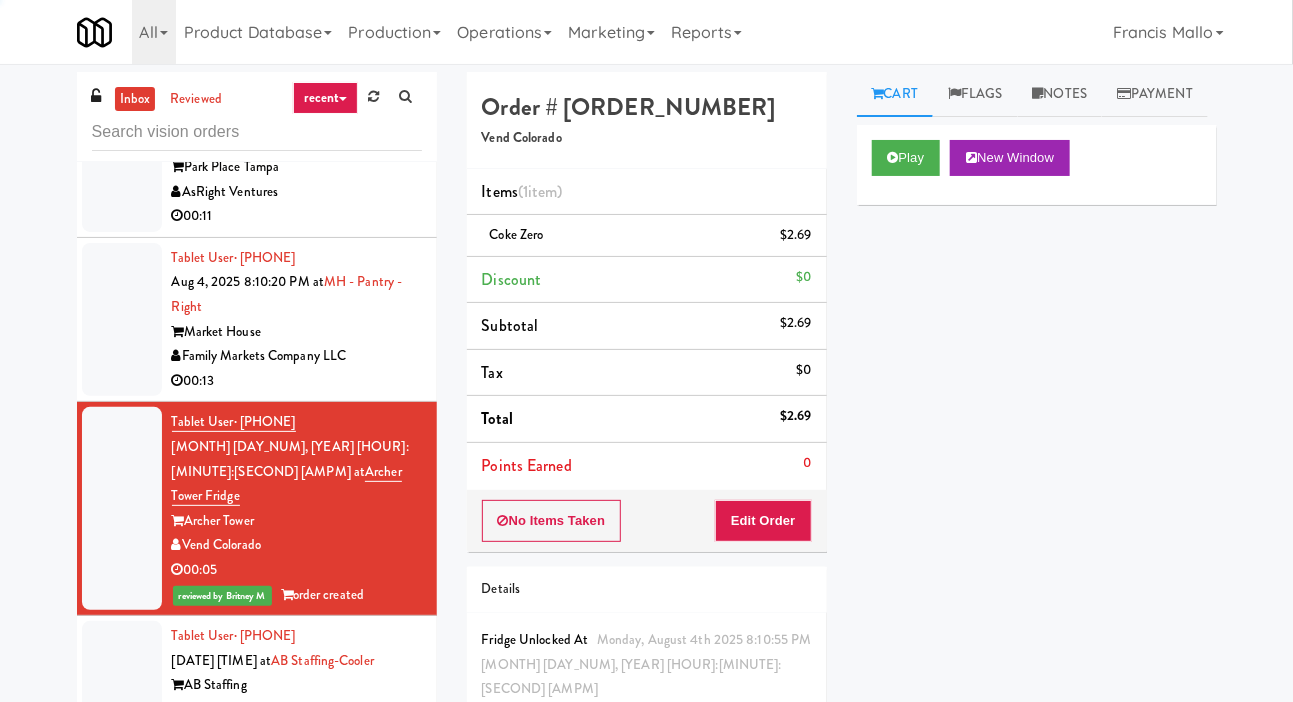 scroll, scrollTop: 14232, scrollLeft: 0, axis: vertical 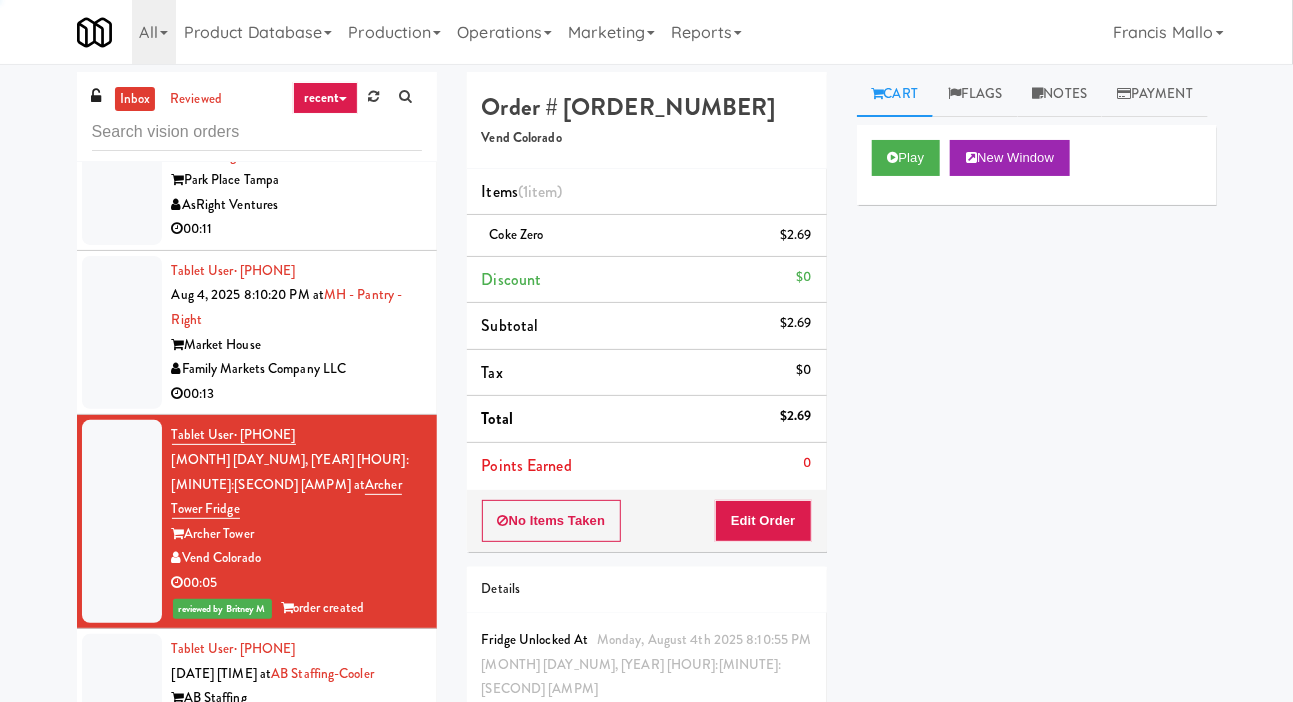 click at bounding box center [122, 333] 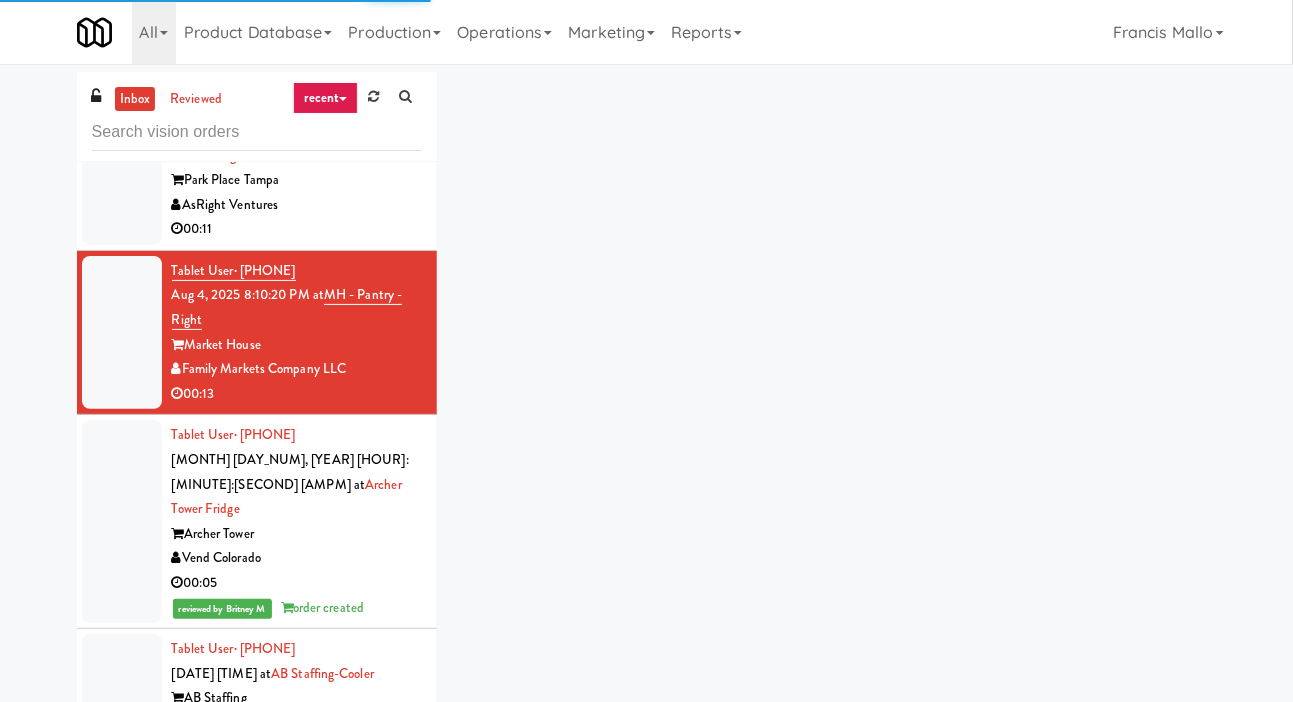 click at bounding box center [122, 168] 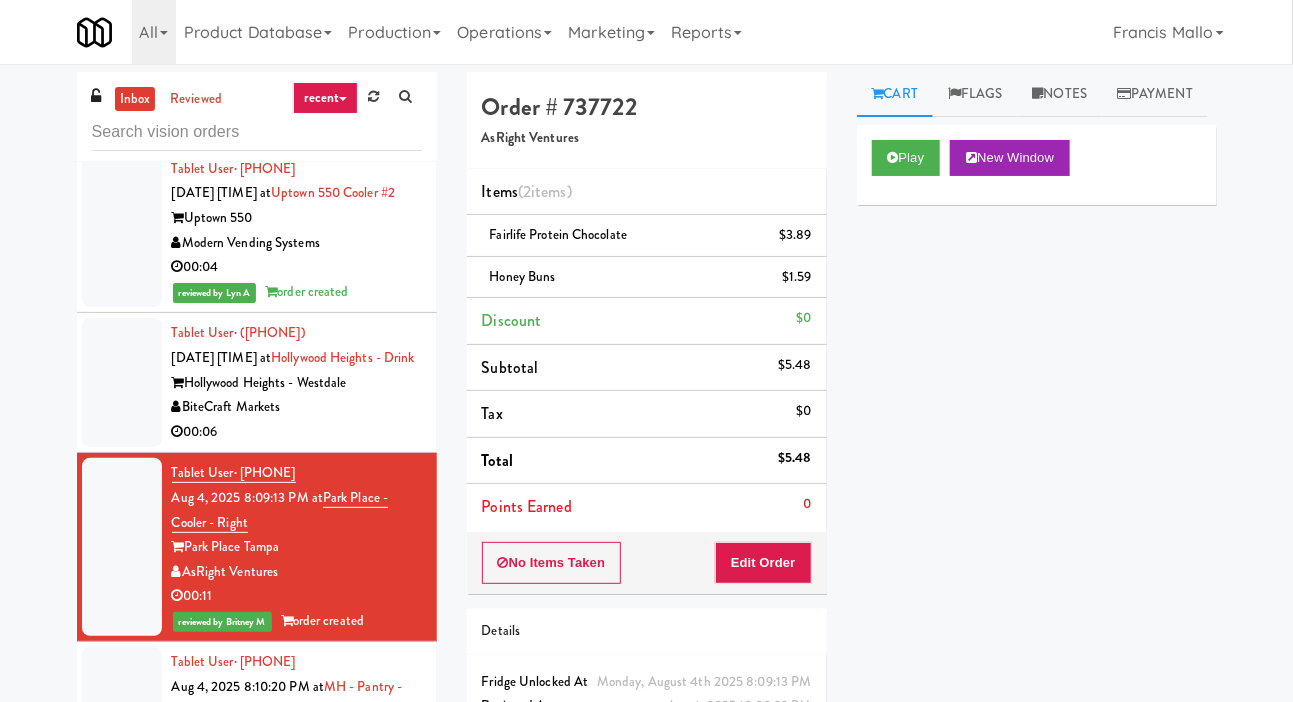scroll, scrollTop: 13874, scrollLeft: 0, axis: vertical 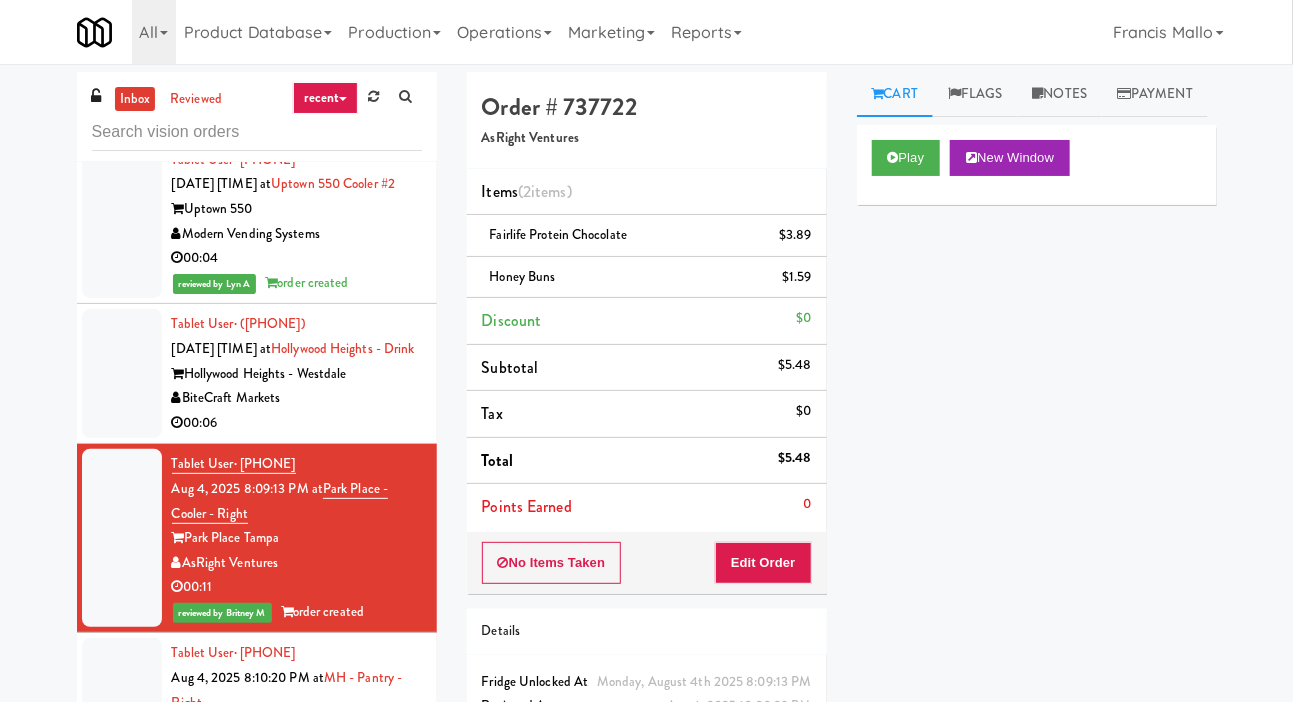 click at bounding box center (122, 373) 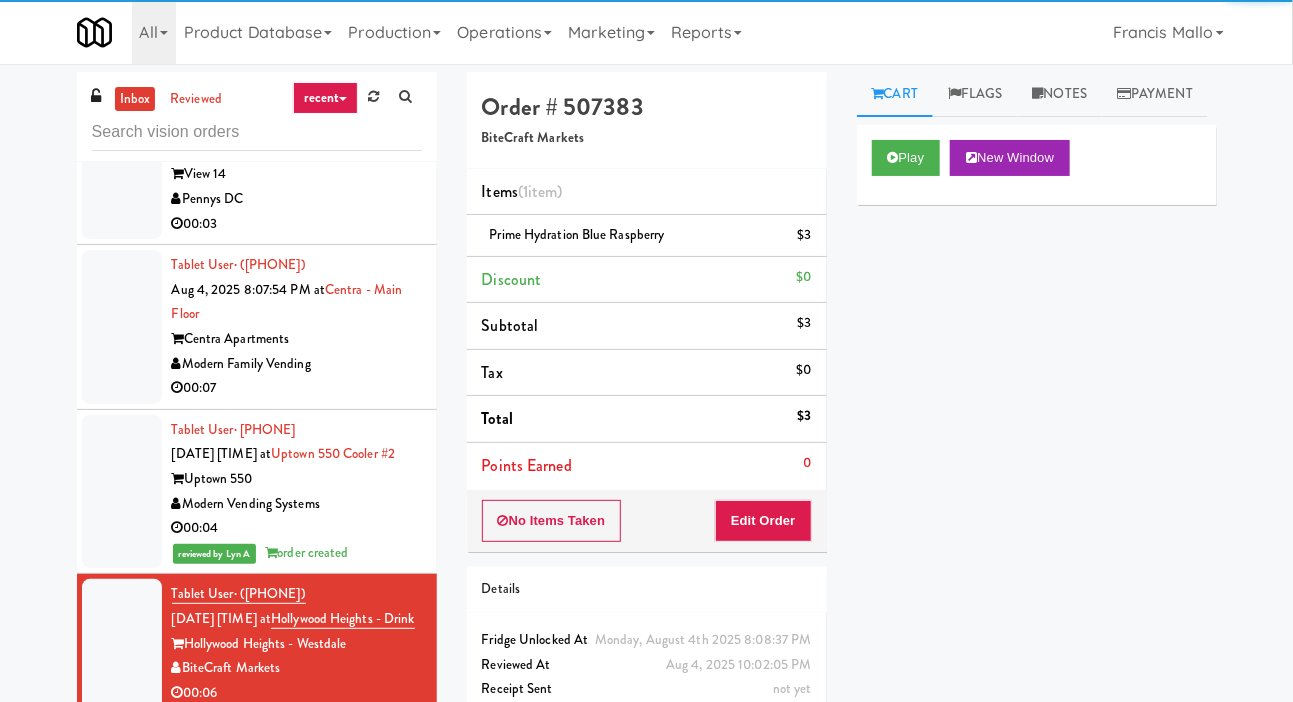 click at bounding box center [122, 327] 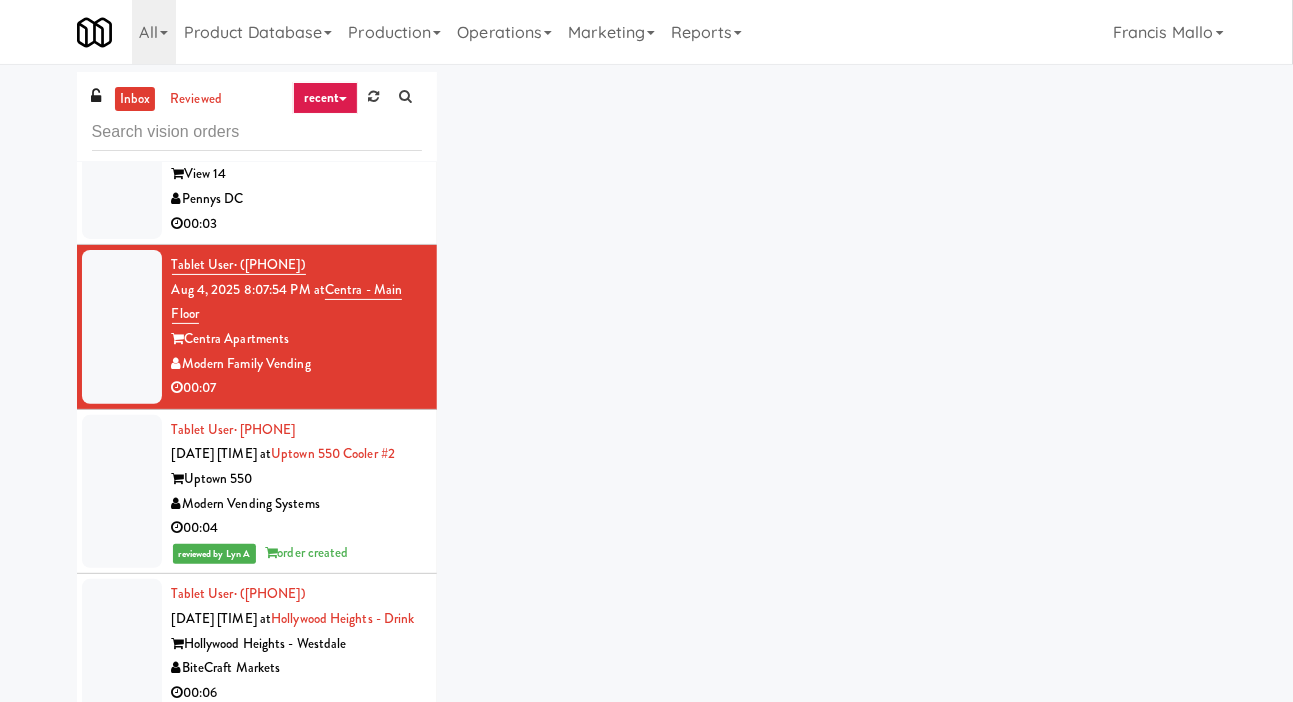 click at bounding box center [122, 327] 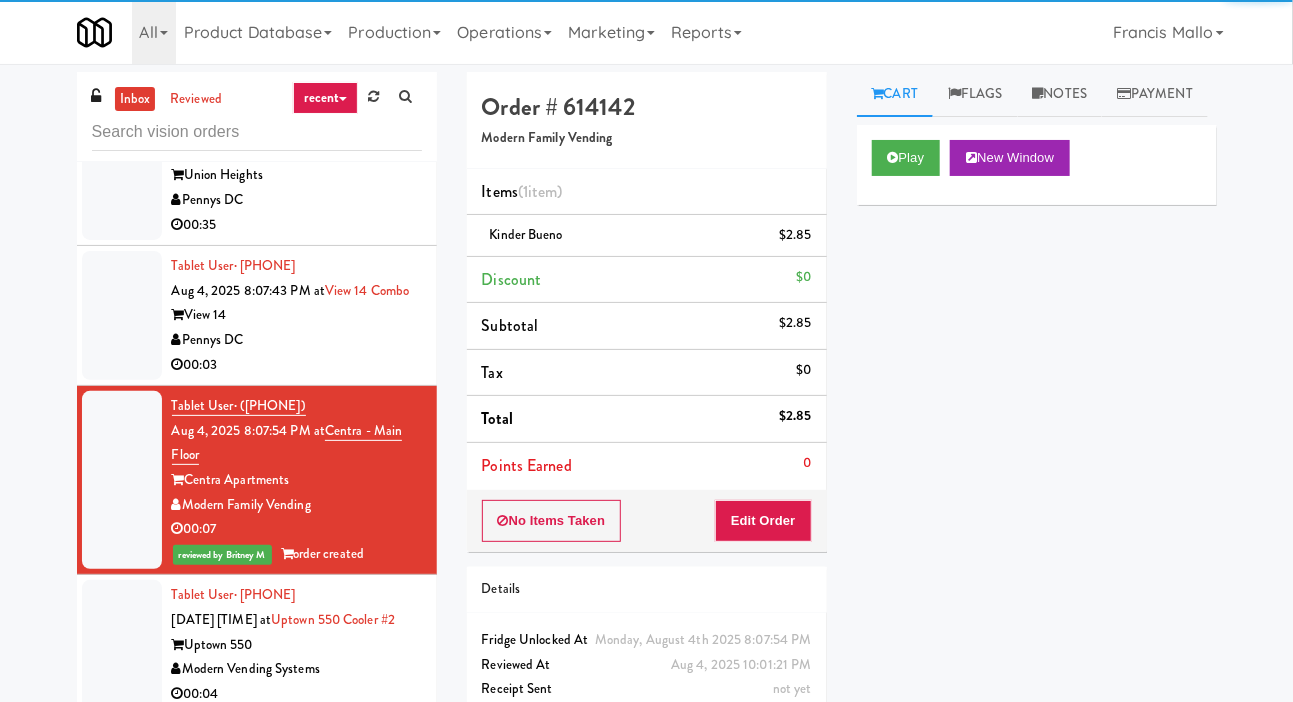 click at bounding box center [122, 315] 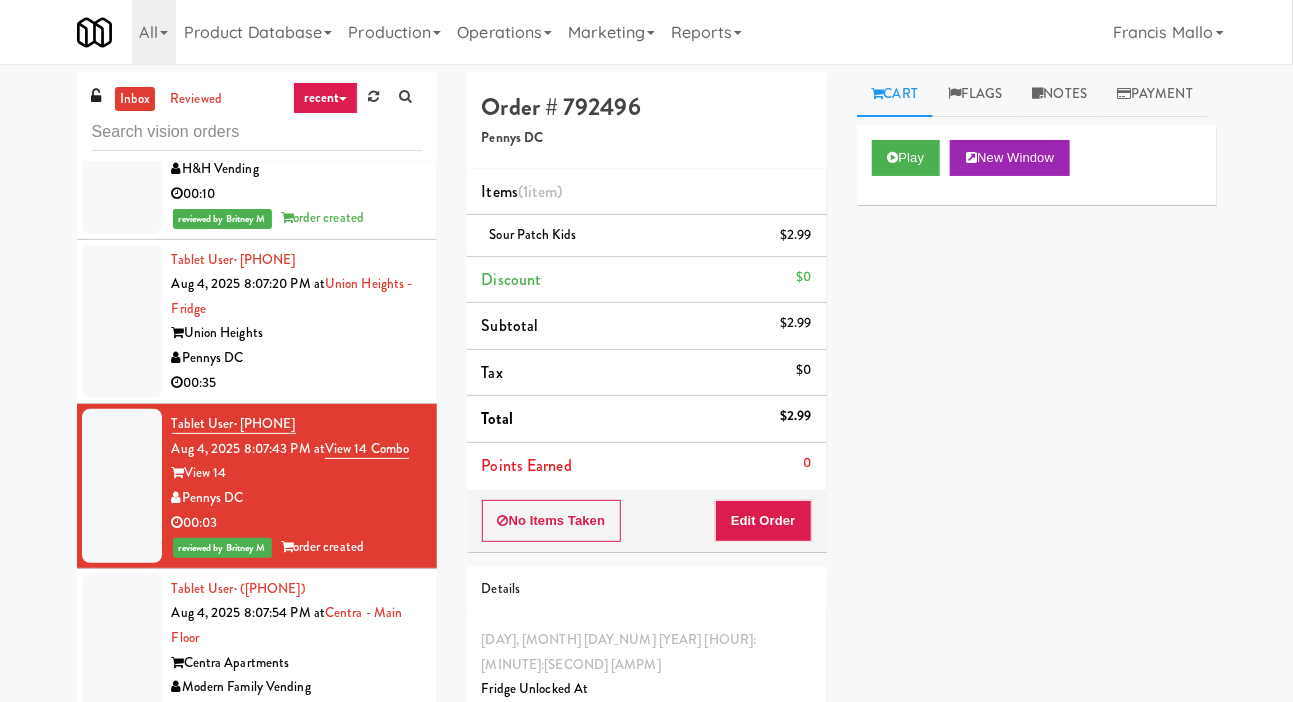 click at bounding box center (122, 322) 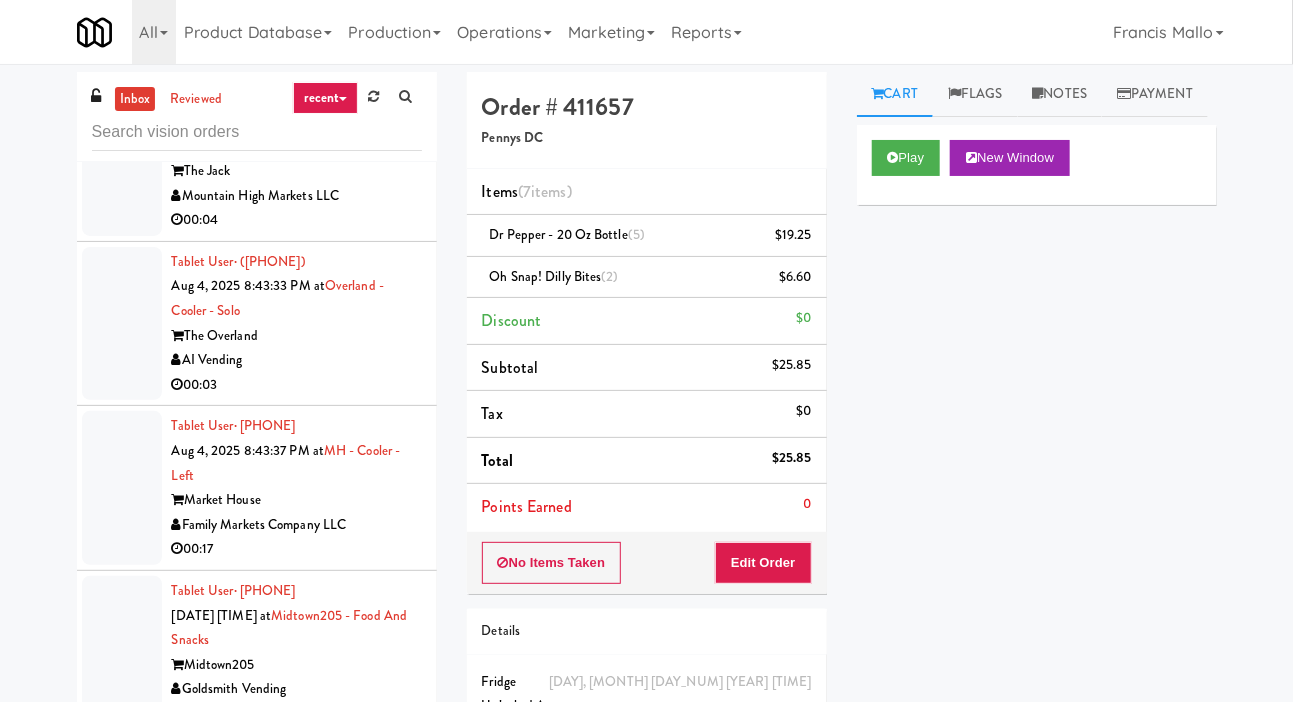 click at bounding box center (122, 19) 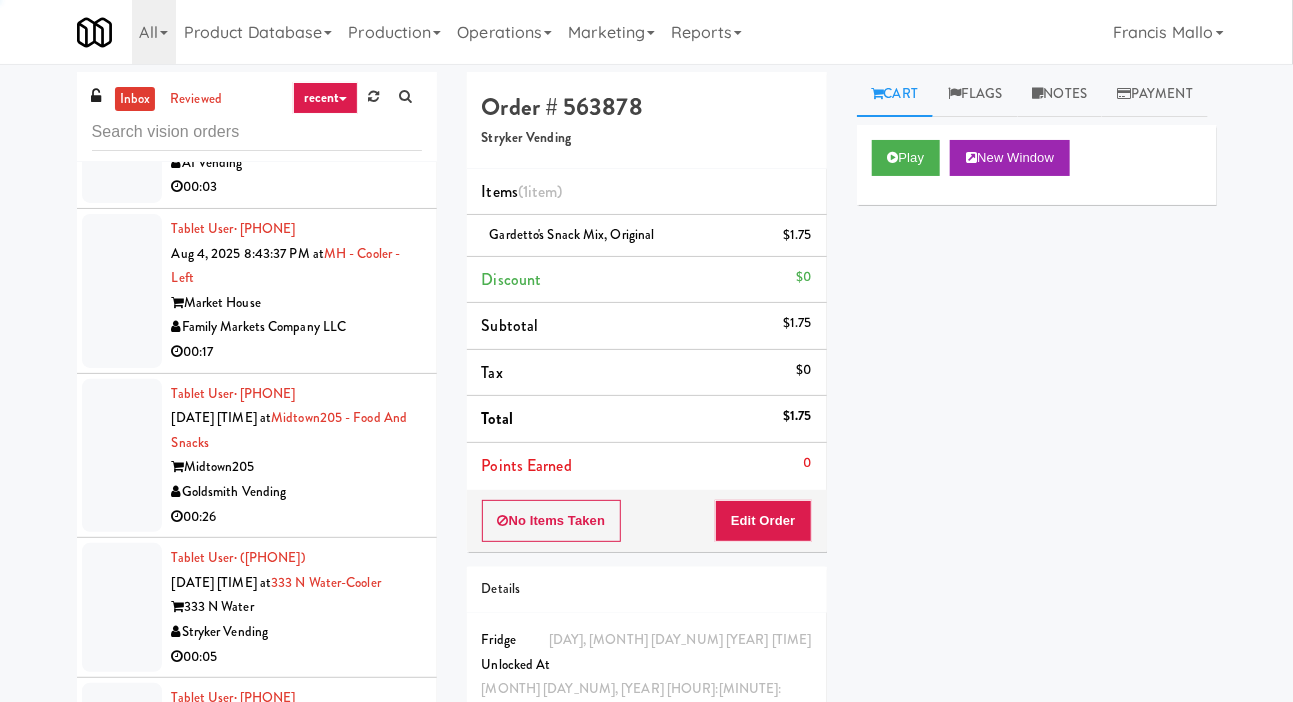 click at bounding box center (122, -26) 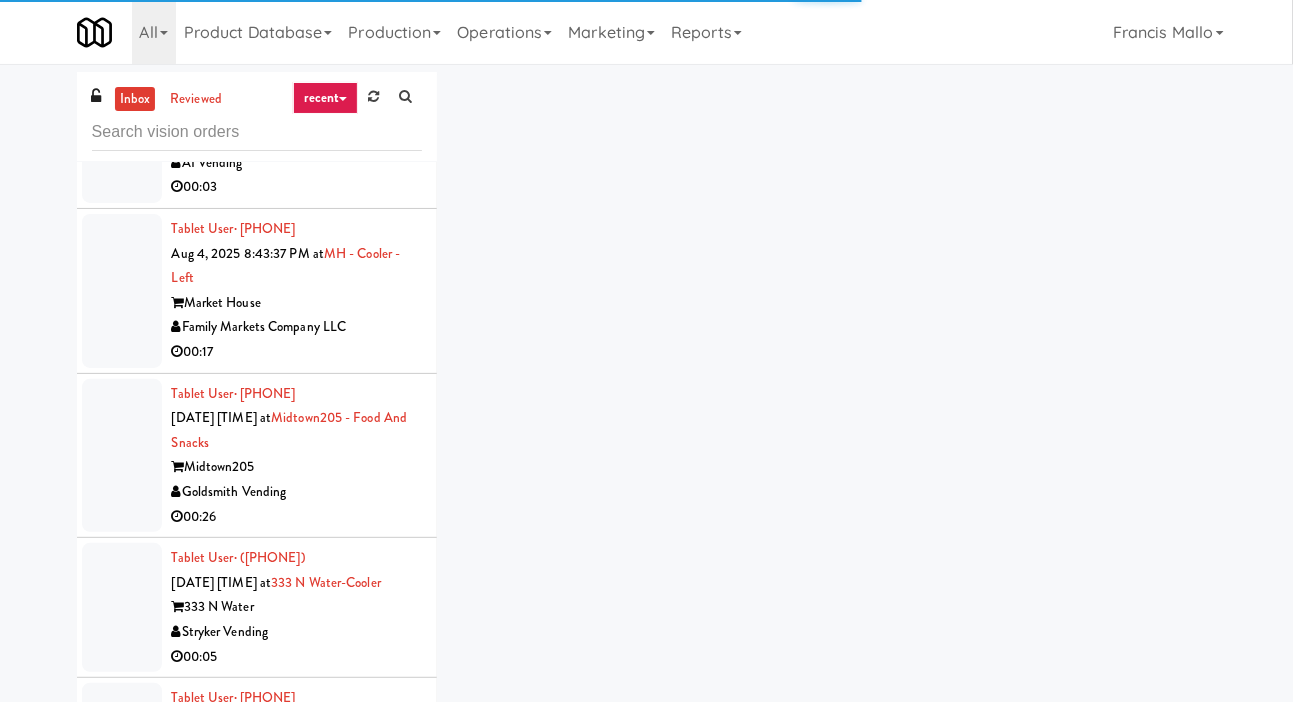 click at bounding box center (122, 126) 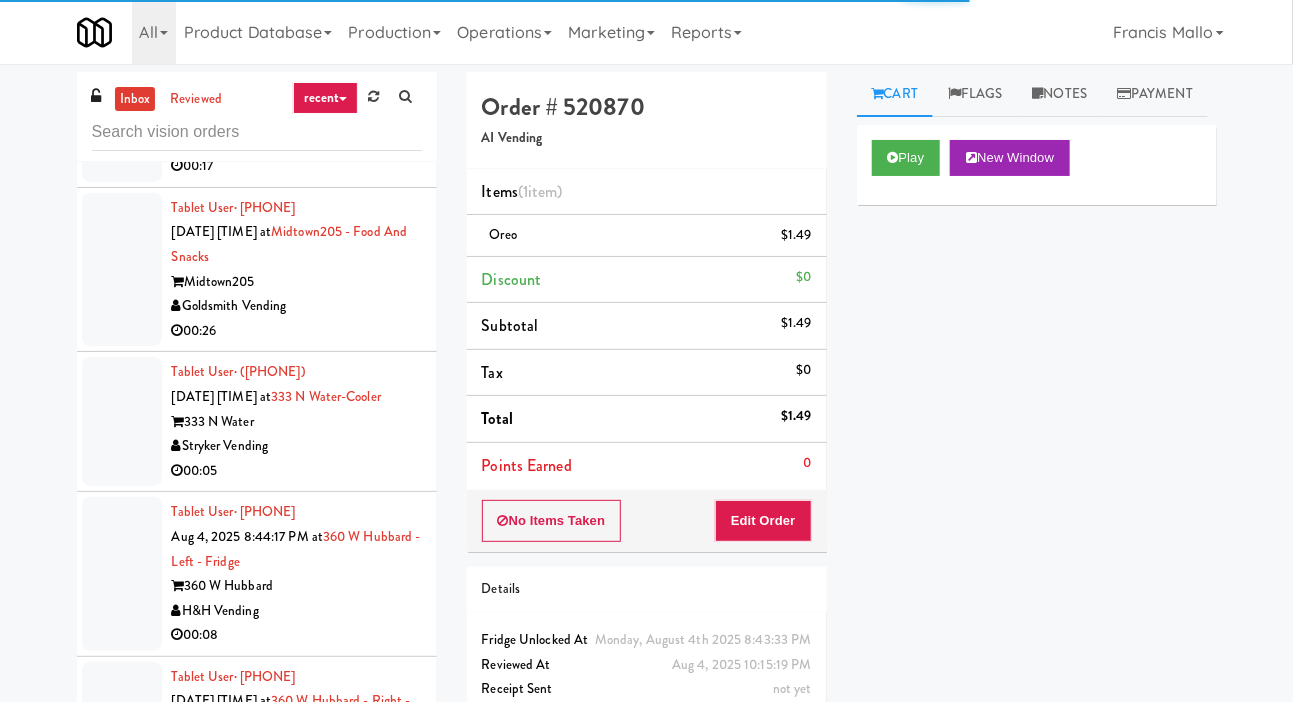 click at bounding box center (122, 105) 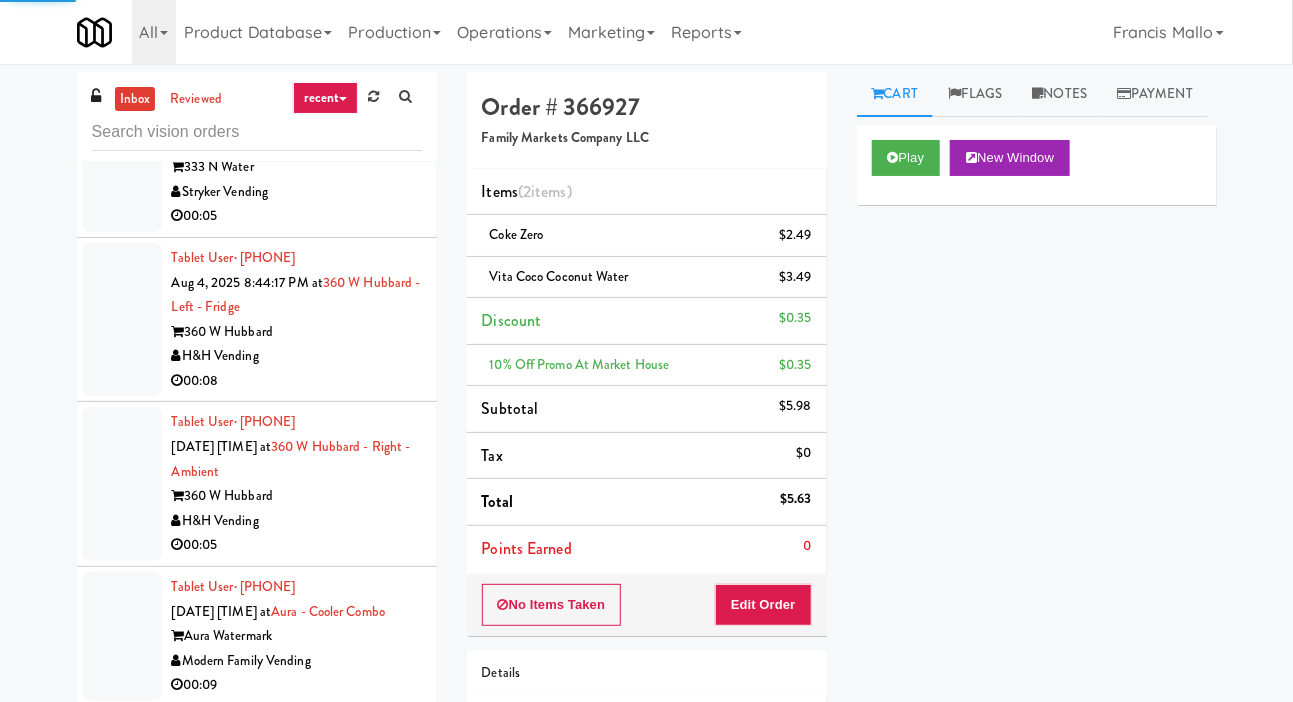 click at bounding box center (122, 15) 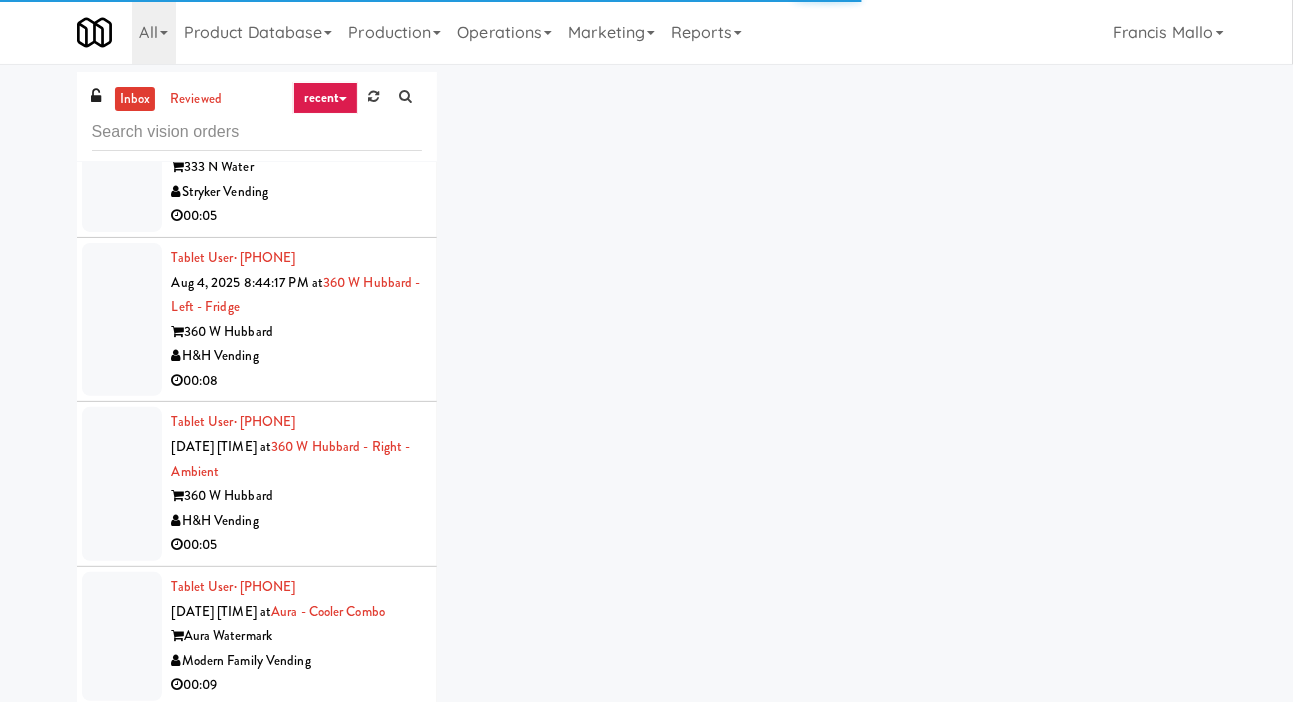 click at bounding box center (122, 167) 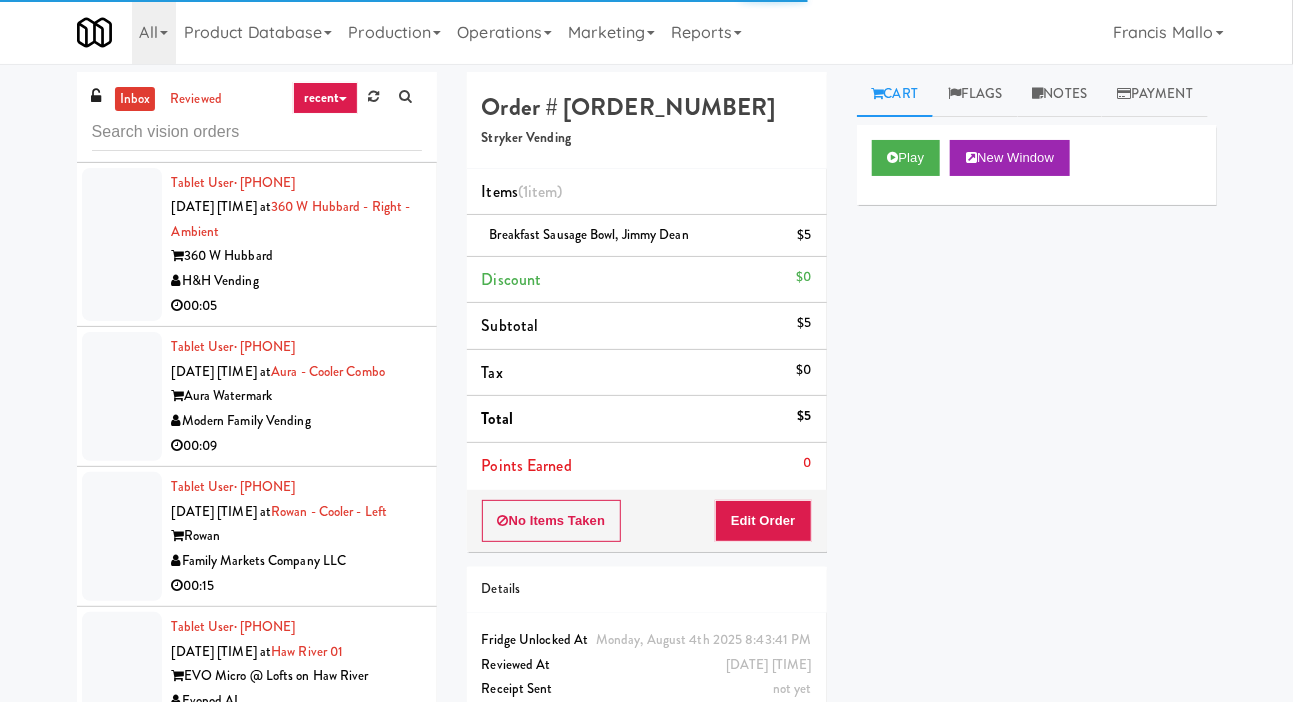 click at bounding box center [122, 80] 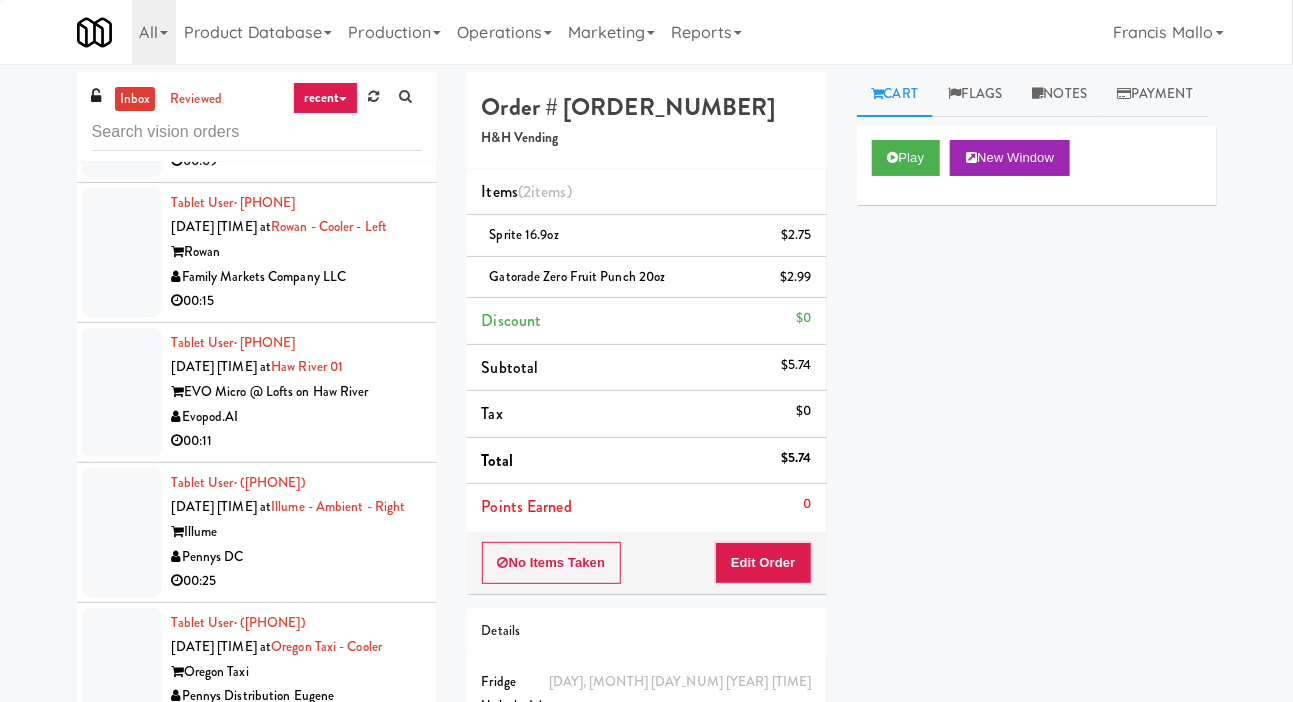 click at bounding box center (122, -40) 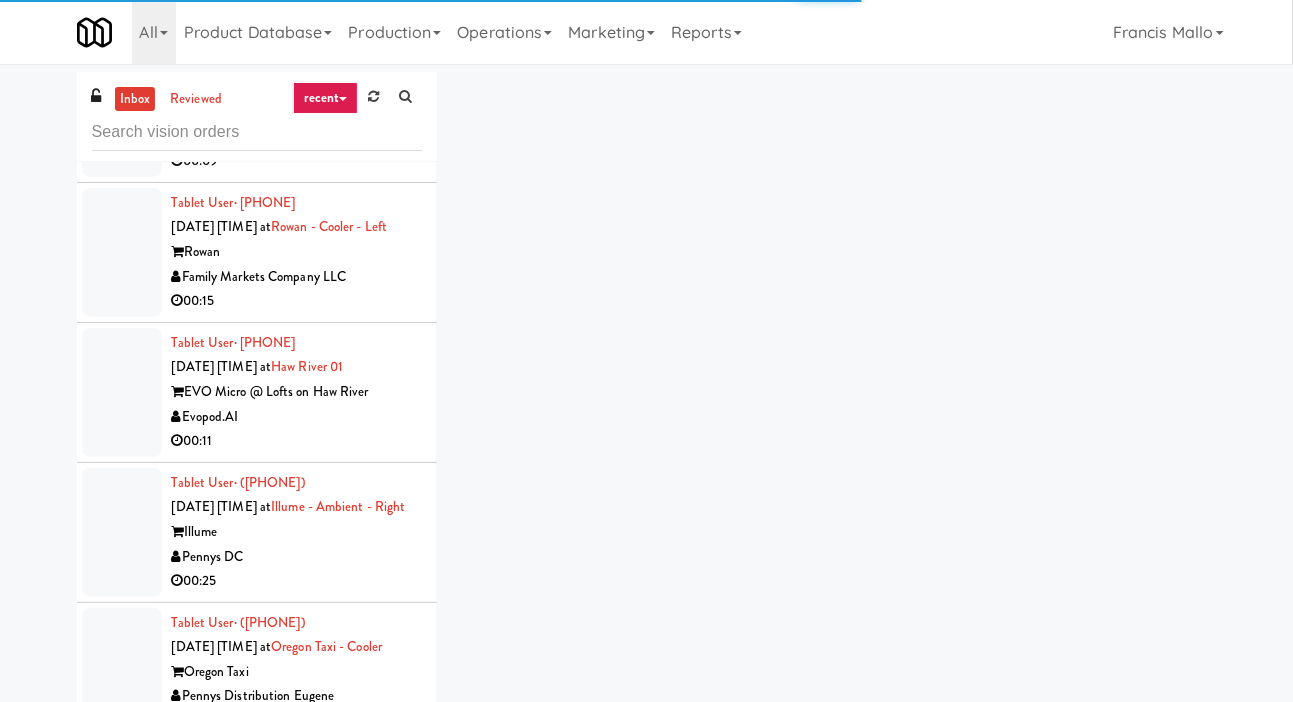 click at bounding box center [122, 112] 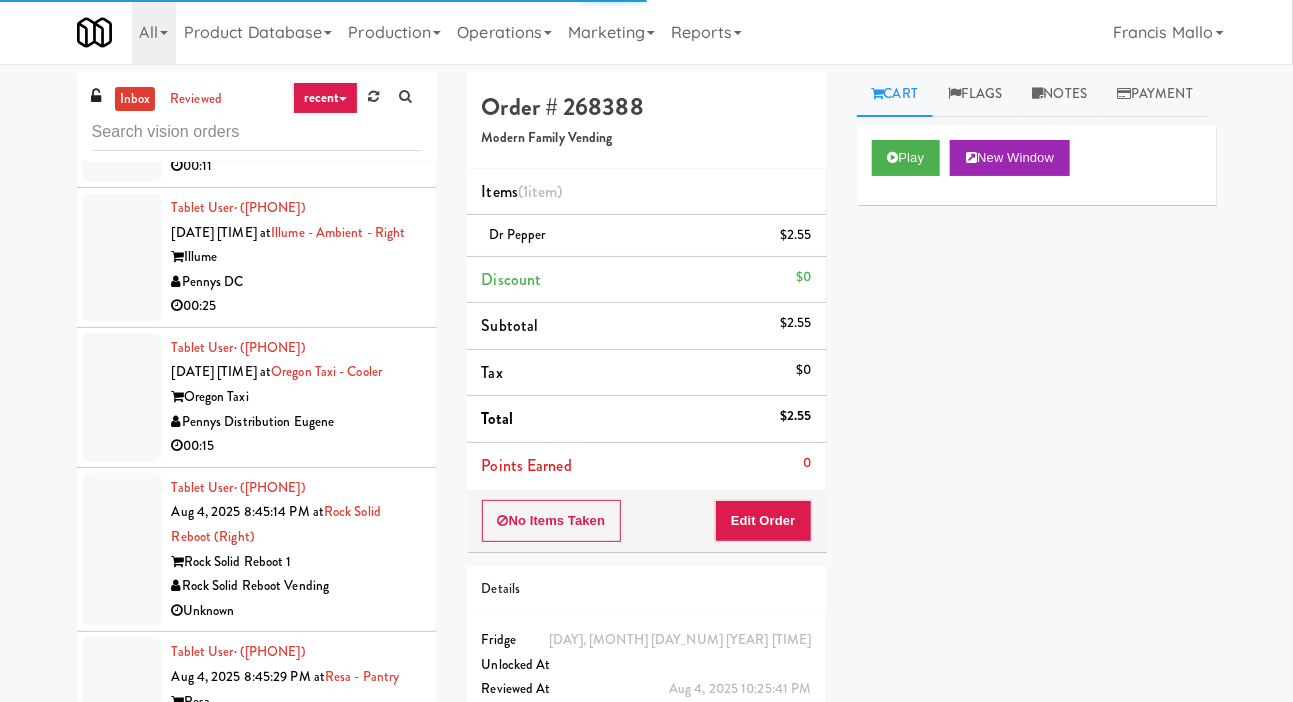 click at bounding box center [122, -23] 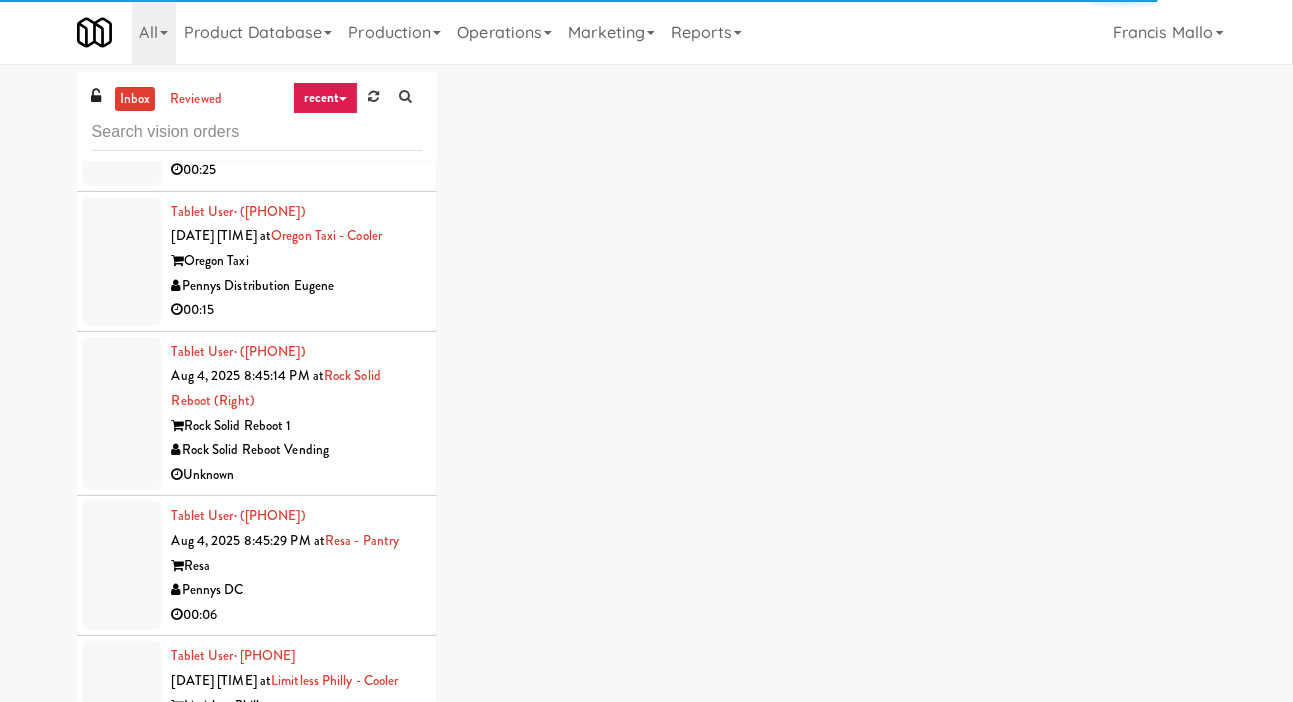 scroll, scrollTop: 36152, scrollLeft: 0, axis: vertical 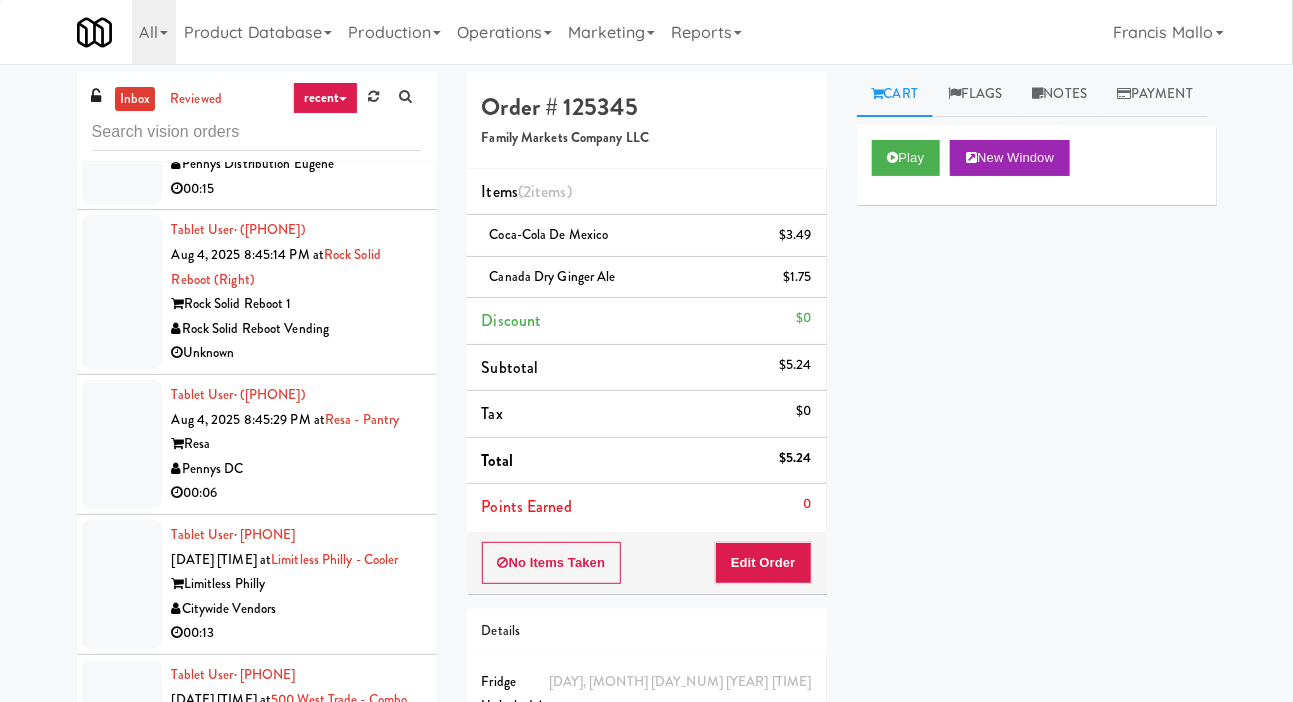click at bounding box center (122, -140) 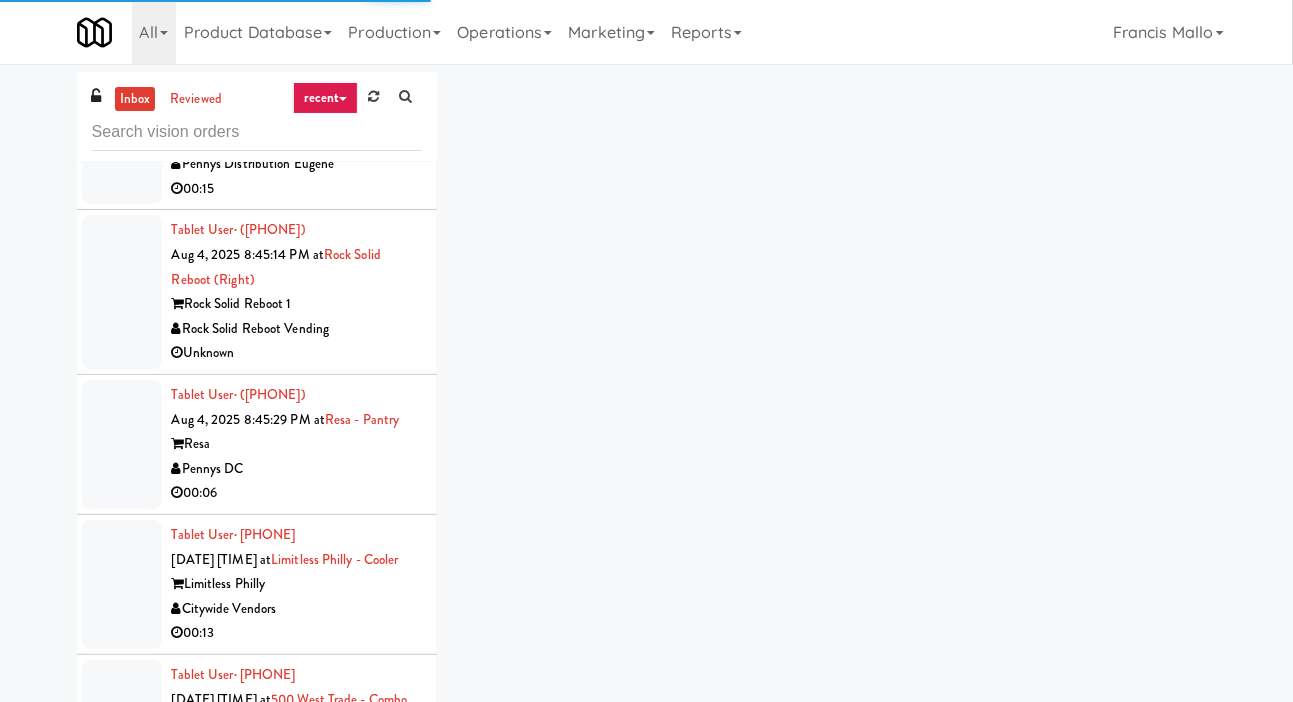 click at bounding box center (122, 0) 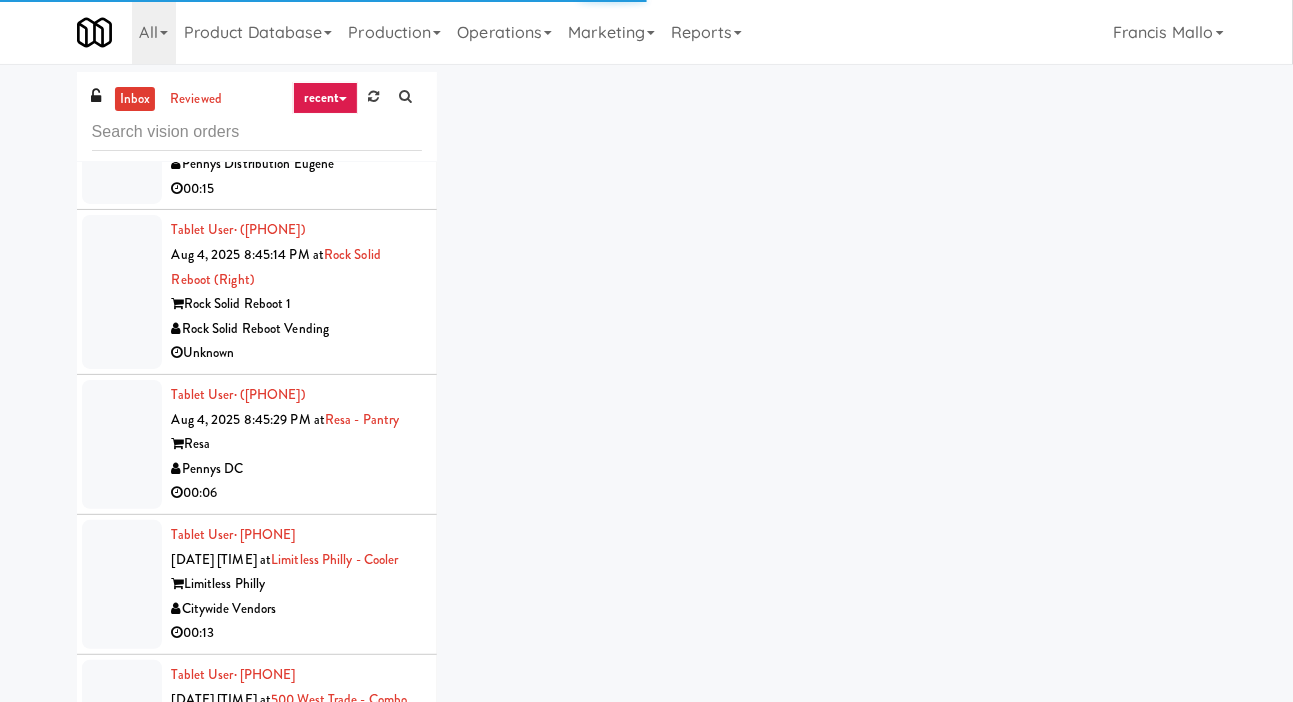 click on "Tablet User  · [PHONE] Aug 4, 2025 8:45:12 PM at  Oregon Taxi - Cooler  Oregon Taxi  Pennys Distribution Eugene  00:15" at bounding box center [257, 140] 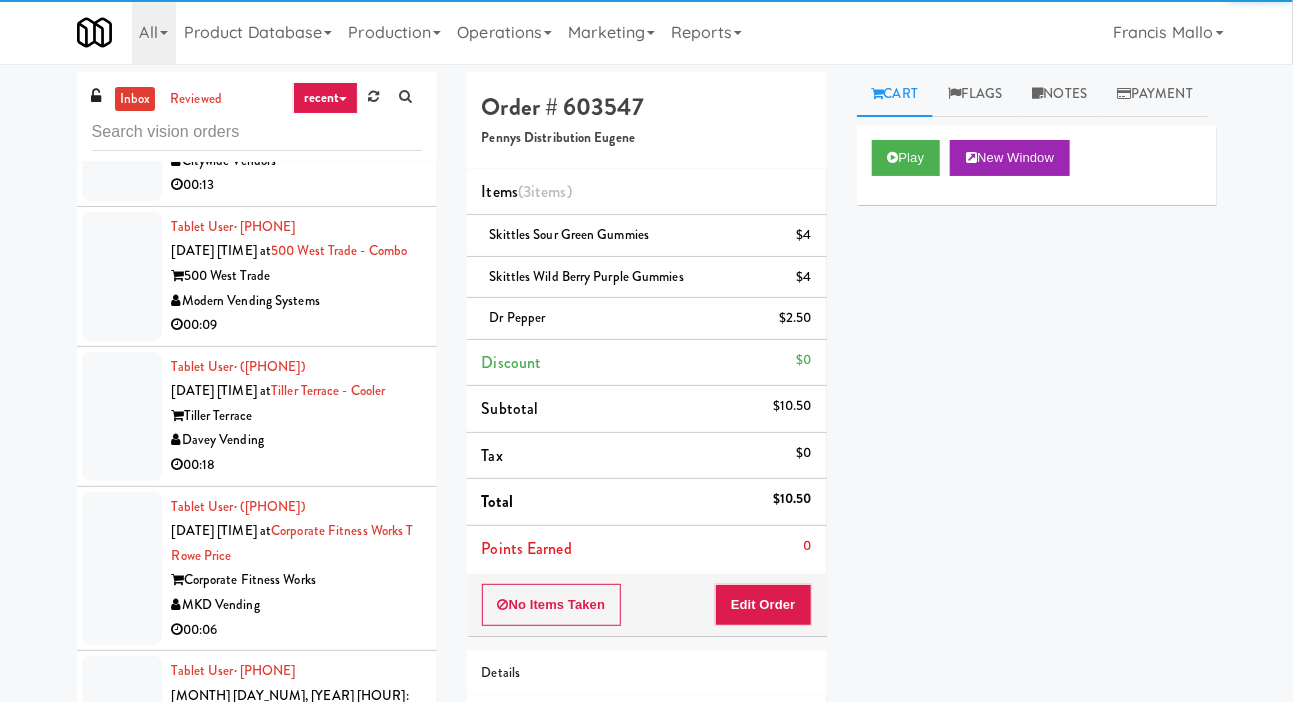 click at bounding box center (122, -156) 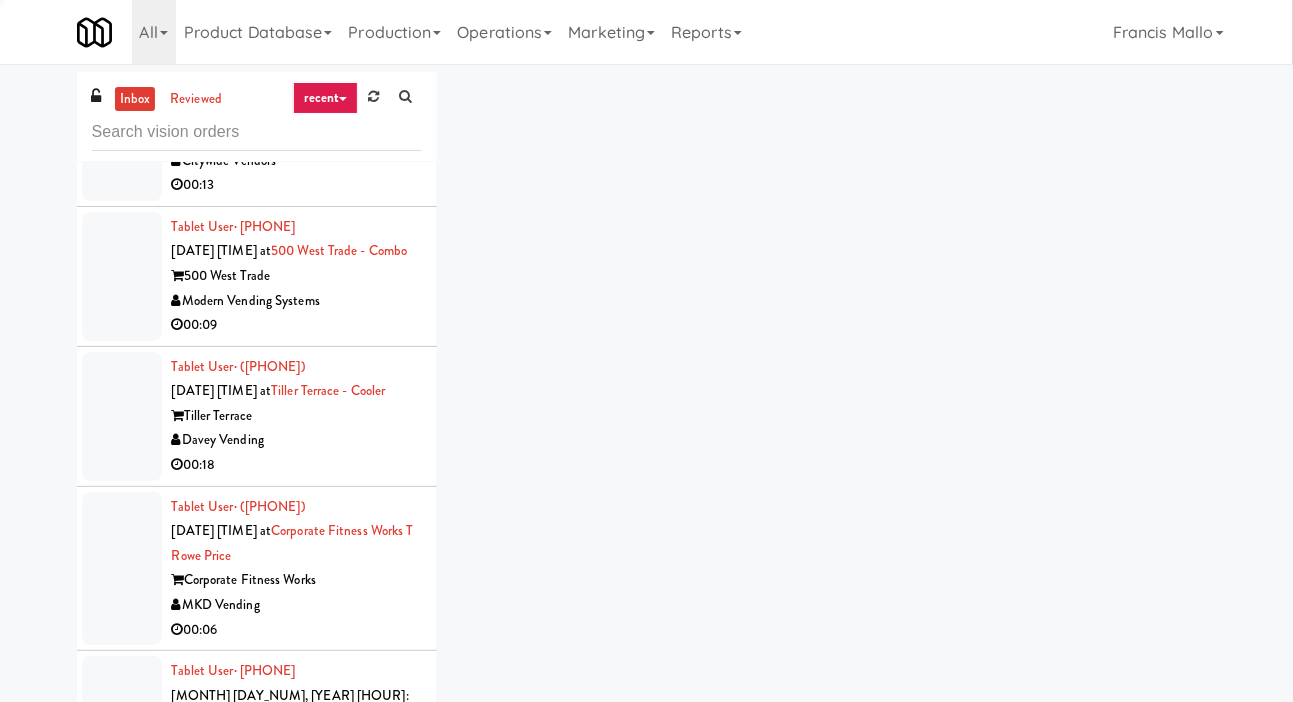 click at bounding box center (122, -4) 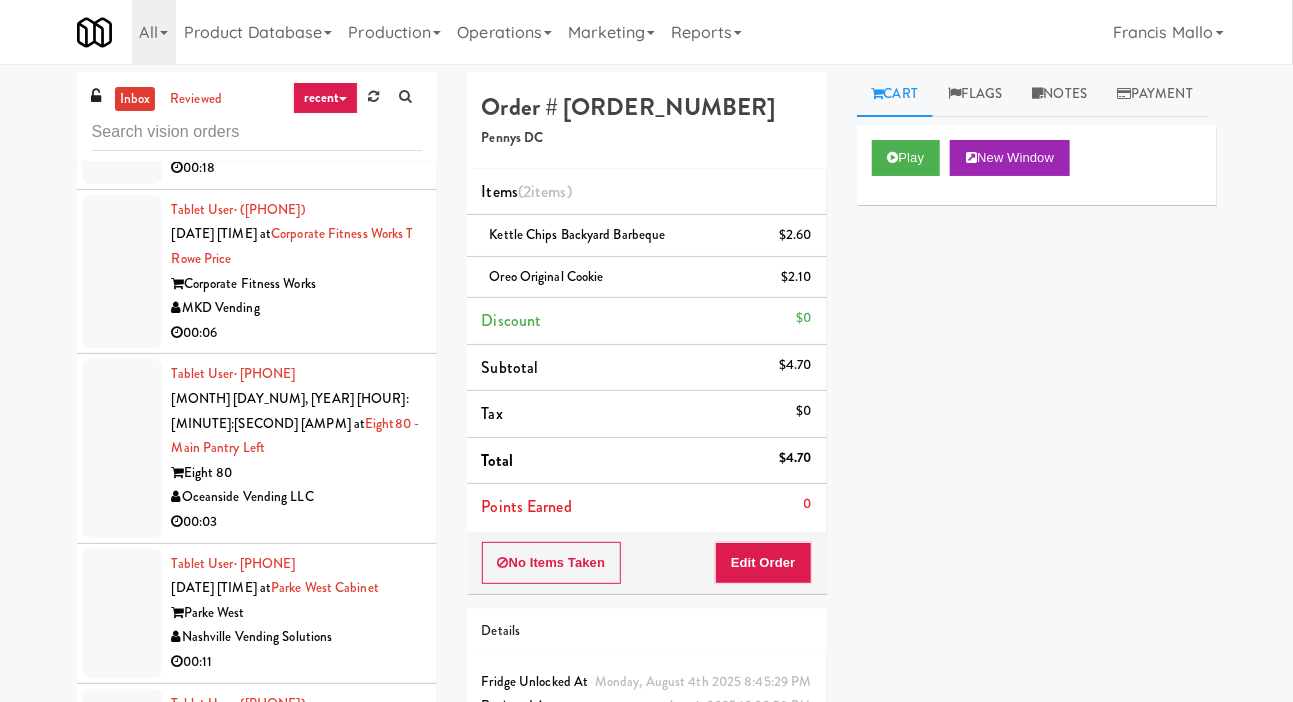 click at bounding box center (122, -161) 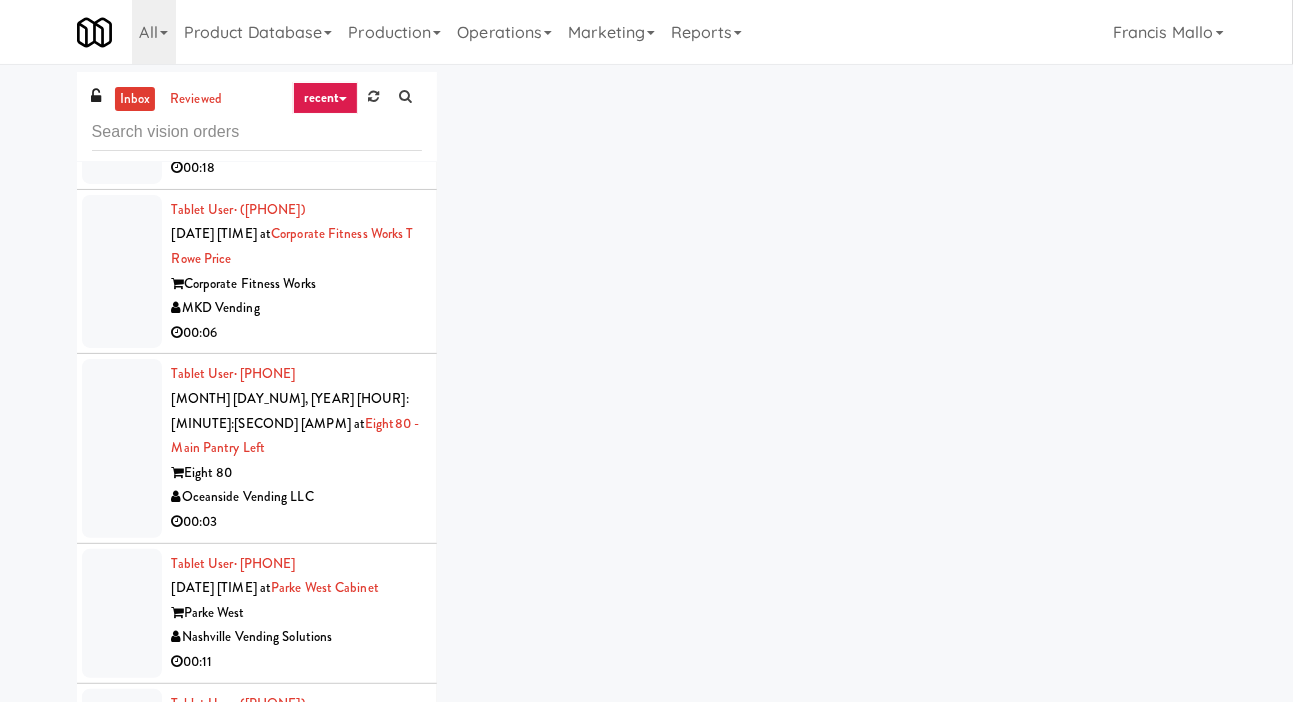 click at bounding box center (122, -21) 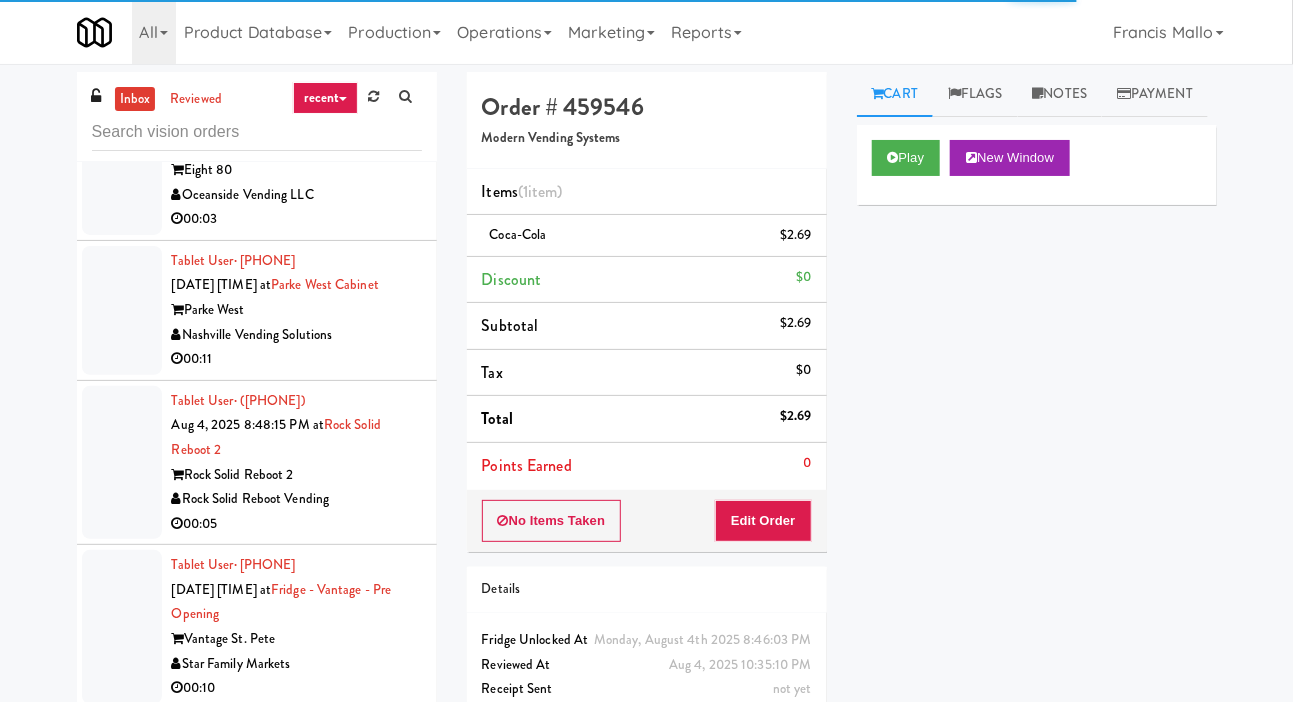 click at bounding box center (122, -184) 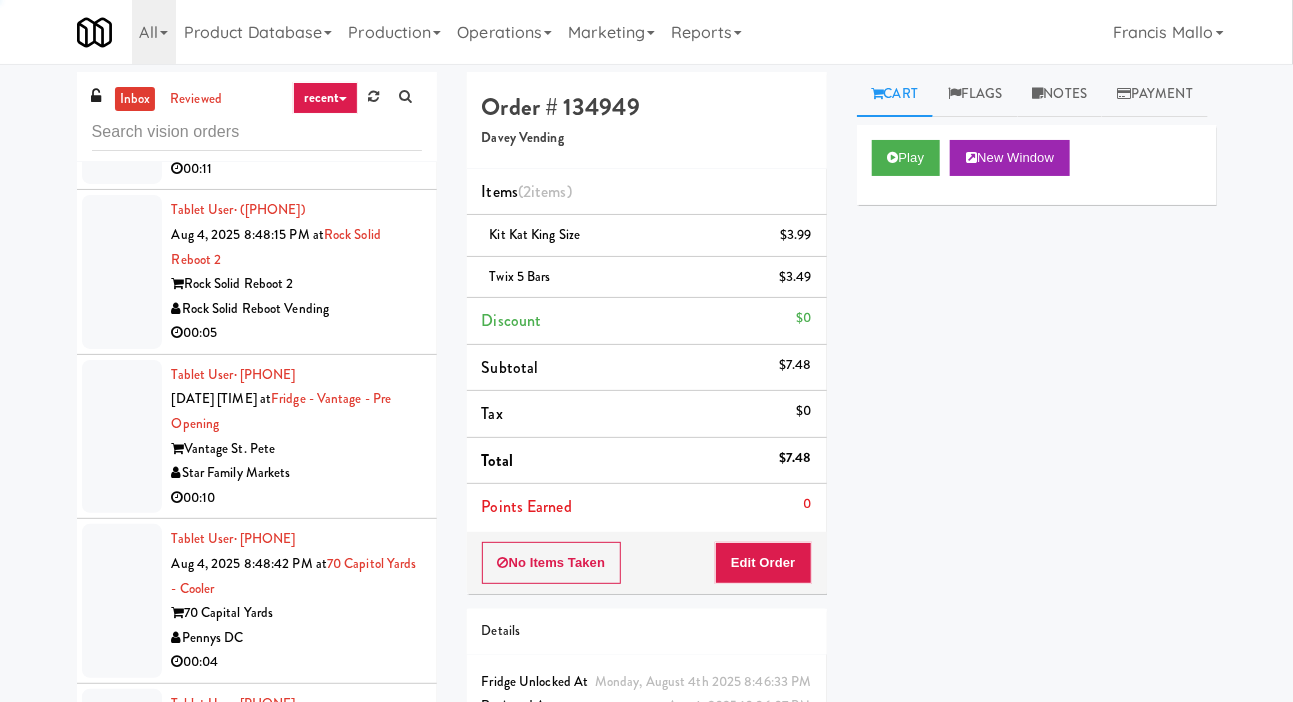 scroll, scrollTop: 37587, scrollLeft: 0, axis: vertical 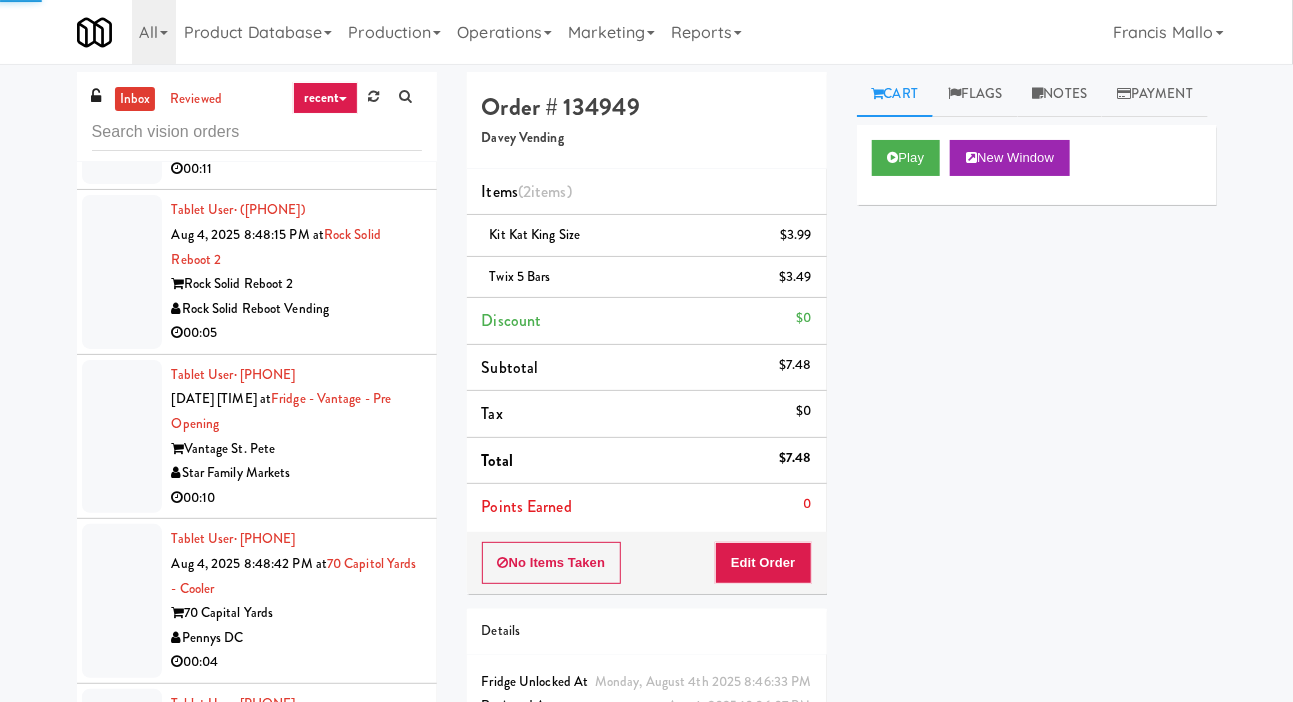click at bounding box center (122, -221) 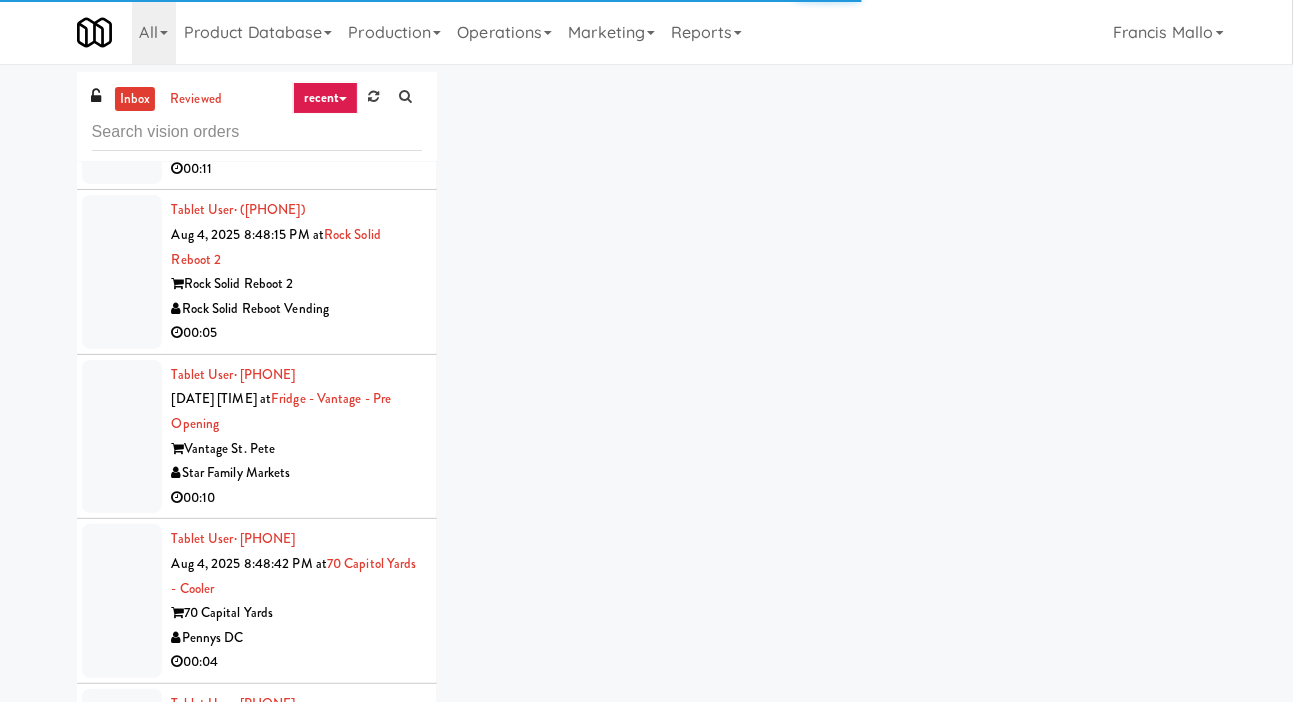 click at bounding box center [122, -45] 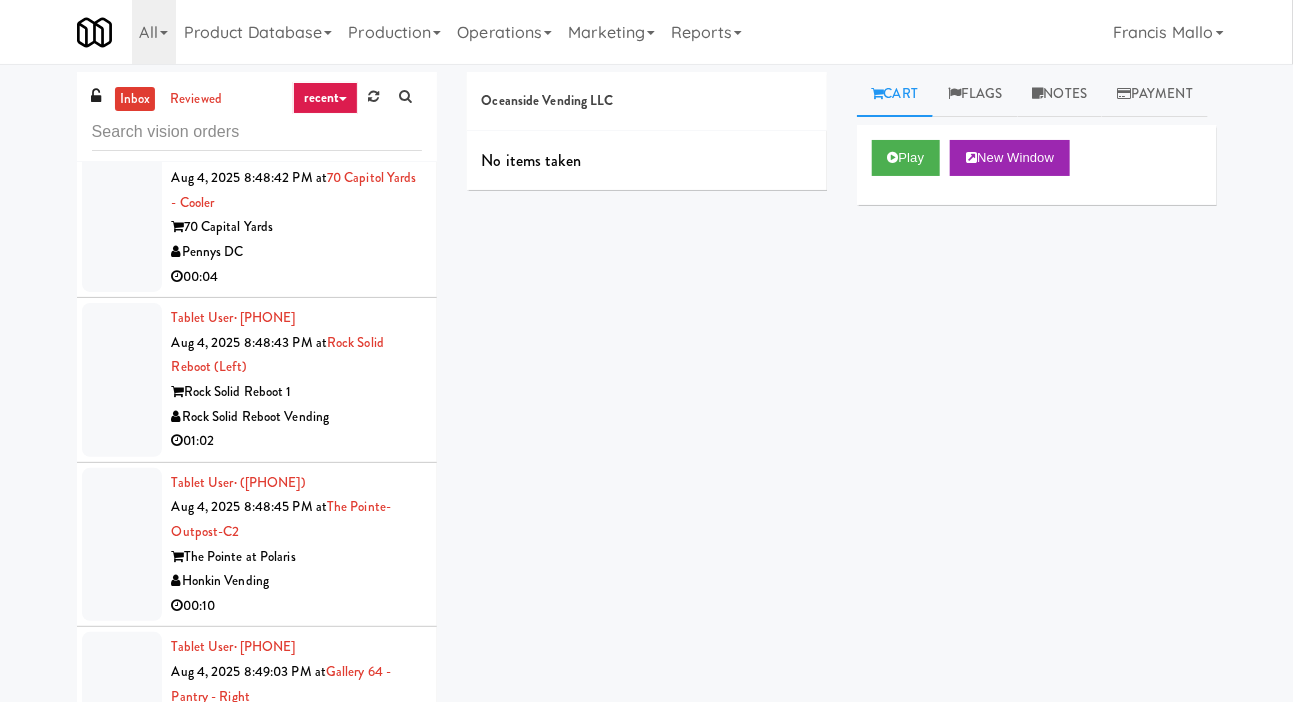 click at bounding box center [122, -266] 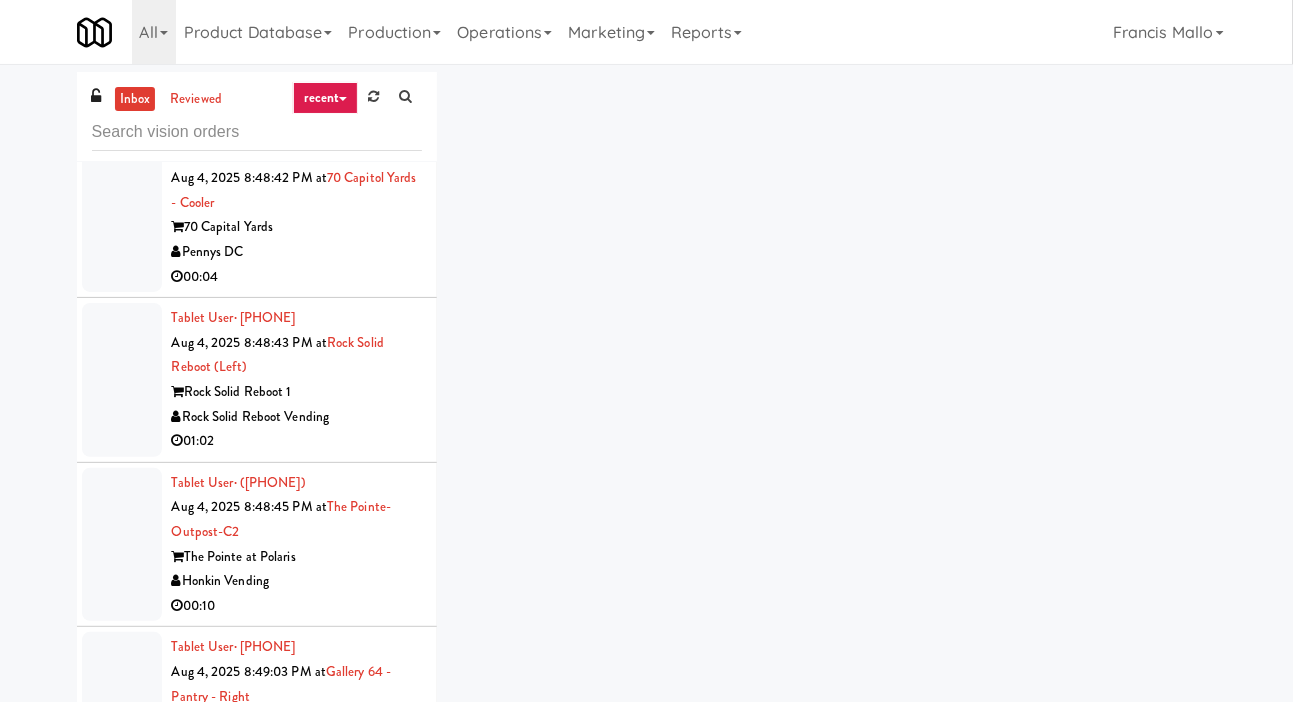 click at bounding box center [122, -113] 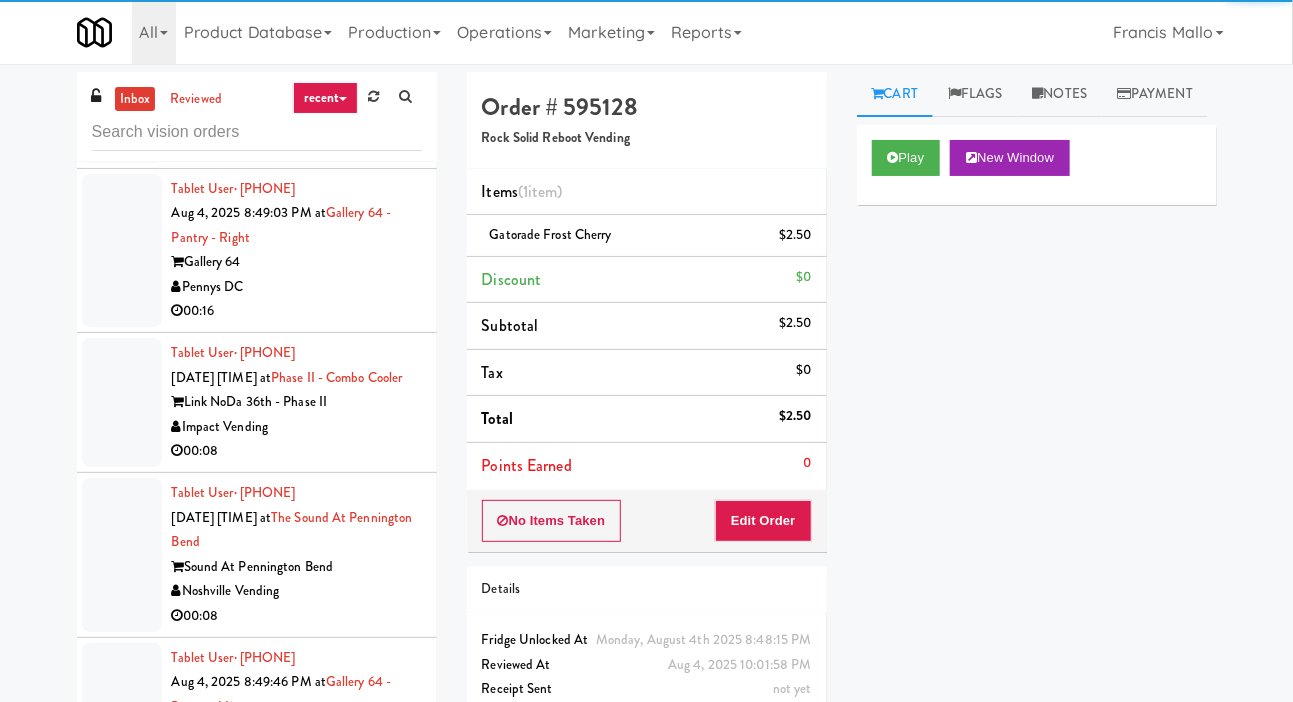 scroll, scrollTop: 38530, scrollLeft: 0, axis: vertical 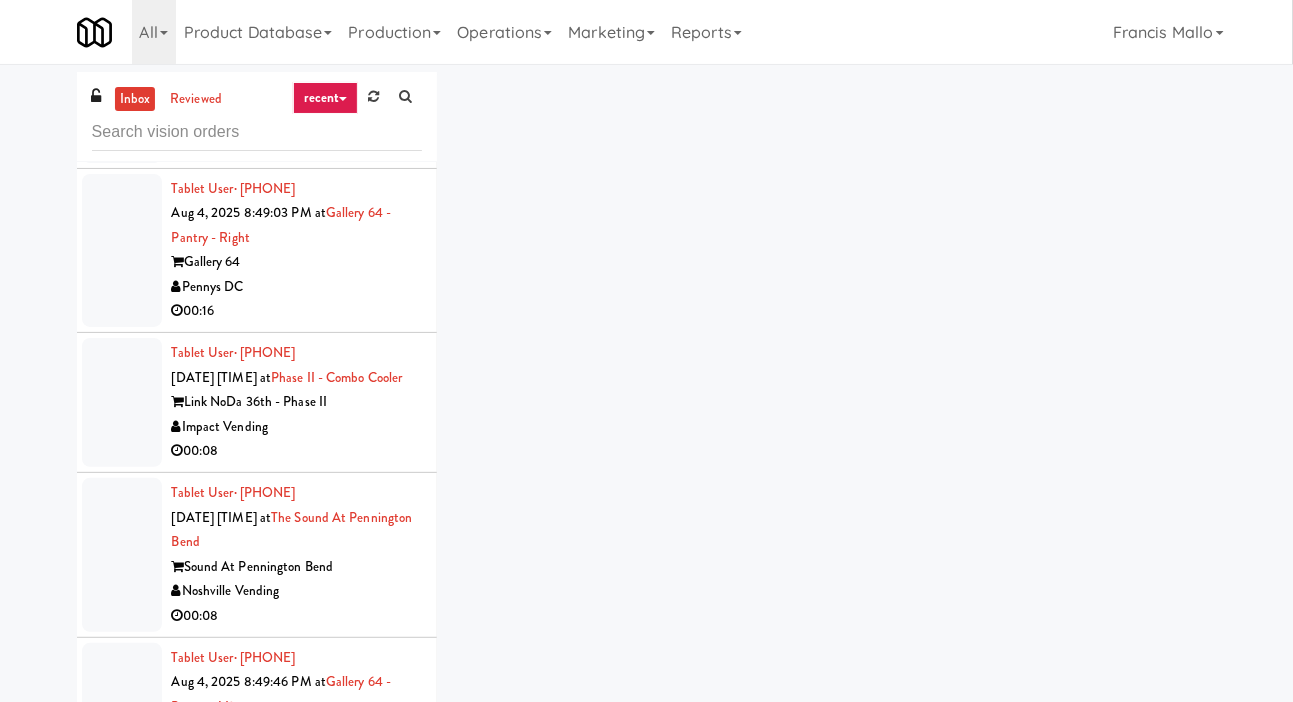 click at bounding box center [122, -243] 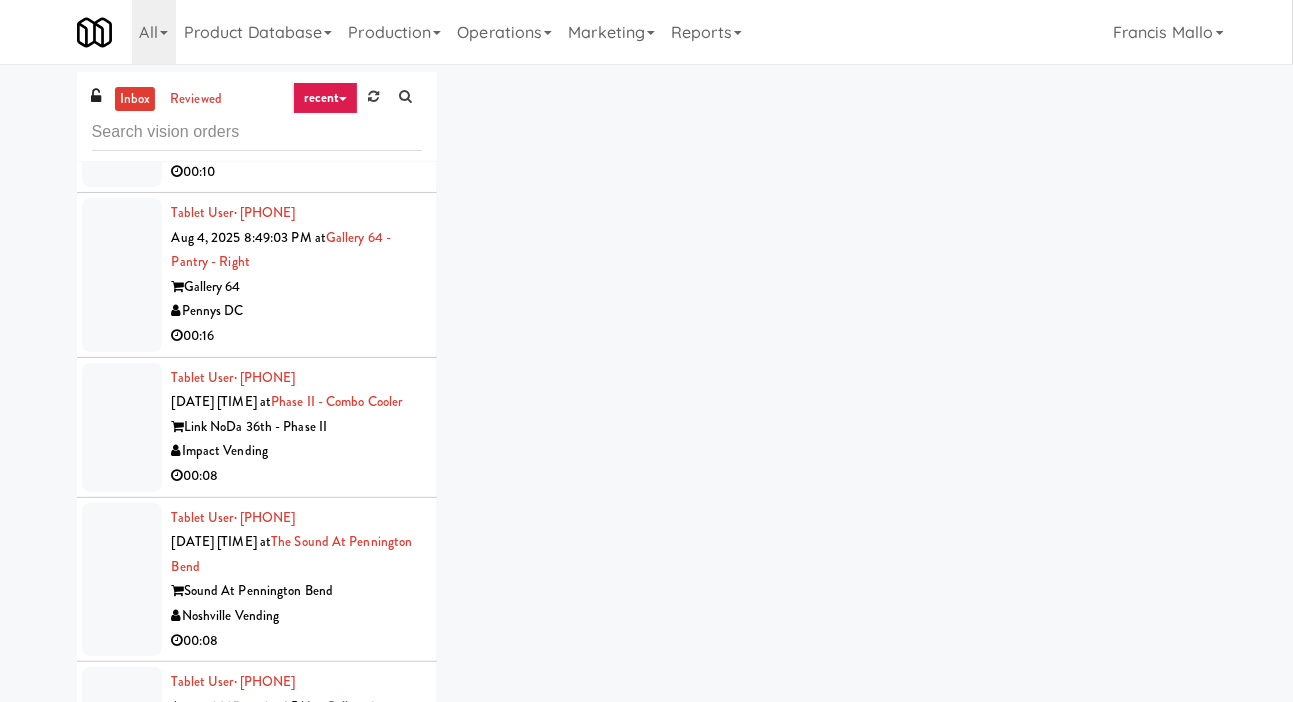 click at bounding box center (122, -54) 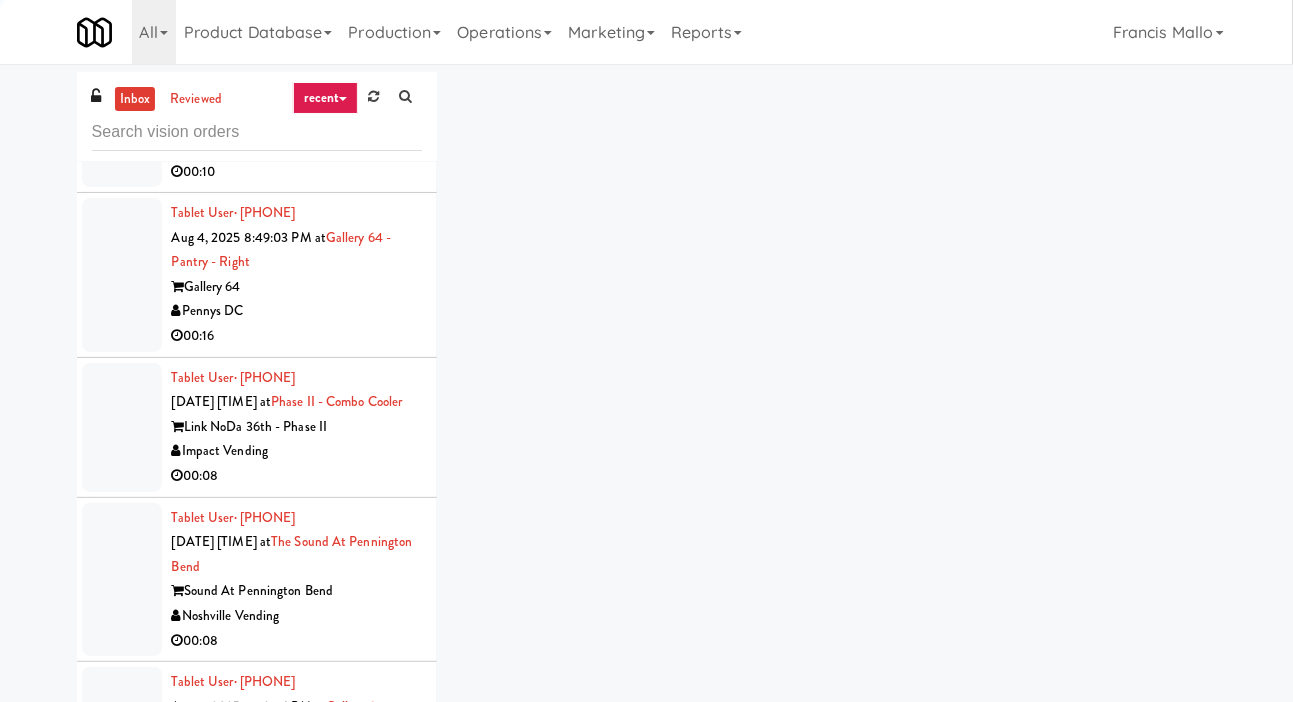 click at bounding box center [122, 111] 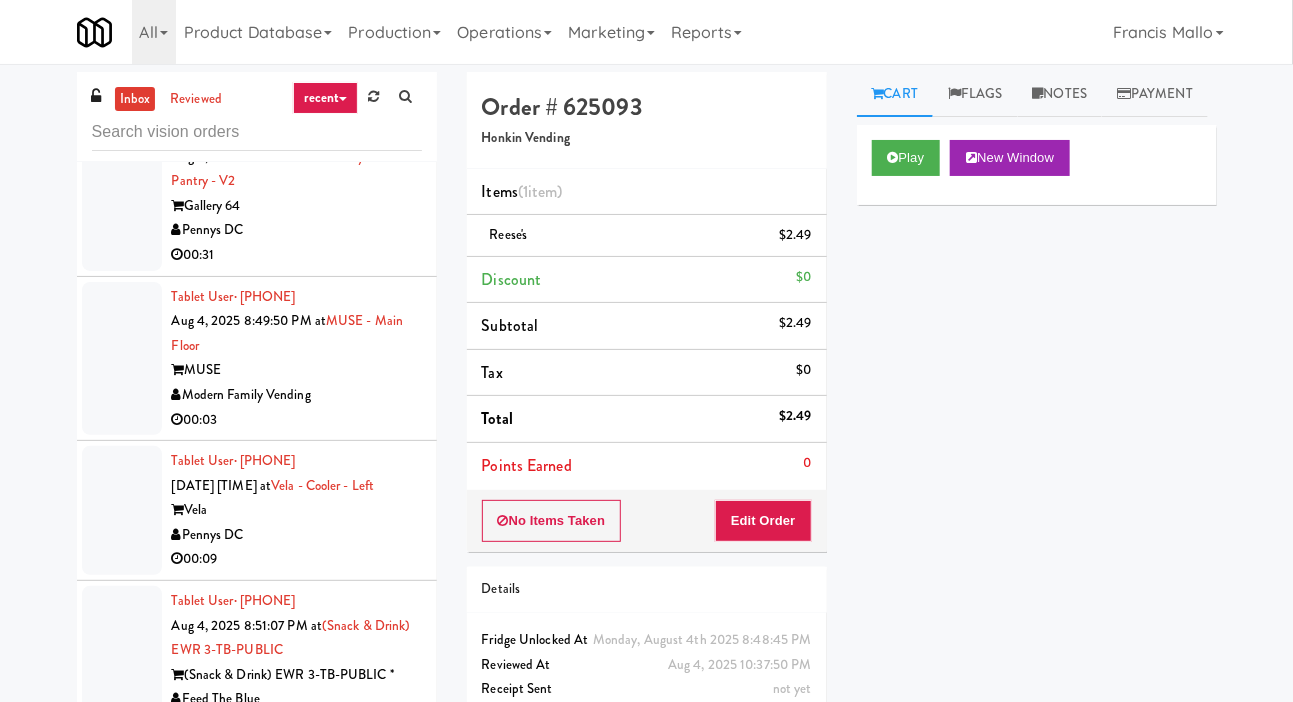 click at bounding box center [122, -275] 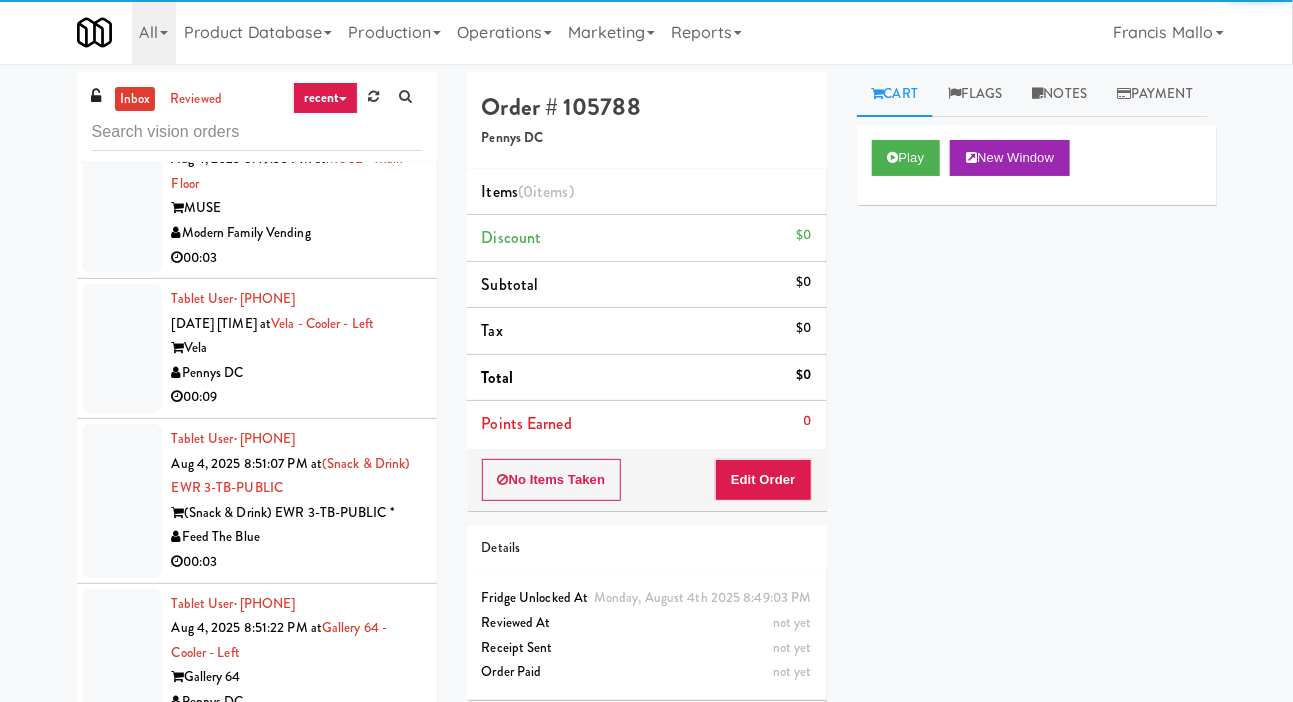 click on "Tablet User  · [PHONE] [DATE] [TIME] at  [LOCATION]  [LOCATION]  [BRAND]  [TIME]" at bounding box center (257, -437) 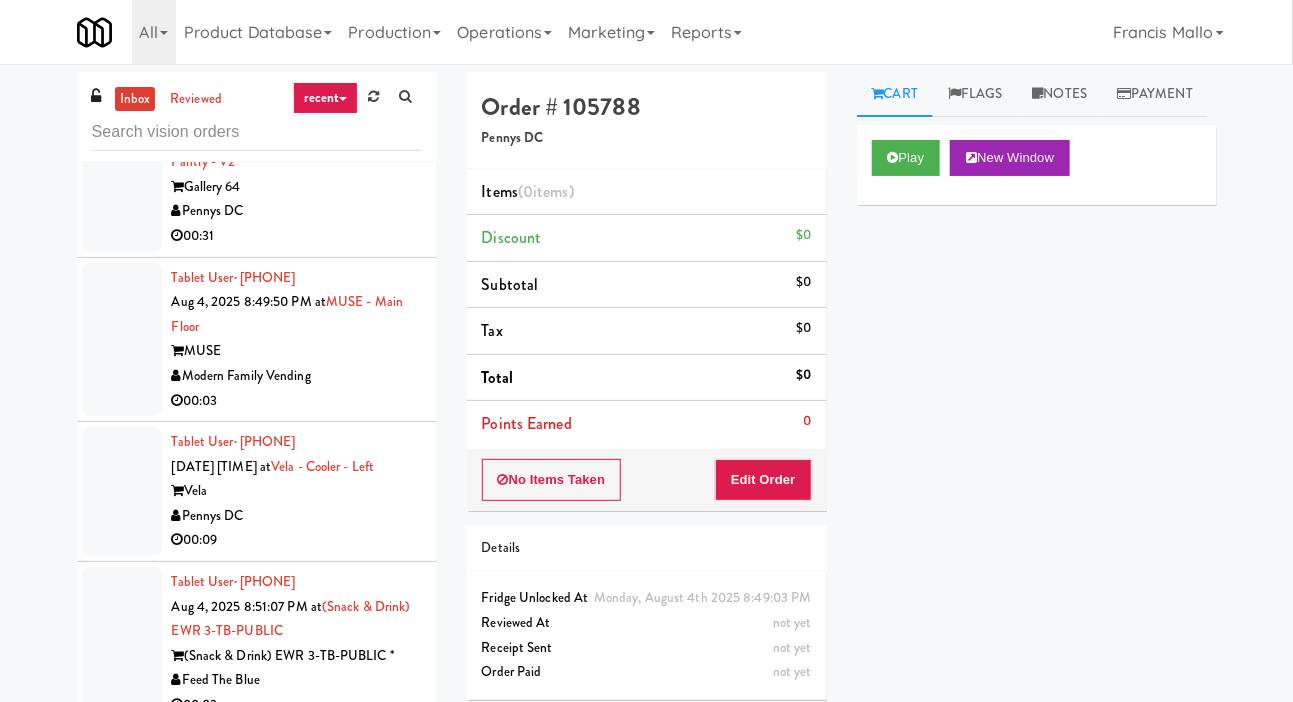 scroll, scrollTop: 39165, scrollLeft: 0, axis: vertical 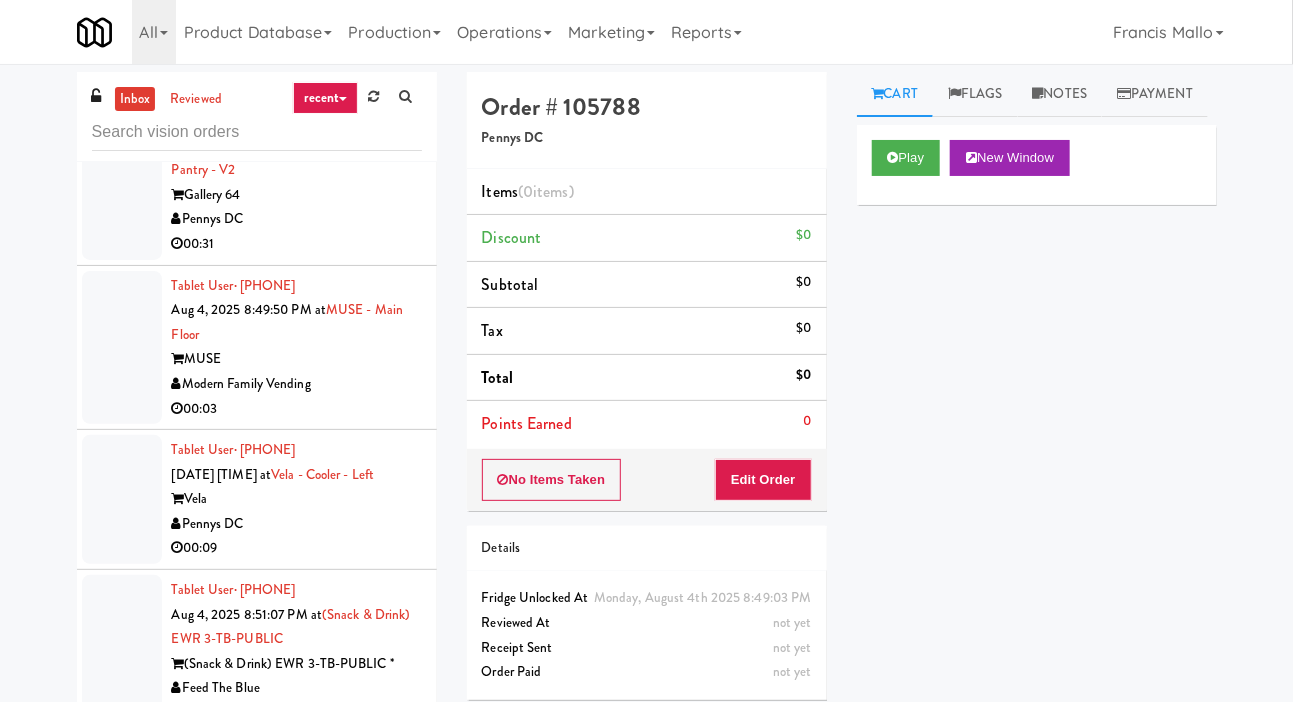 click at bounding box center [122, -135] 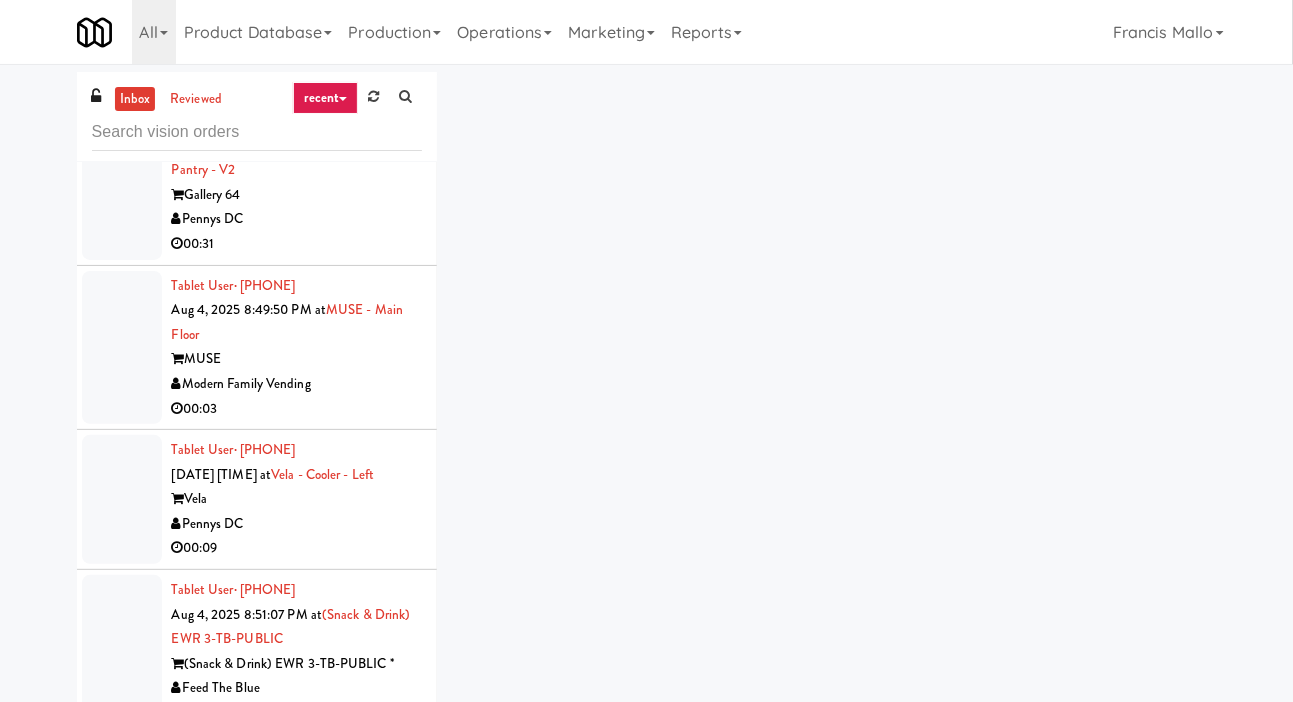 click at bounding box center (122, -286) 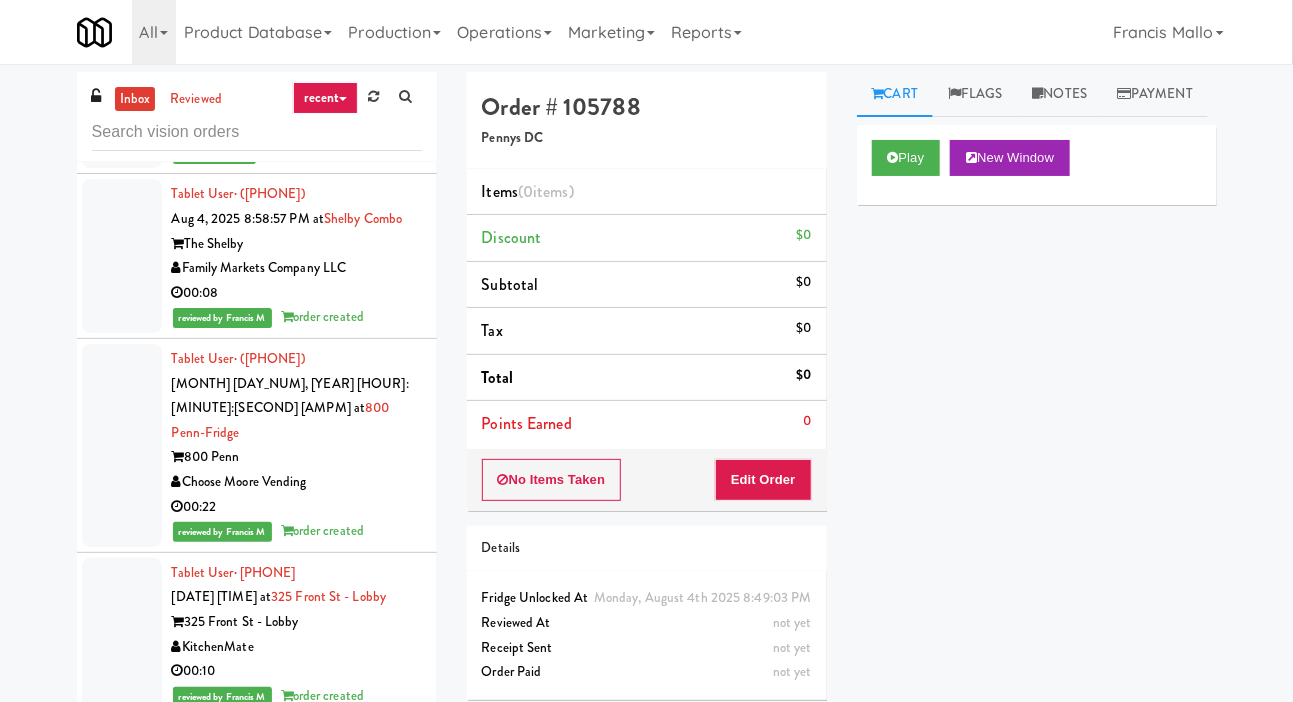 click at bounding box center [122, -604] 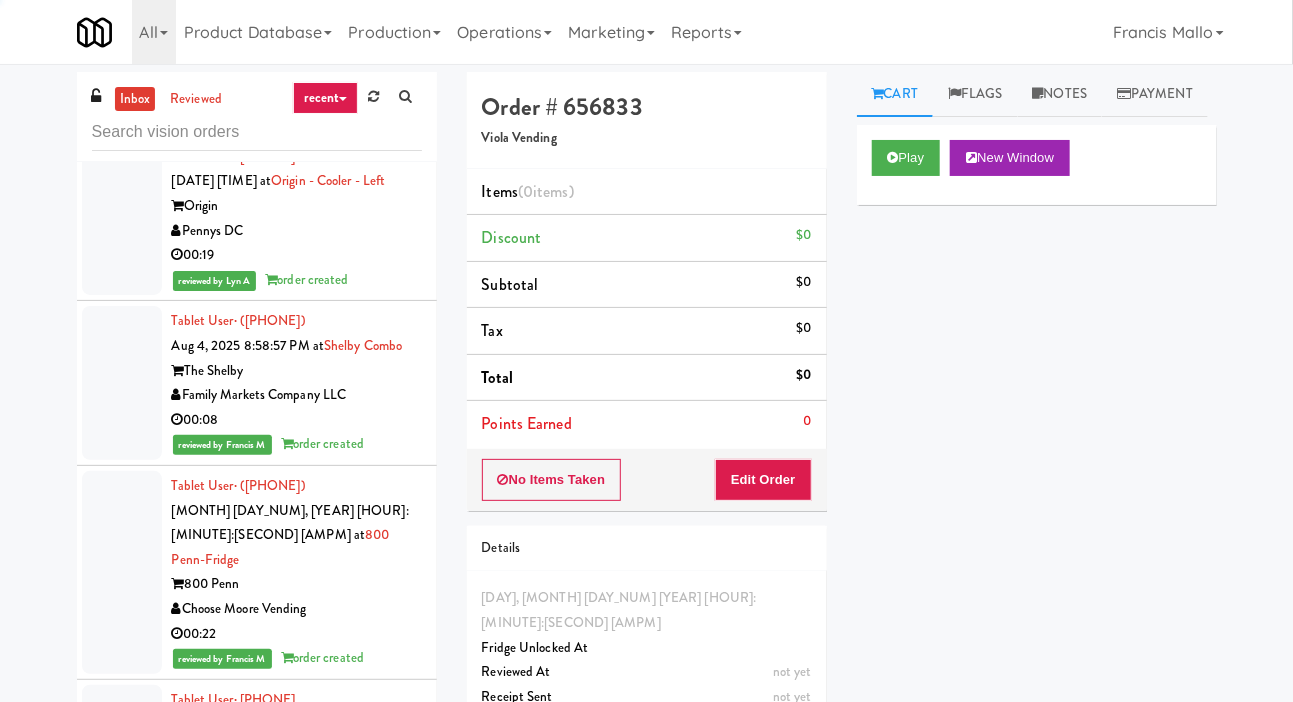 scroll, scrollTop: 47469, scrollLeft: 0, axis: vertical 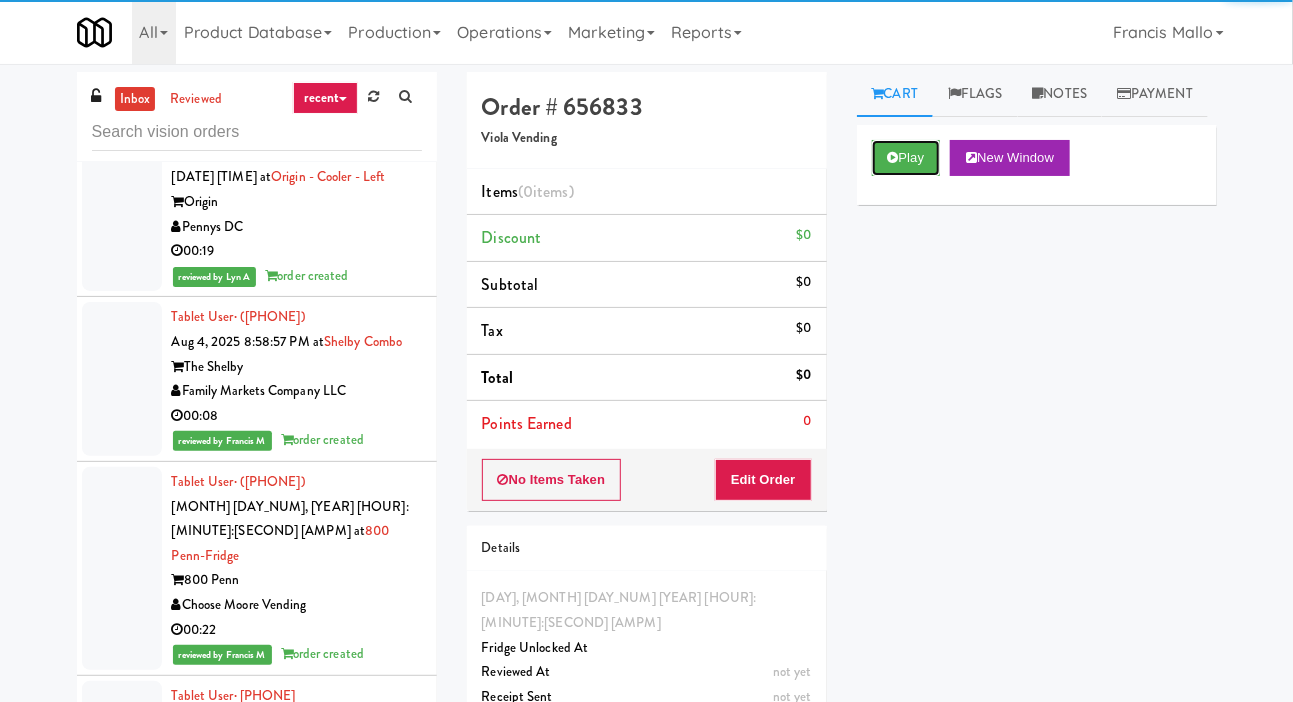 click on "Play" at bounding box center [906, 158] 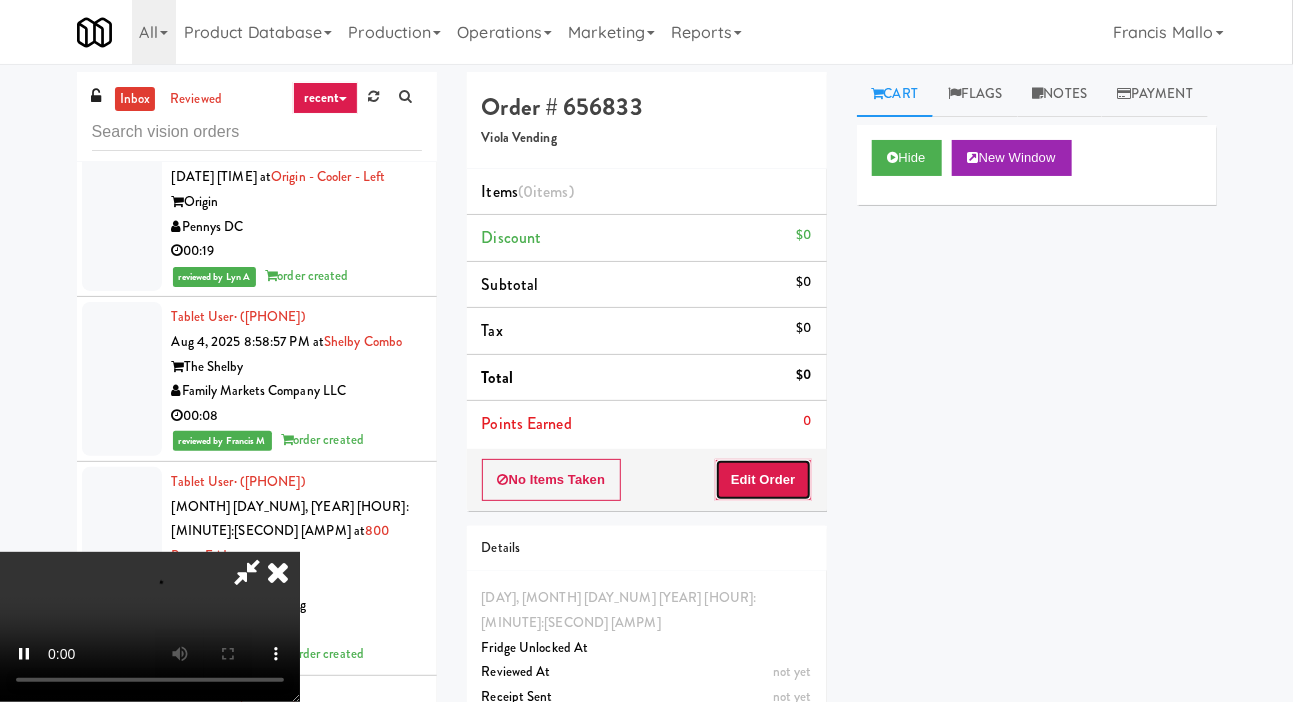 click on "Edit Order" at bounding box center (763, 480) 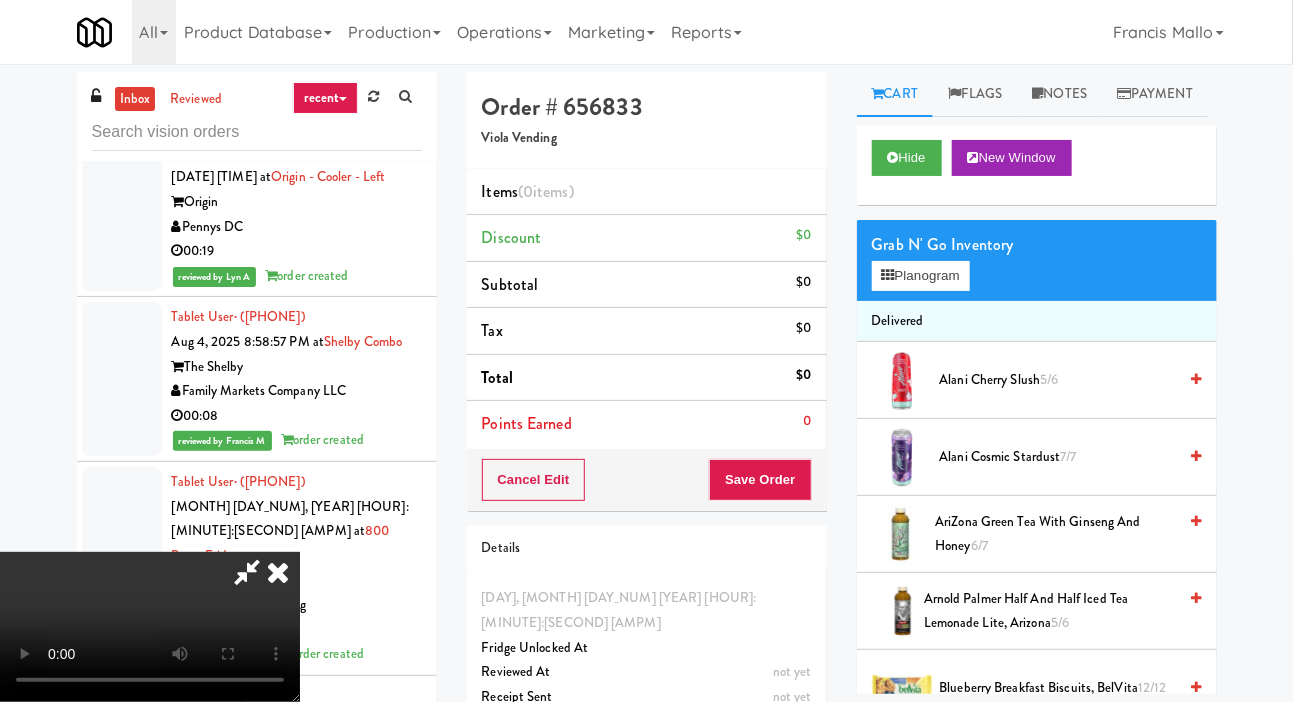 scroll, scrollTop: 73, scrollLeft: 0, axis: vertical 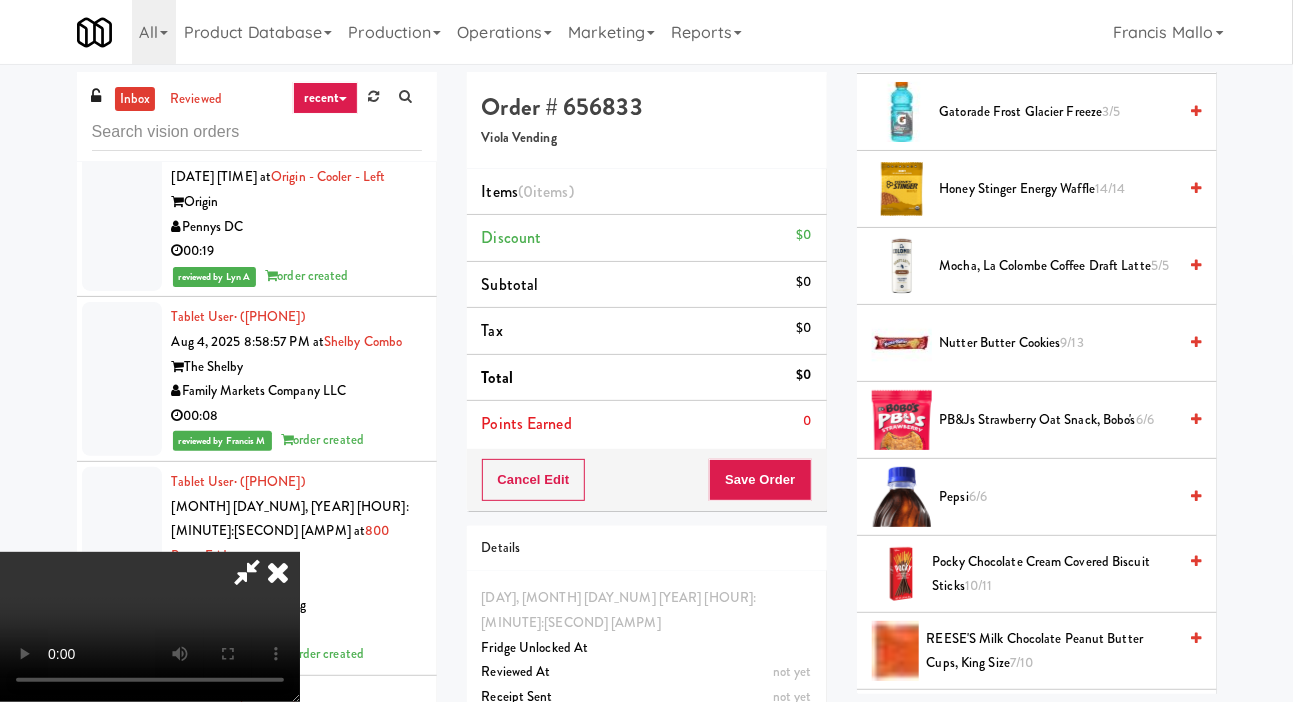 click on "Nutter Butter Cookies  9/13" at bounding box center [1058, 343] 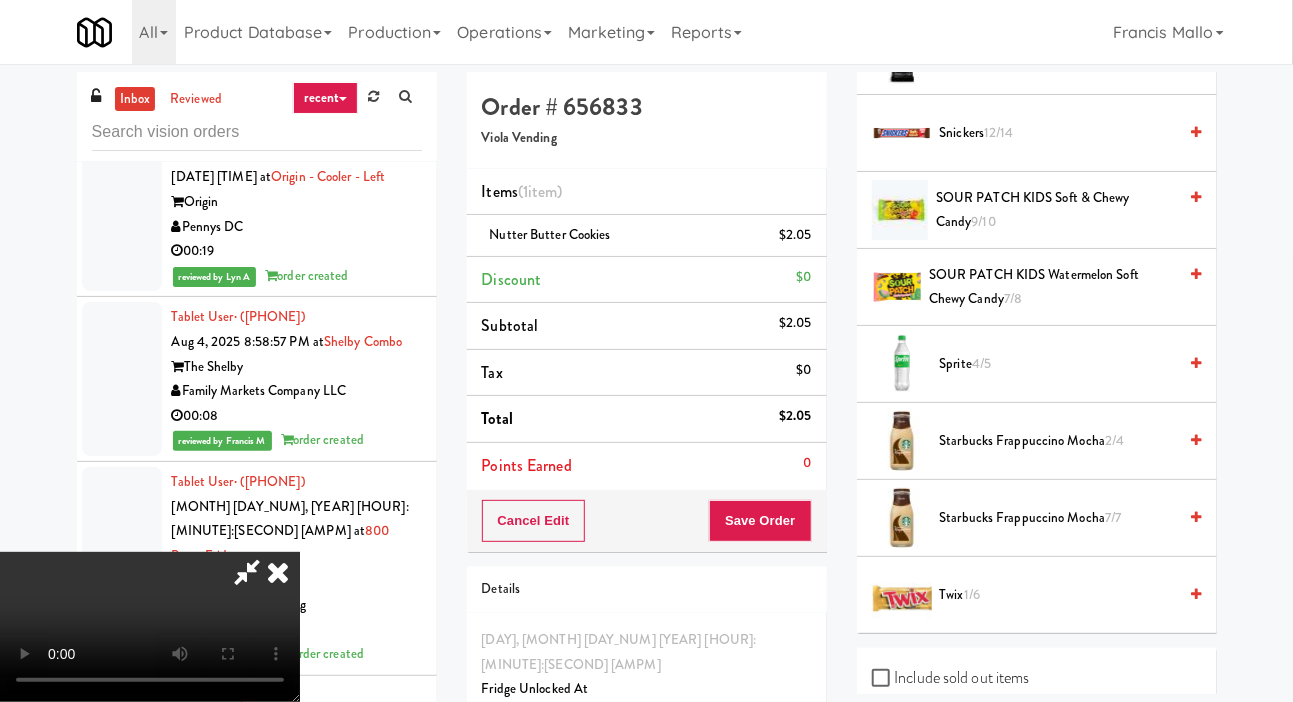 scroll, scrollTop: 2427, scrollLeft: 0, axis: vertical 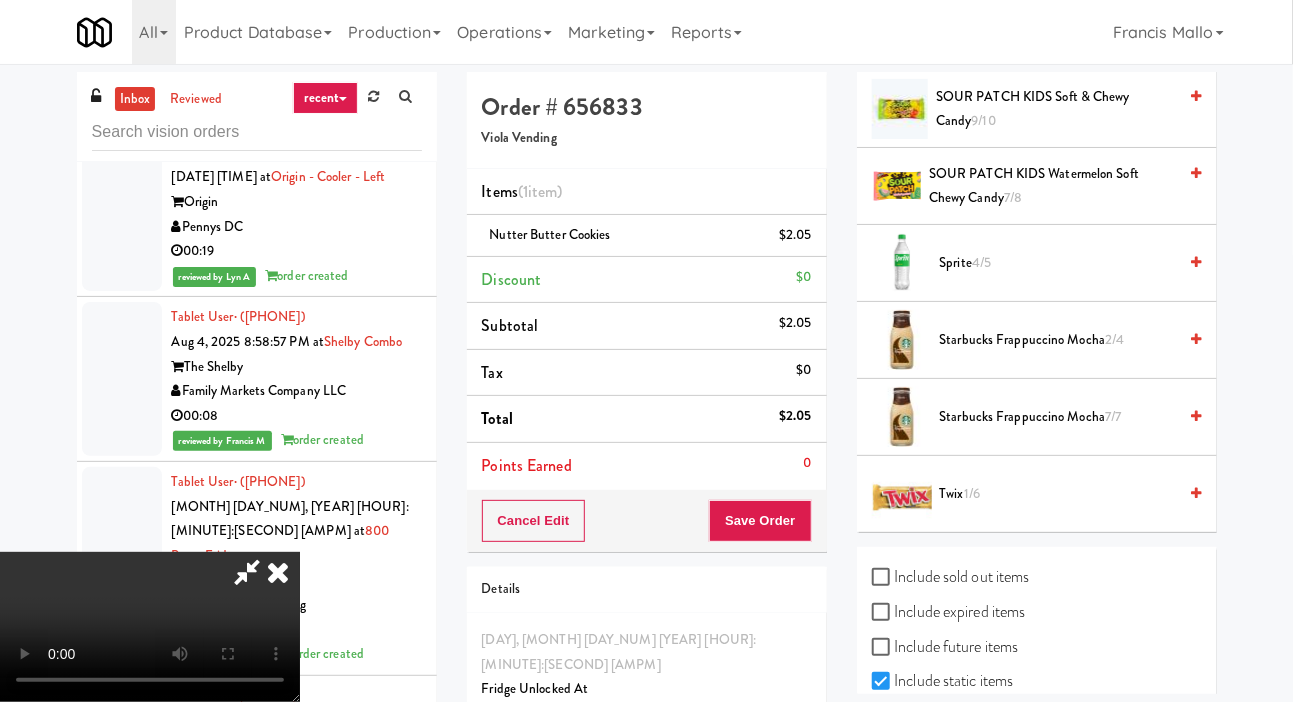 click on "Include sold out items" at bounding box center [951, 577] 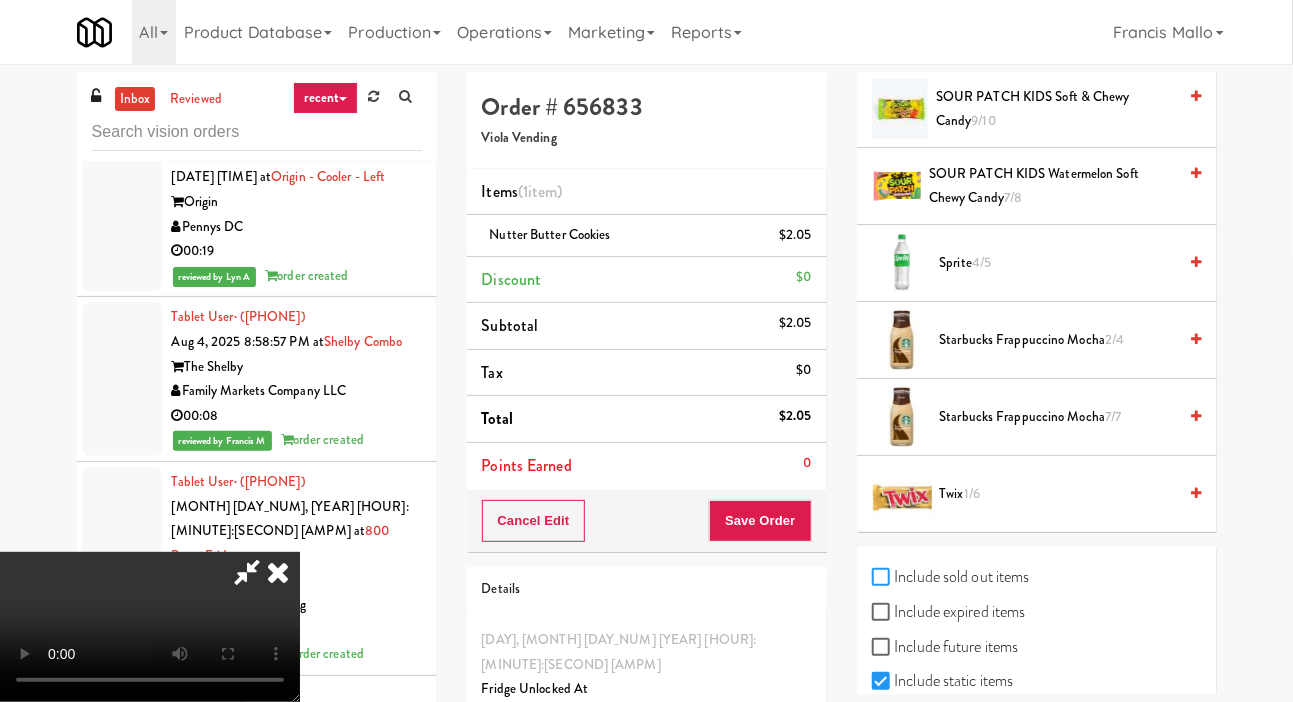 click on "Include sold out items" at bounding box center [883, 578] 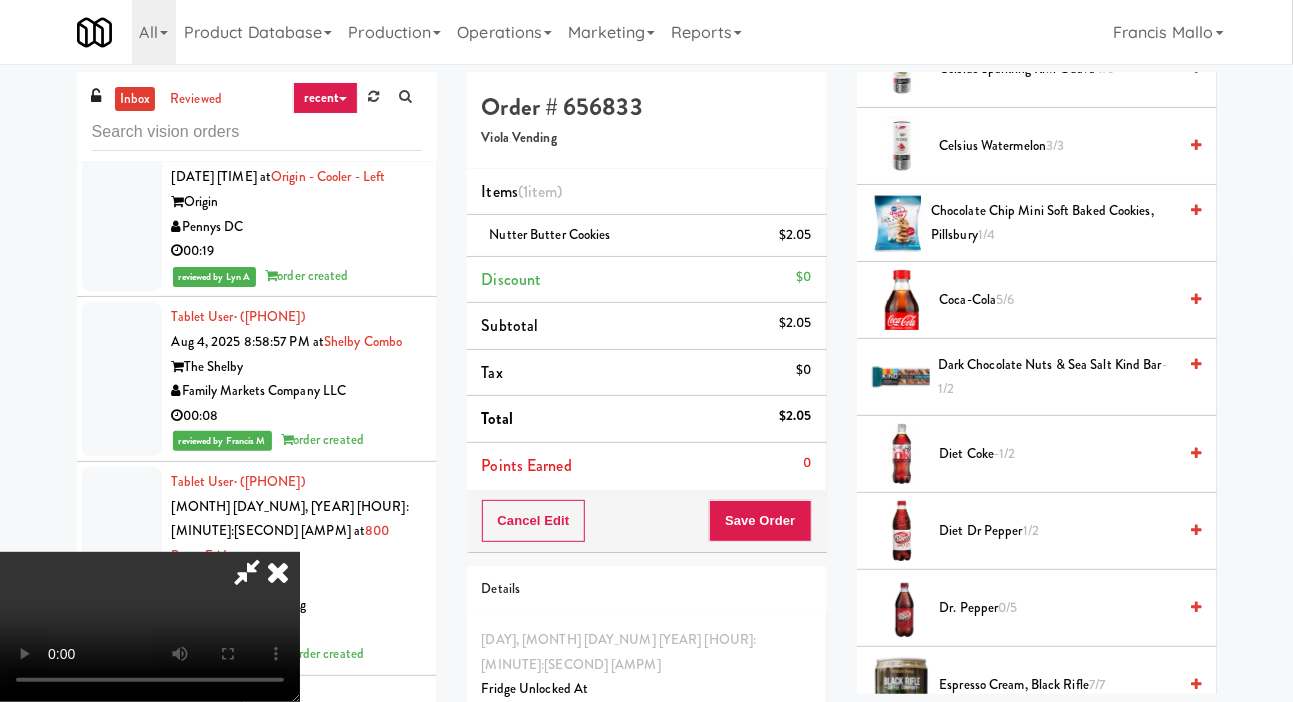 scroll, scrollTop: 852, scrollLeft: 0, axis: vertical 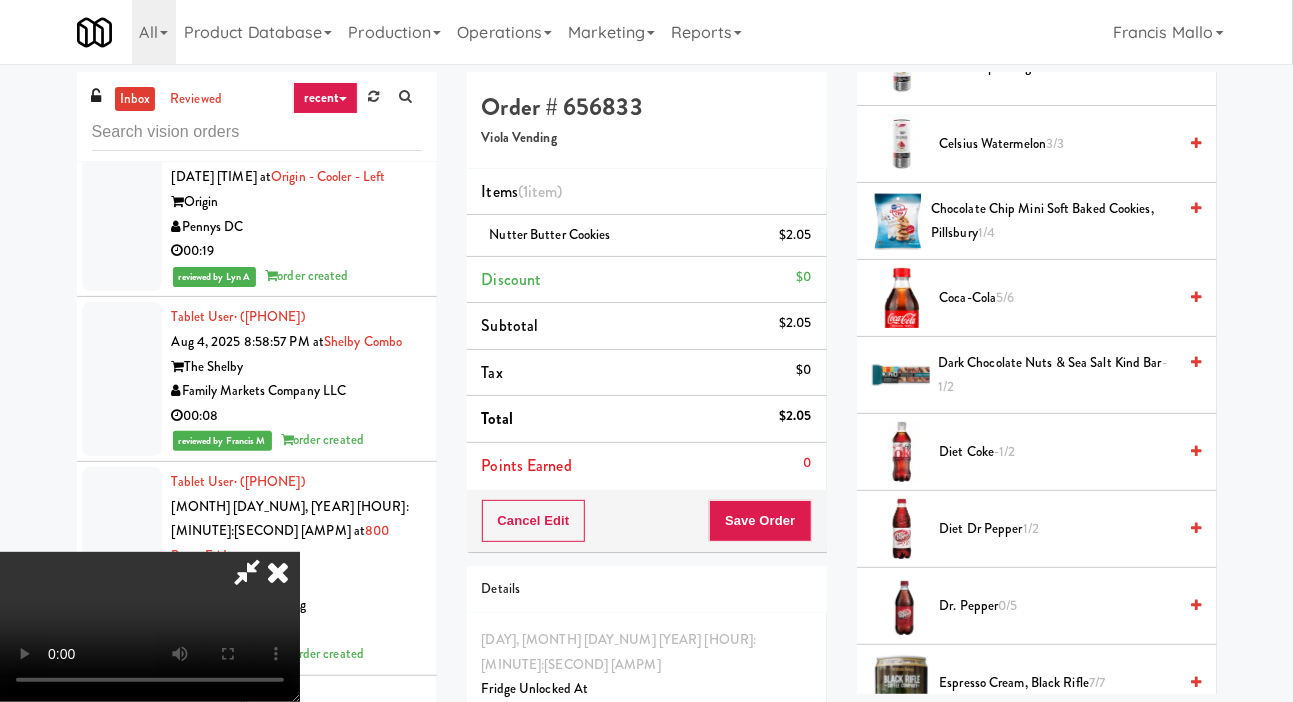 click on "Diet Coke  -1/2" at bounding box center [1058, 452] 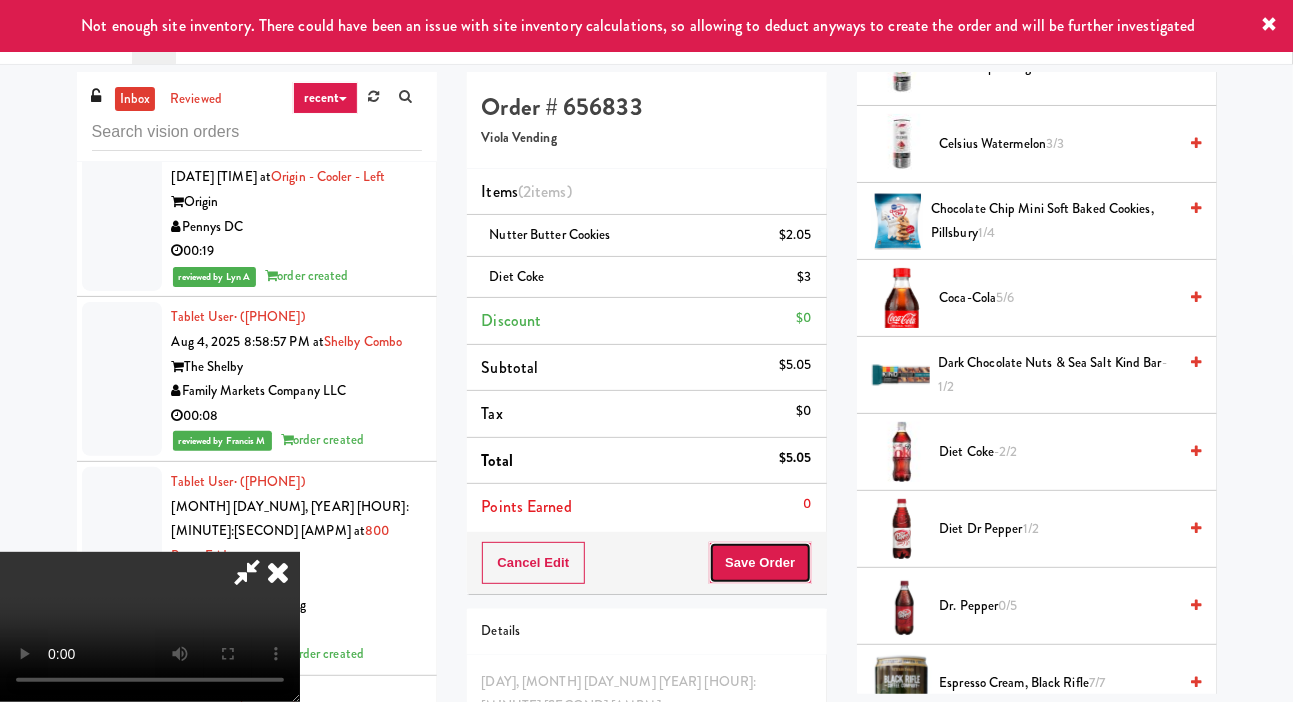 click on "Save Order" at bounding box center [760, 563] 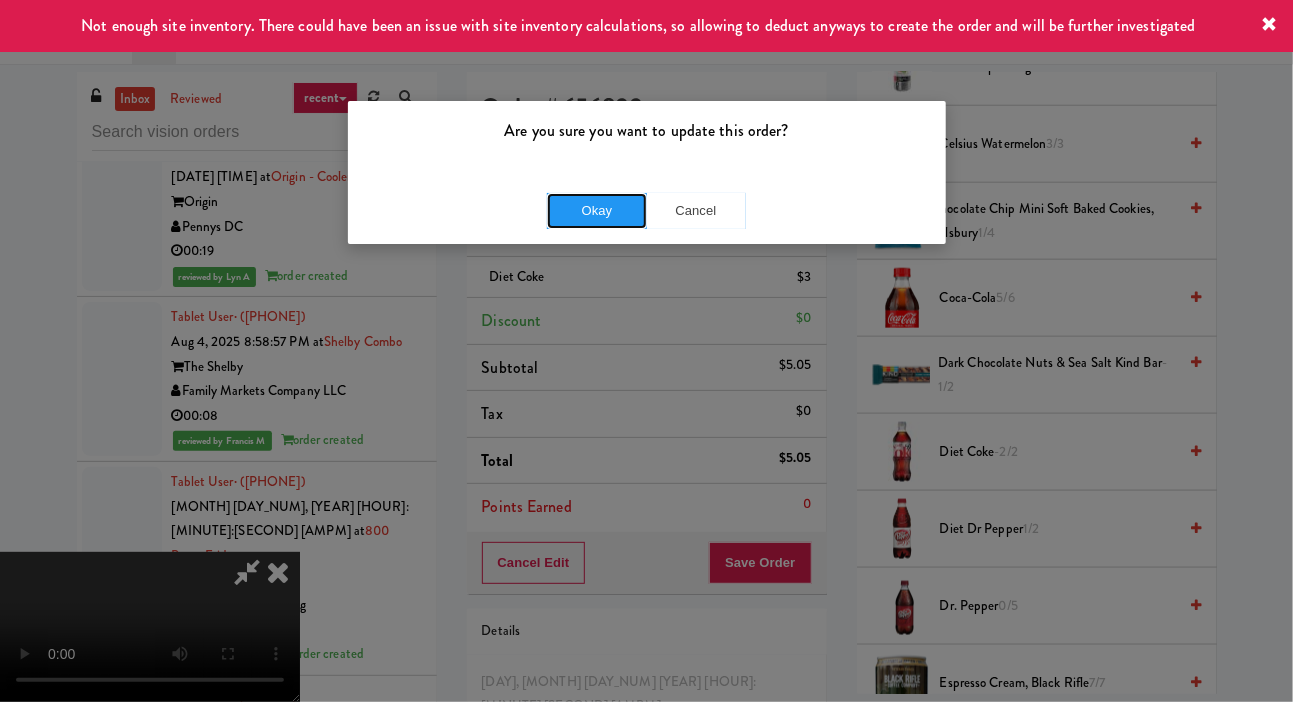 click on "Okay" at bounding box center (597, 211) 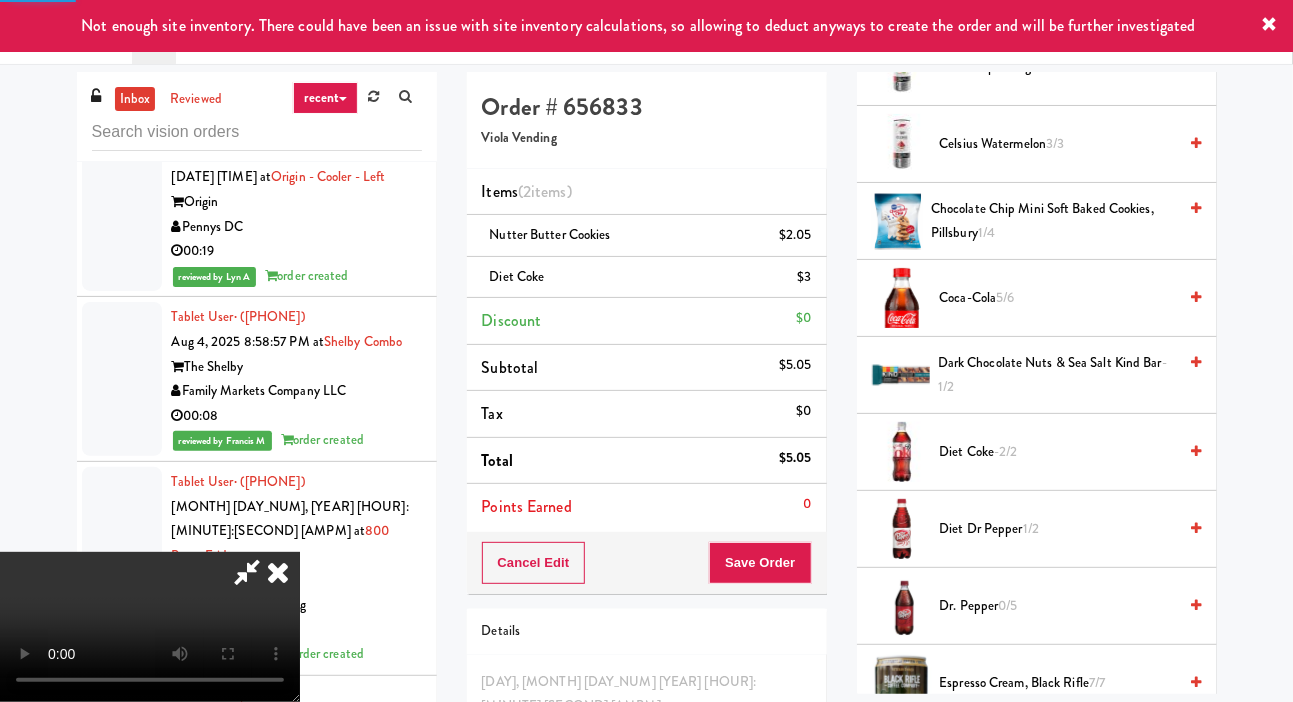 scroll, scrollTop: 116, scrollLeft: 0, axis: vertical 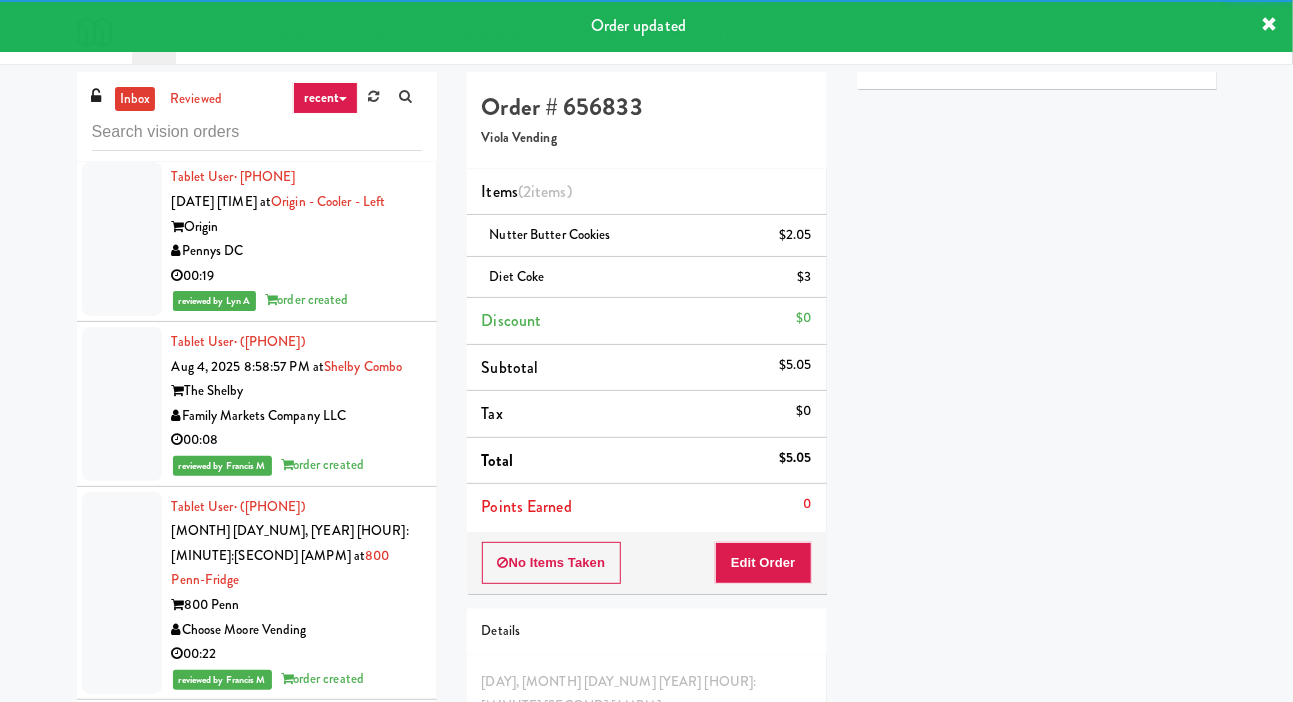 click at bounding box center [122, -657] 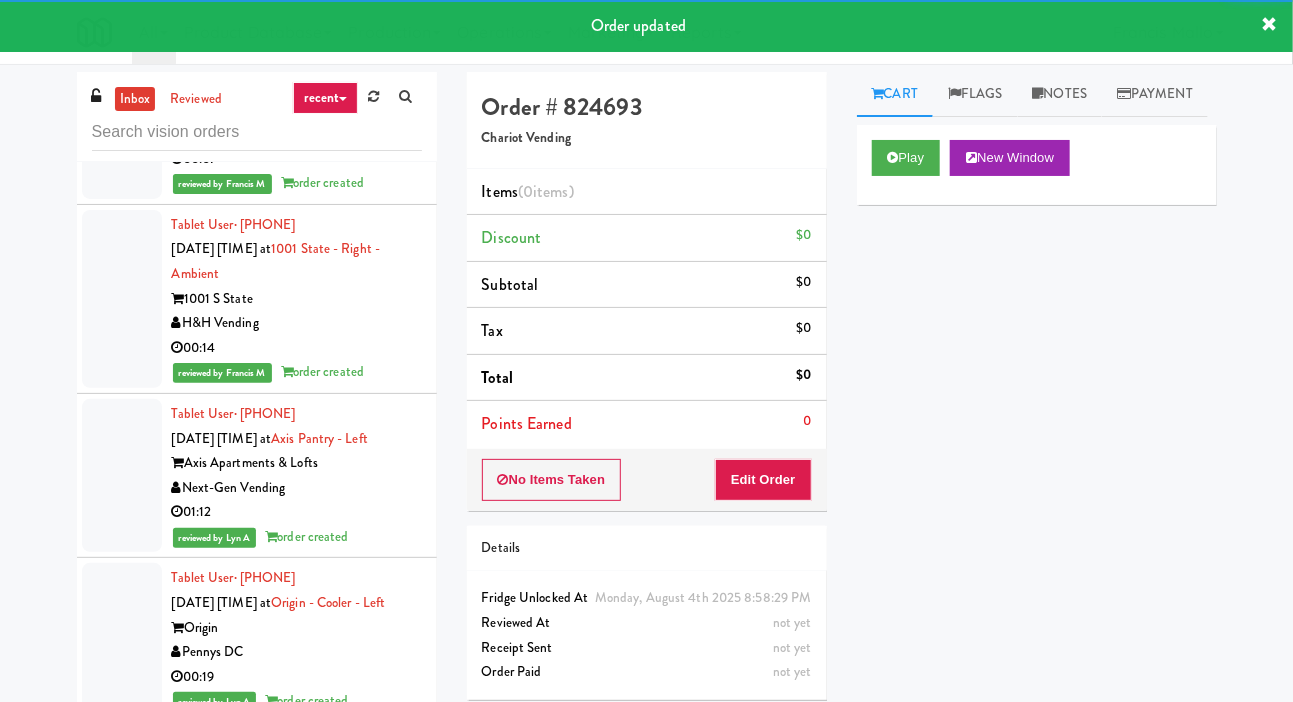 scroll, scrollTop: 47068, scrollLeft: 0, axis: vertical 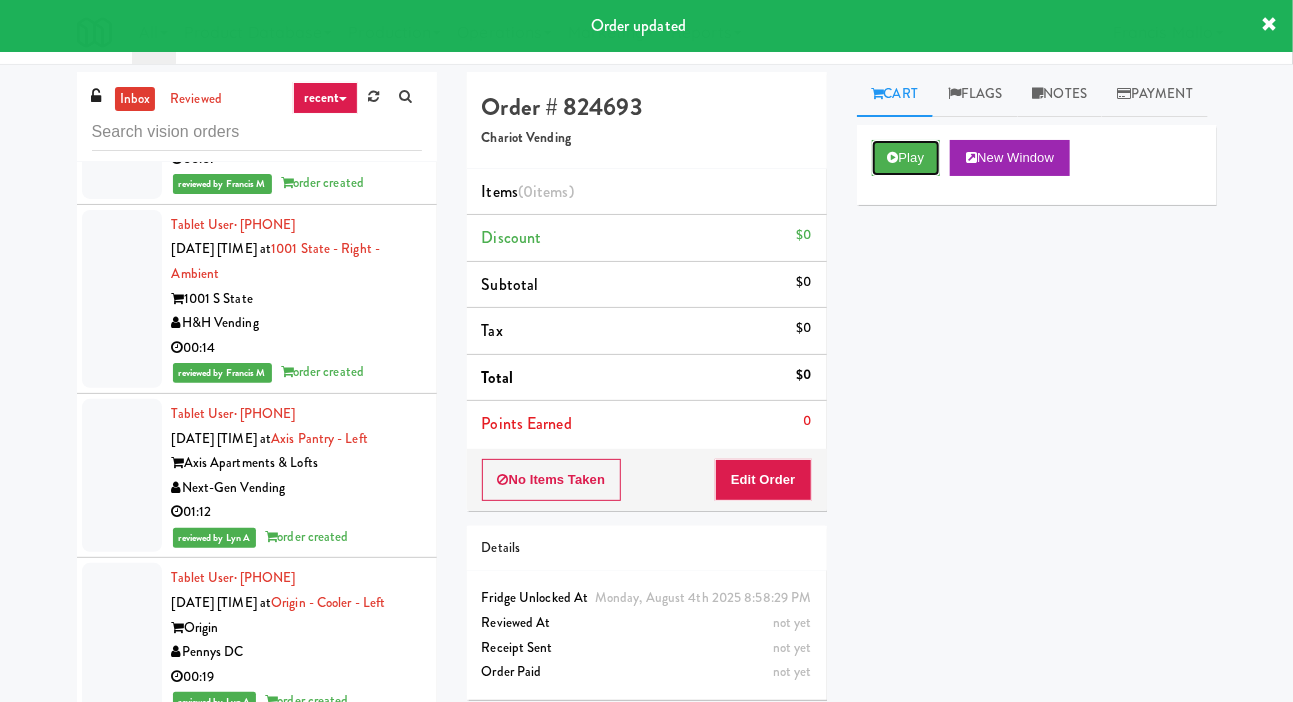 click on "Play" at bounding box center [906, 158] 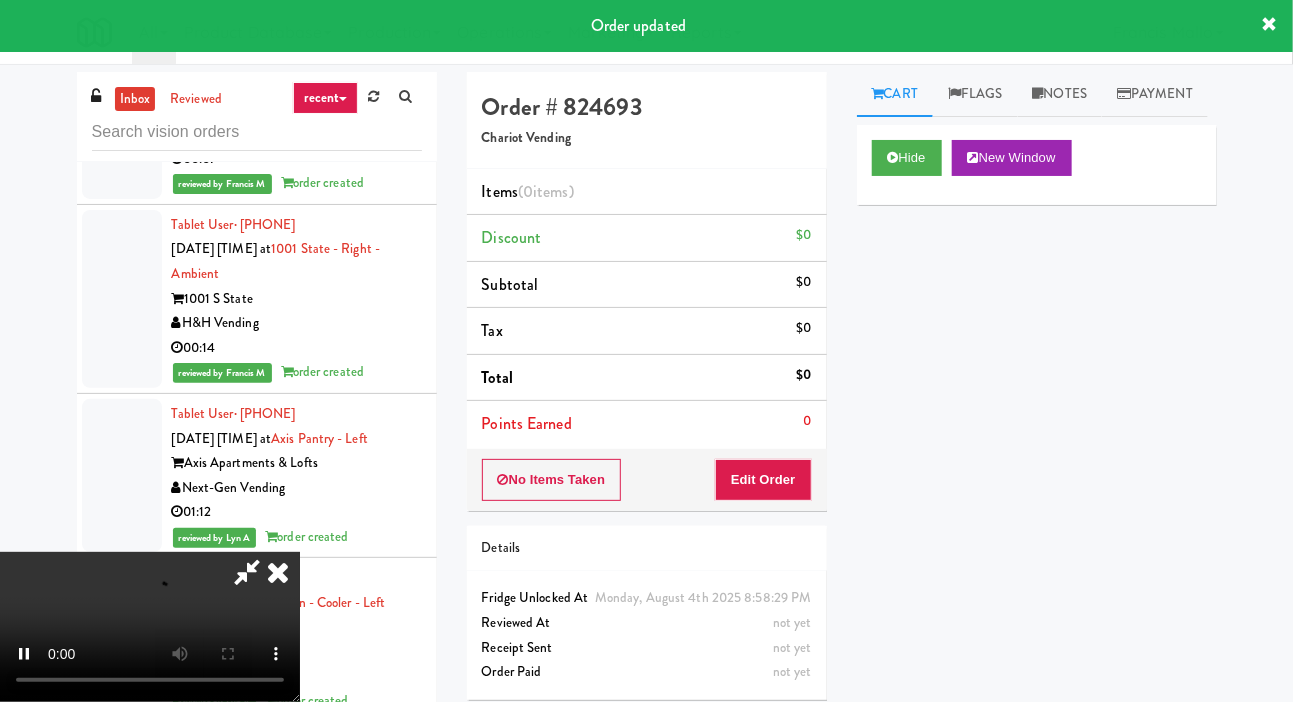 click on "Order # 824693 Chariot Vending Items  (0  items )  Discount  $0 Subtotal $0 Tax $0 Total $0 Points Earned  0  No Items Taken Edit Order Details Monday, August 4th 2025 8:58:29 PM Fridge Unlocked At not yet Reviewed At not yet Receipt Sent not yet Order Paid" at bounding box center (647, 393) 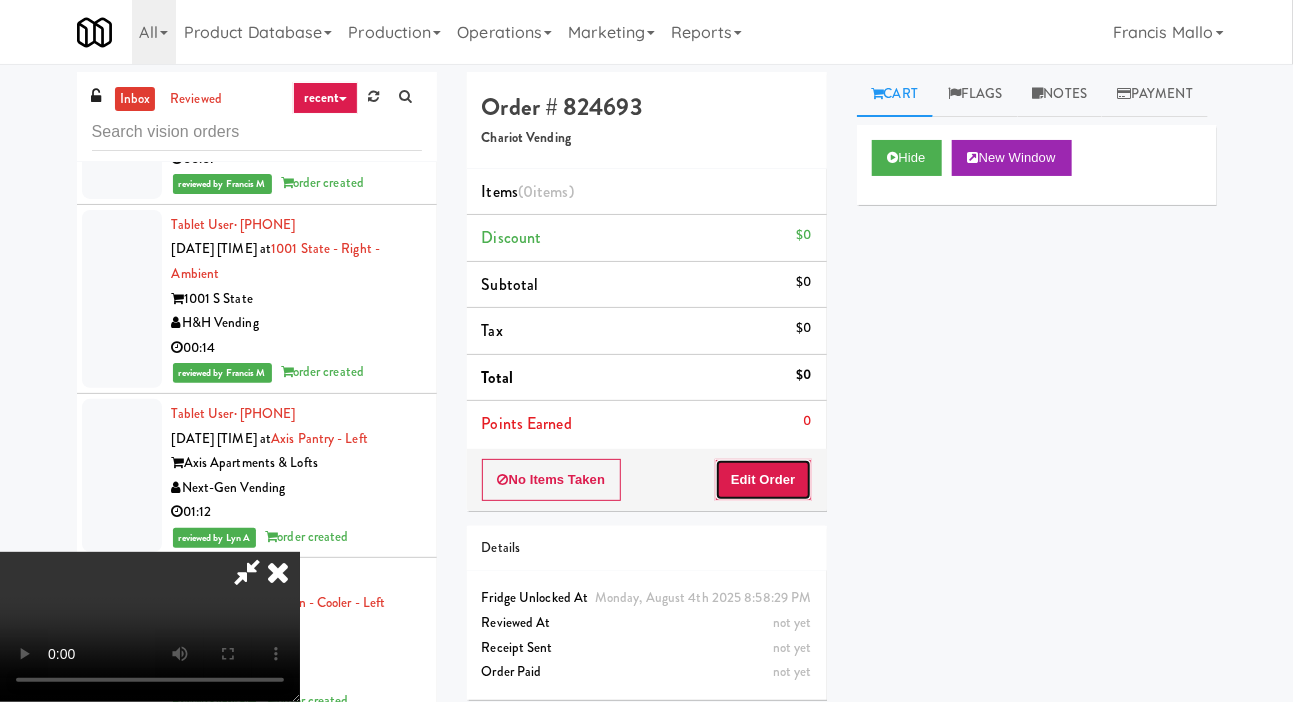 click on "Edit Order" at bounding box center (763, 480) 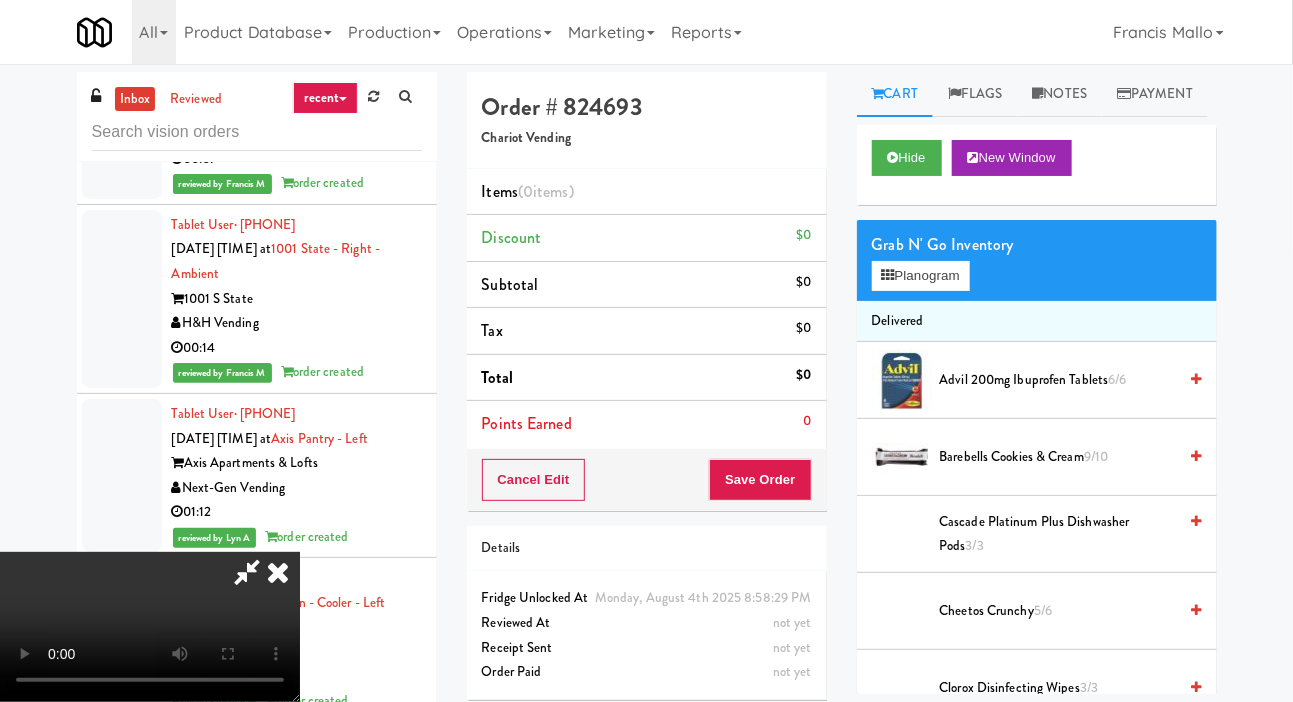 type 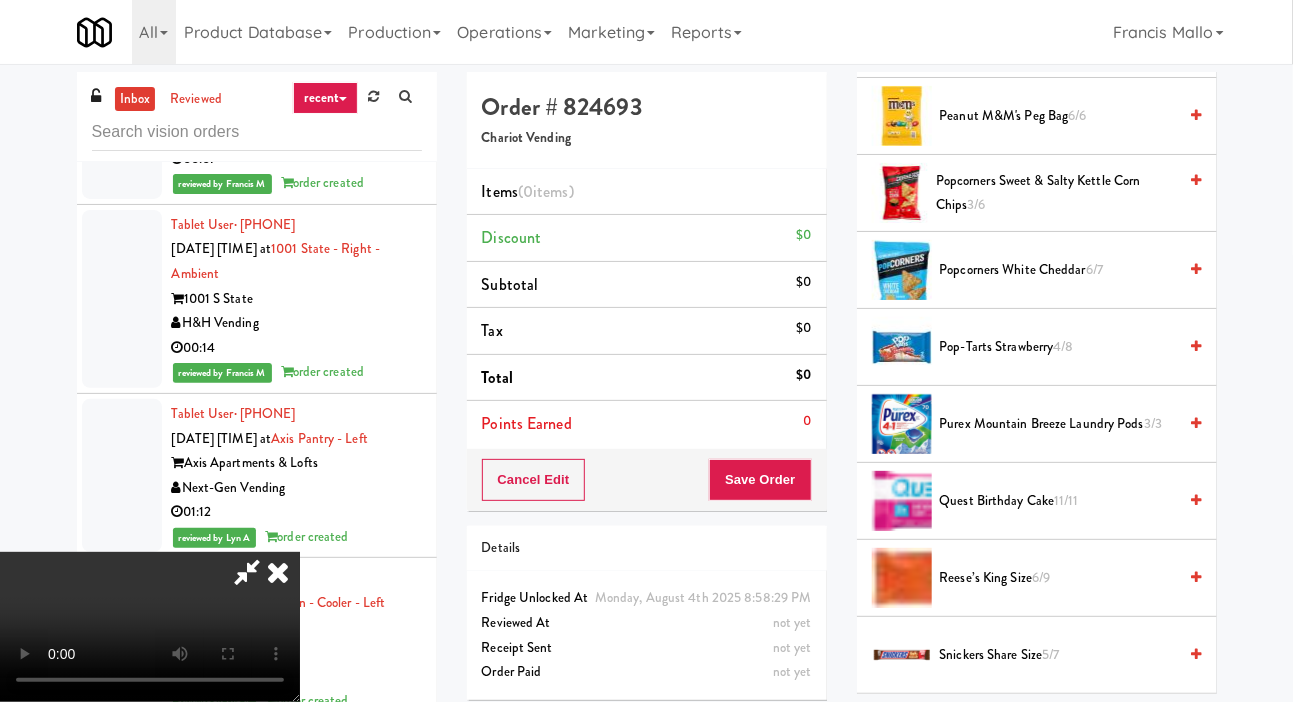scroll, scrollTop: 1188, scrollLeft: 0, axis: vertical 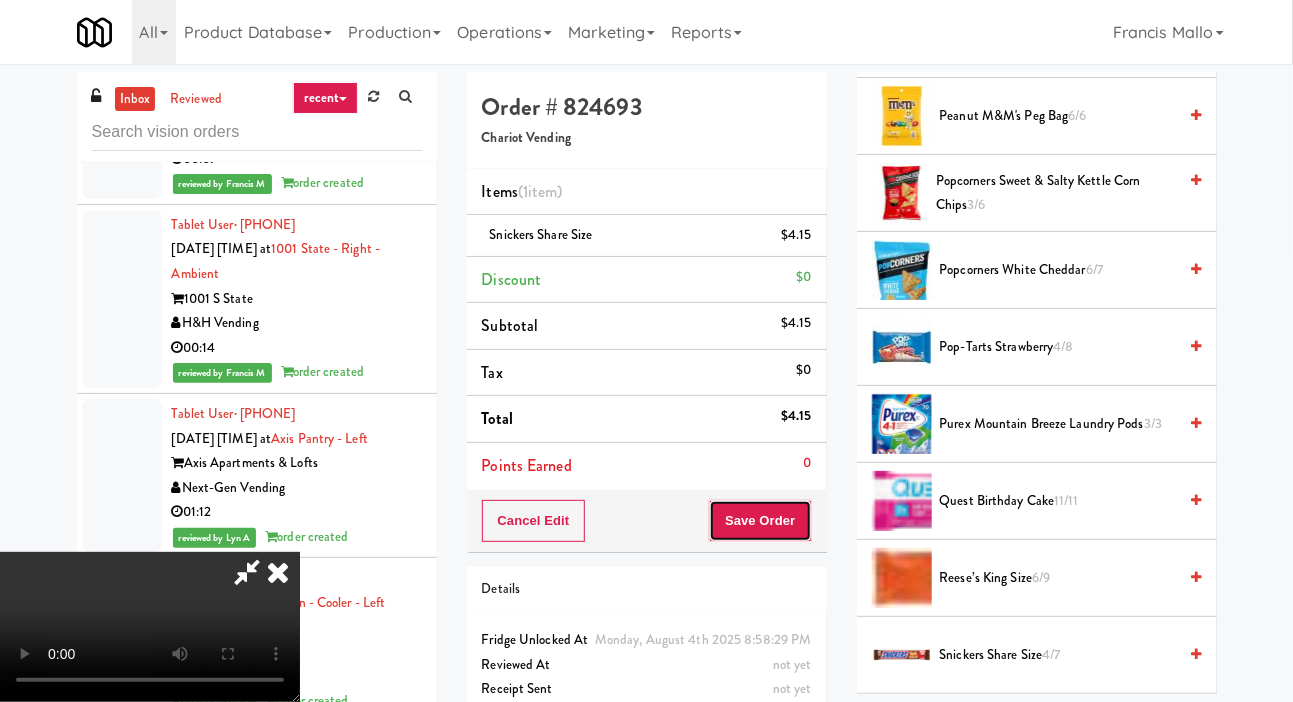 click on "Save Order" at bounding box center [760, 521] 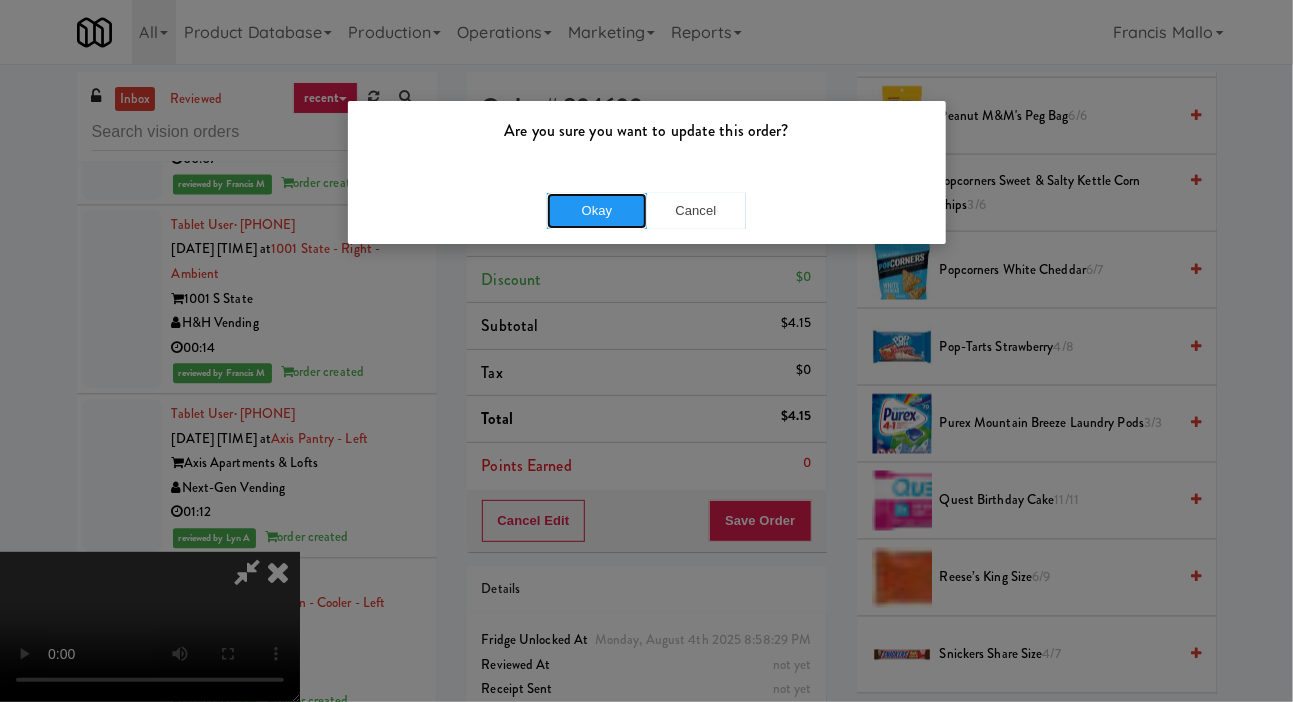 click on "Okay" at bounding box center [597, 211] 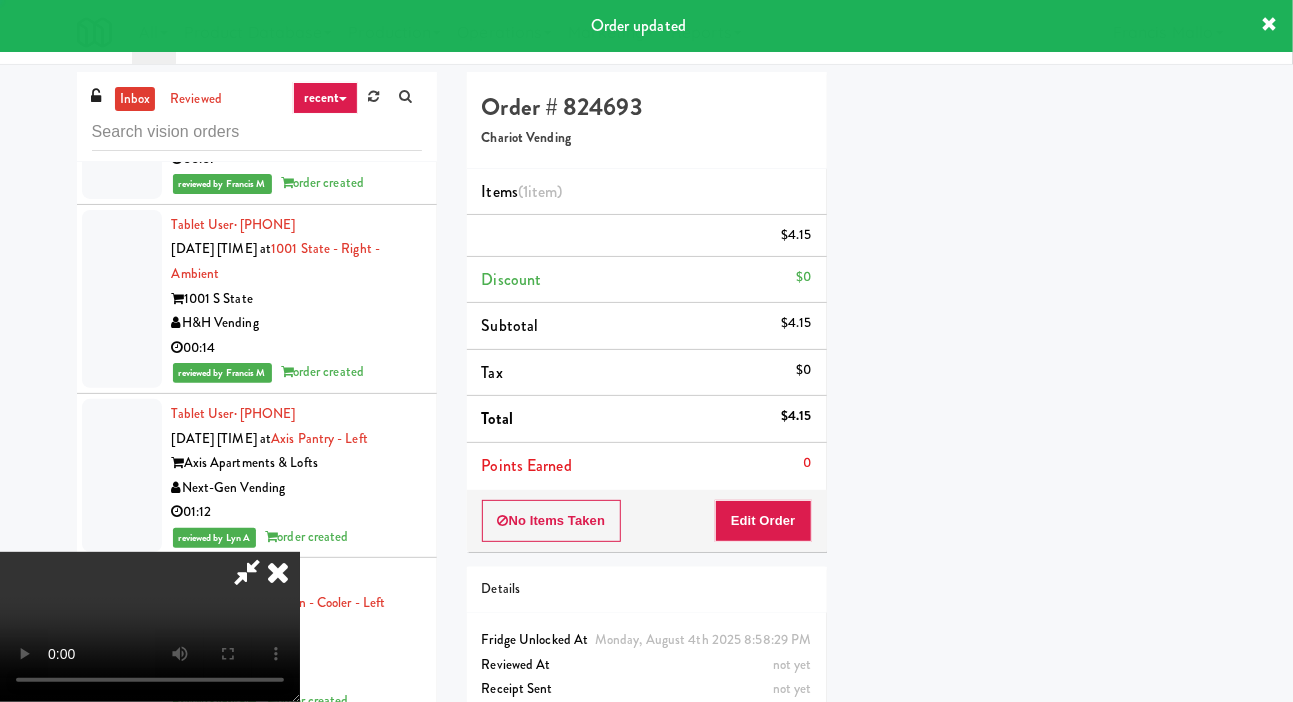 scroll, scrollTop: 116, scrollLeft: 0, axis: vertical 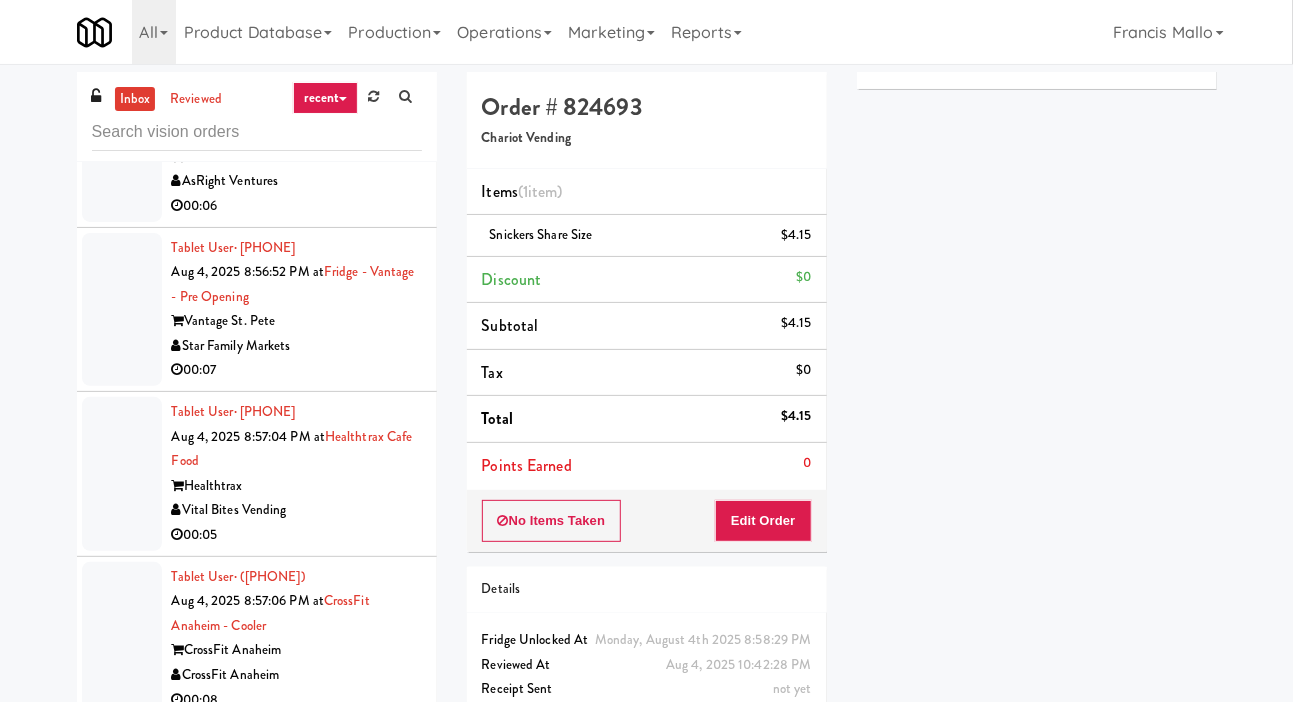 click at bounding box center [122, -173] 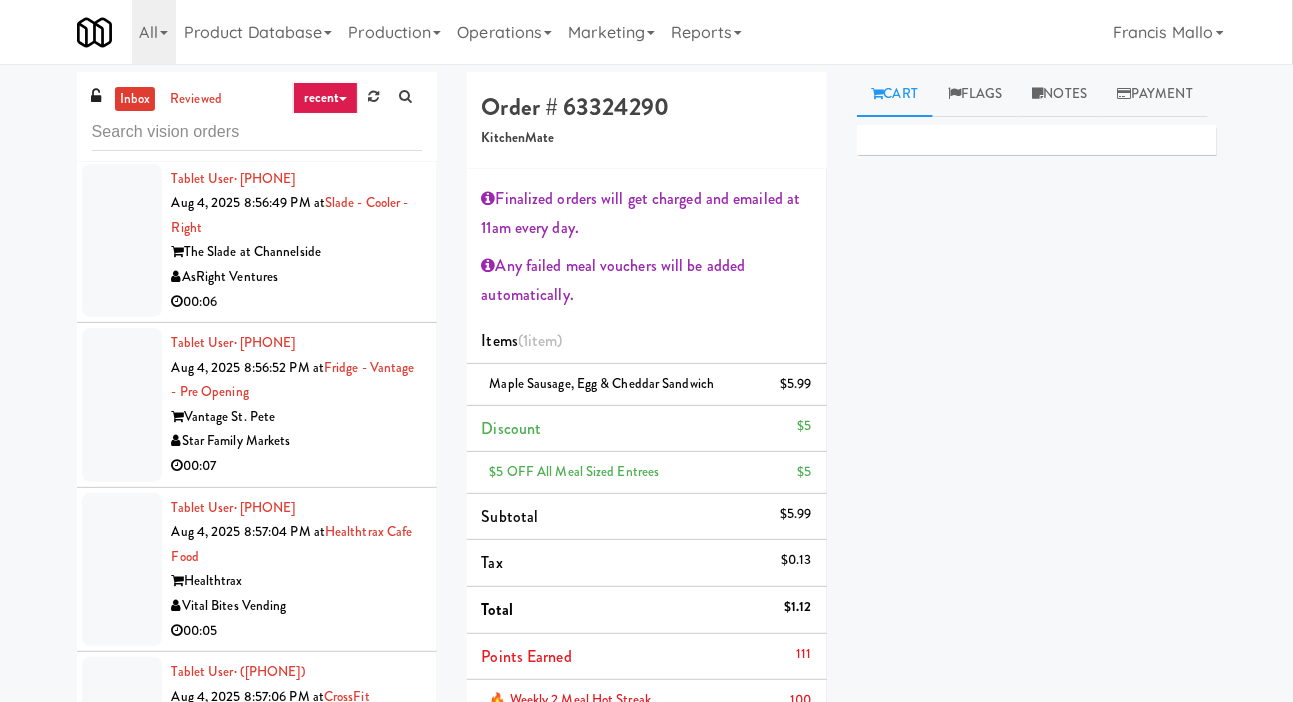 click at bounding box center (122, -253) 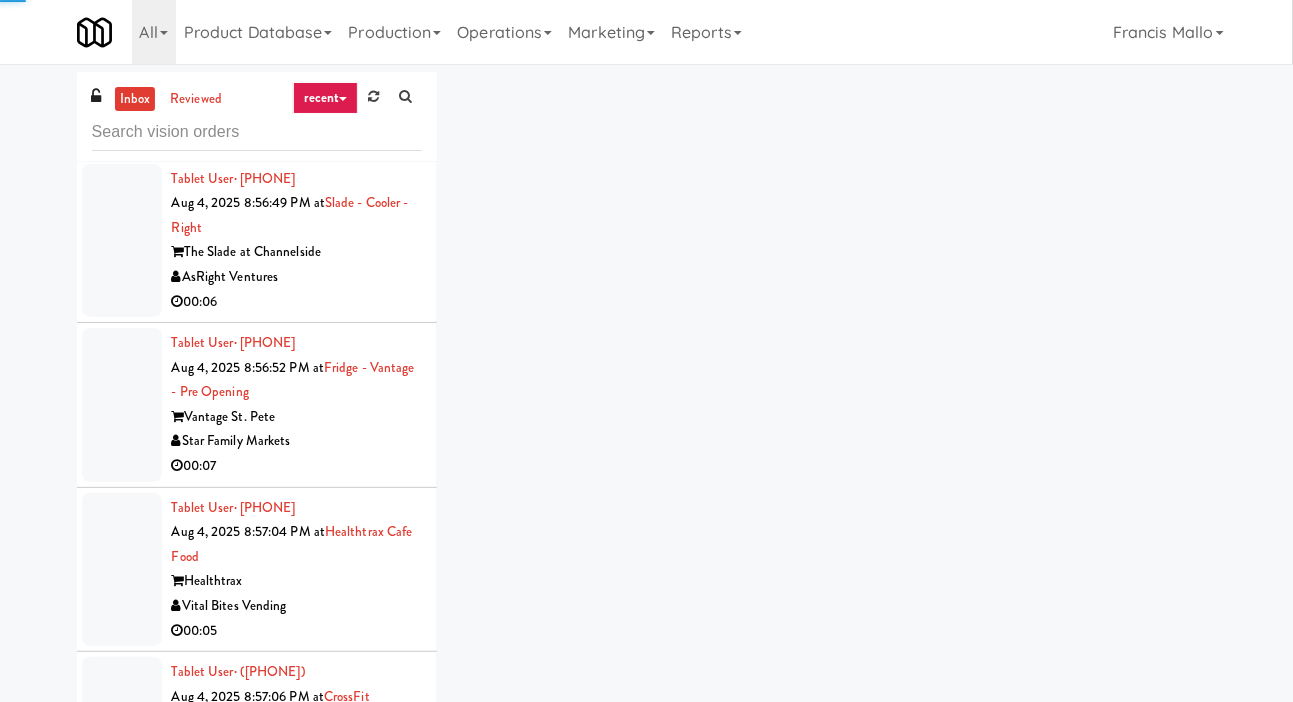 click at bounding box center [122, -418] 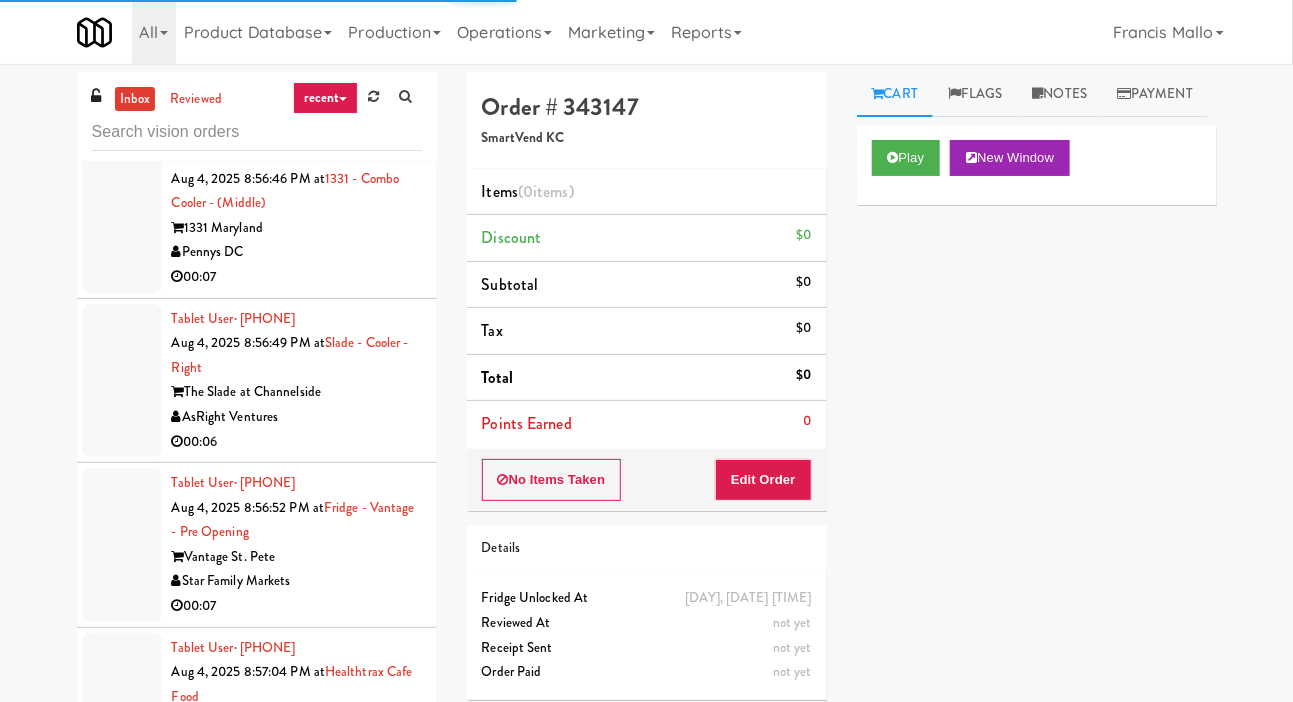 click at bounding box center (122, -442) 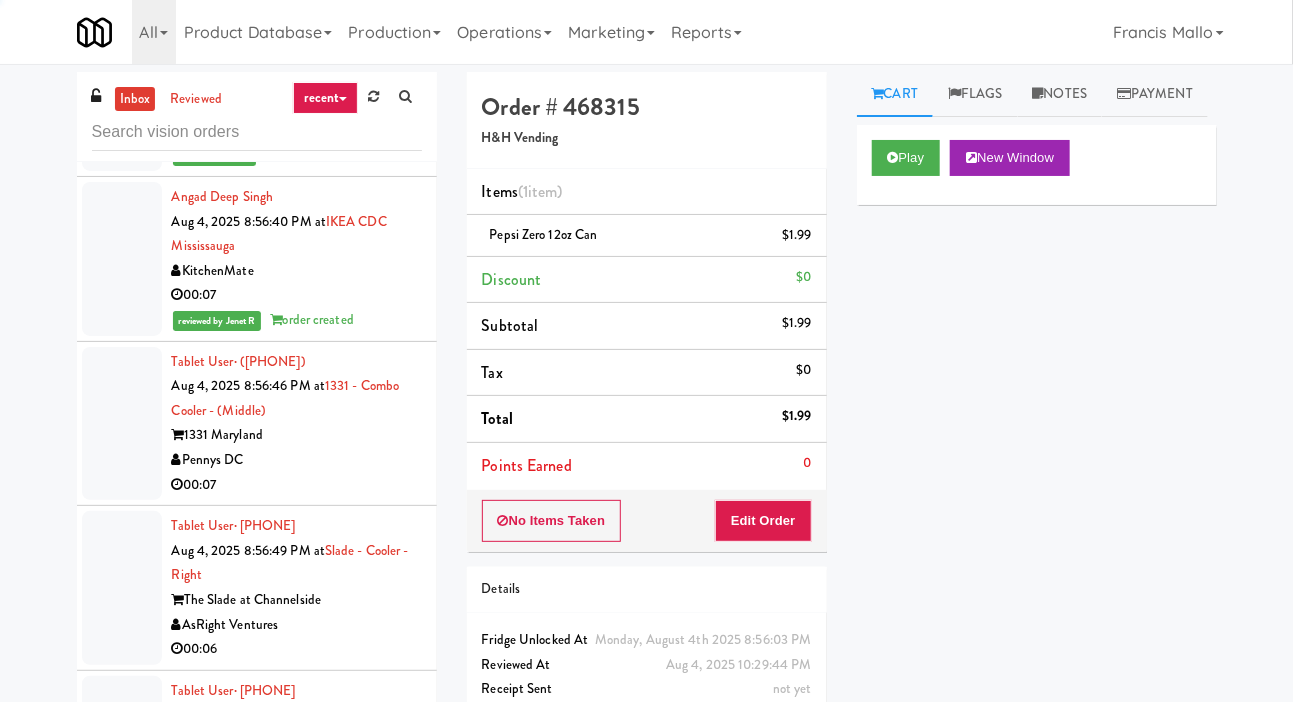 click at bounding box center [122, -424] 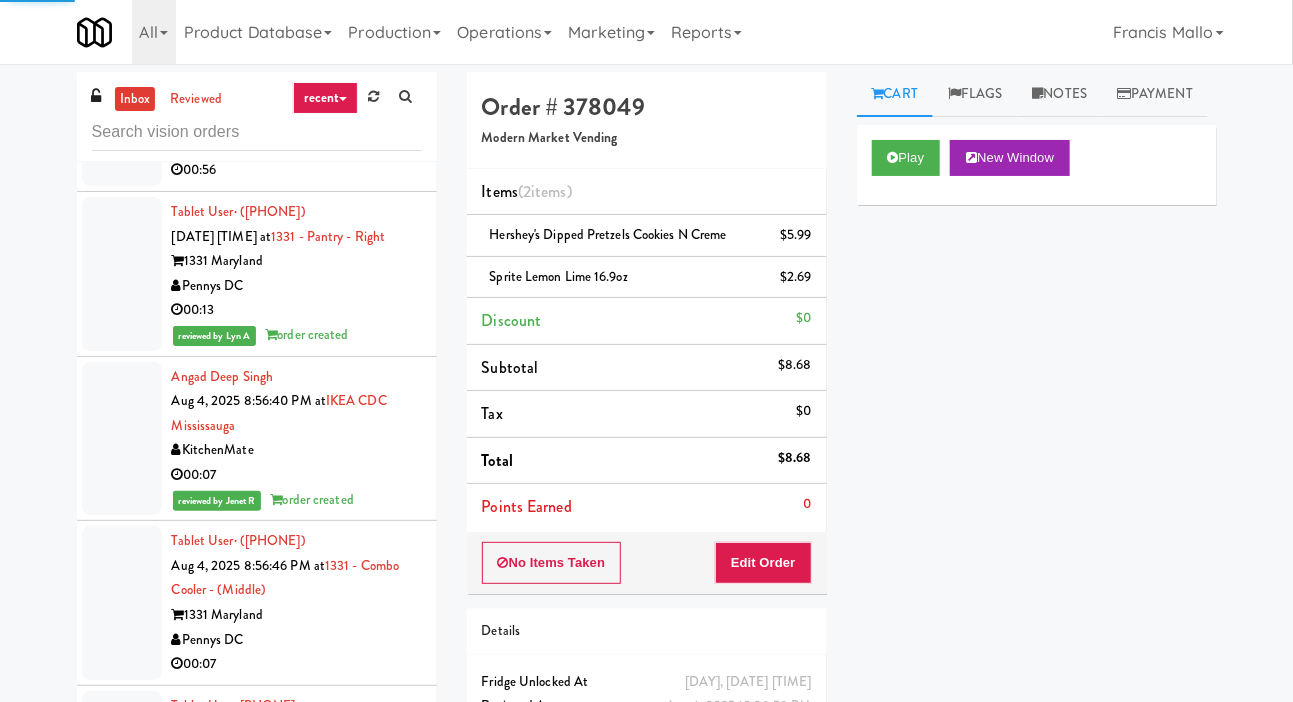 click at bounding box center (122, -433) 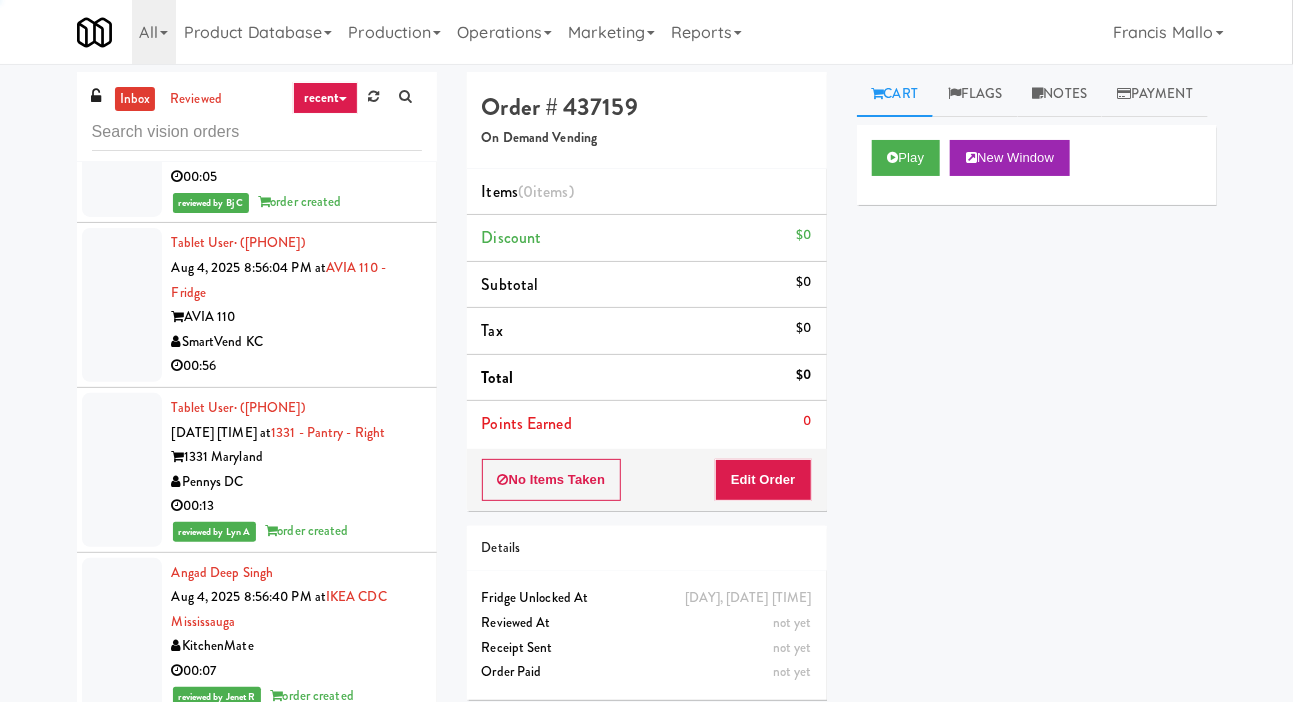 click at bounding box center (122, -390) 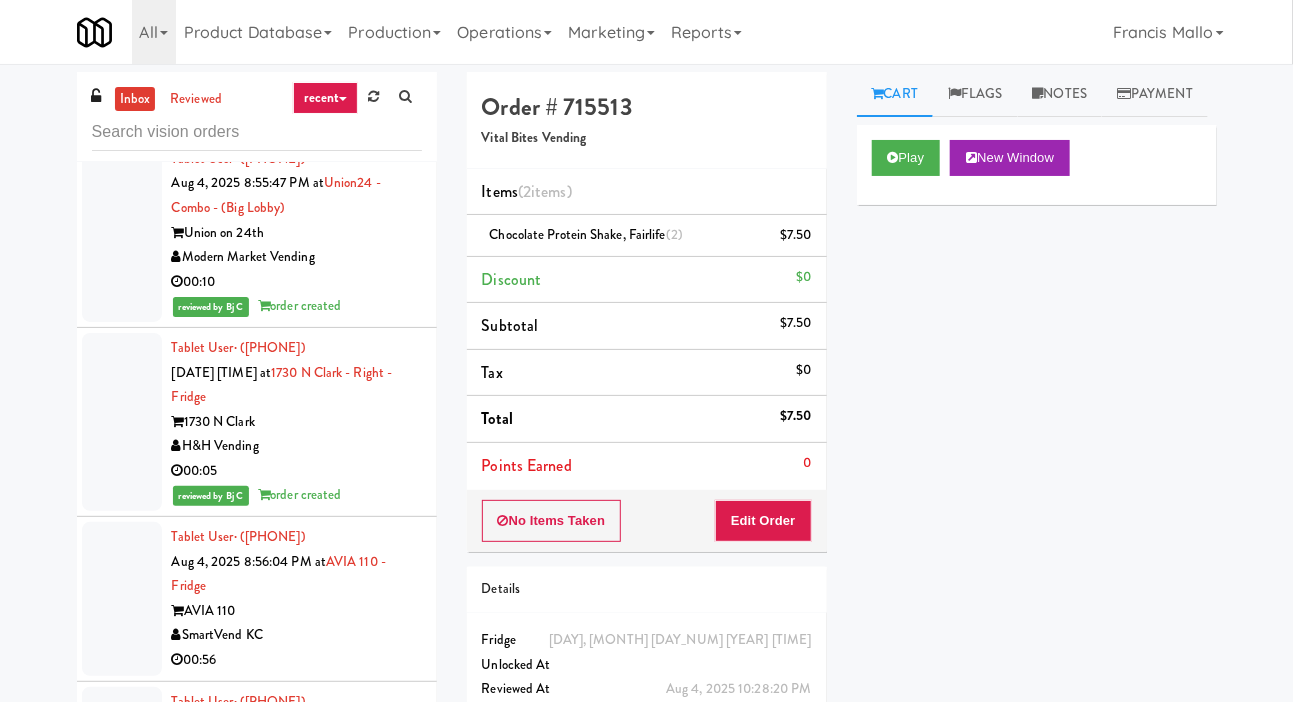 click at bounding box center [122, -261] 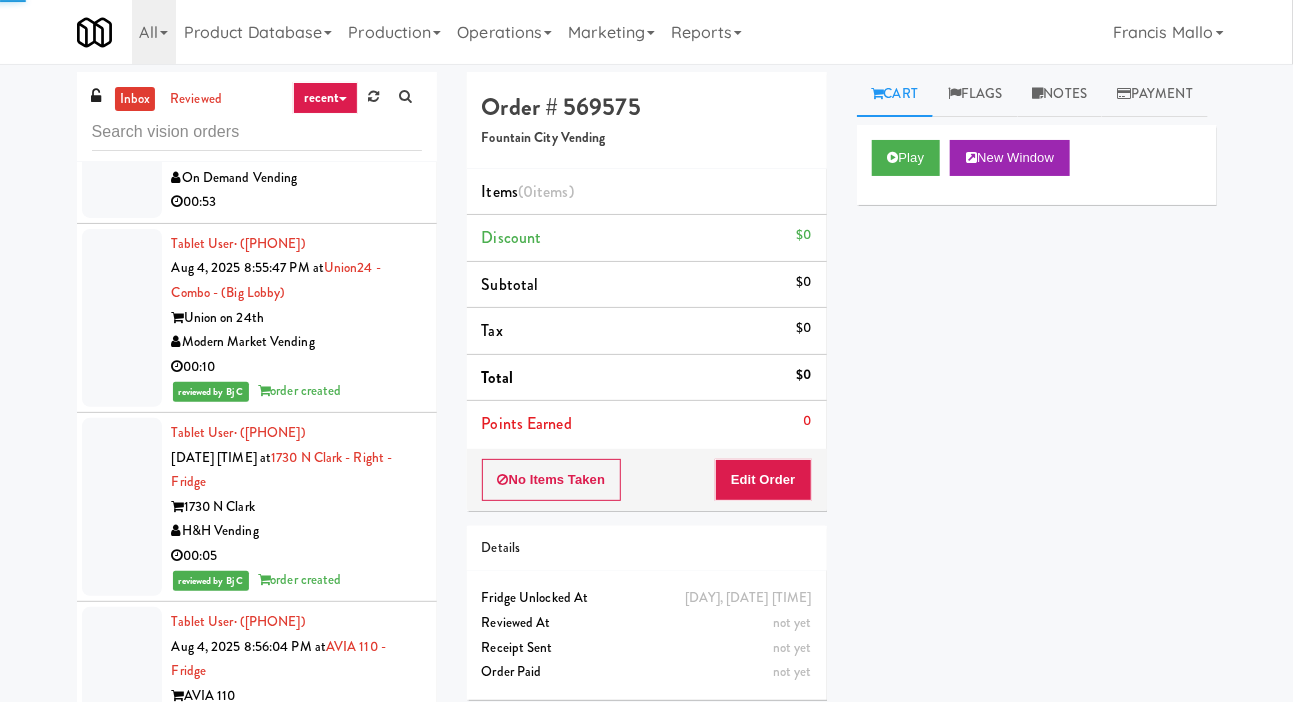 click at bounding box center [122, -328] 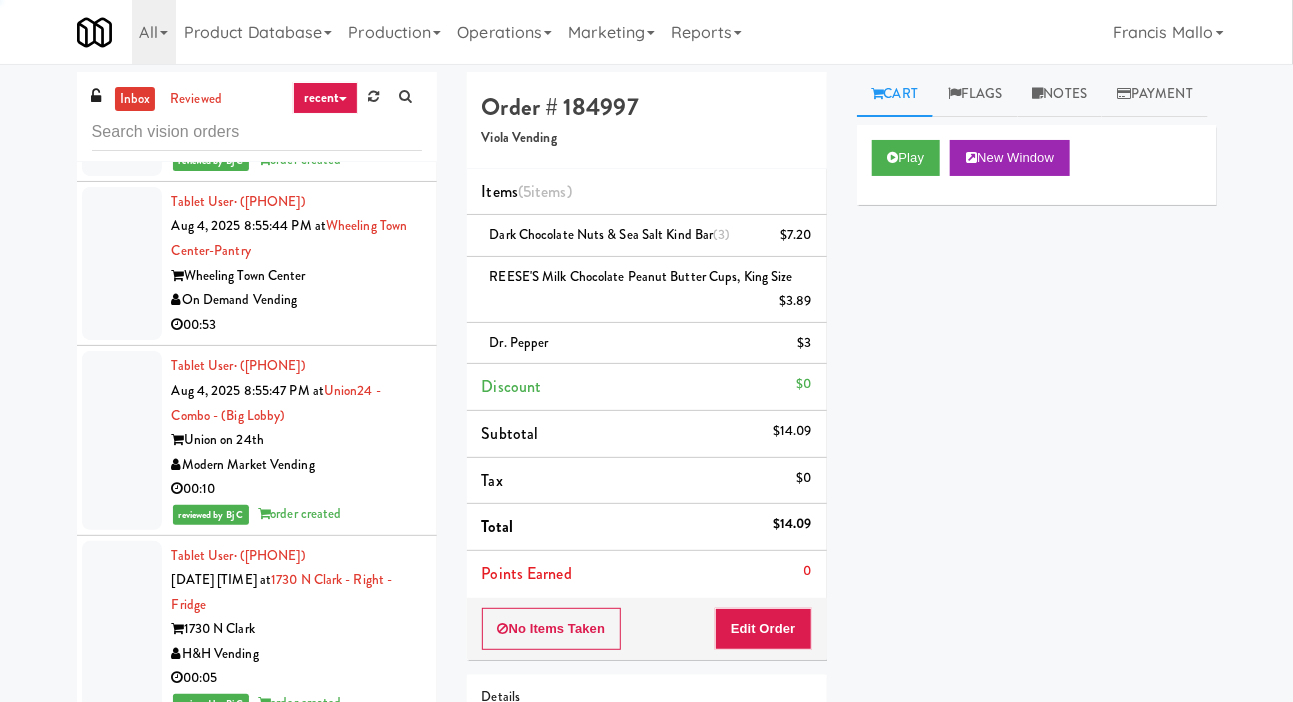 click at bounding box center [122, -383] 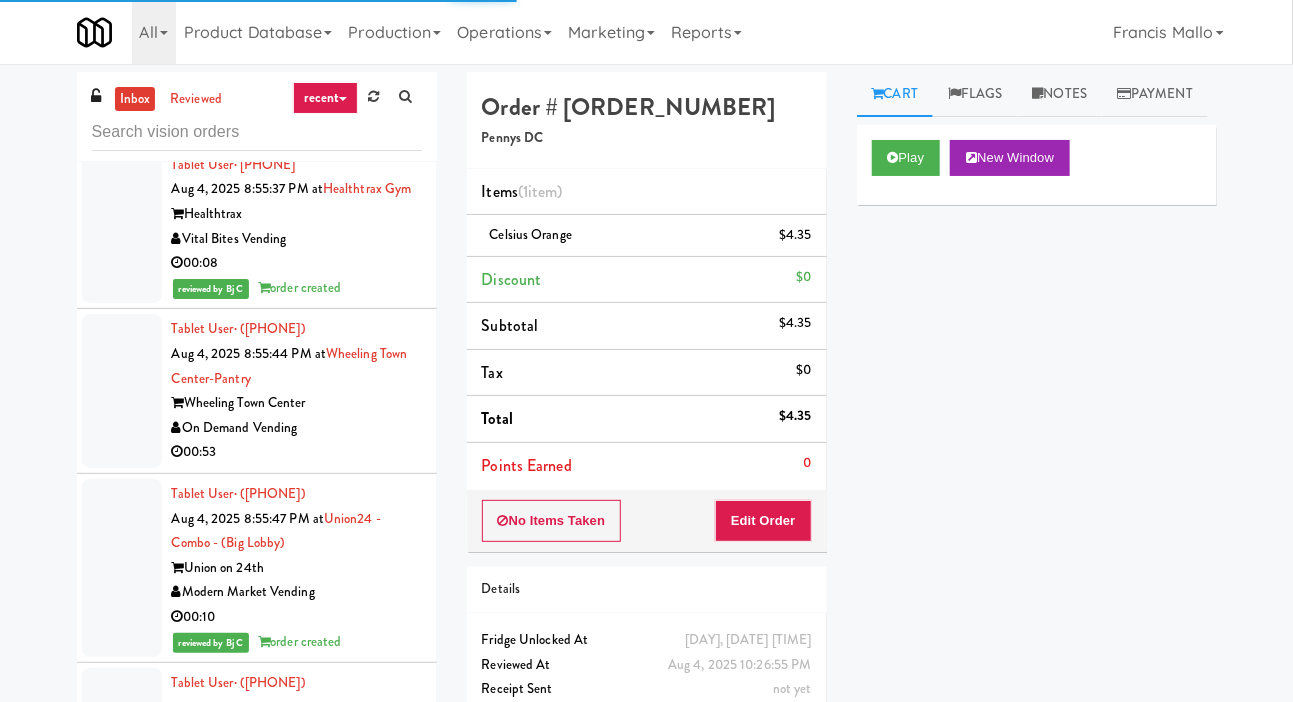 scroll, scrollTop: 43328, scrollLeft: 0, axis: vertical 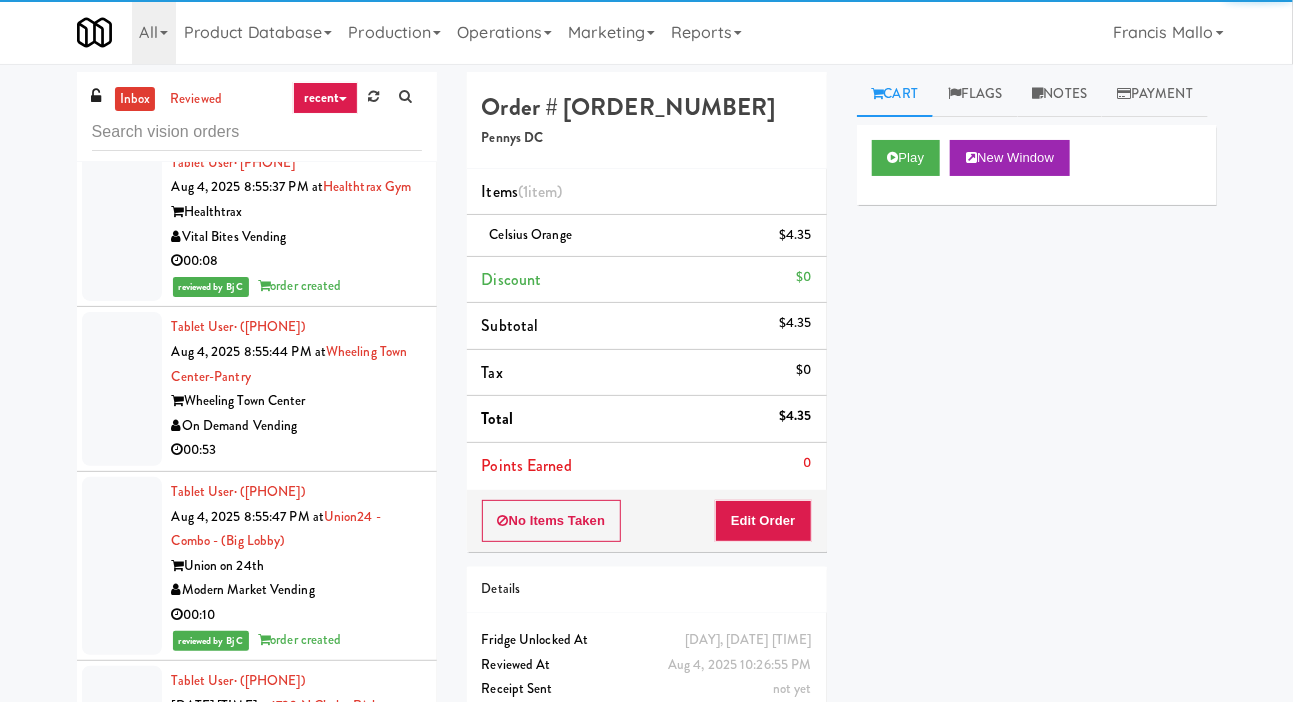 click at bounding box center (122, -433) 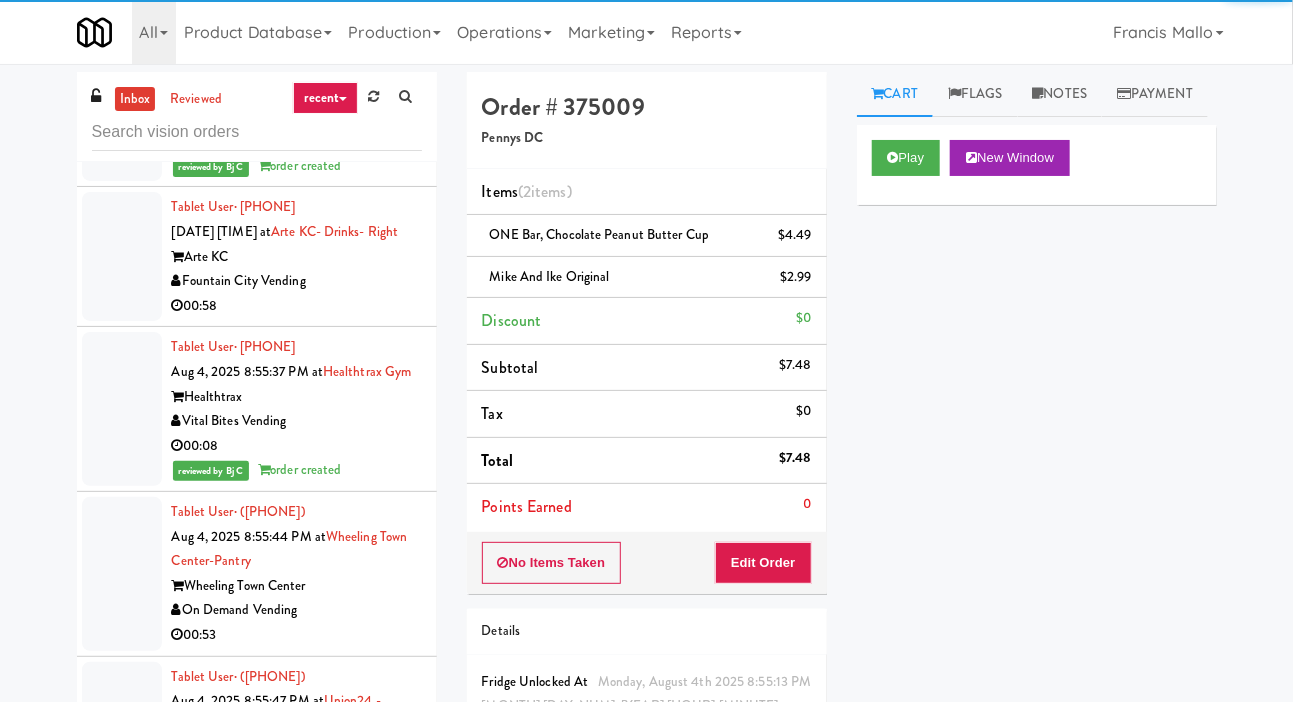 click at bounding box center (122, -426) 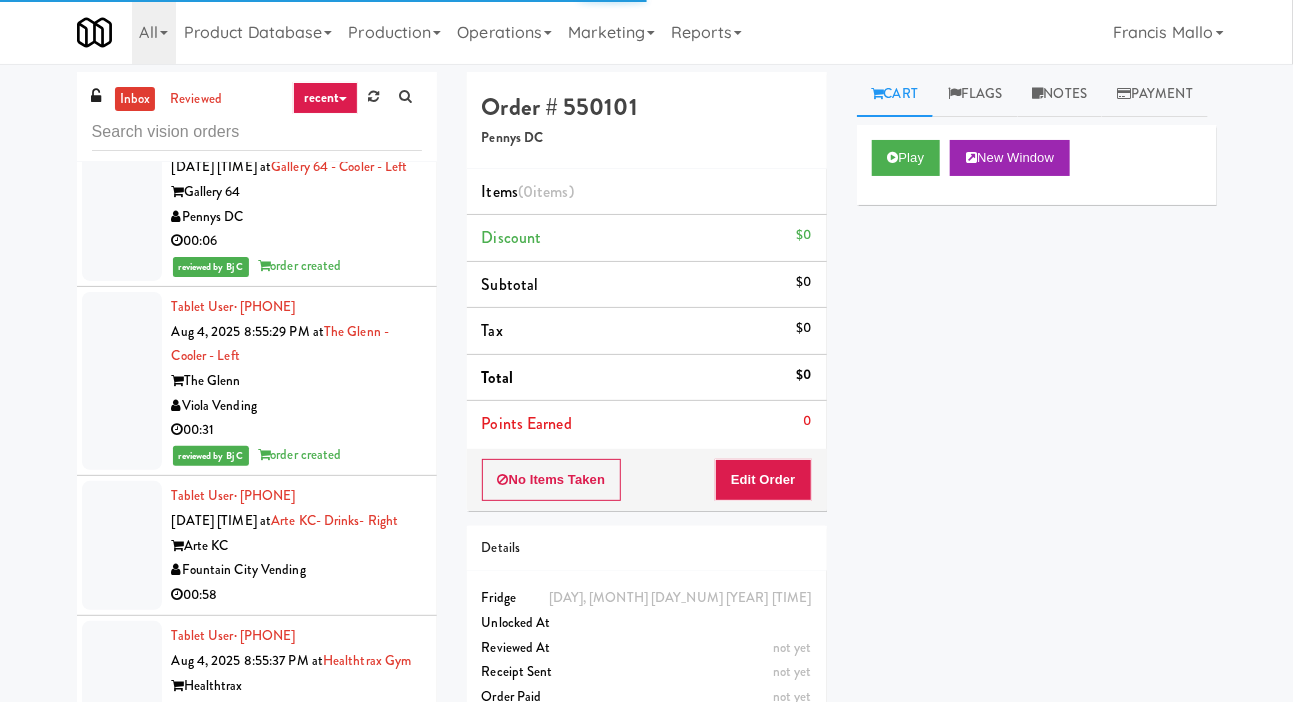 click at bounding box center [122, -289] 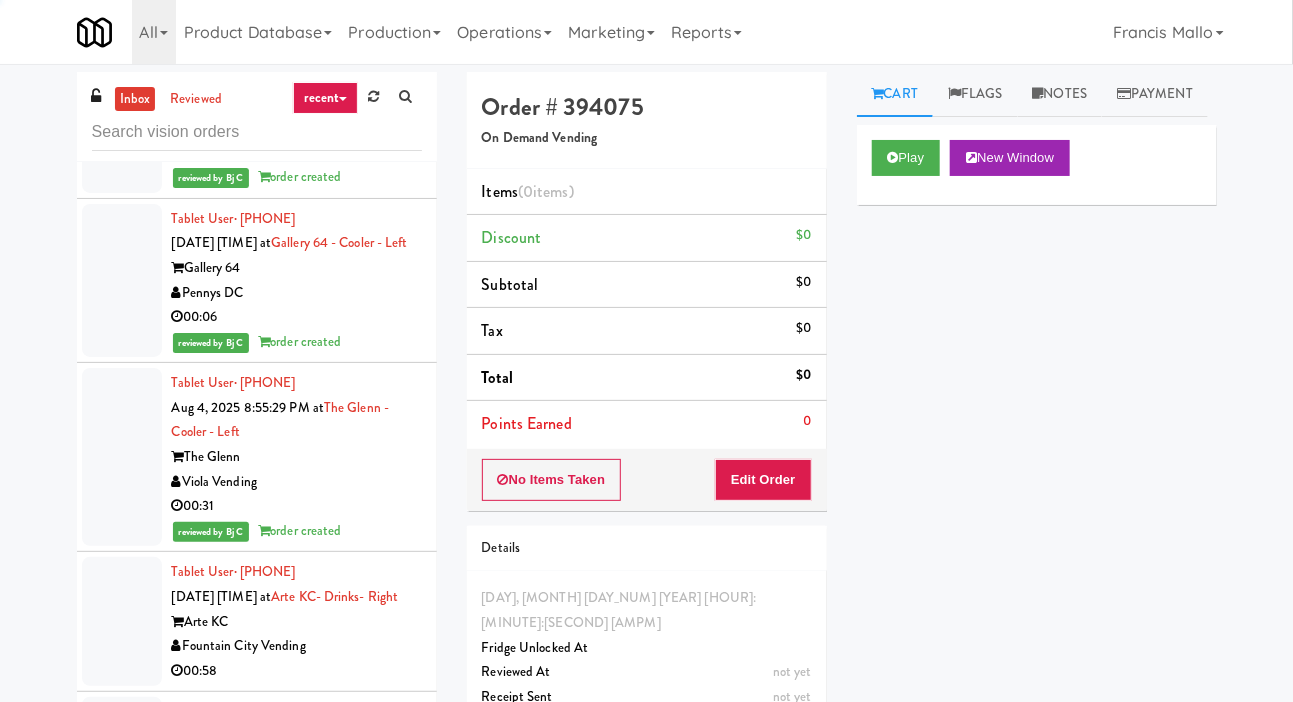 click at bounding box center (122, -378) 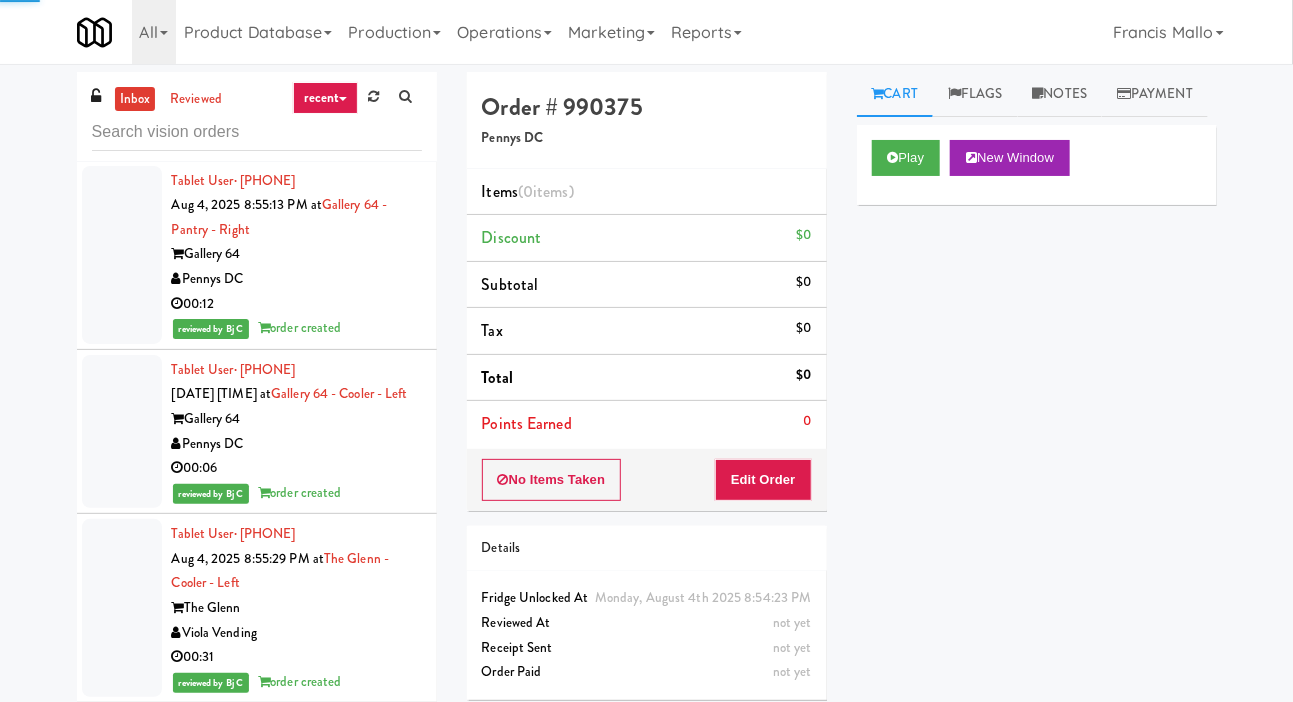 click at bounding box center [122, -379] 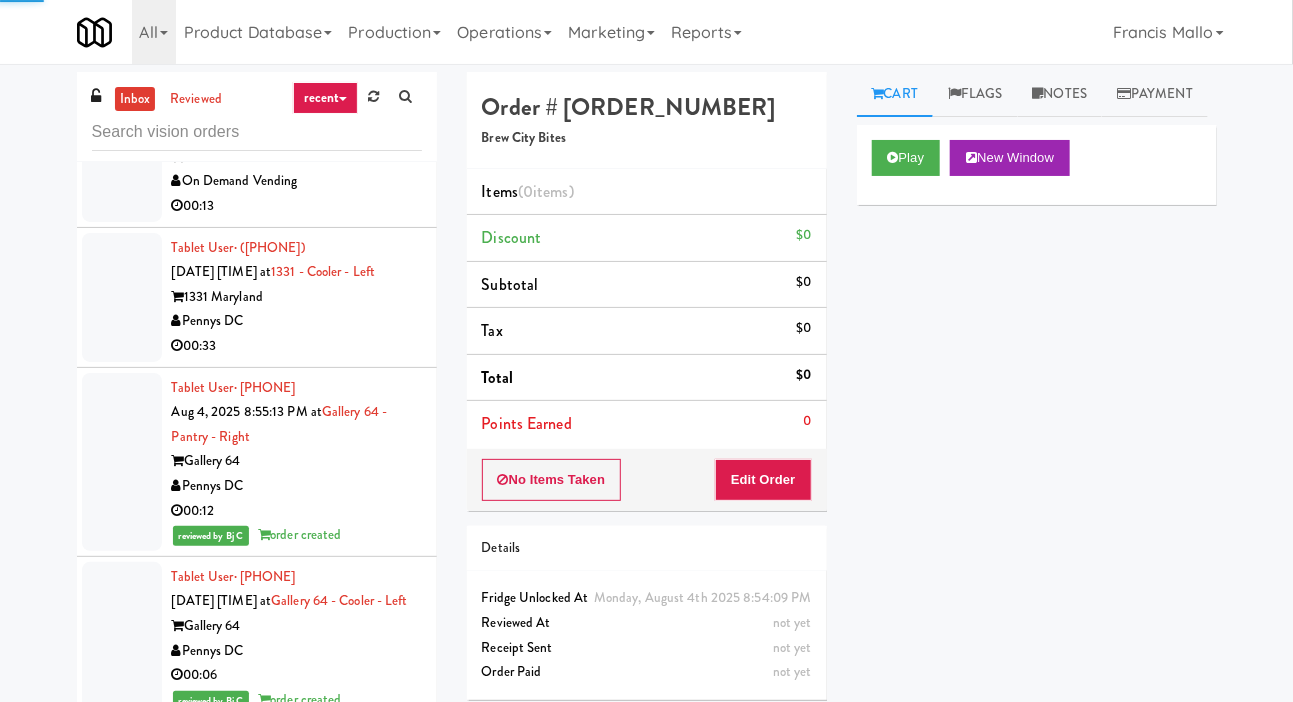 click at bounding box center (122, -324) 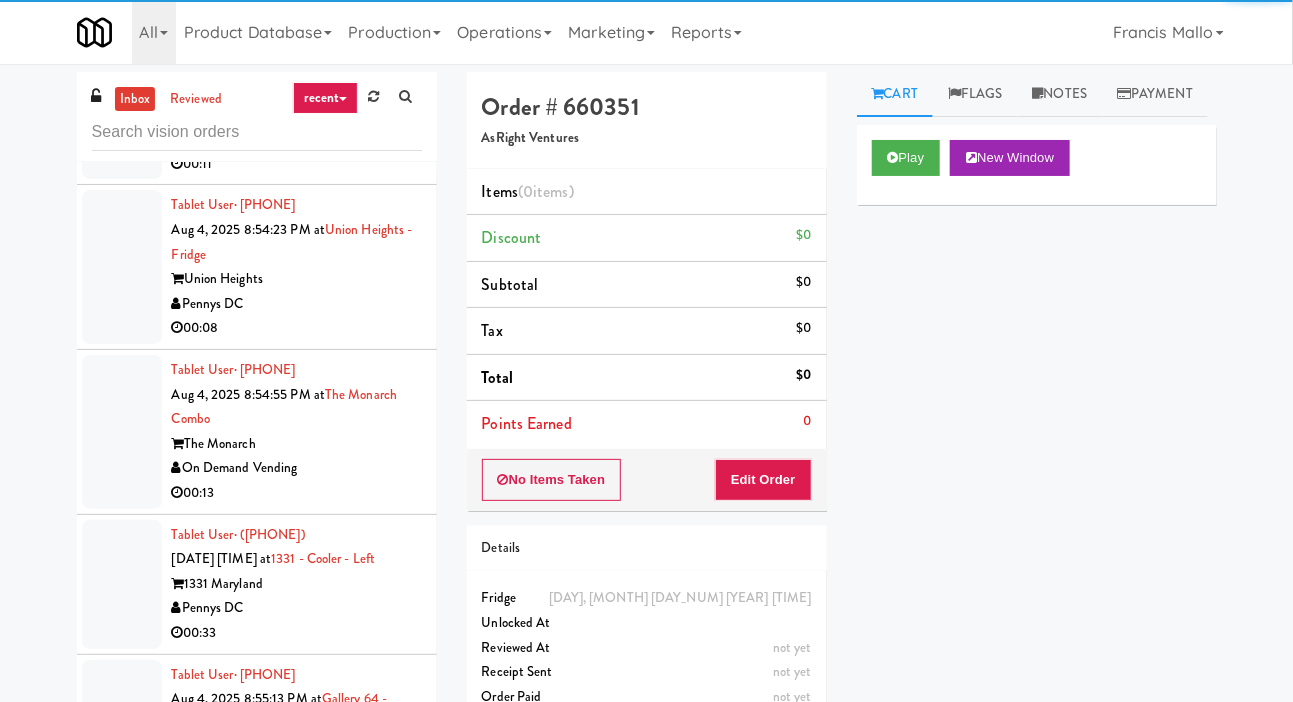 click at bounding box center [122, -202] 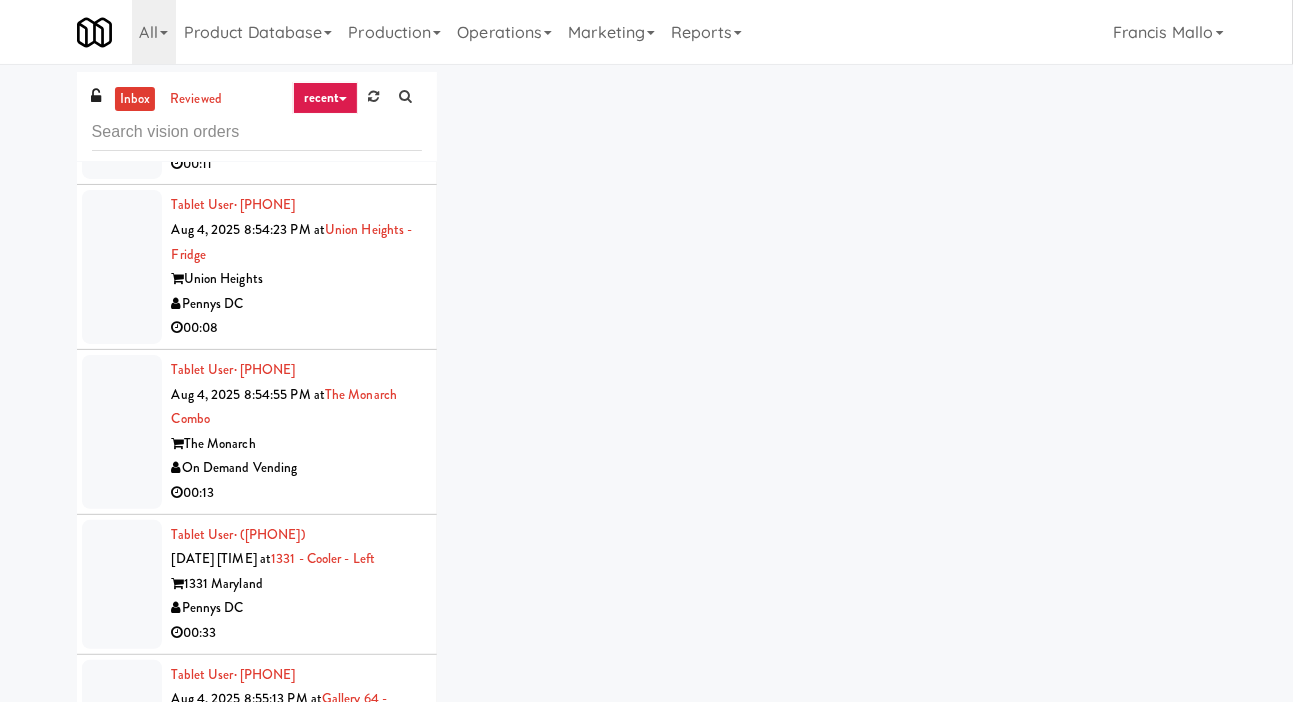 click at bounding box center [122, -366] 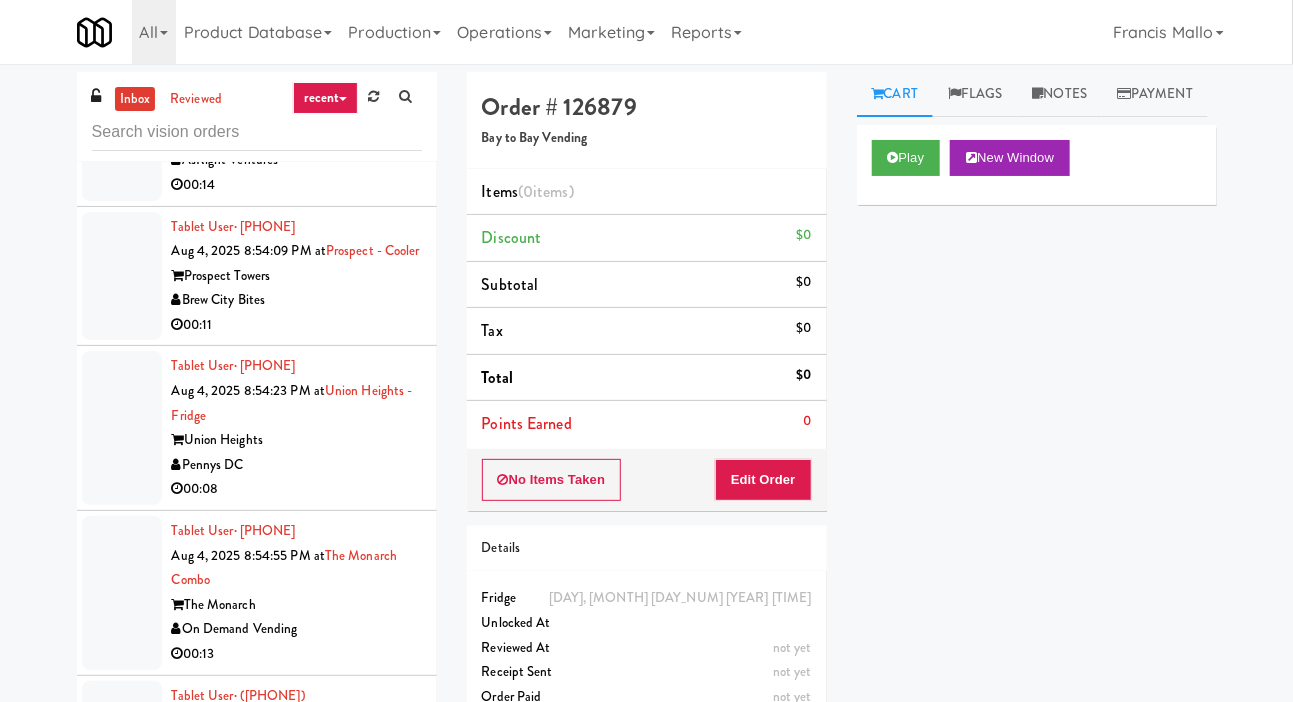 click at bounding box center (122, -370) 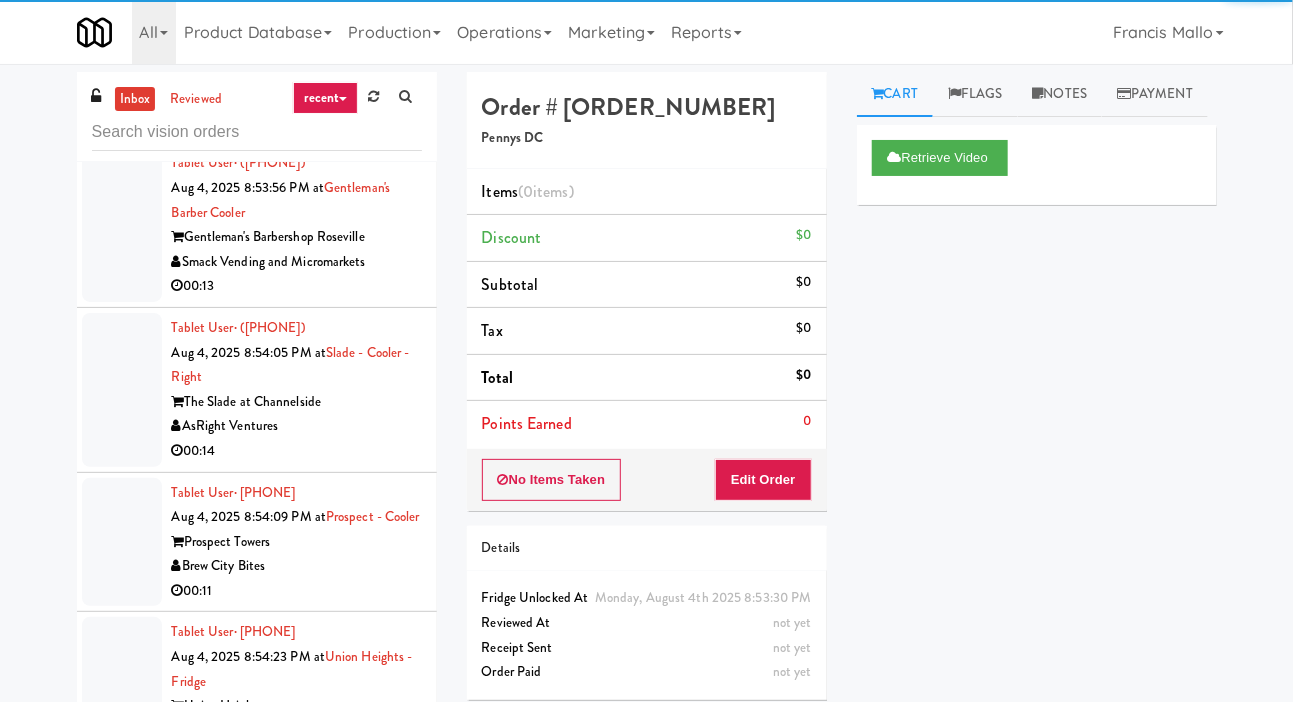 click at bounding box center (122, -268) 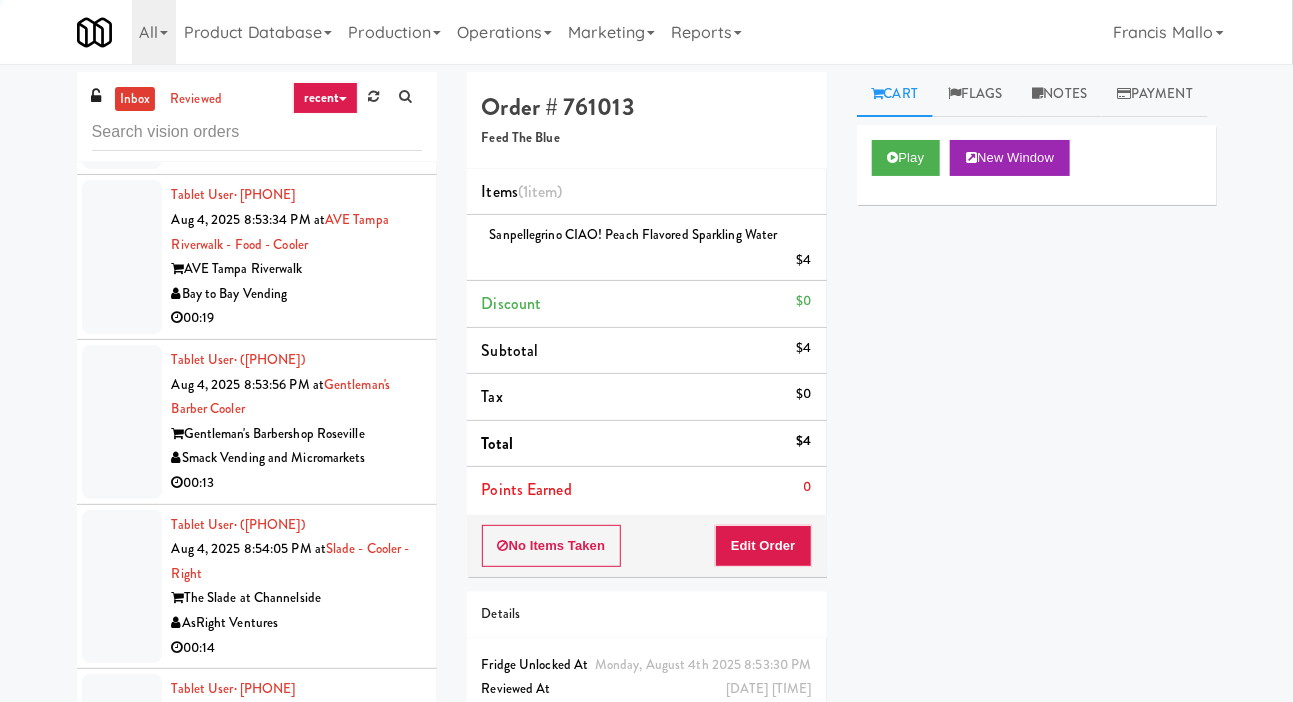 scroll, scrollTop: 41552, scrollLeft: 0, axis: vertical 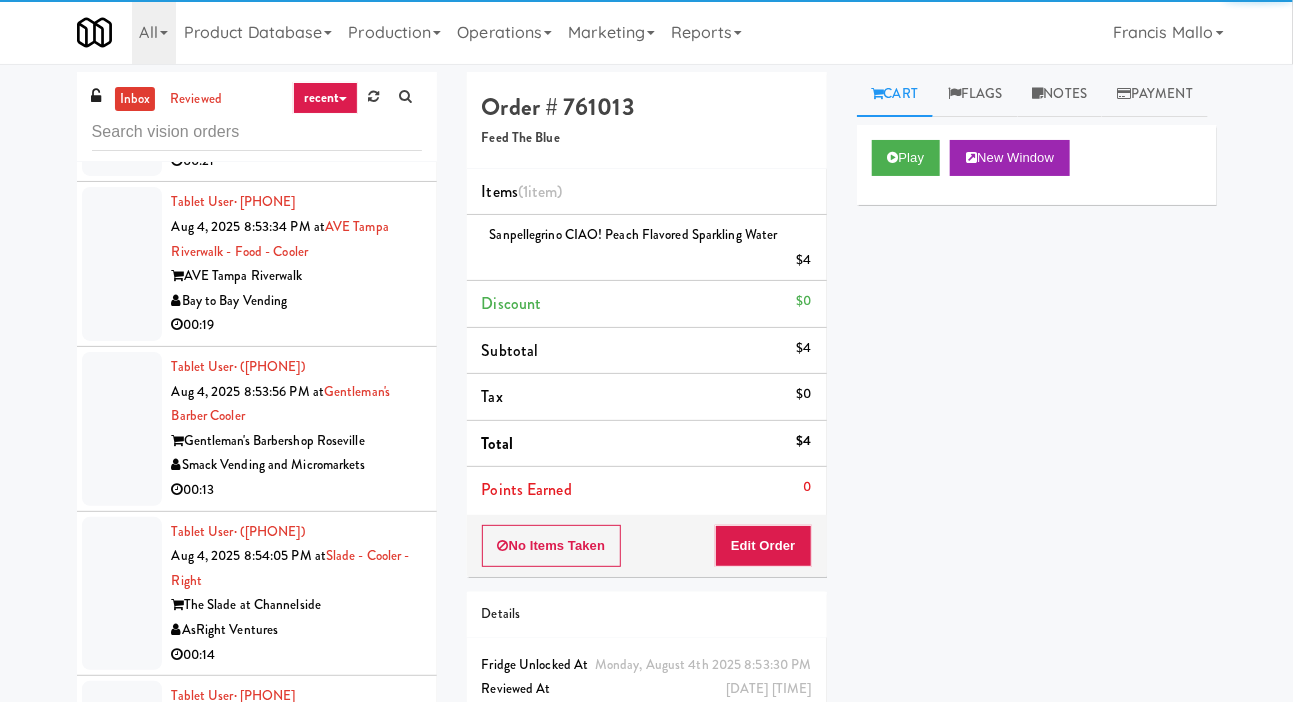 click at bounding box center (122, -254) 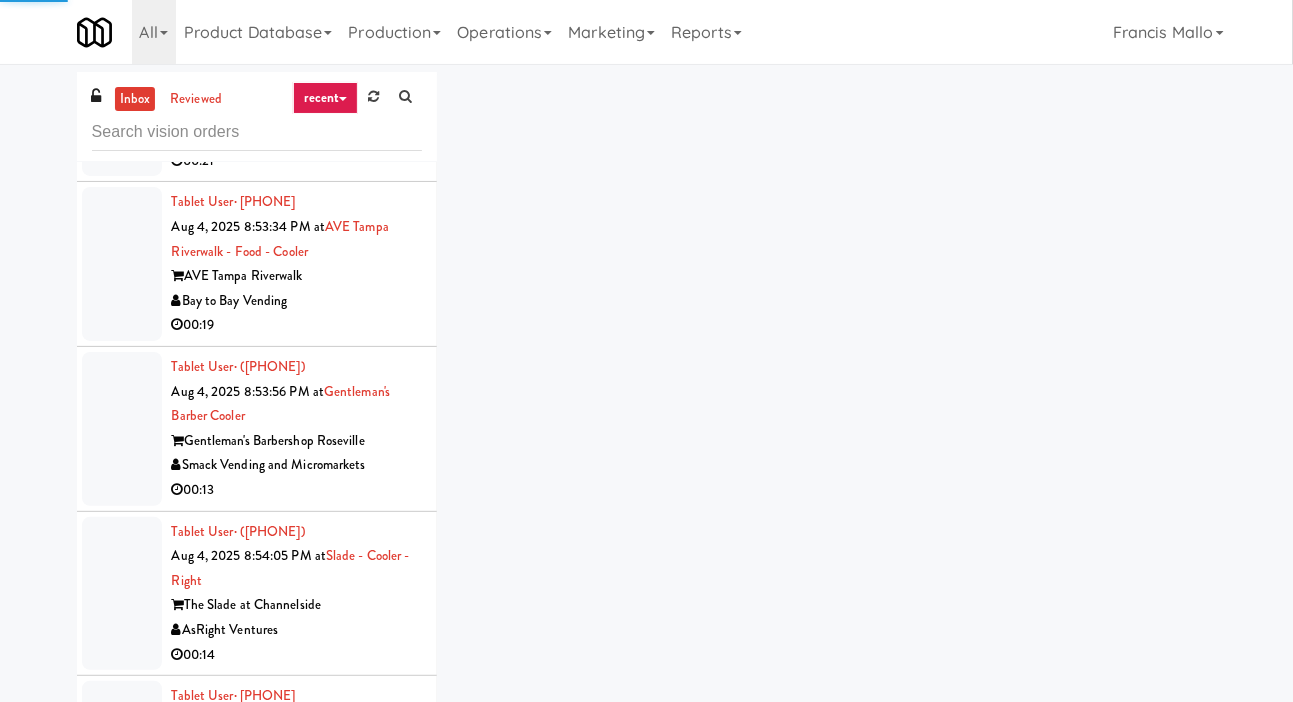 click at bounding box center (122, -431) 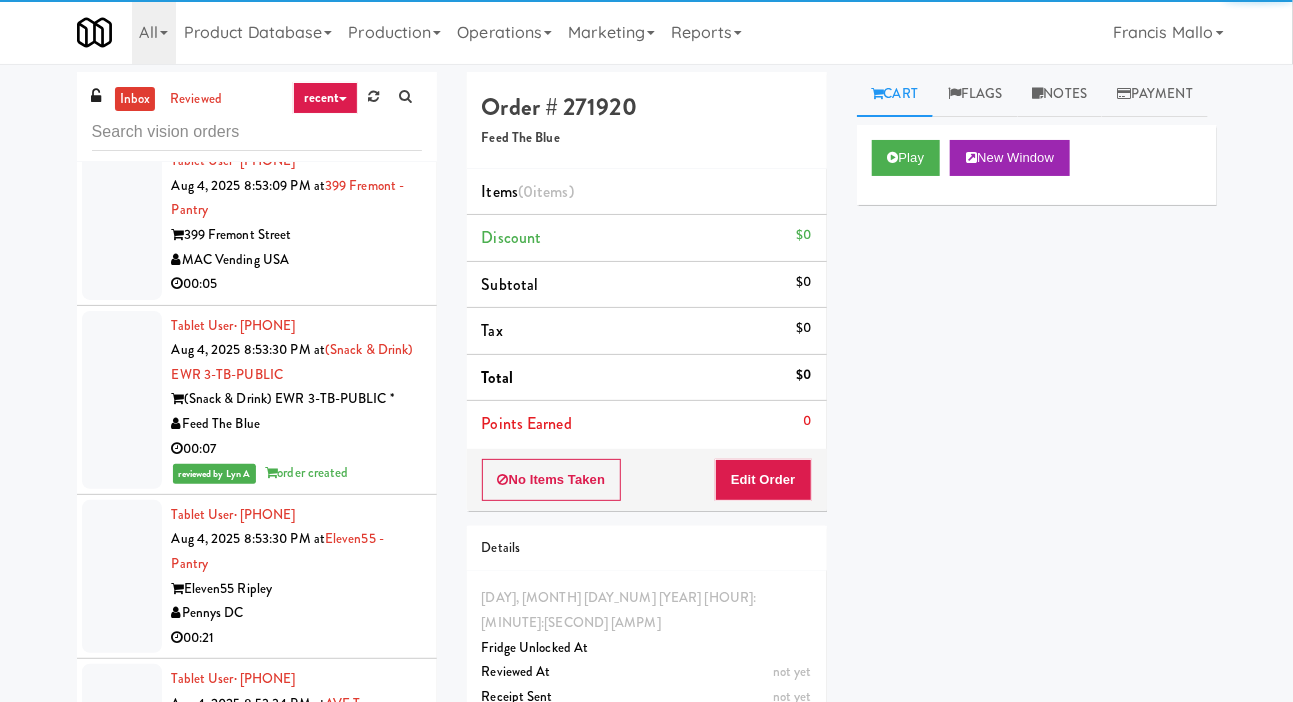 scroll, scrollTop: 41076, scrollLeft: 0, axis: vertical 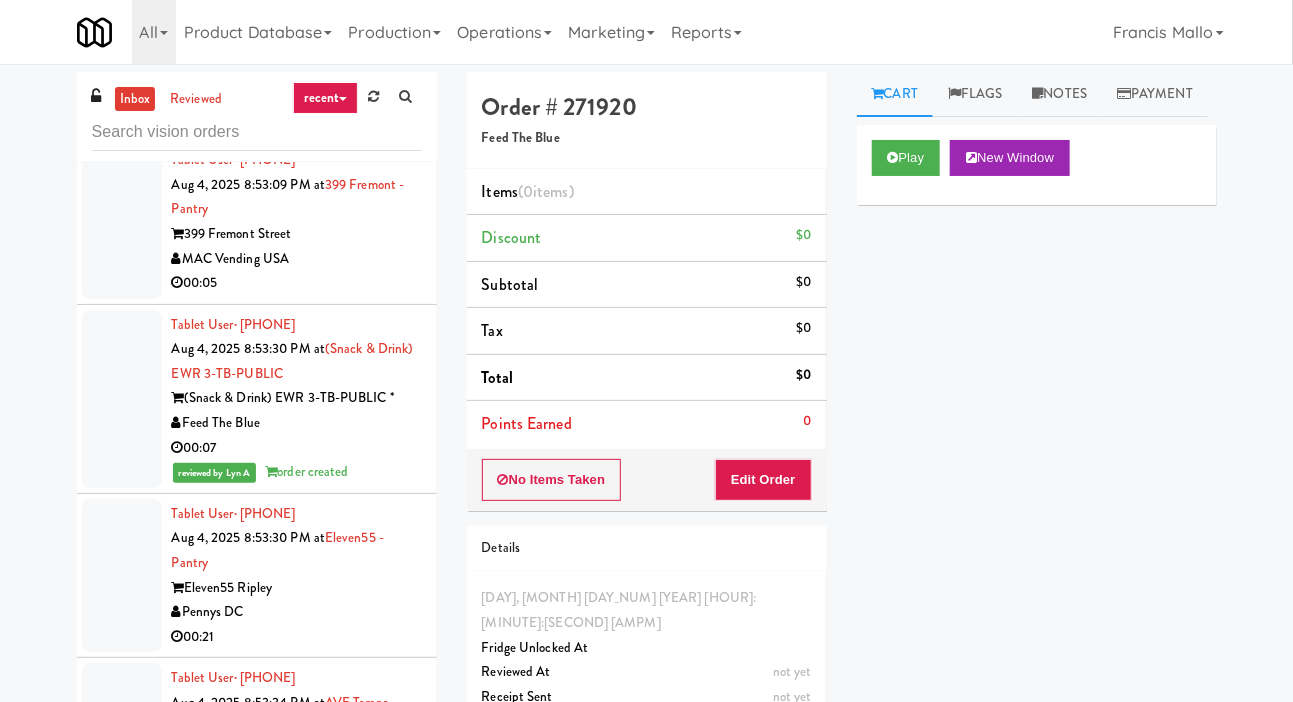 click at bounding box center [122, -132] 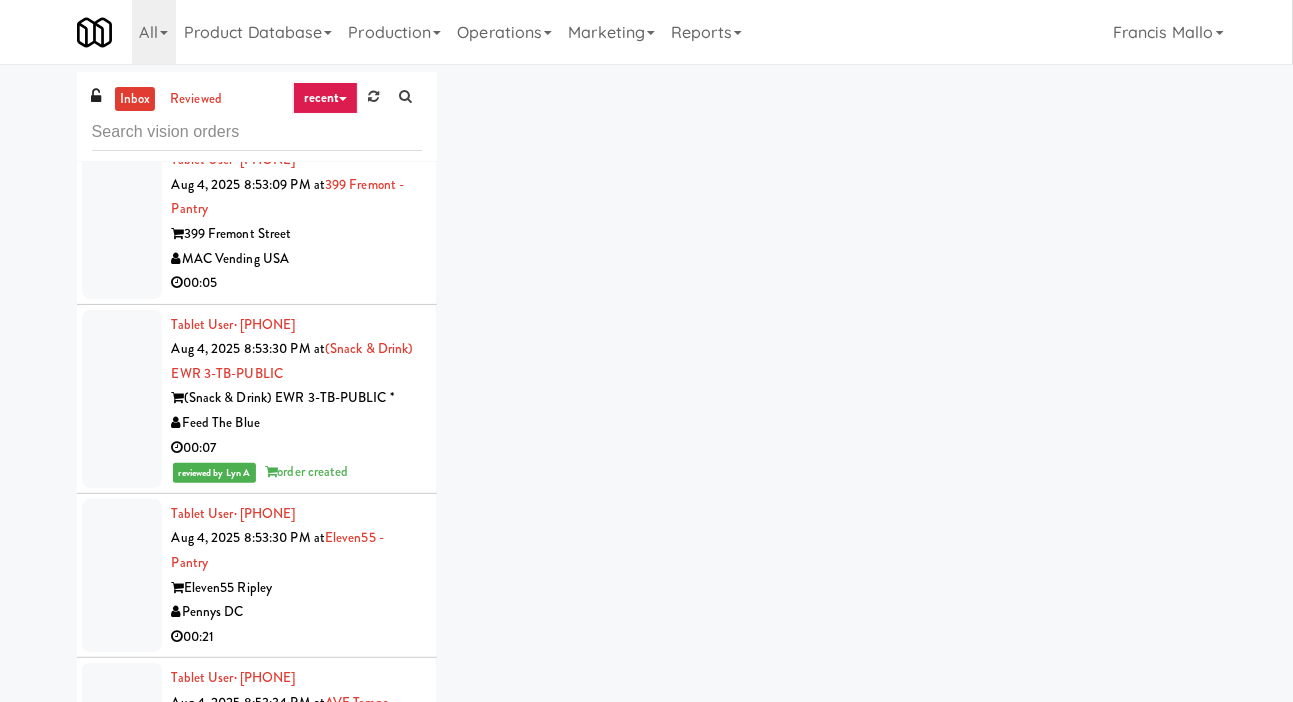 click at bounding box center [122, -296] 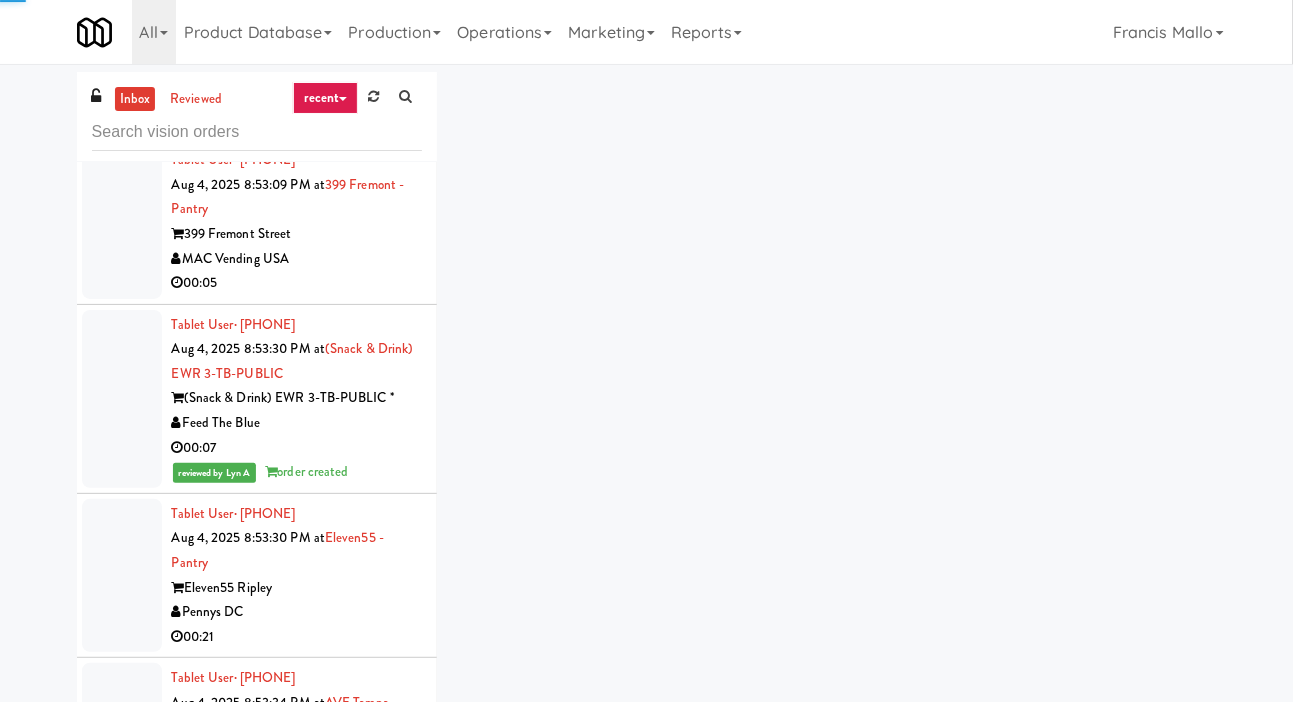 click at bounding box center [122, -461] 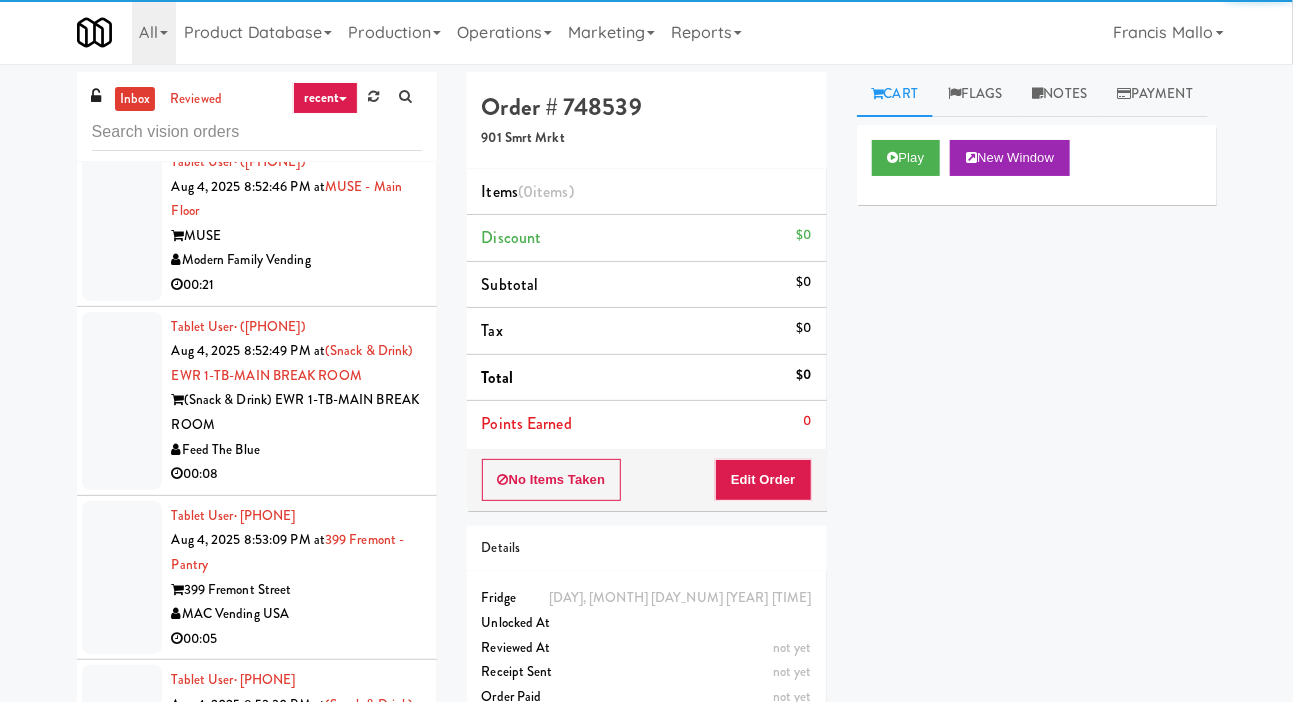 scroll, scrollTop: 40773, scrollLeft: 0, axis: vertical 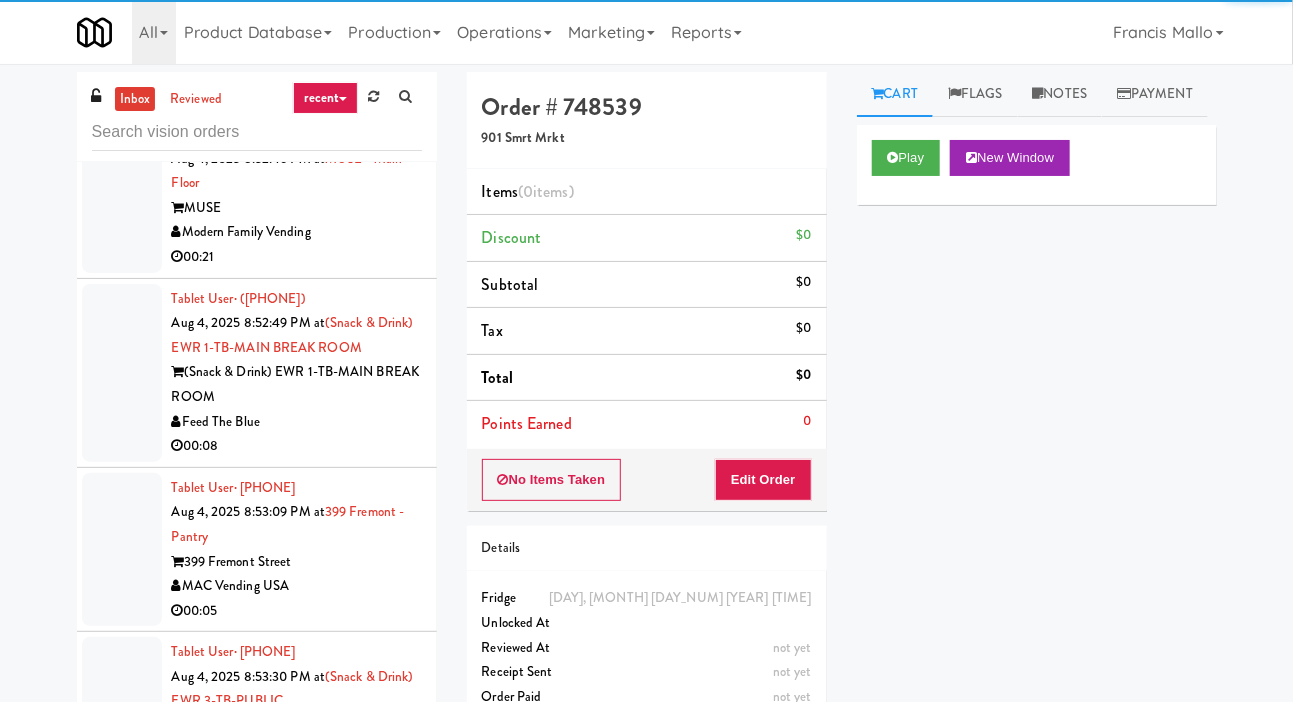 click at bounding box center [122, -311] 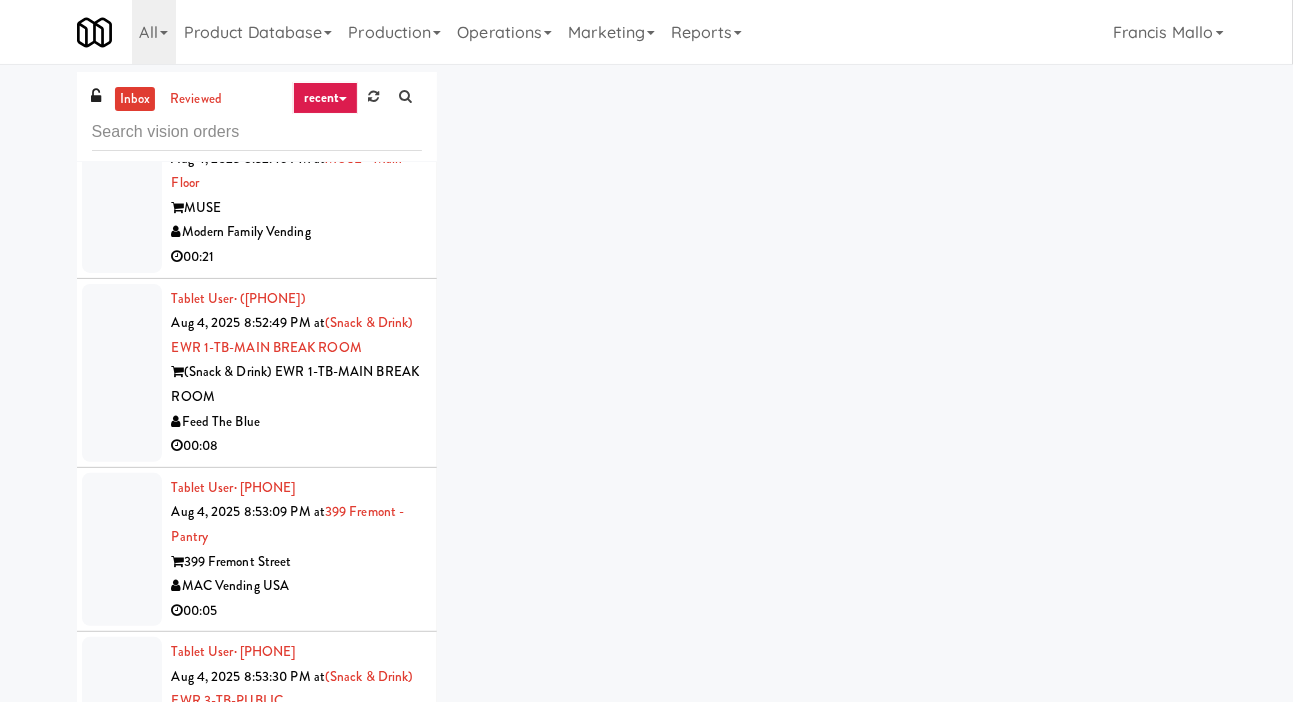 click at bounding box center [122, -462] 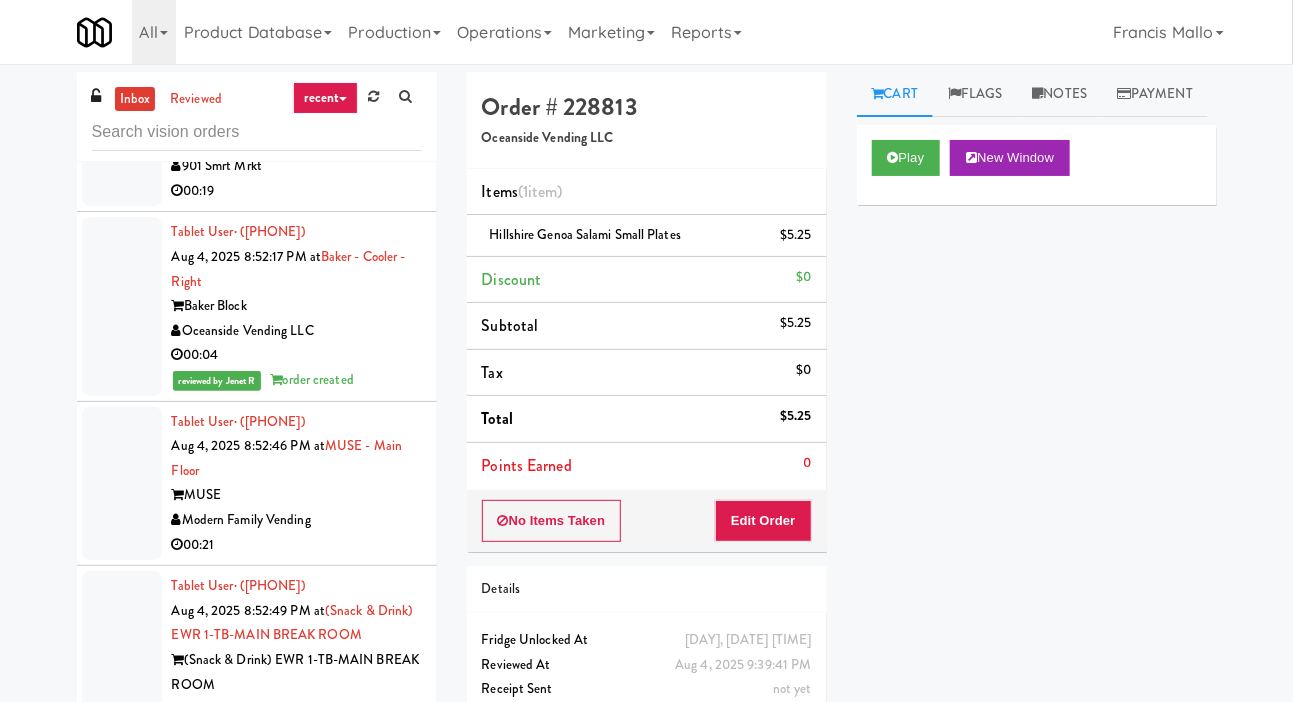 click at bounding box center [122, -364] 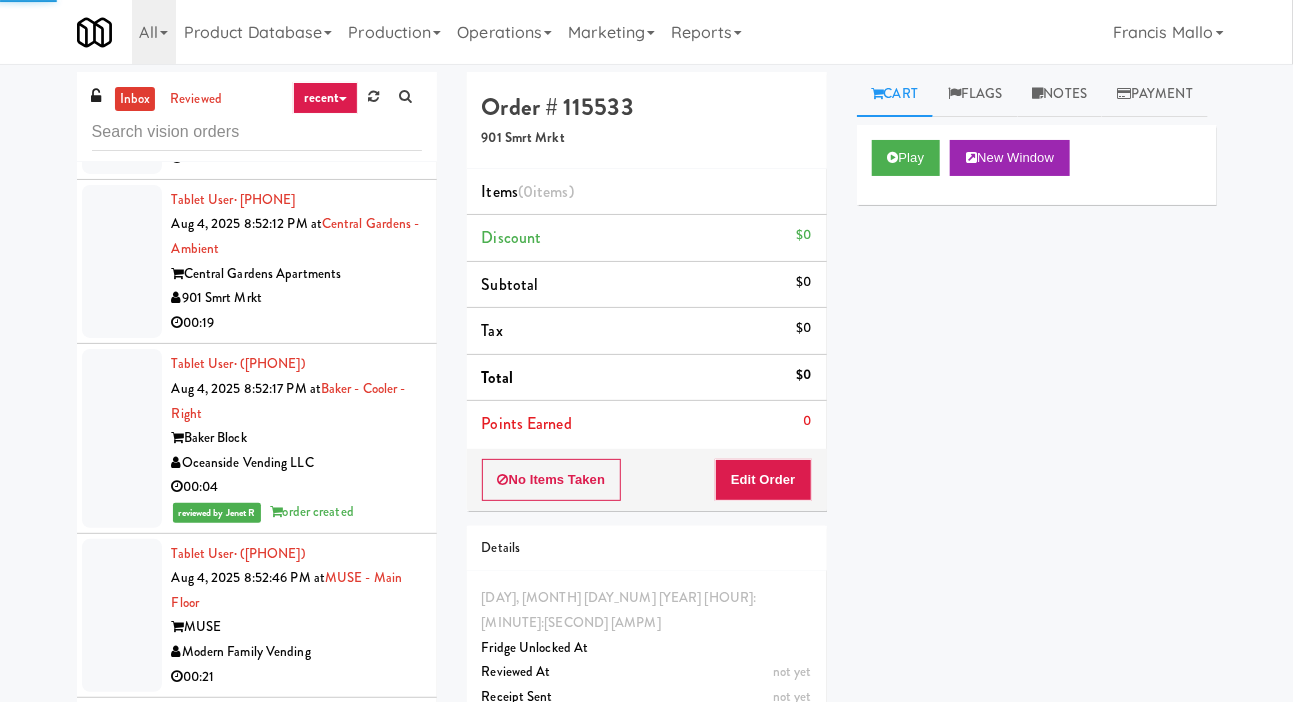 click at bounding box center [122, -396] 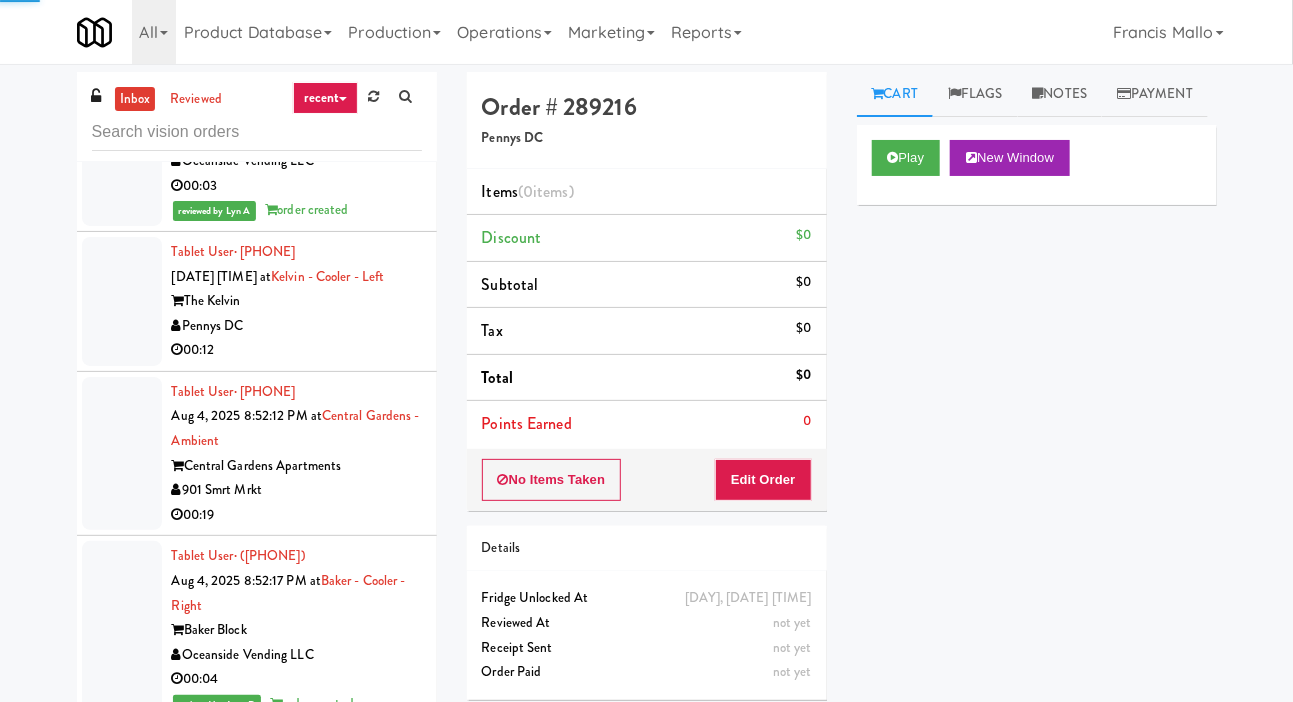 click at bounding box center [122, -369] 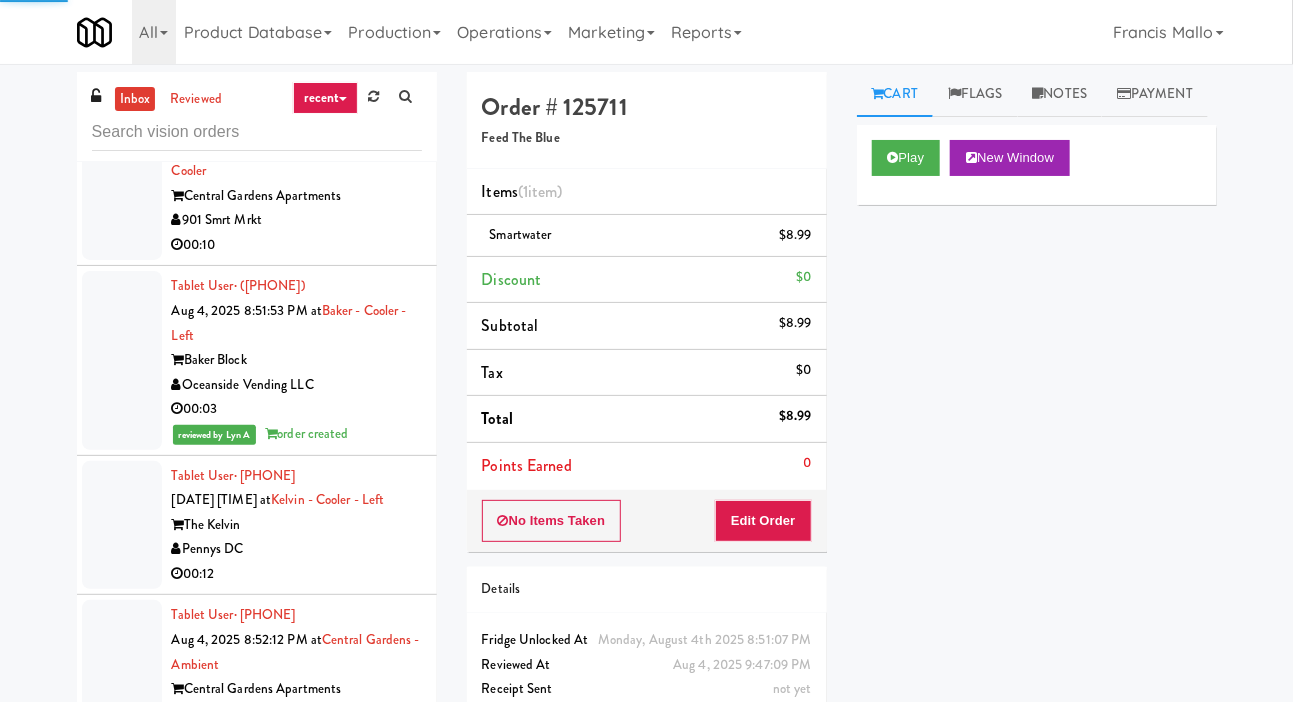click at bounding box center [122, -323] 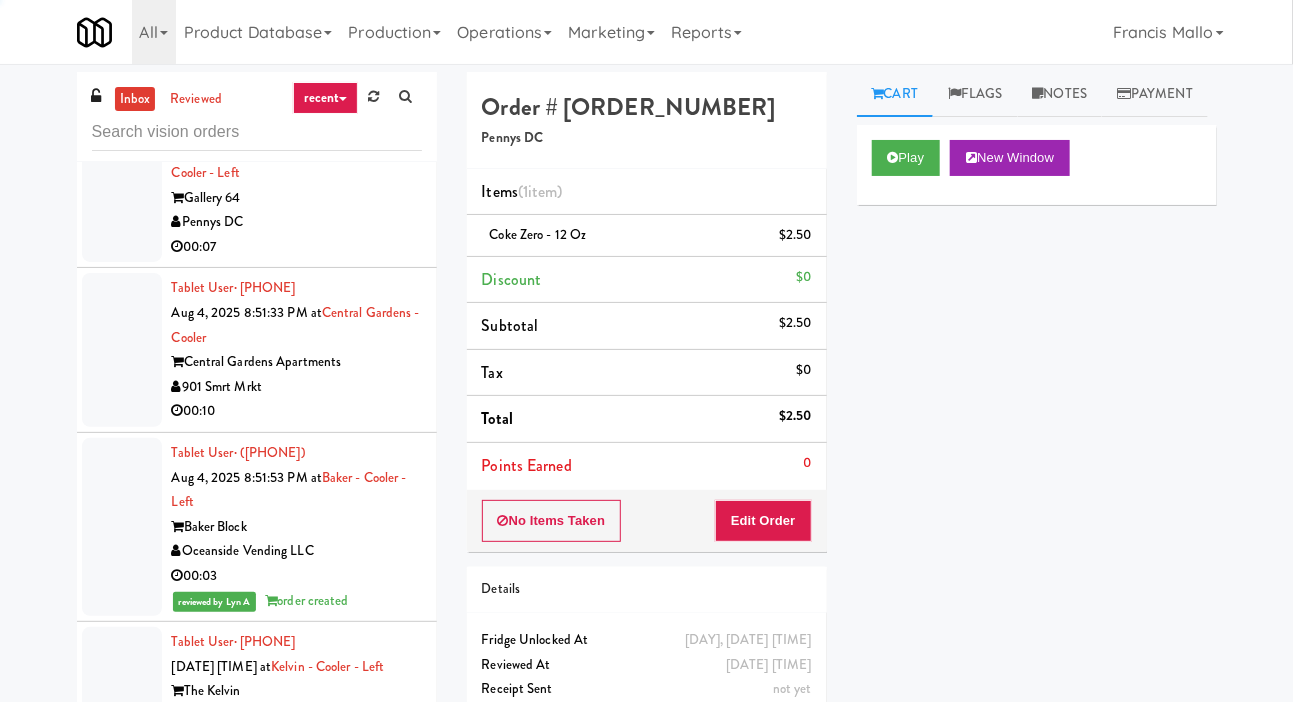 click at bounding box center [122, -332] 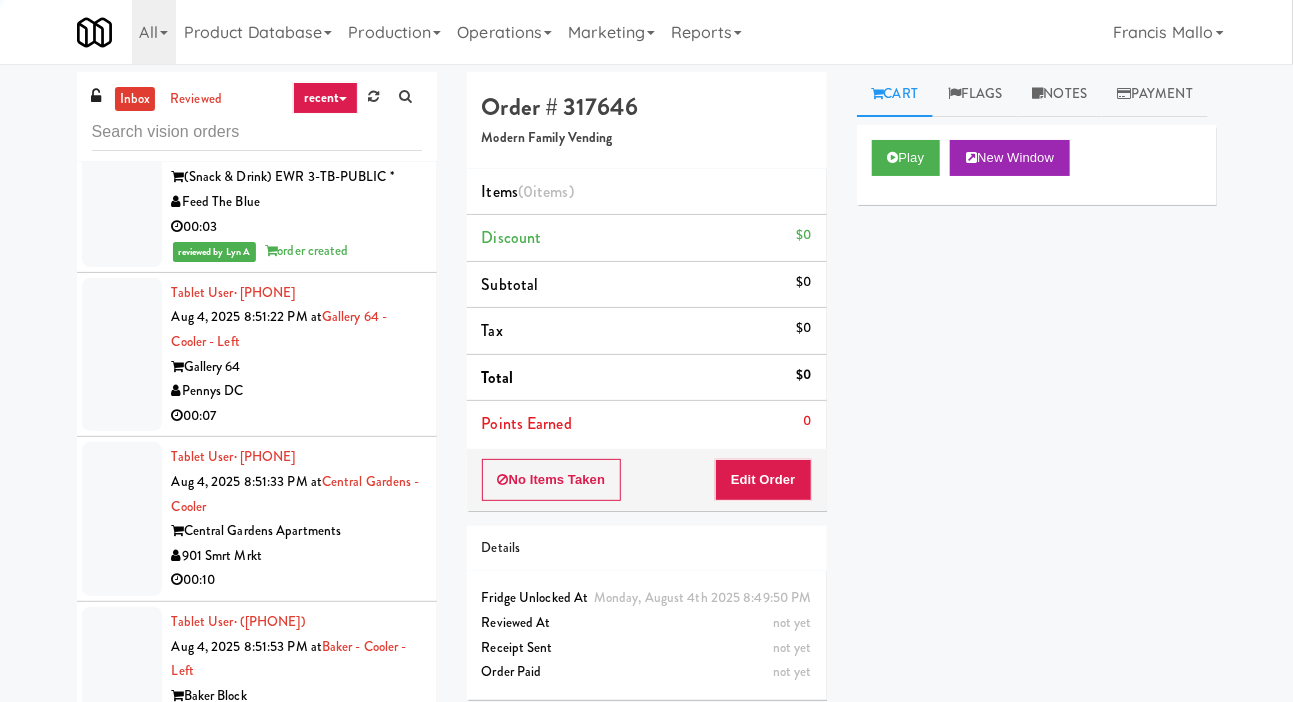 click at bounding box center [122, -328] 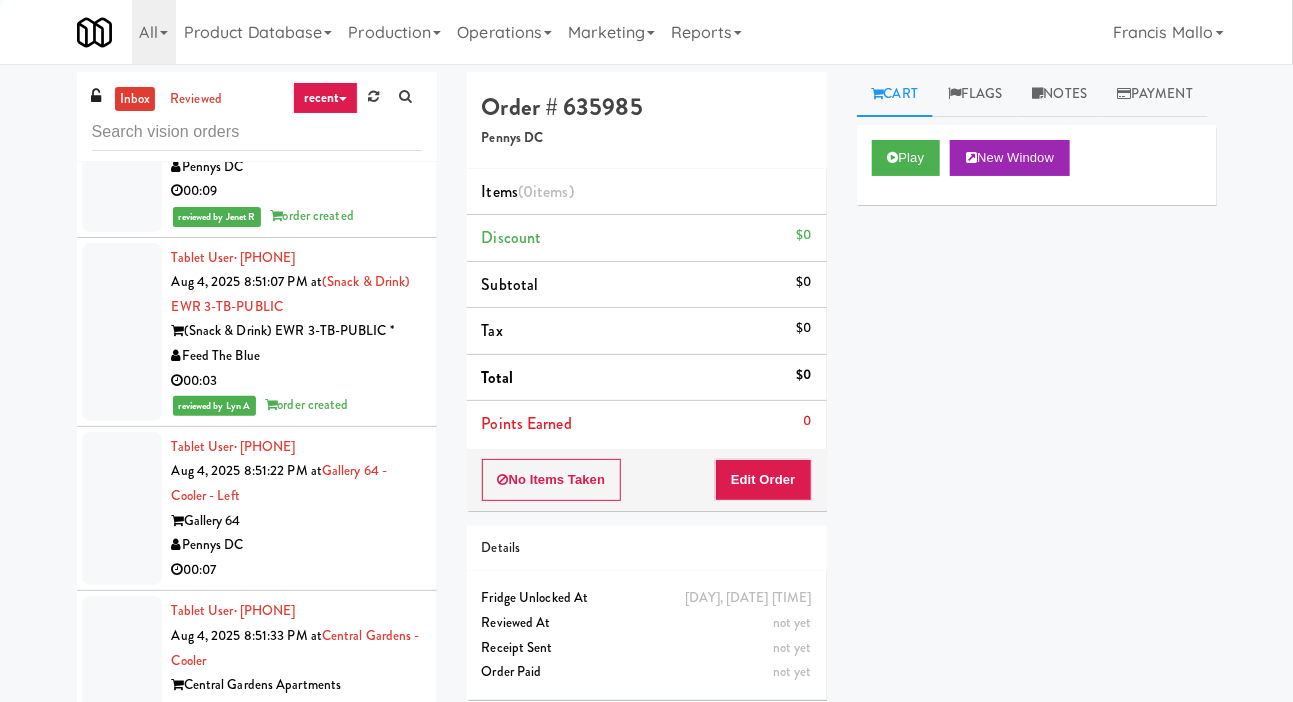 click at bounding box center [122, -339] 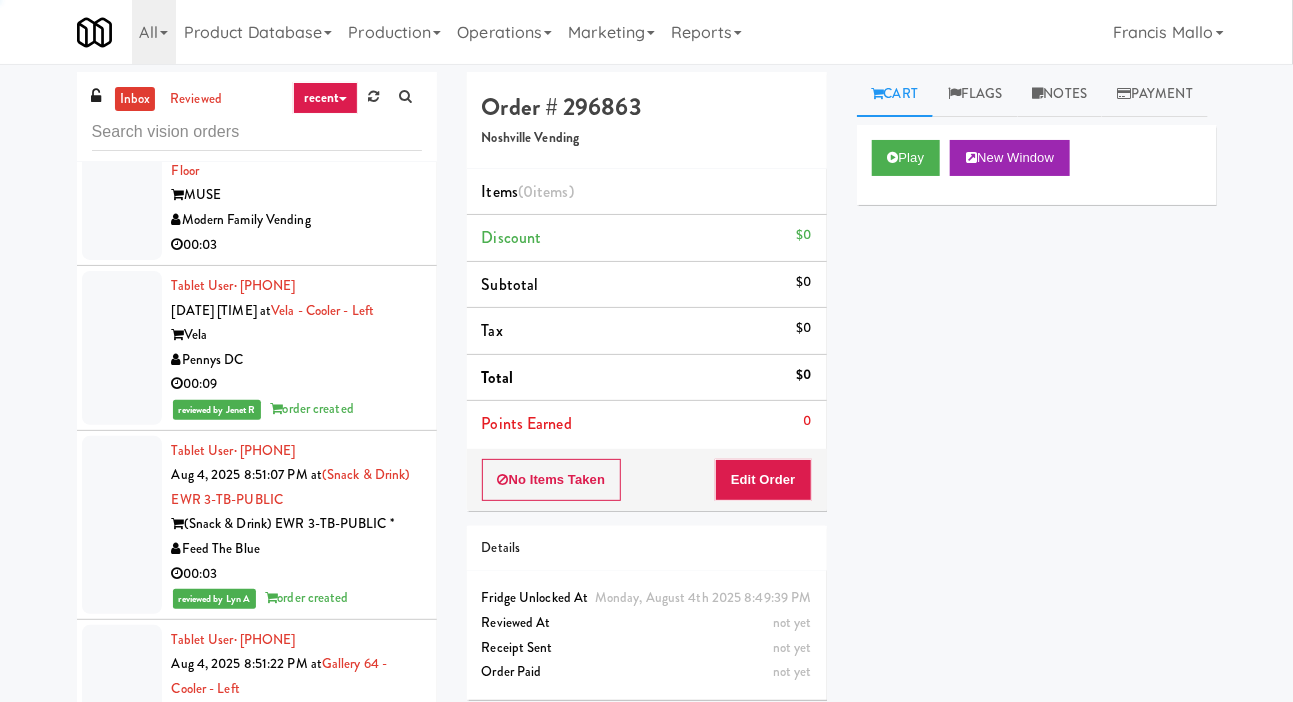 click at bounding box center (122, -299) 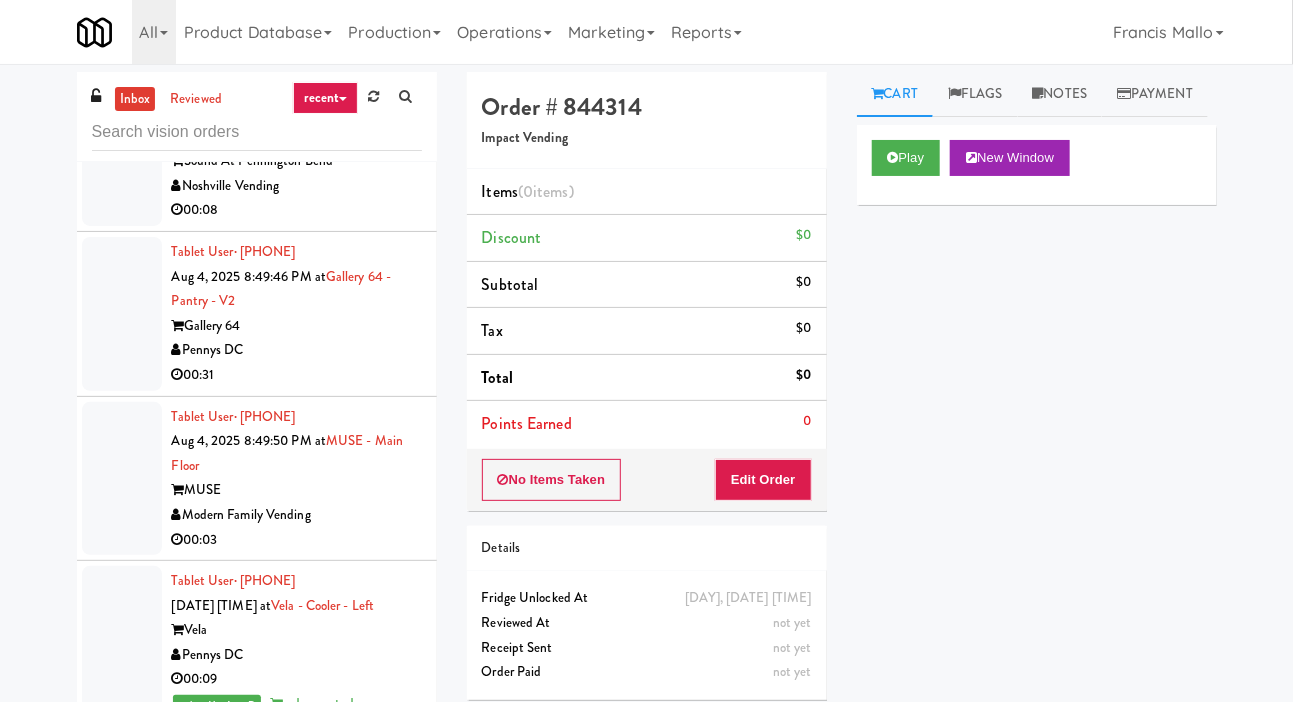 click at bounding box center (122, -155) 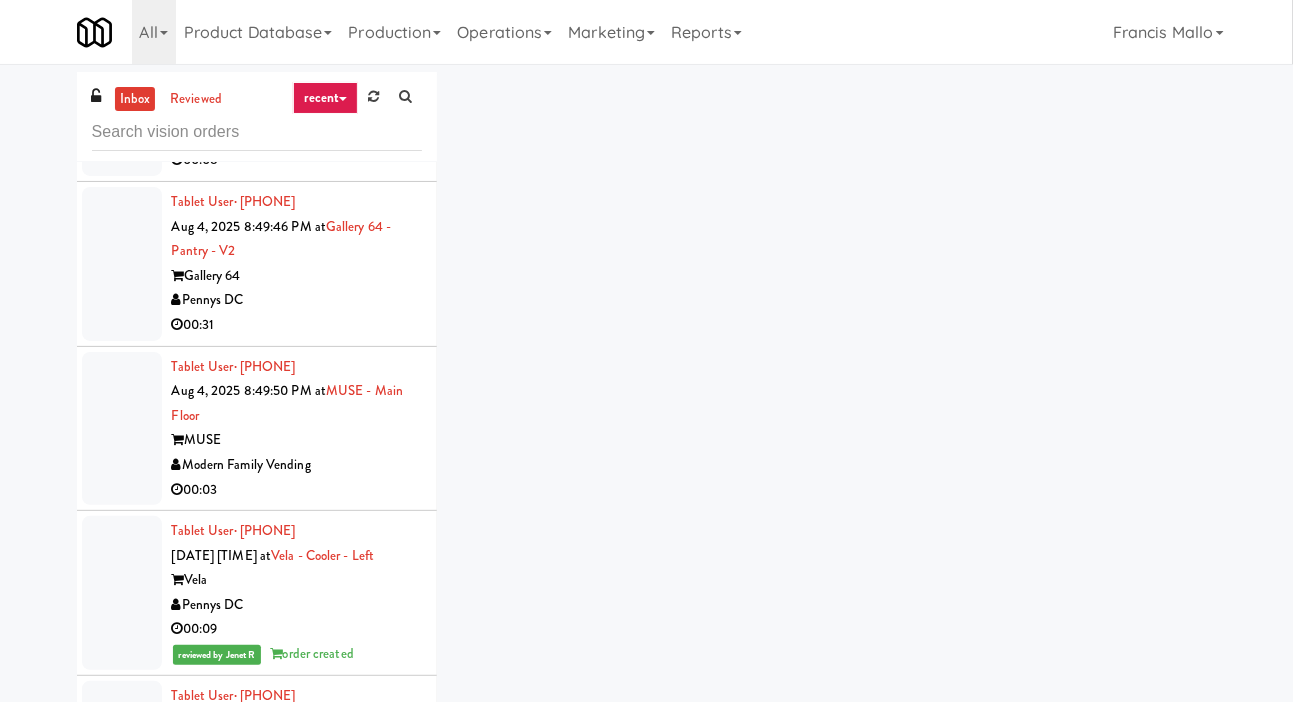 scroll, scrollTop: 39153, scrollLeft: 0, axis: vertical 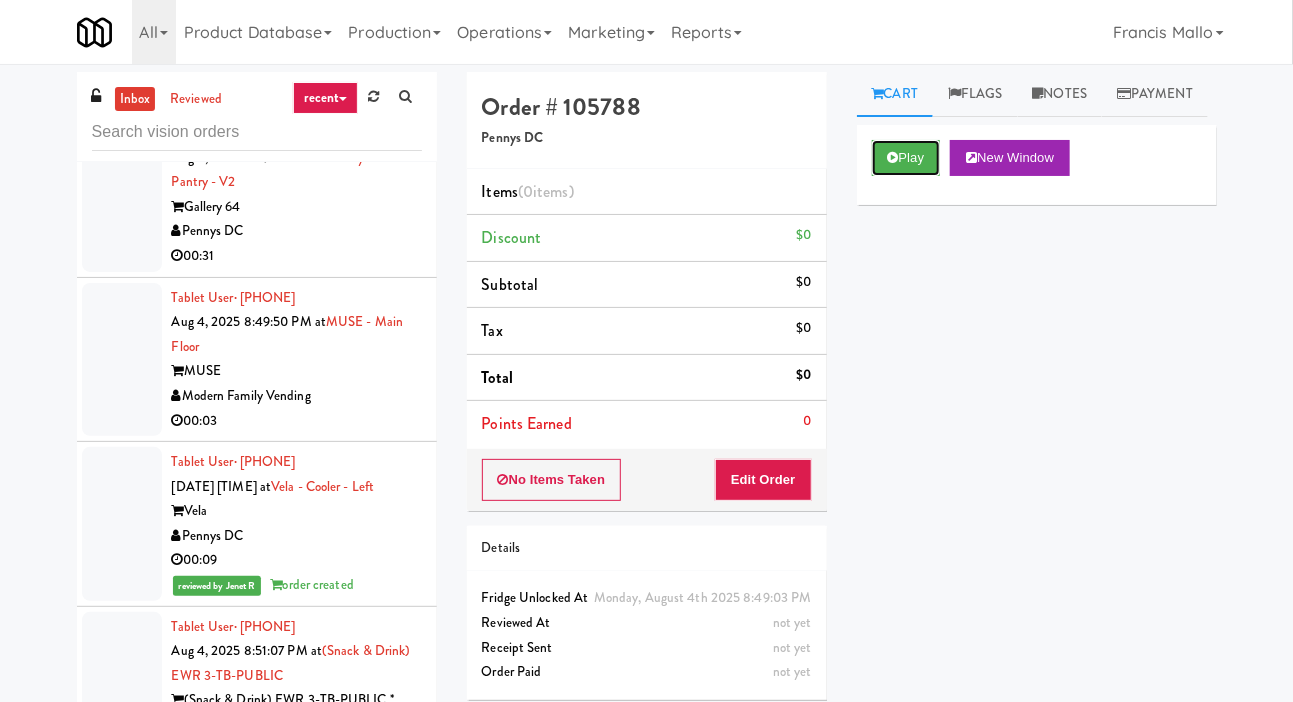 click on "Play" at bounding box center [906, 158] 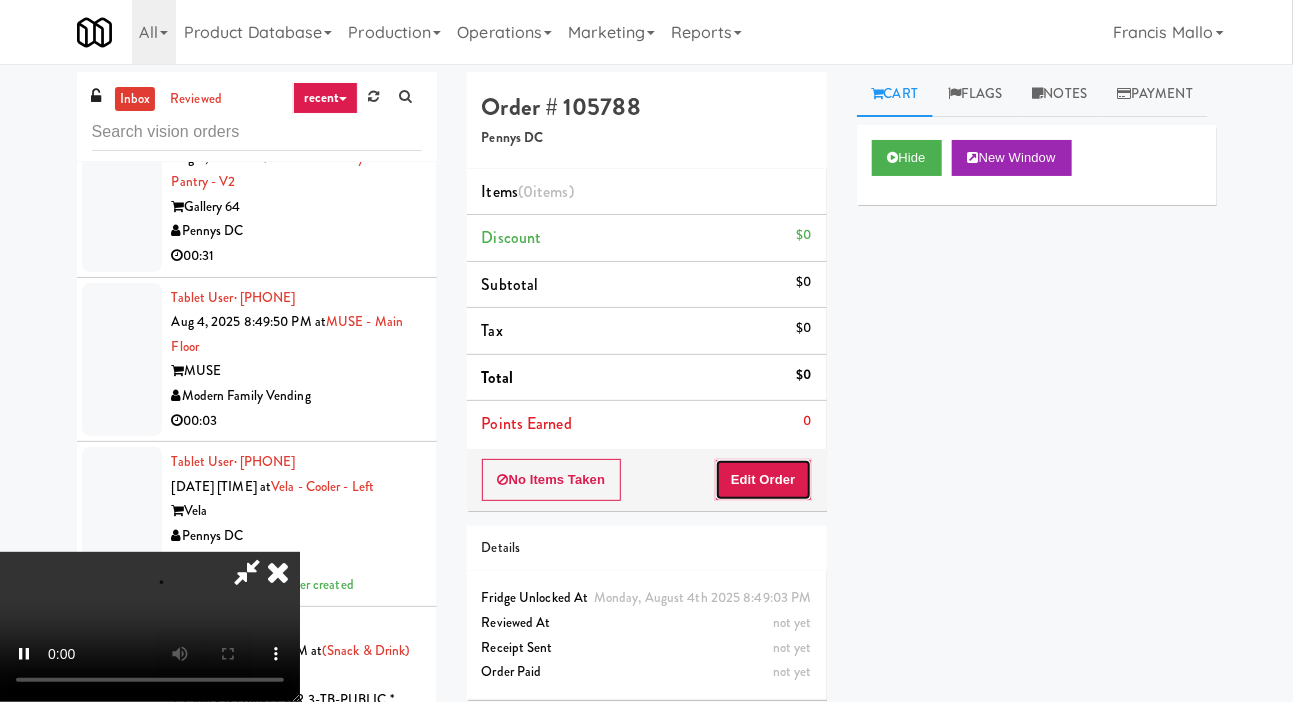 click on "Edit Order" at bounding box center (763, 480) 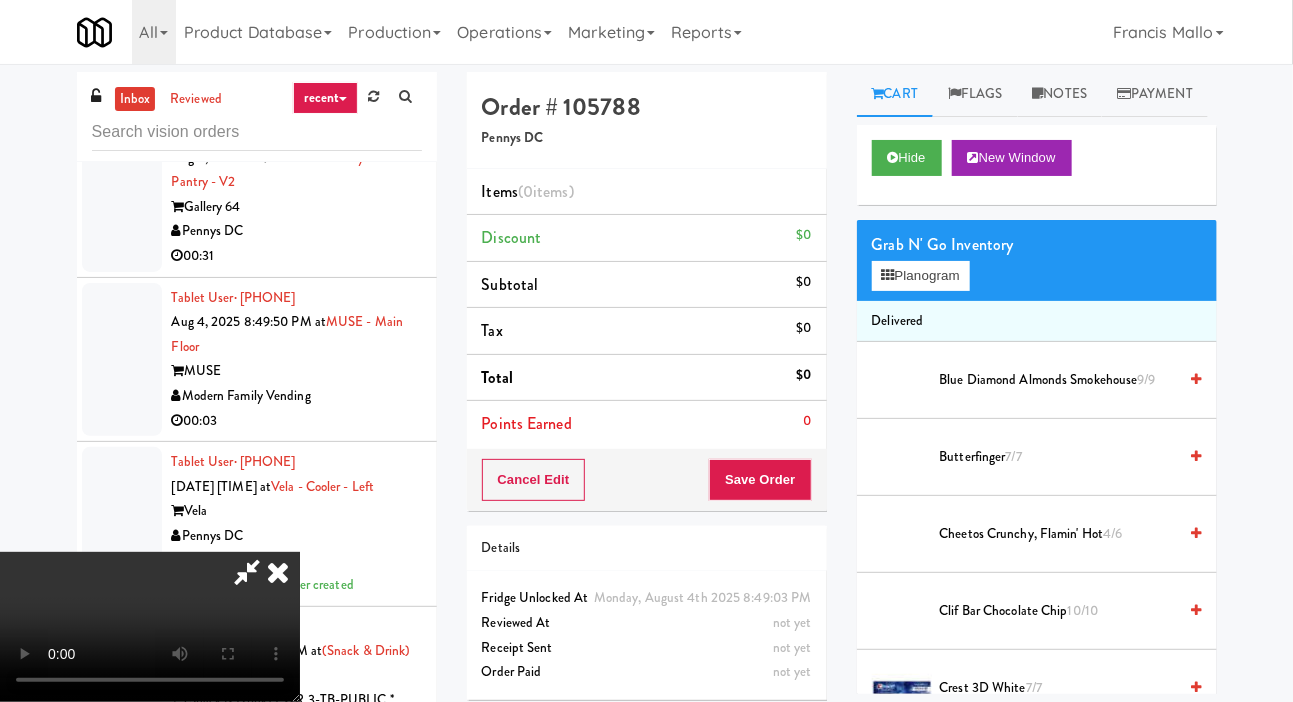 type 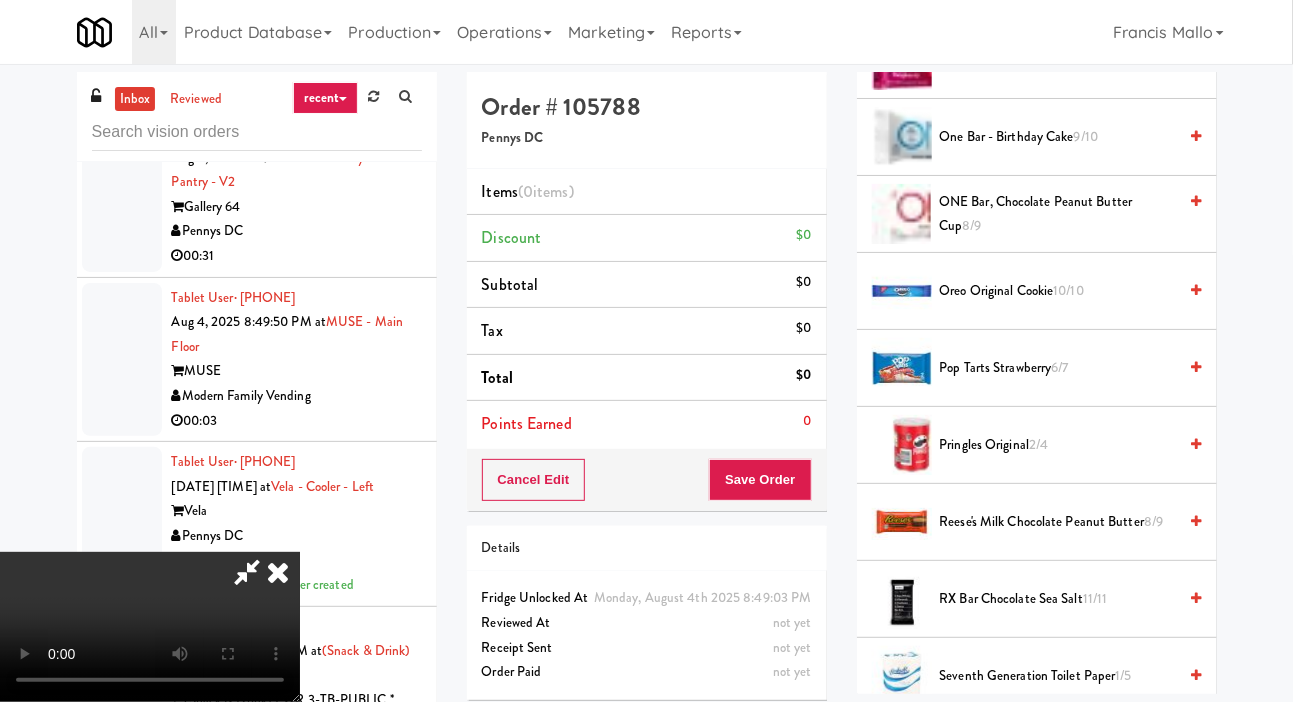 scroll, scrollTop: 1705, scrollLeft: 0, axis: vertical 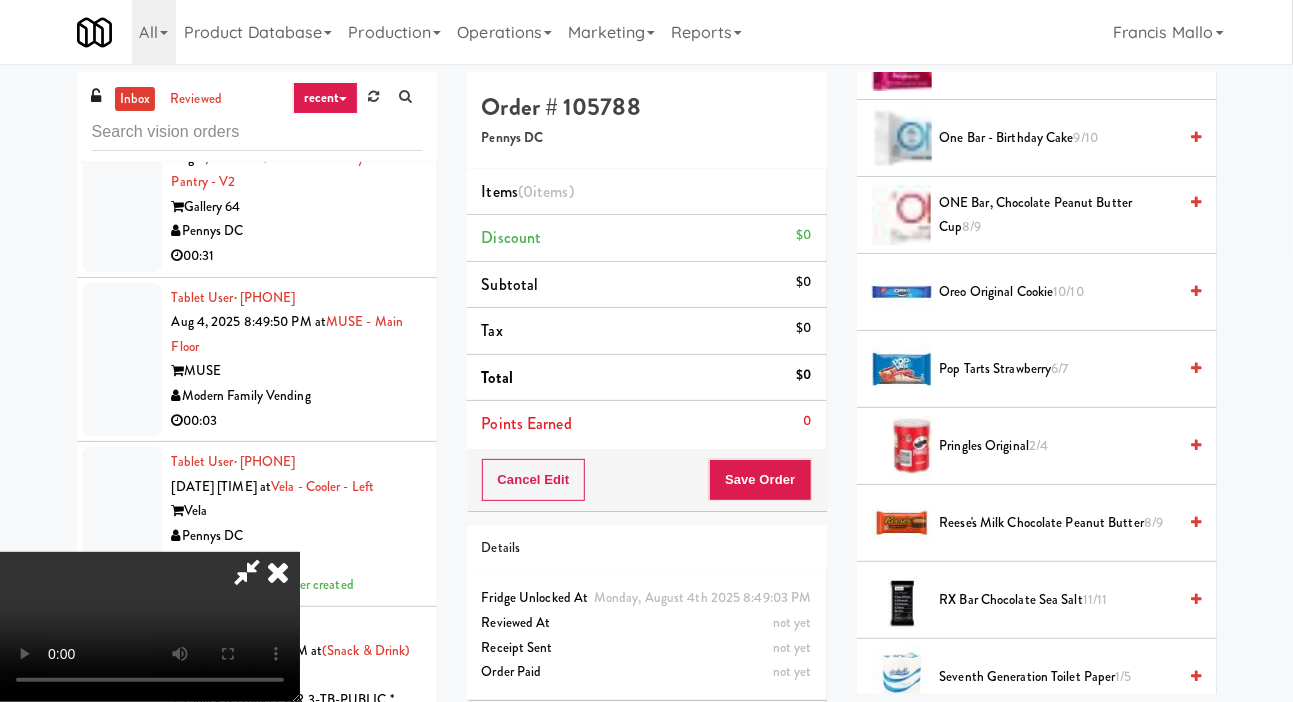 click on "Pringles Original  2/4" at bounding box center [1058, 446] 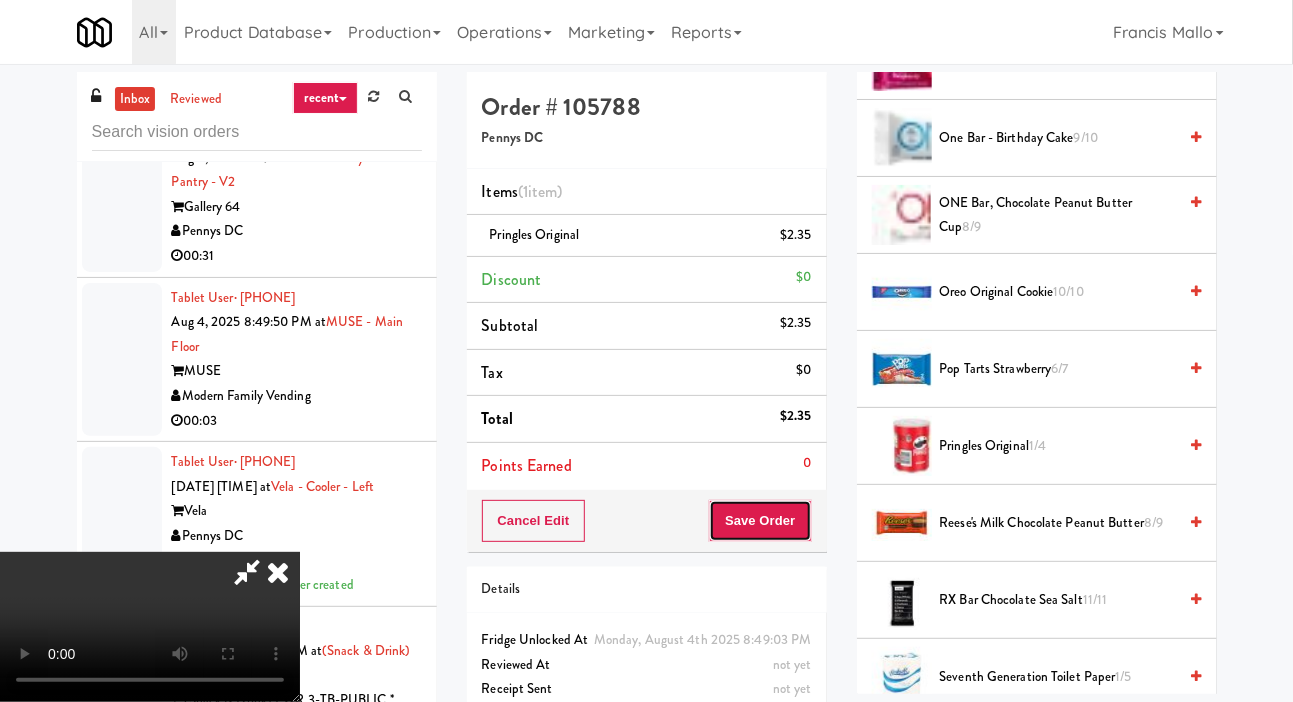 click on "Save Order" at bounding box center (760, 521) 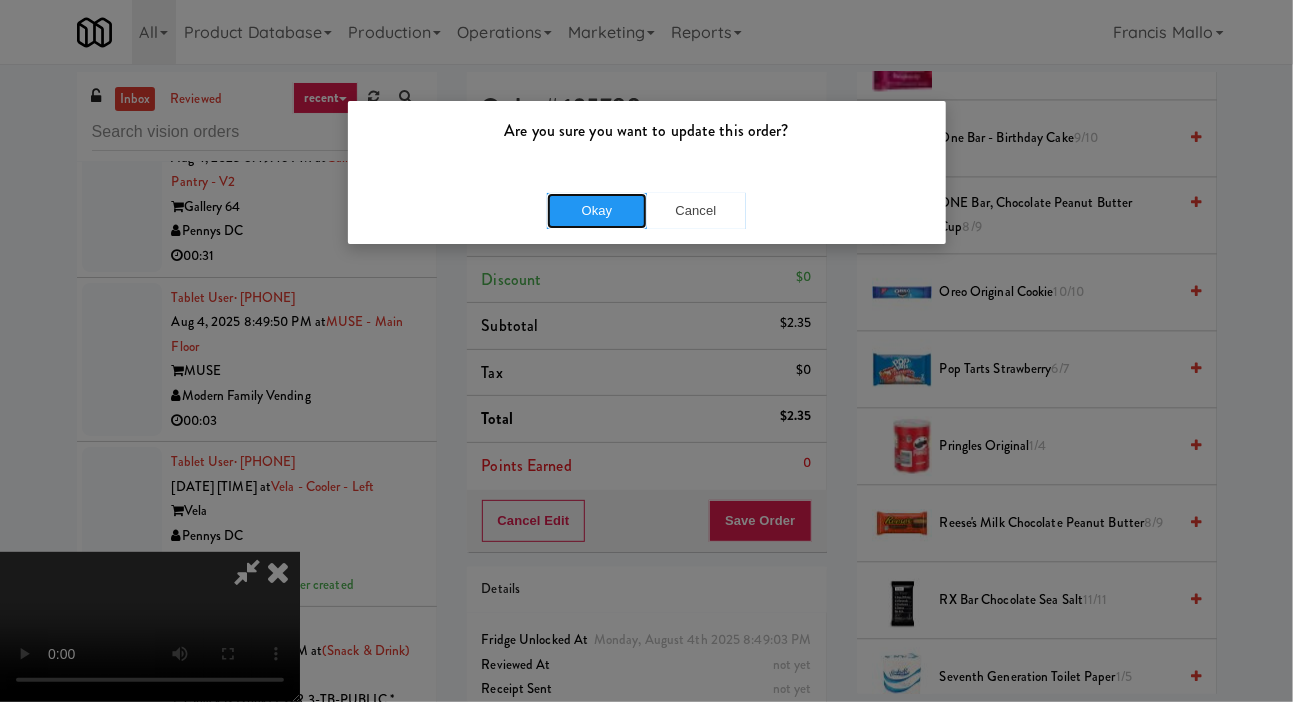 click on "Okay" at bounding box center [597, 211] 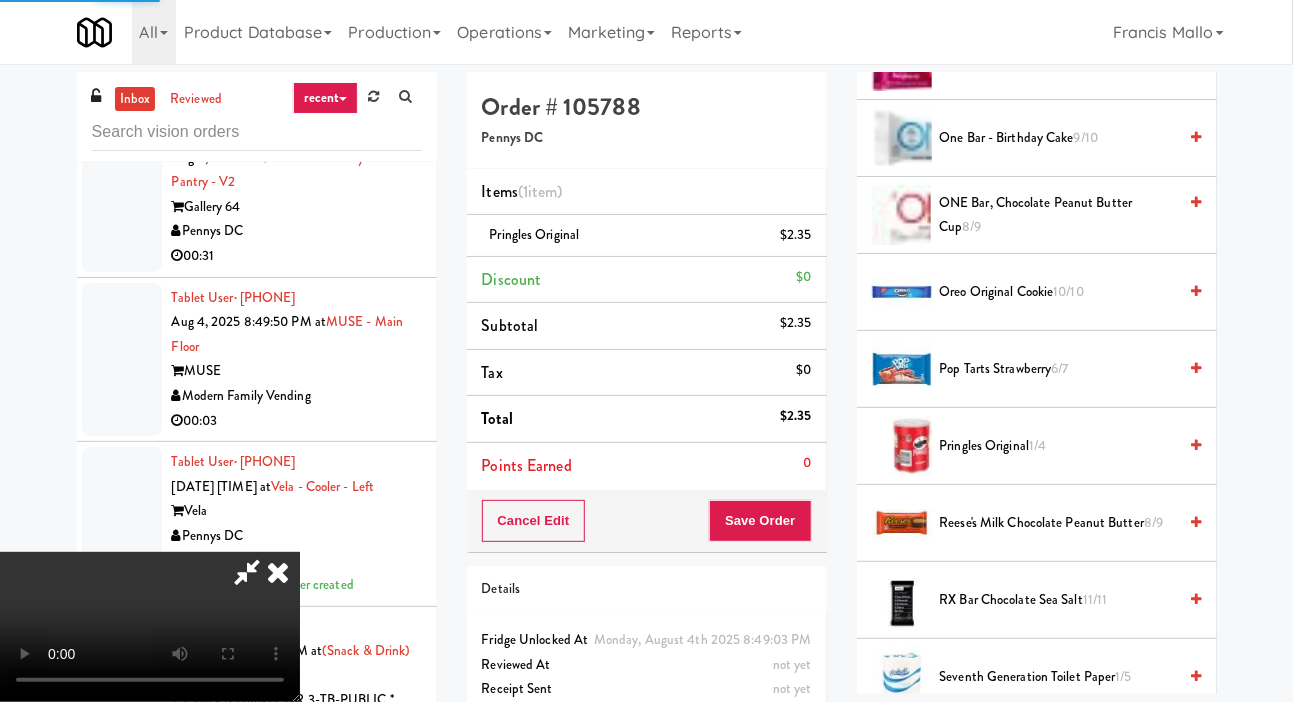 scroll, scrollTop: 116, scrollLeft: 0, axis: vertical 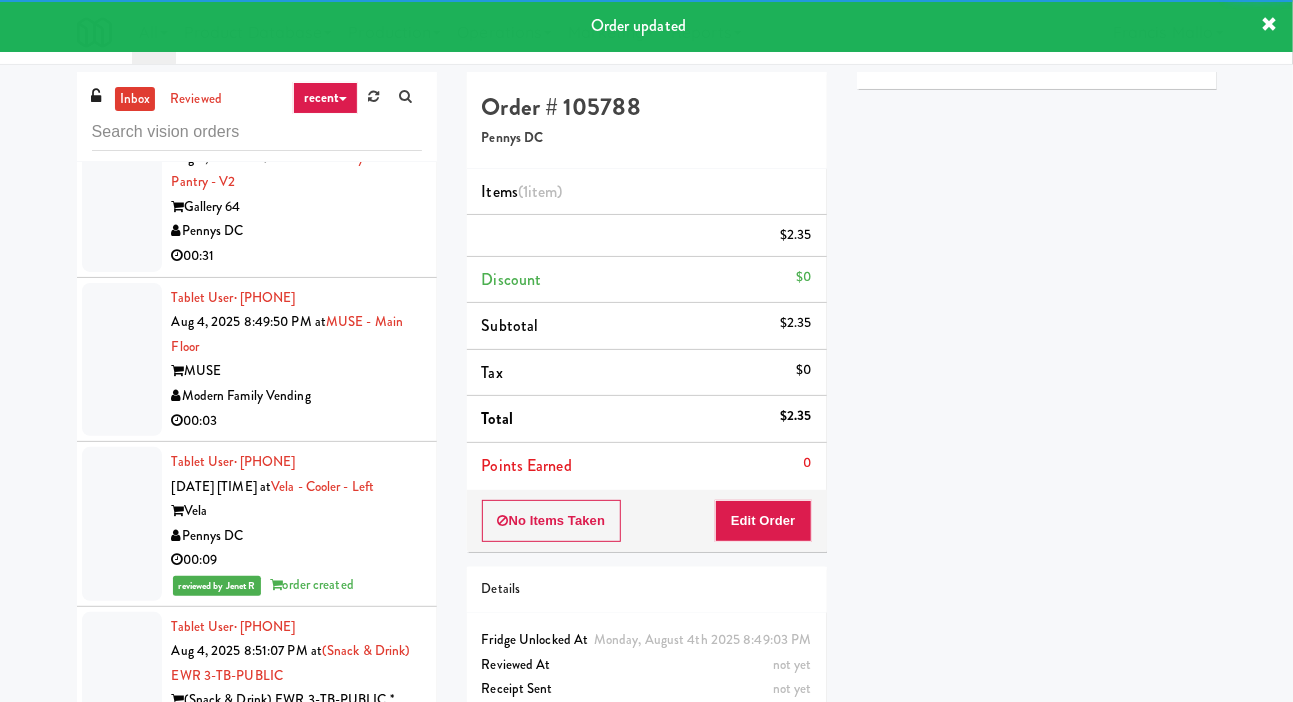 click at bounding box center (122, -123) 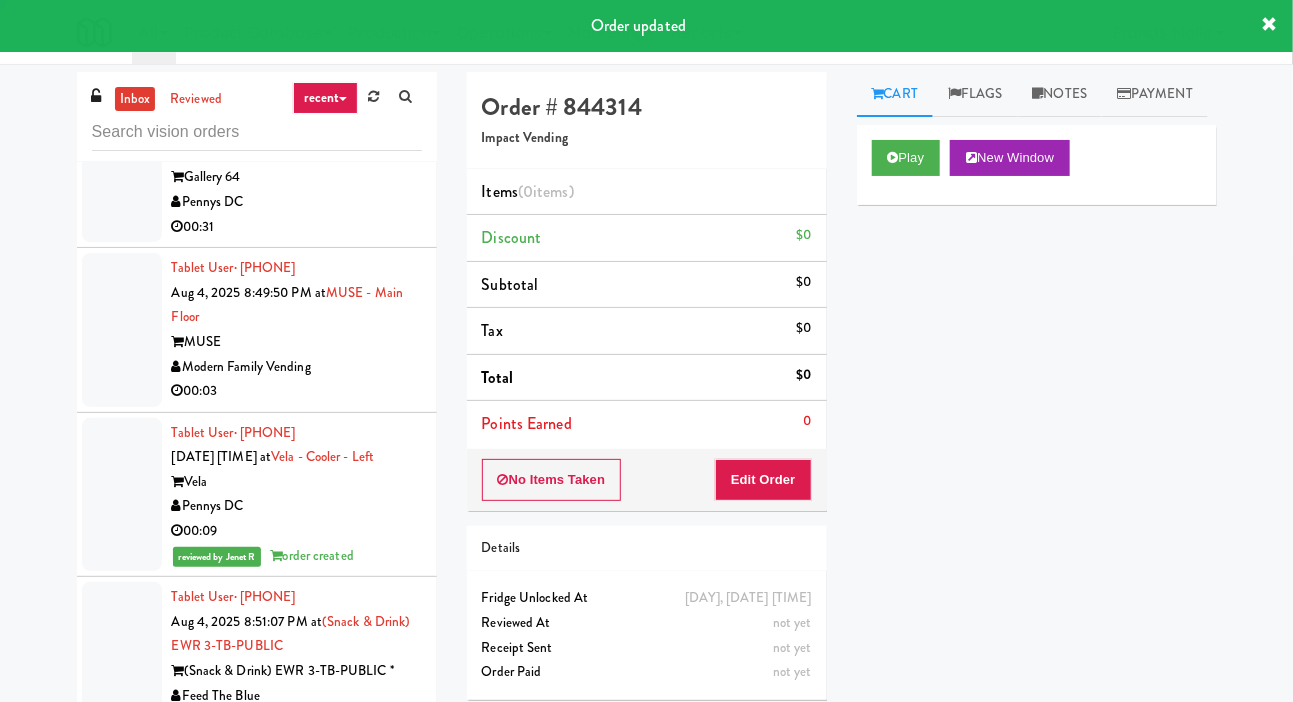 scroll, scrollTop: 39255, scrollLeft: 0, axis: vertical 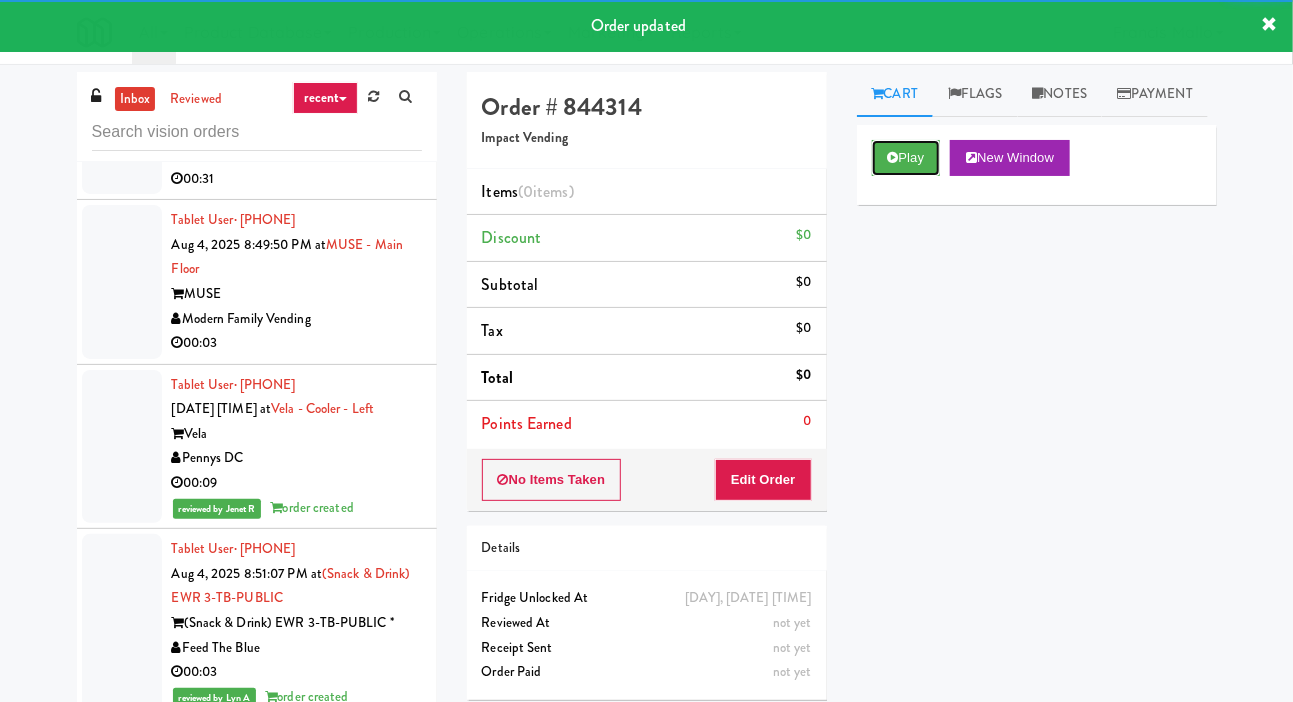 click on "Play" at bounding box center (906, 158) 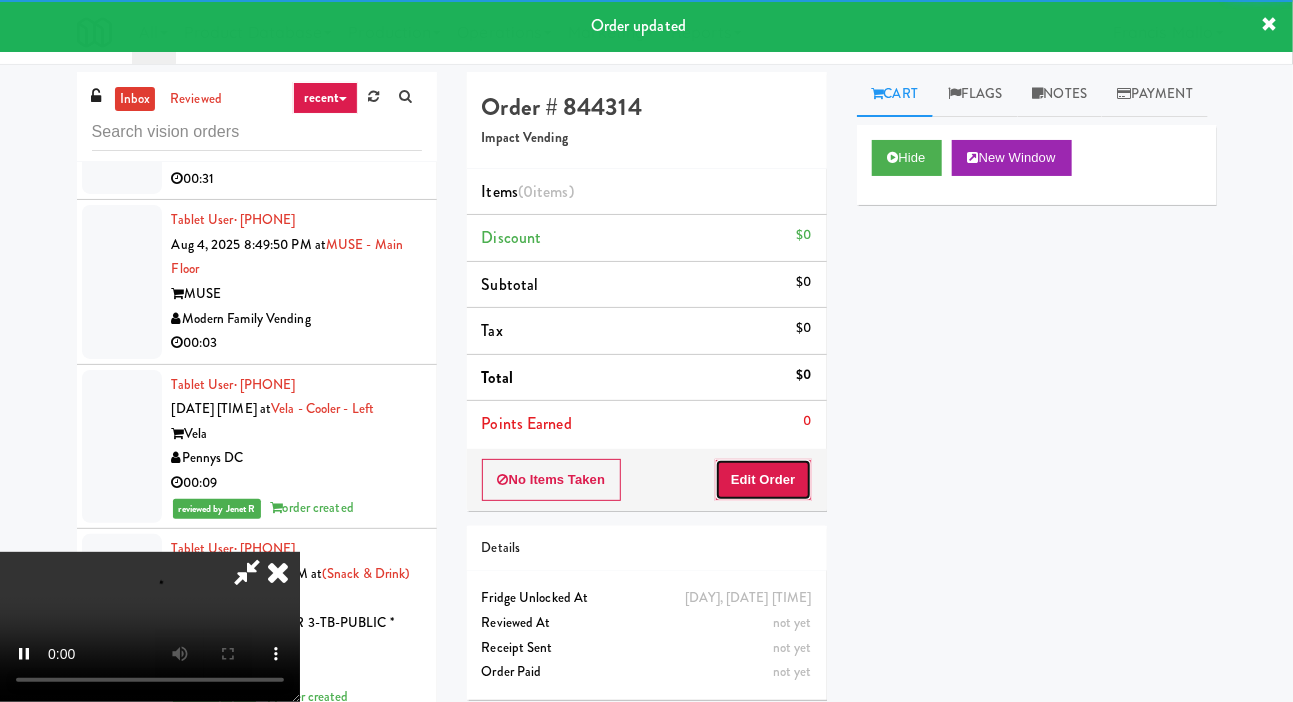 click on "Edit Order" at bounding box center (763, 480) 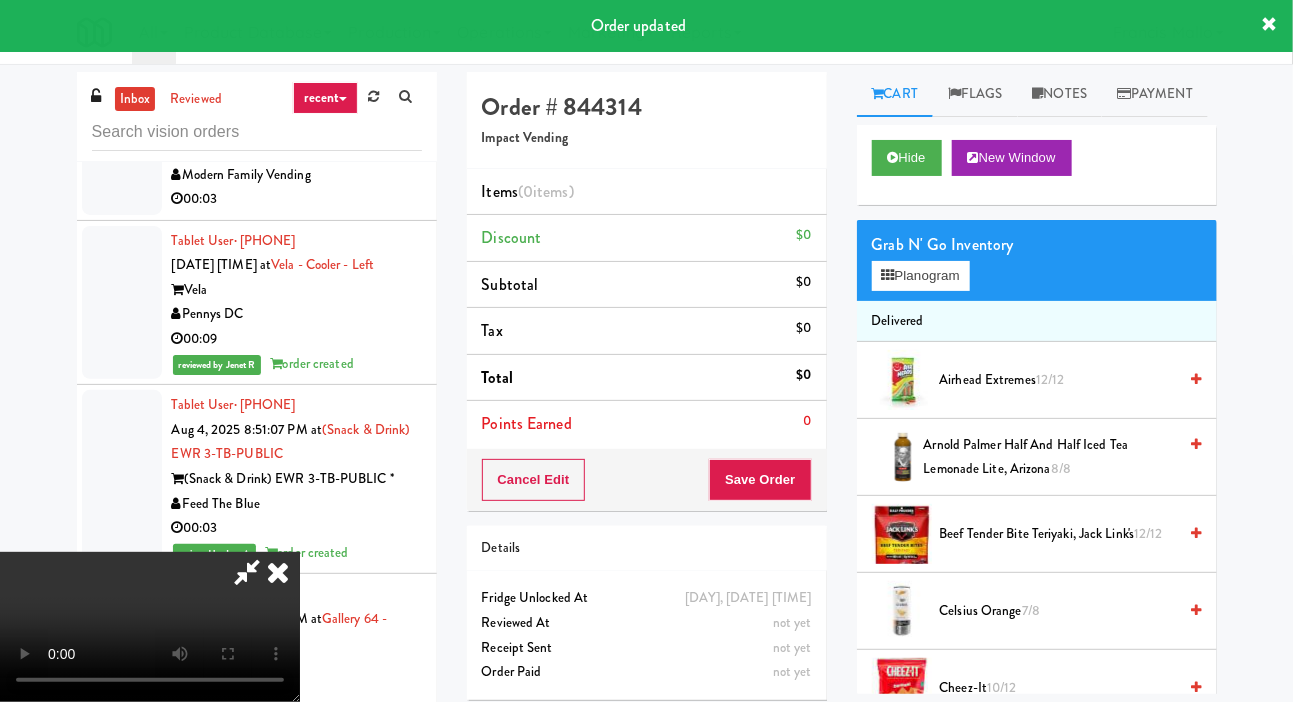 scroll, scrollTop: 39402, scrollLeft: 0, axis: vertical 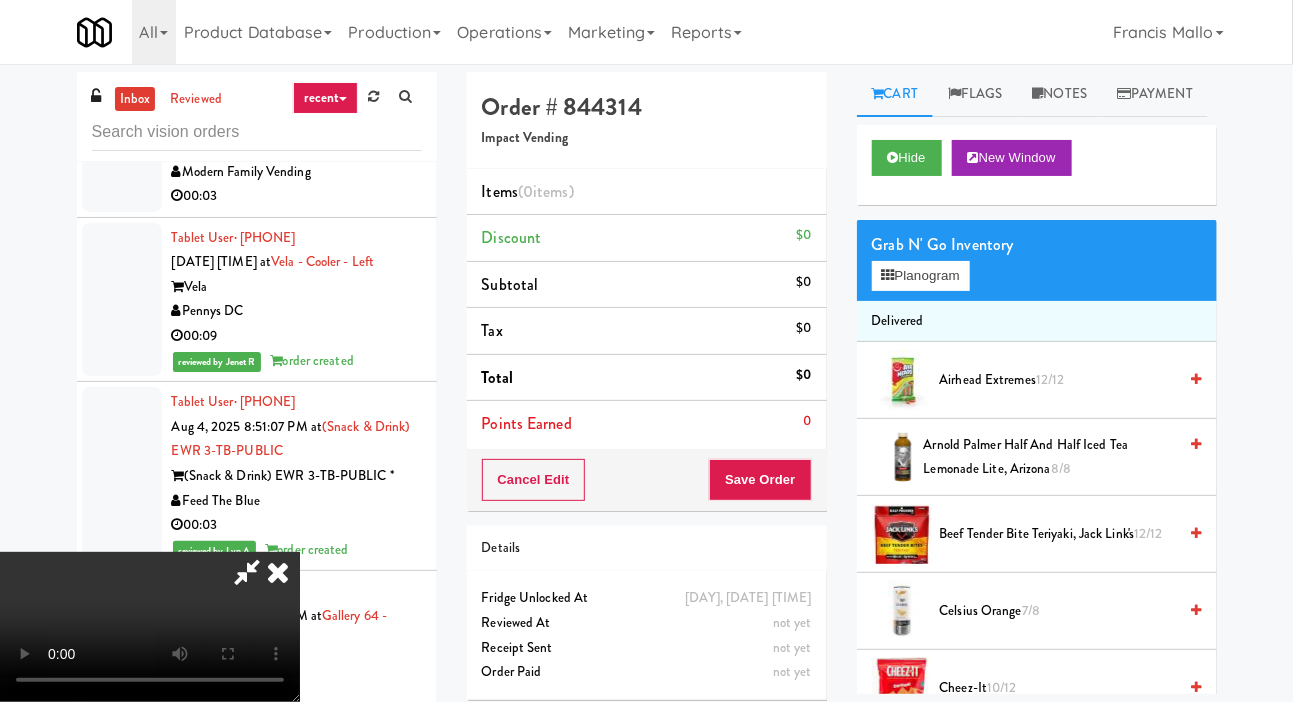 type 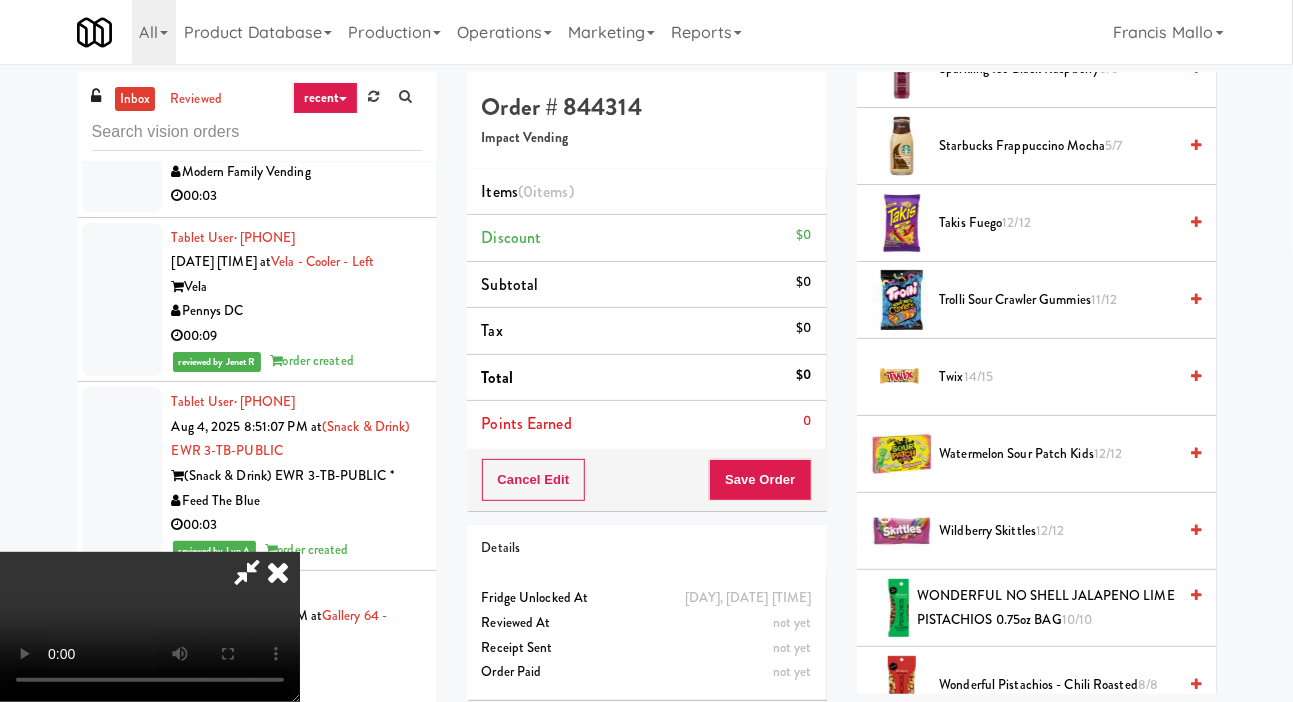 scroll, scrollTop: 2389, scrollLeft: 0, axis: vertical 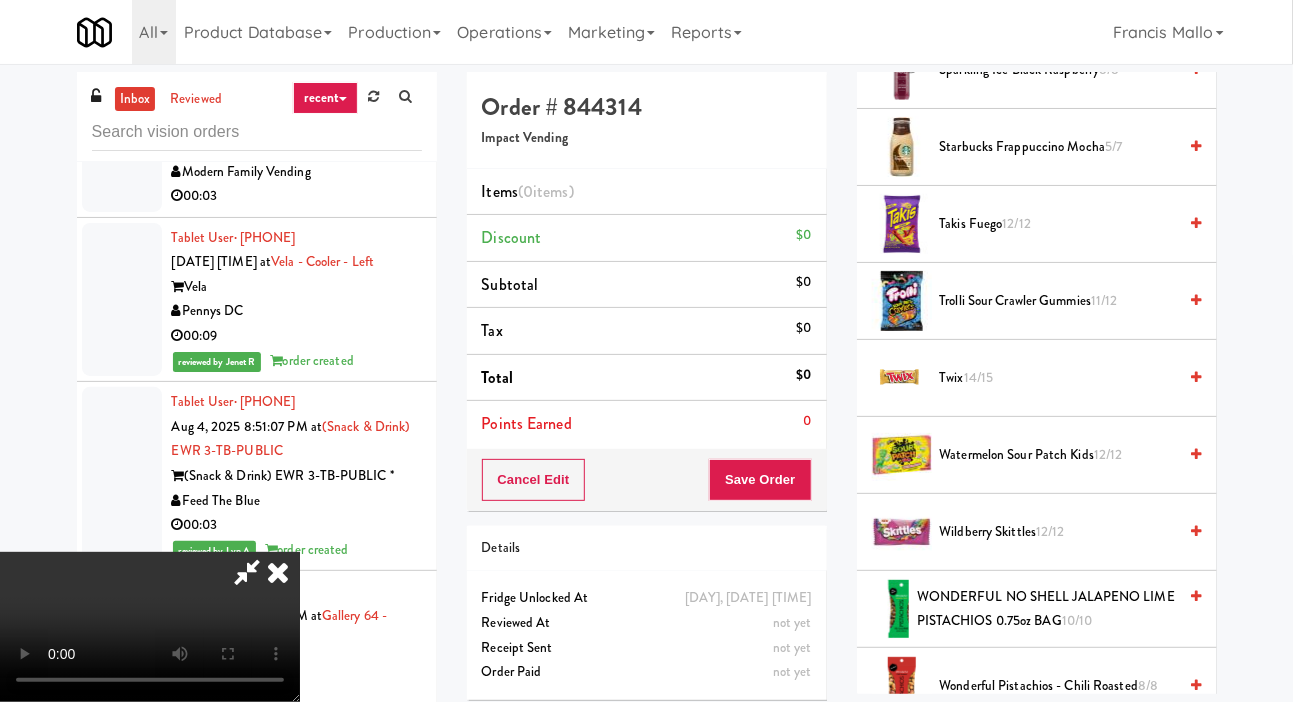 click on "Twix  14/15" at bounding box center [1058, 378] 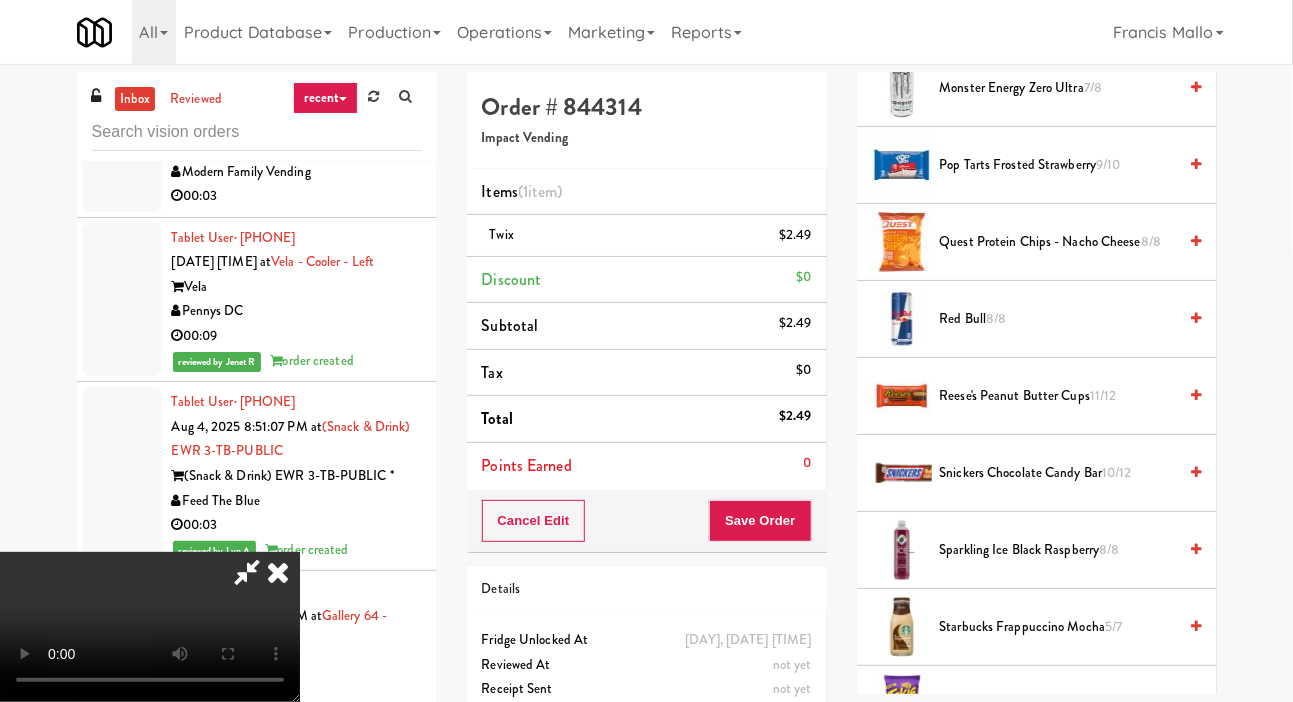 scroll, scrollTop: 1913, scrollLeft: 0, axis: vertical 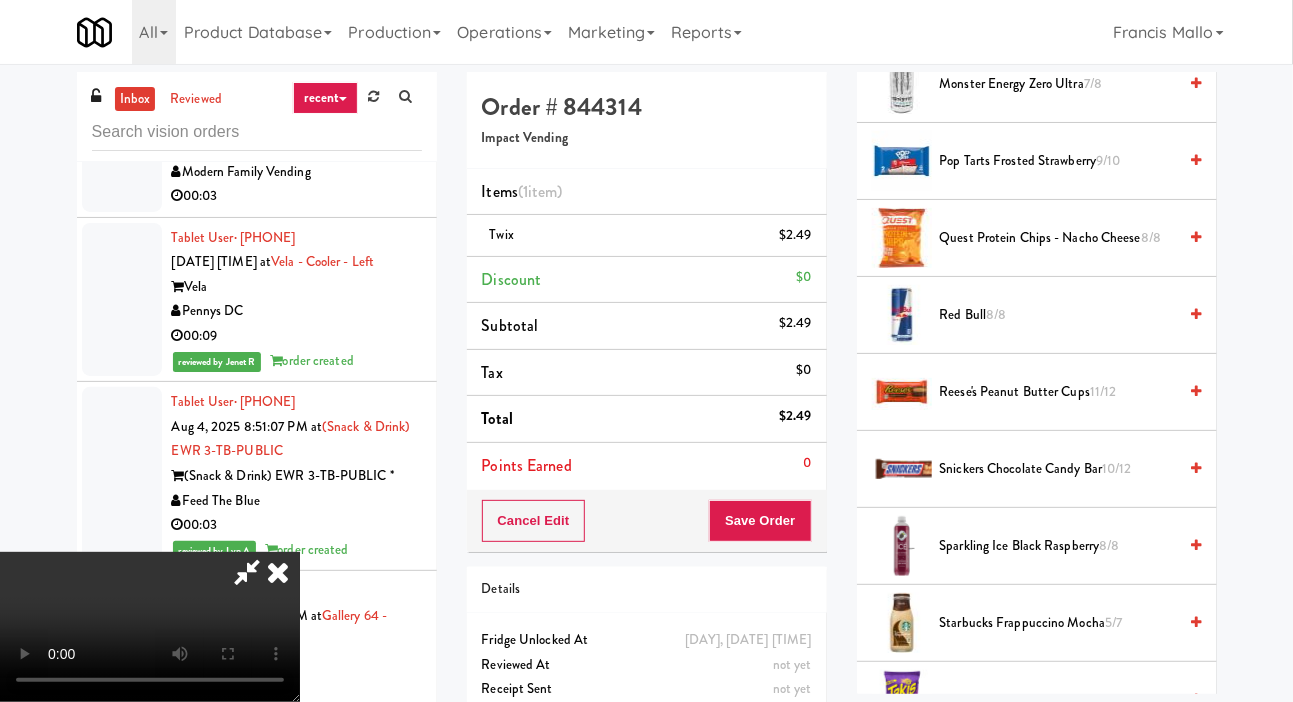 click on "Snickers Chocolate Candy Bar 10/12" at bounding box center [1058, 469] 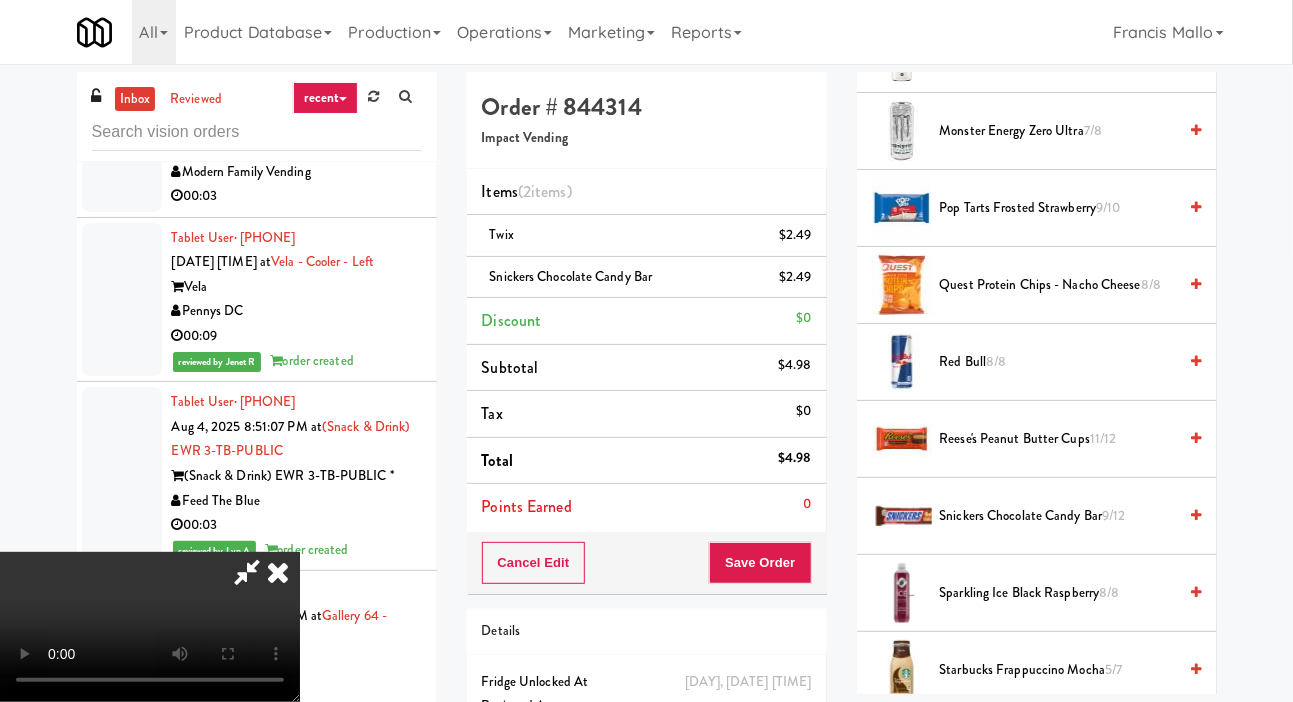 scroll, scrollTop: 1865, scrollLeft: 0, axis: vertical 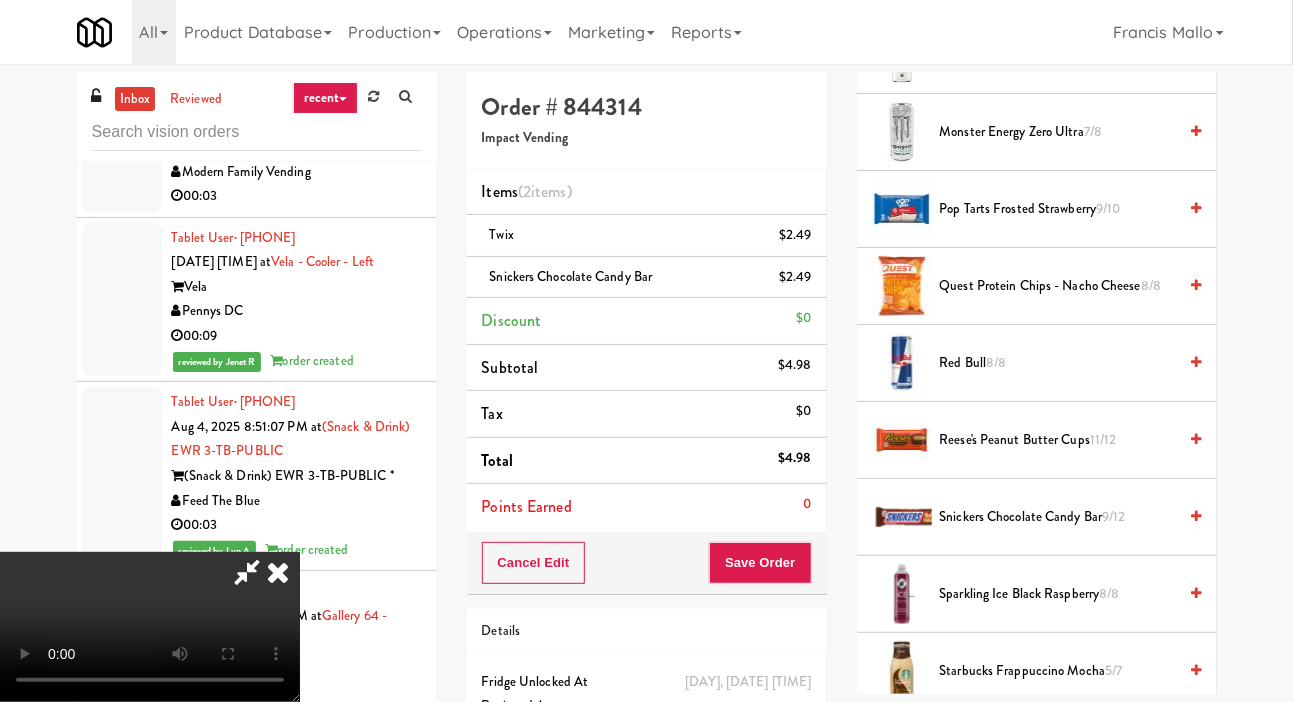 click on "Reese's Peanut Butter cups  11/12" at bounding box center (1058, 440) 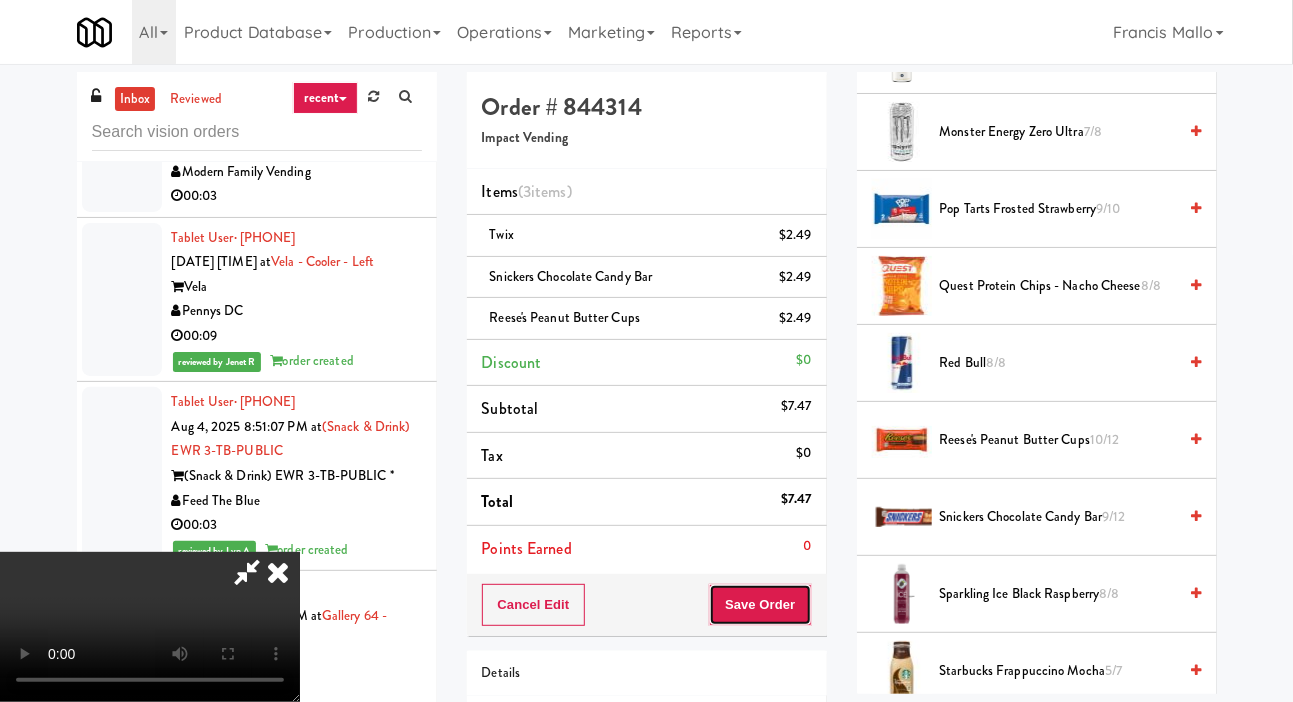 click on "Save Order" at bounding box center [760, 605] 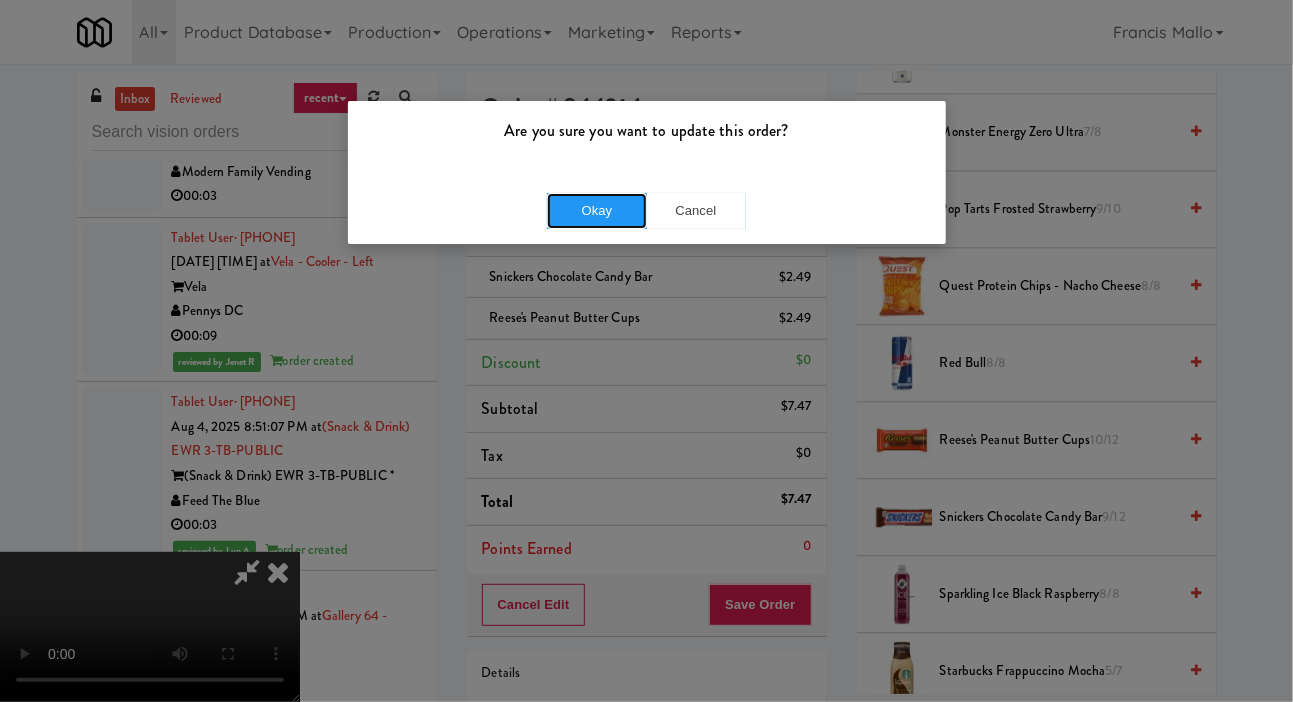 click on "Okay" at bounding box center [597, 211] 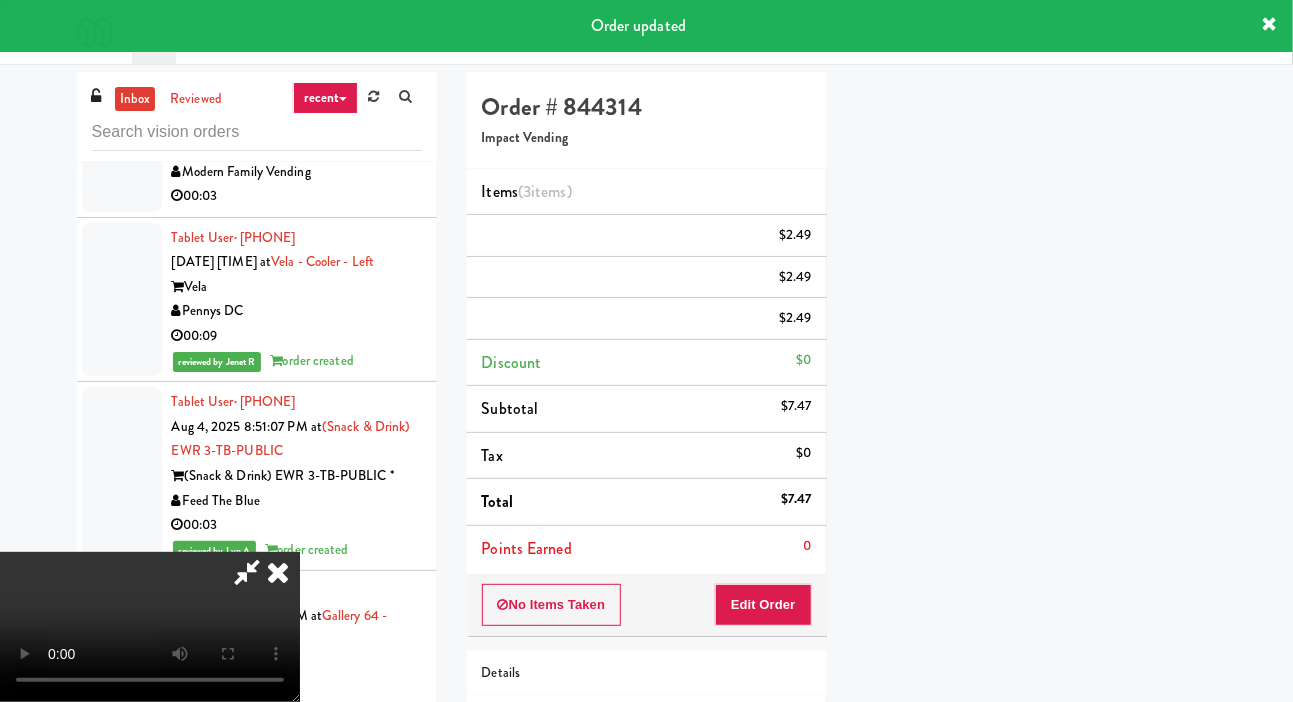 scroll, scrollTop: 116, scrollLeft: 0, axis: vertical 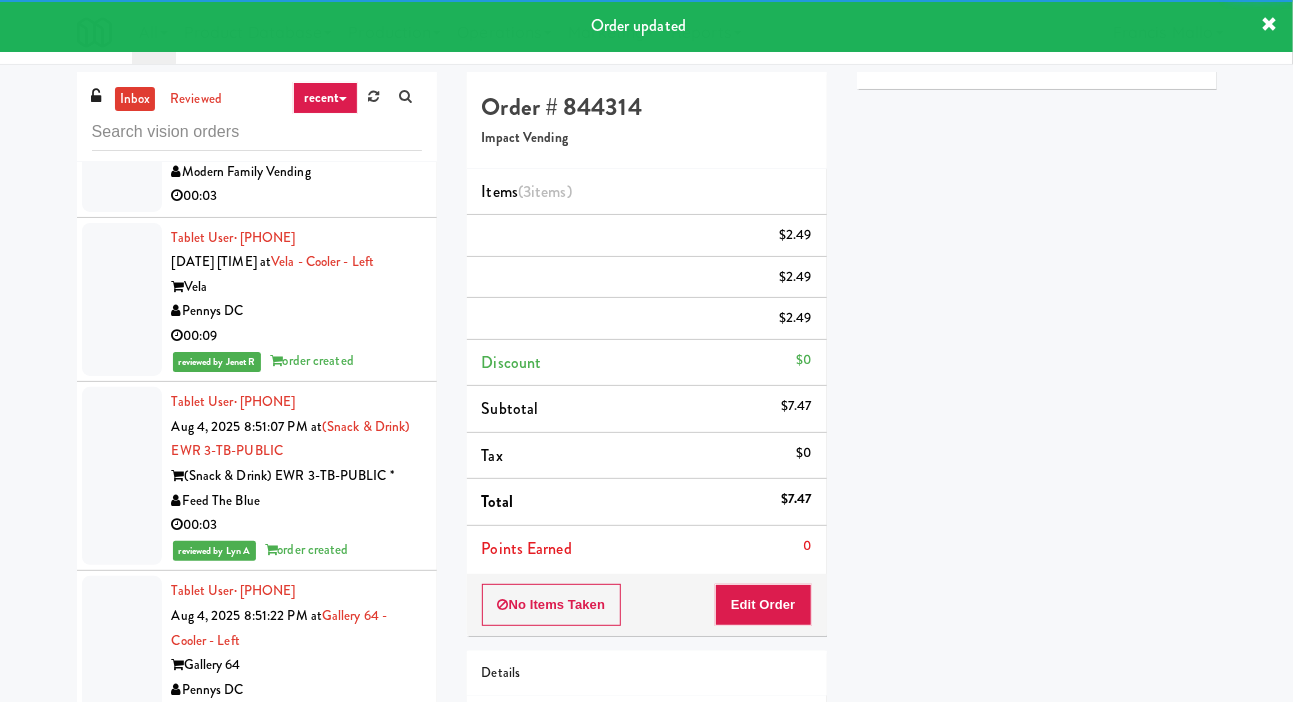 click at bounding box center (122, -194) 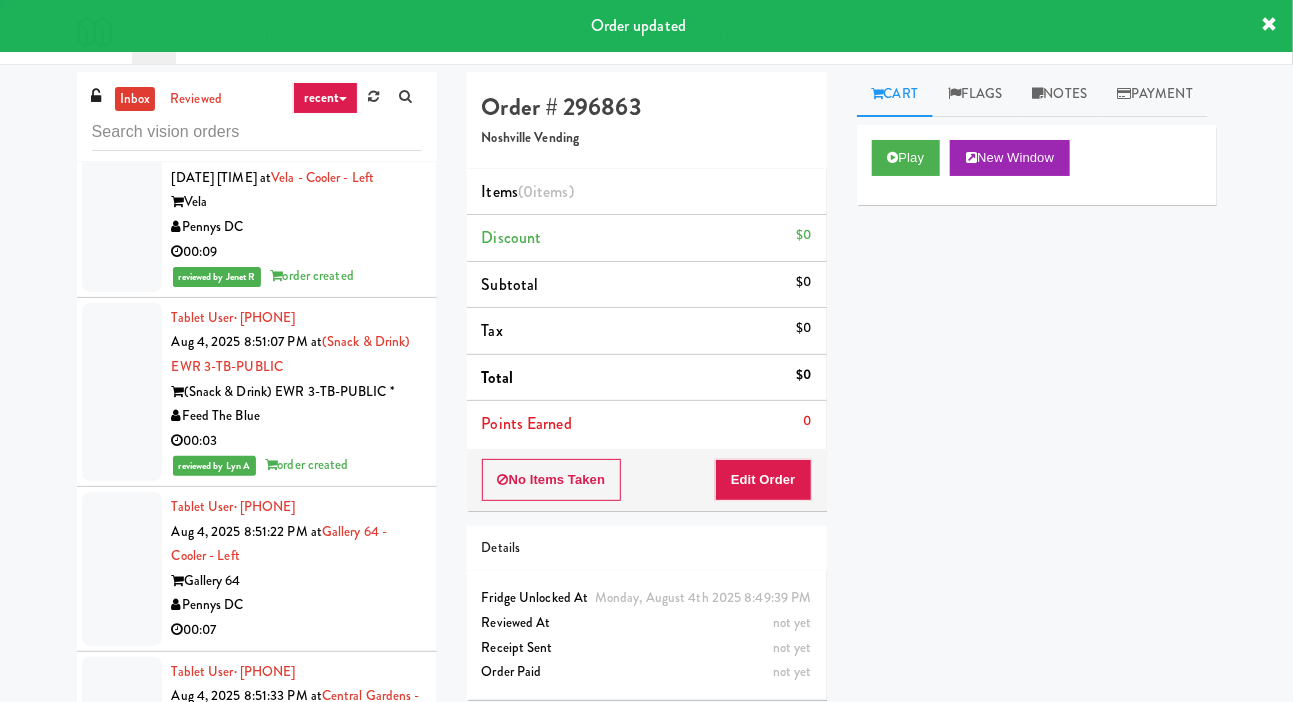 scroll, scrollTop: 39519, scrollLeft: 0, axis: vertical 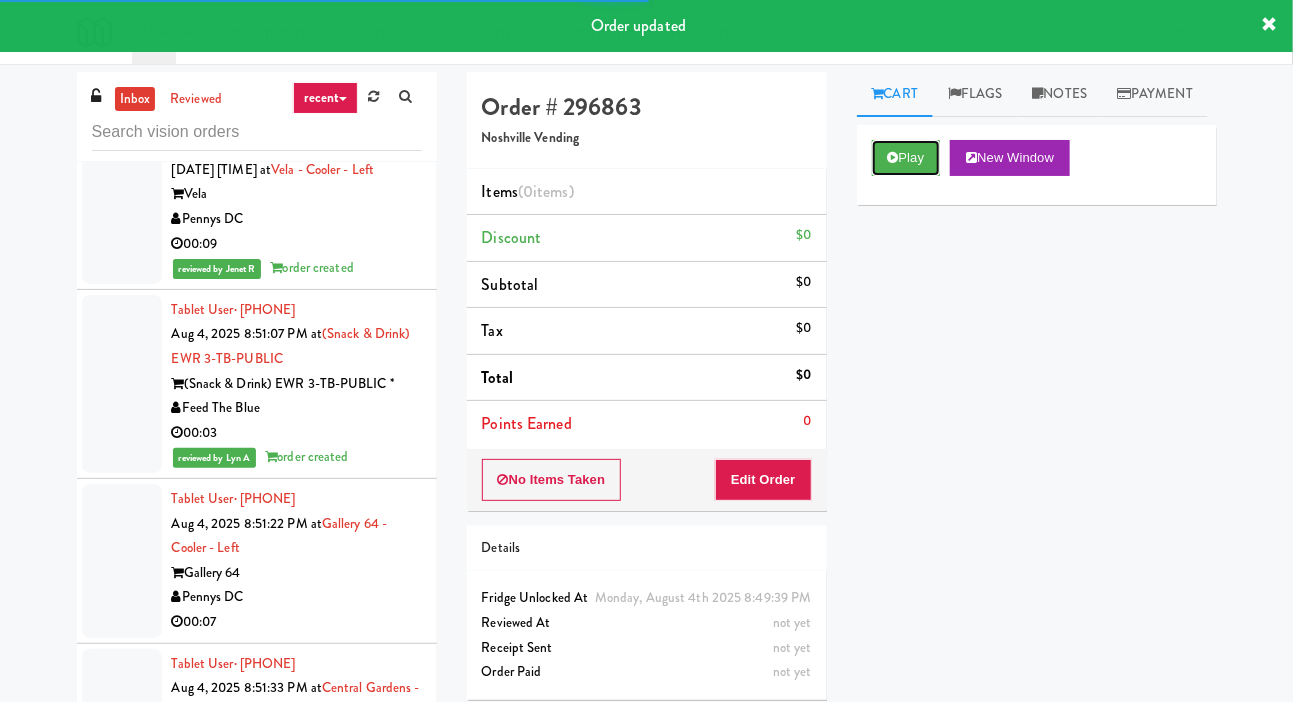 click on "Play" at bounding box center [906, 158] 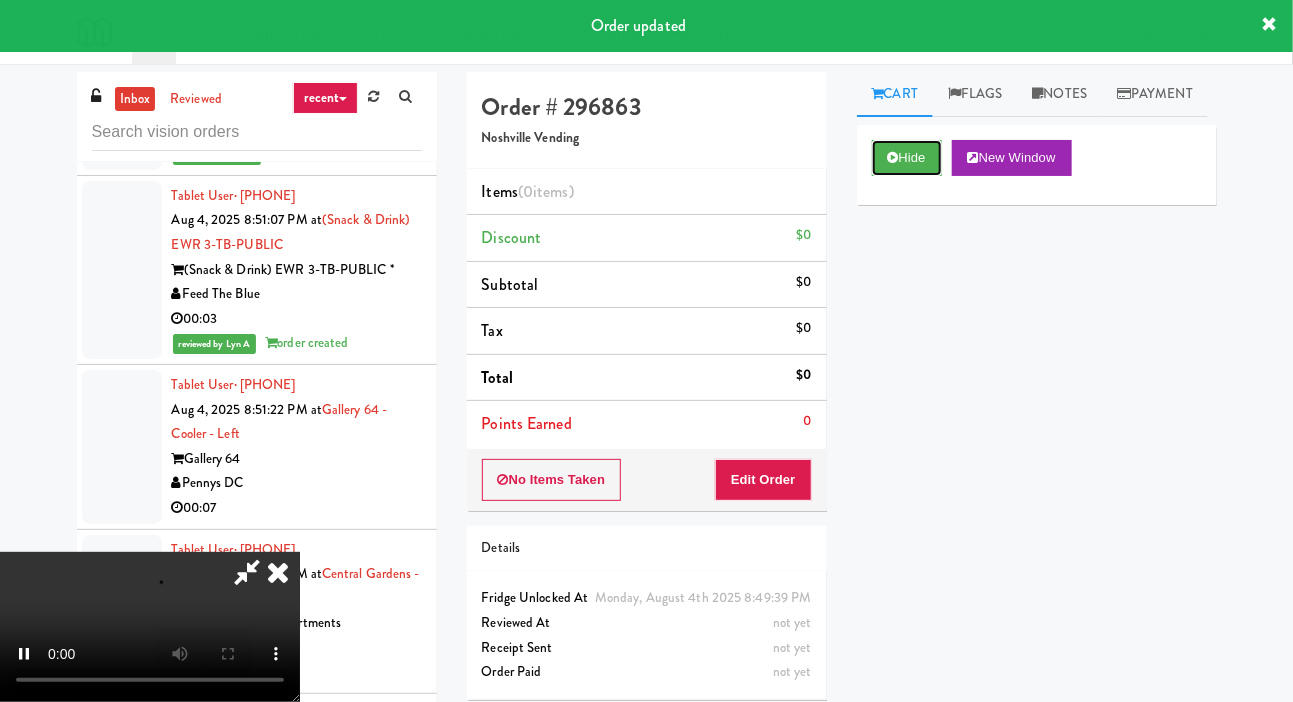 scroll, scrollTop: 39638, scrollLeft: 0, axis: vertical 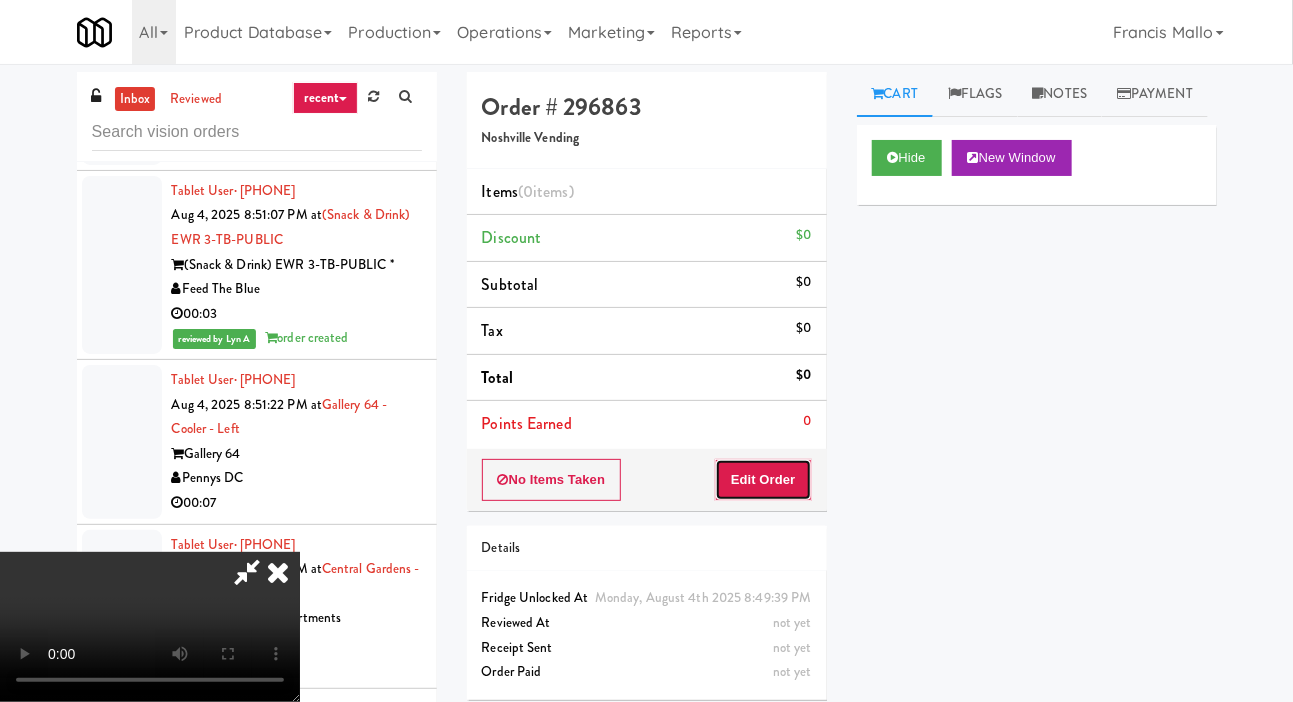 click on "Edit Order" at bounding box center [763, 480] 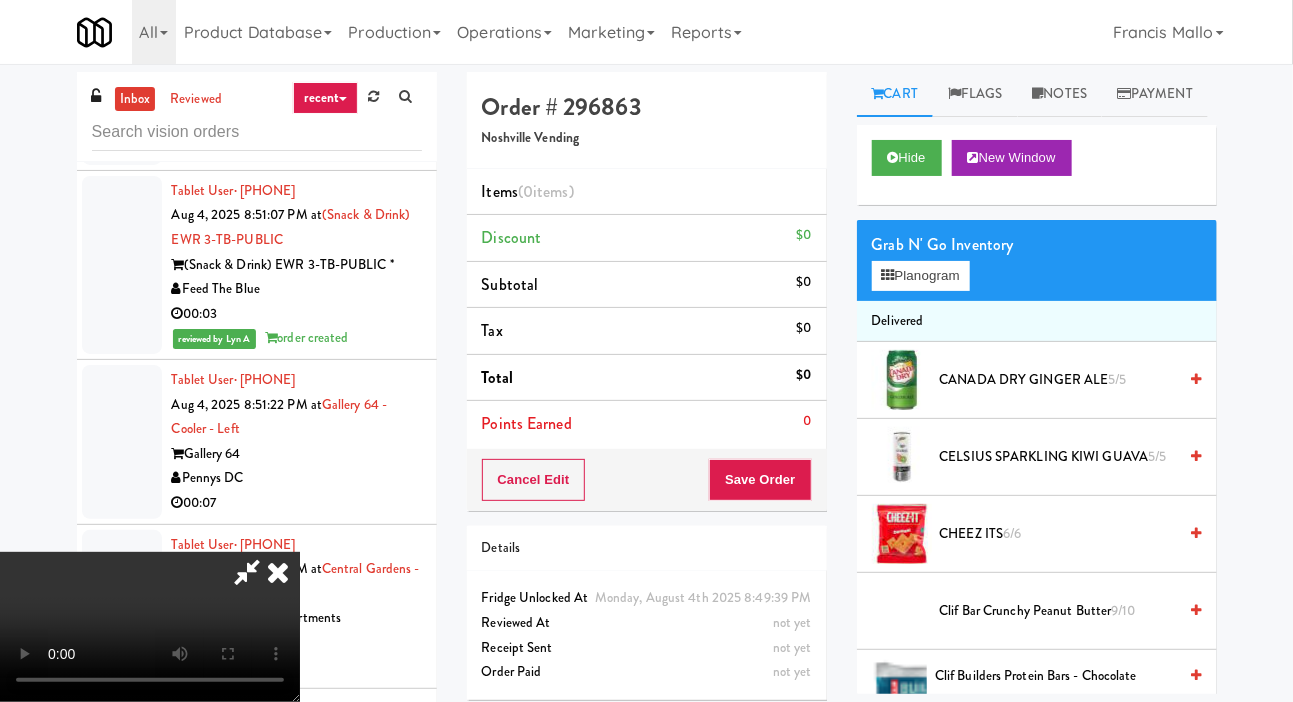 scroll, scrollTop: 73, scrollLeft: 0, axis: vertical 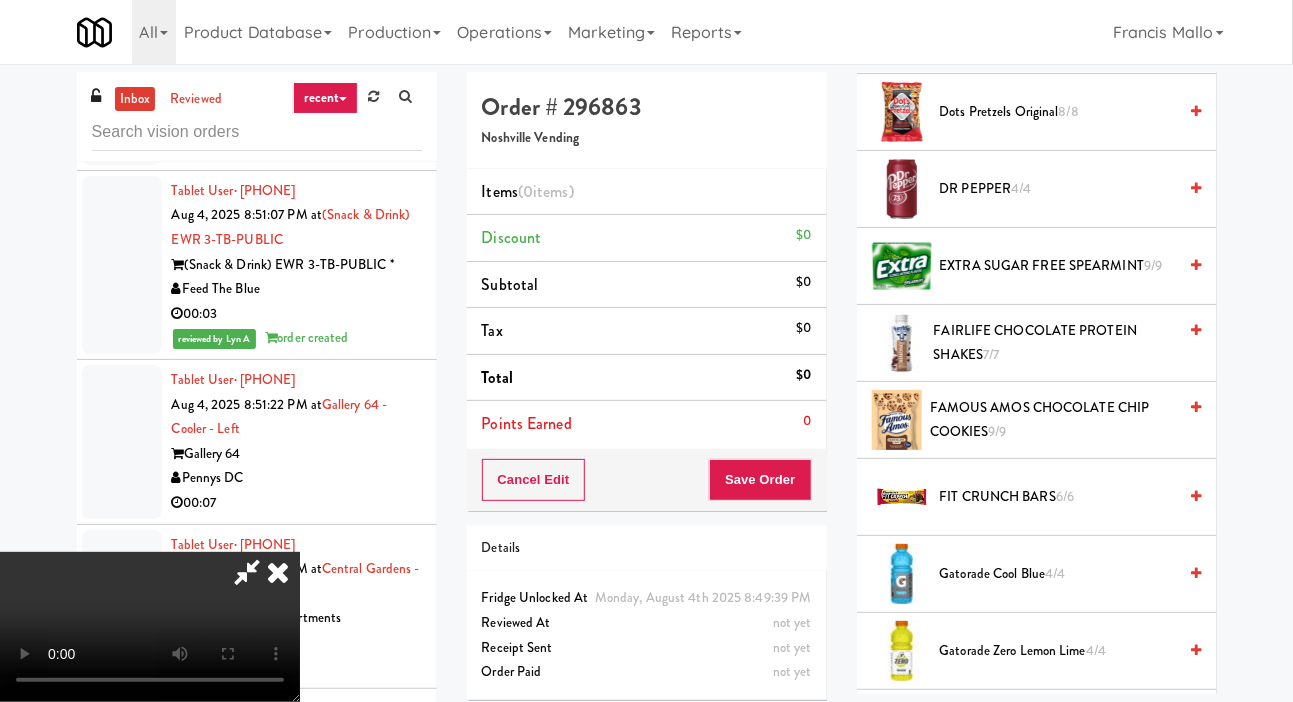 click on "Gatorade Cool Blue  4/4" at bounding box center [1058, 574] 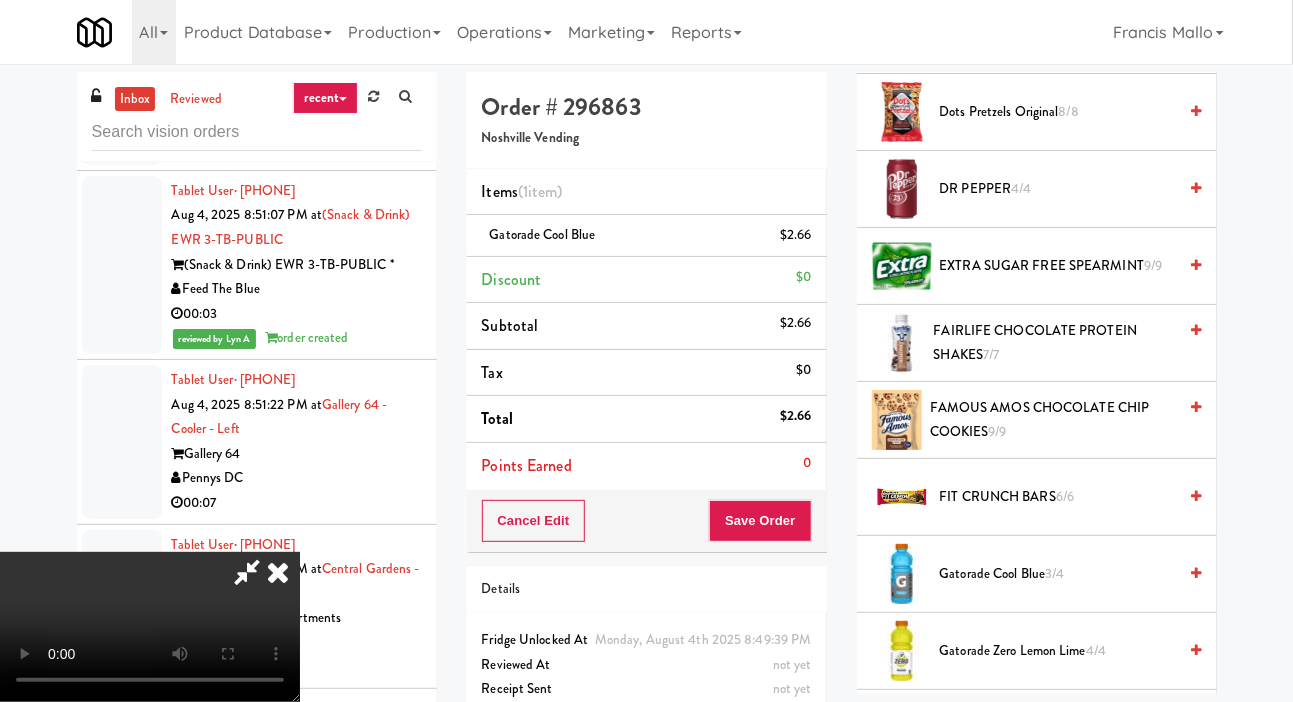 click on "Gatorade Cool Blue  3/4" at bounding box center (1058, 574) 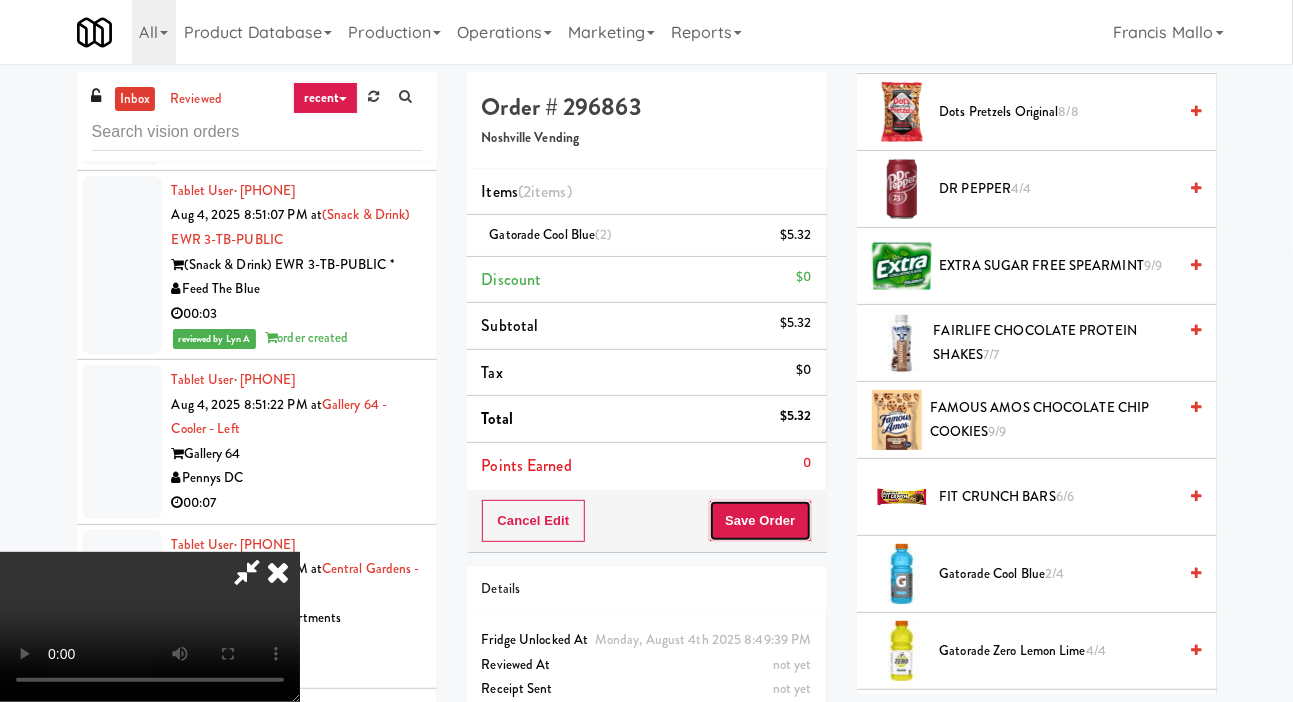 click on "Save Order" at bounding box center [760, 521] 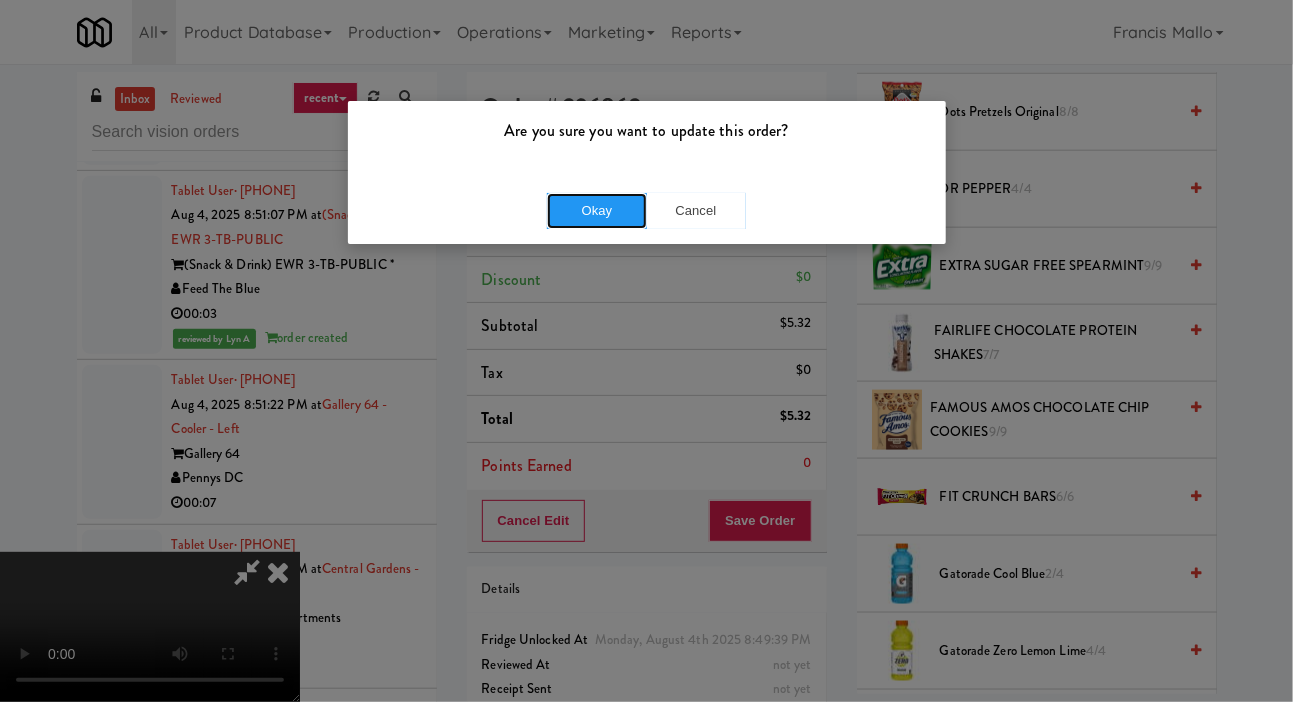click on "Okay" at bounding box center [597, 211] 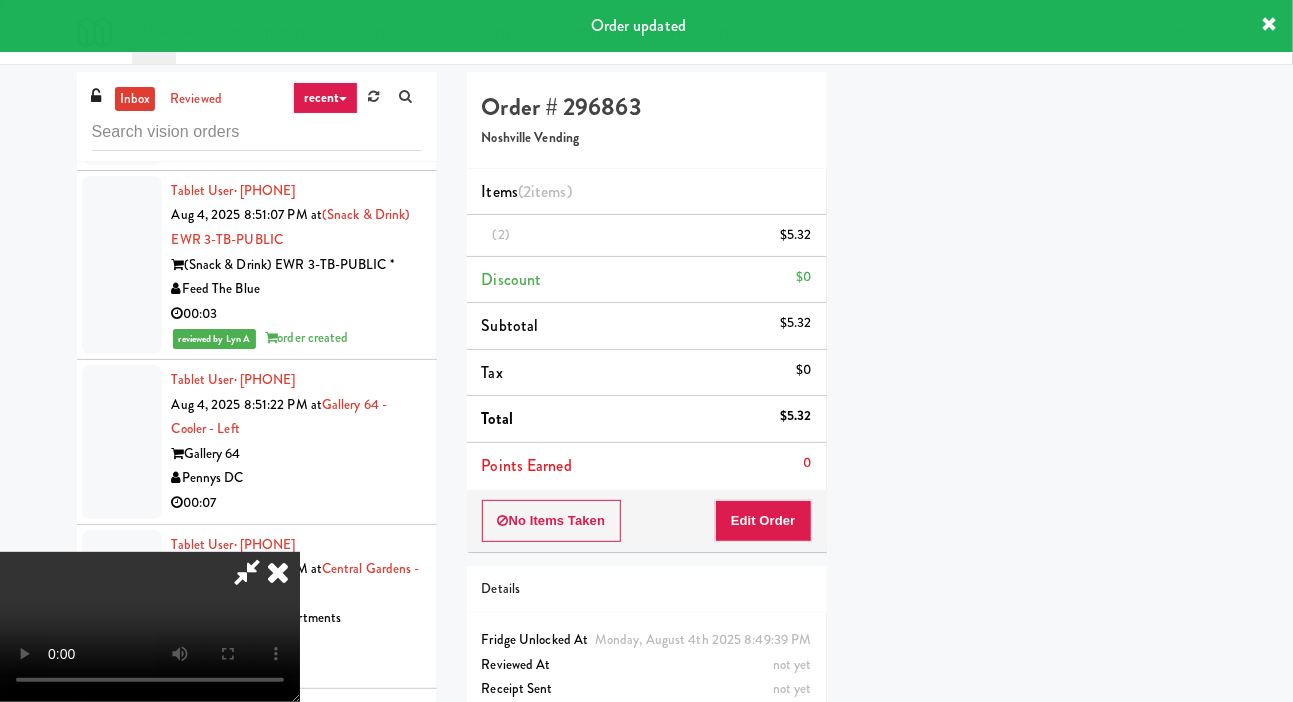 scroll, scrollTop: 116, scrollLeft: 0, axis: vertical 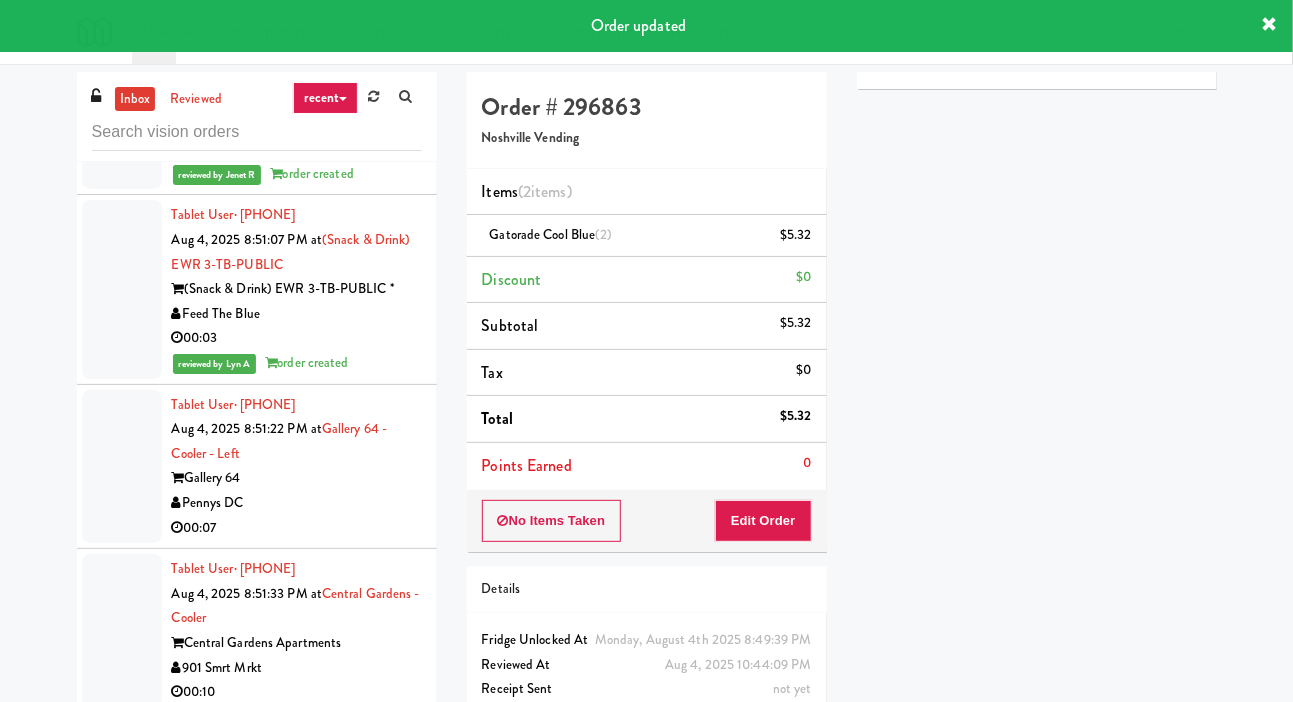click at bounding box center (122, -216) 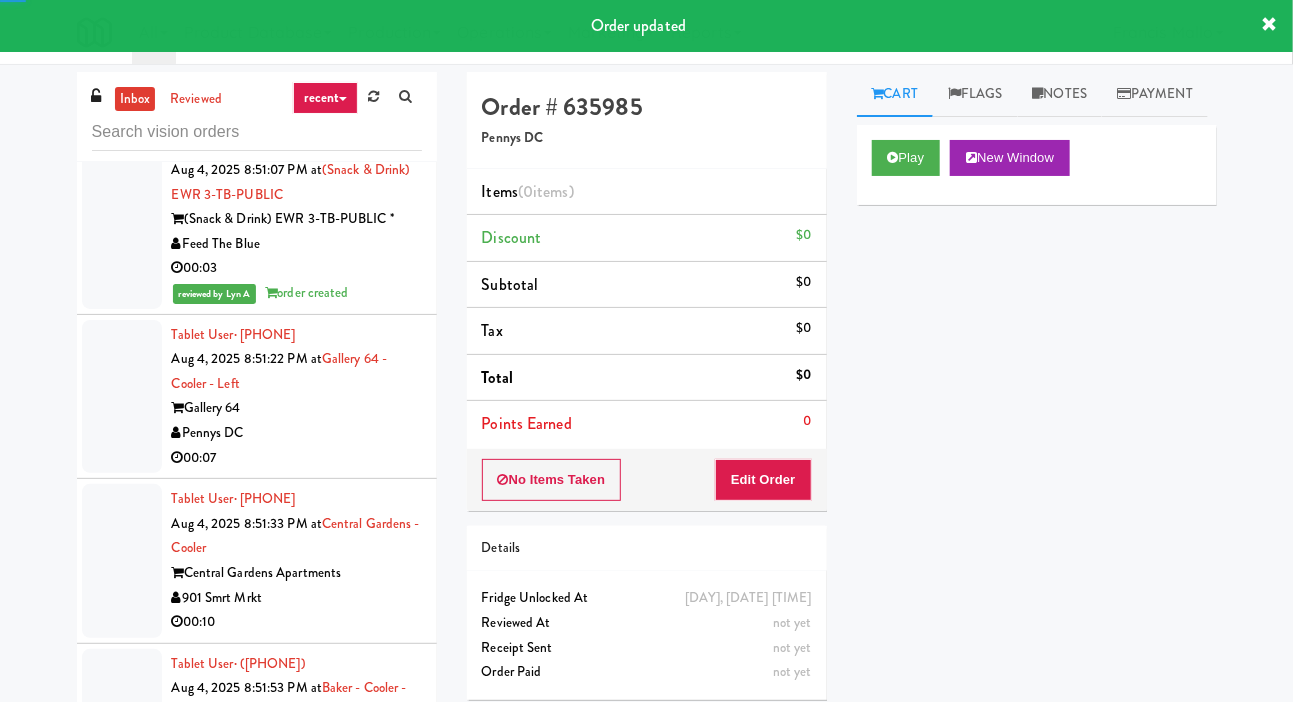 scroll, scrollTop: 39709, scrollLeft: 0, axis: vertical 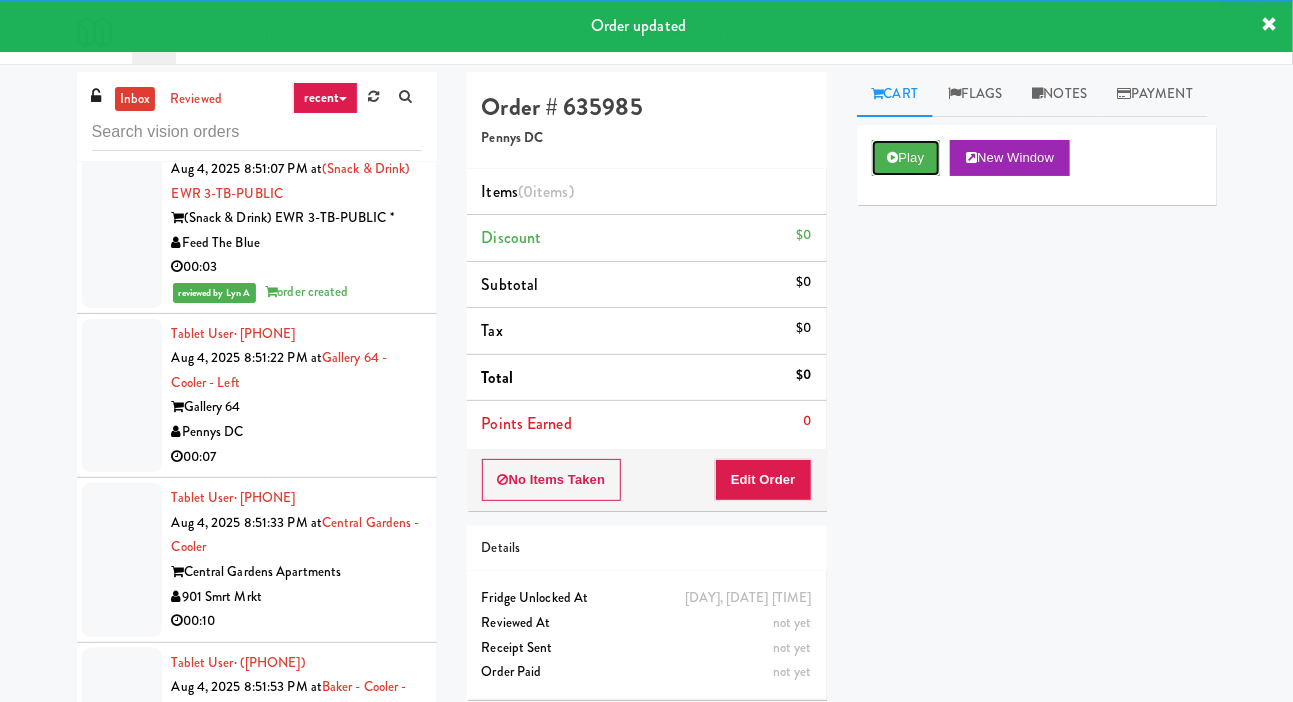 click on "Play" at bounding box center (906, 158) 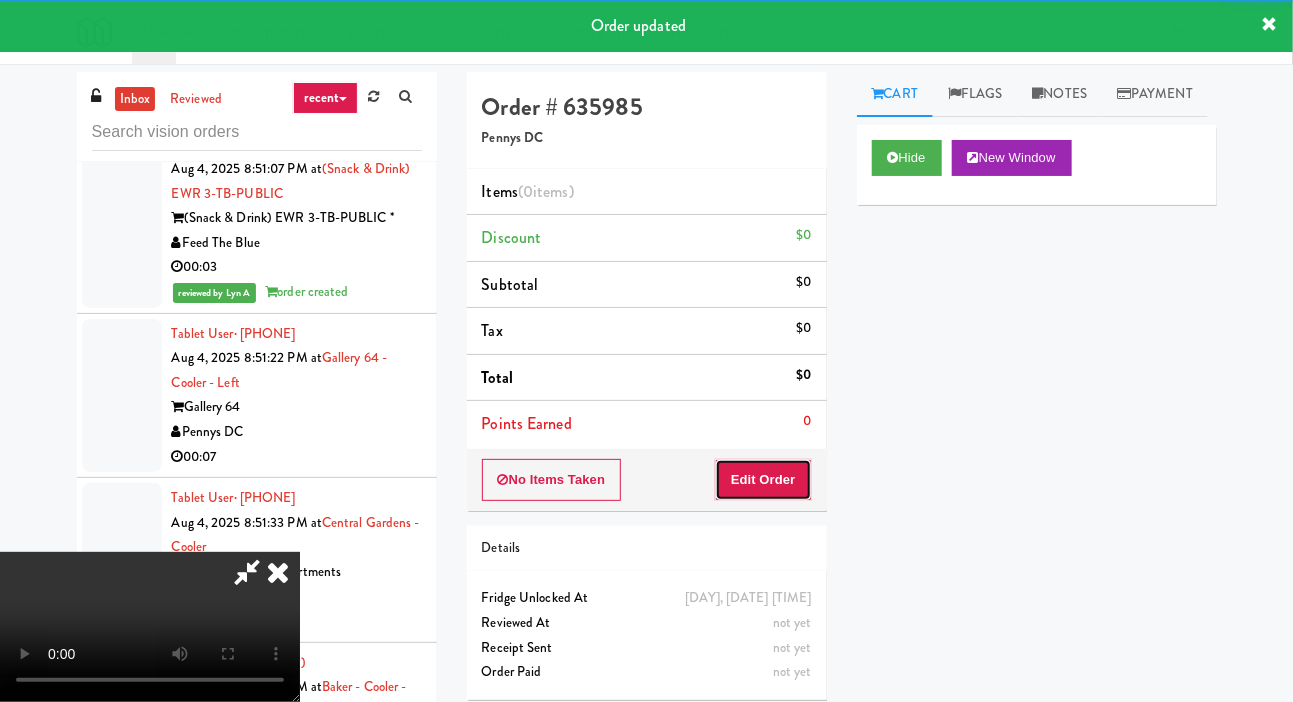 click on "Edit Order" at bounding box center (763, 480) 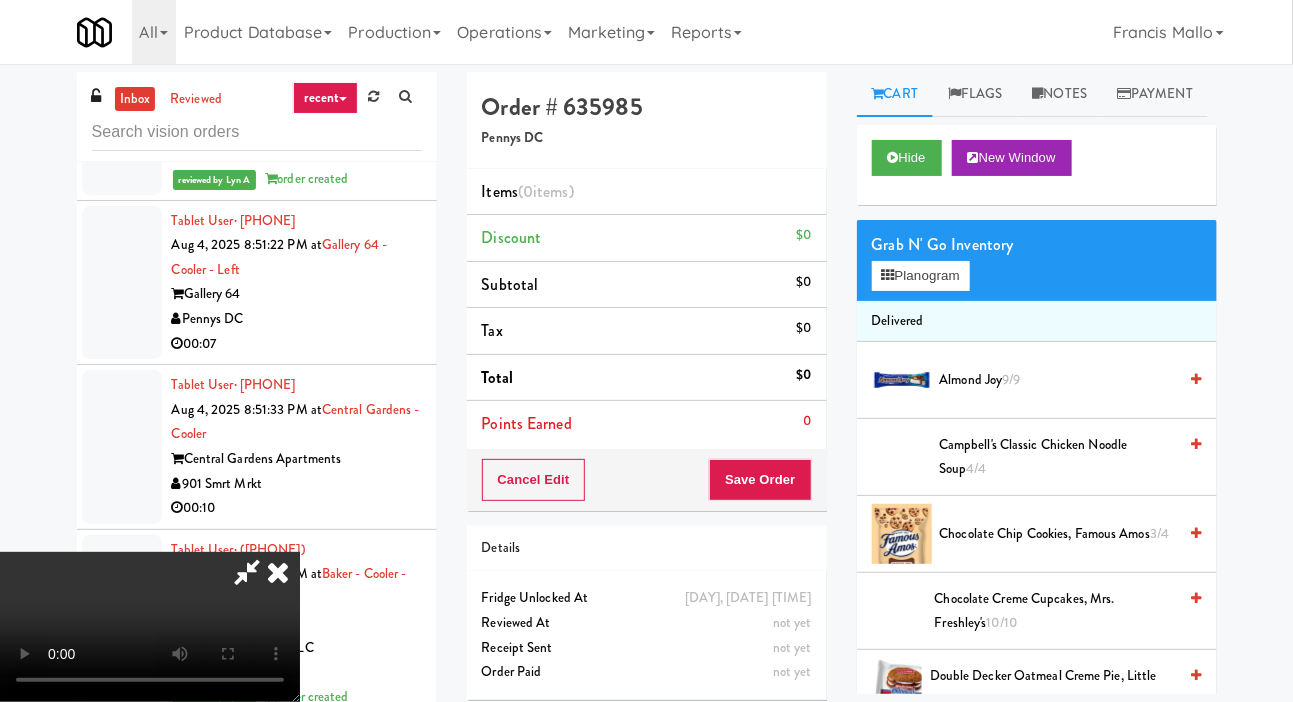 scroll, scrollTop: 39826, scrollLeft: 0, axis: vertical 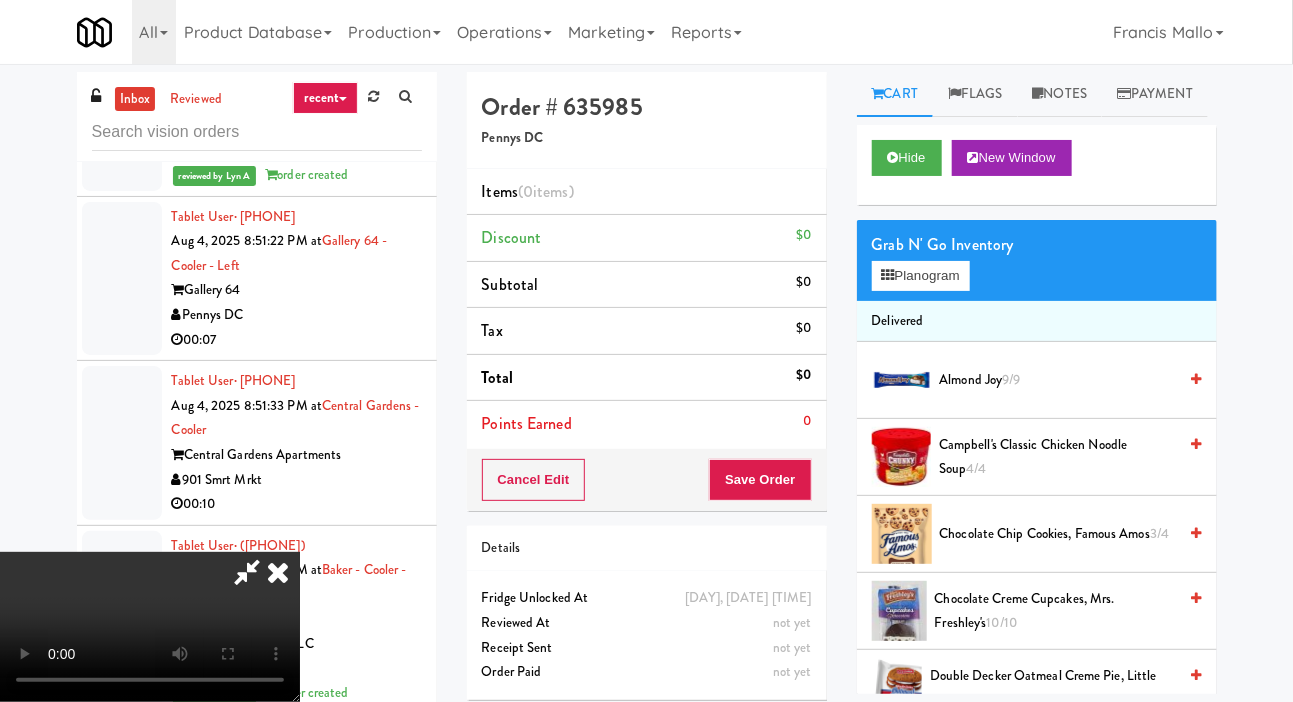 type 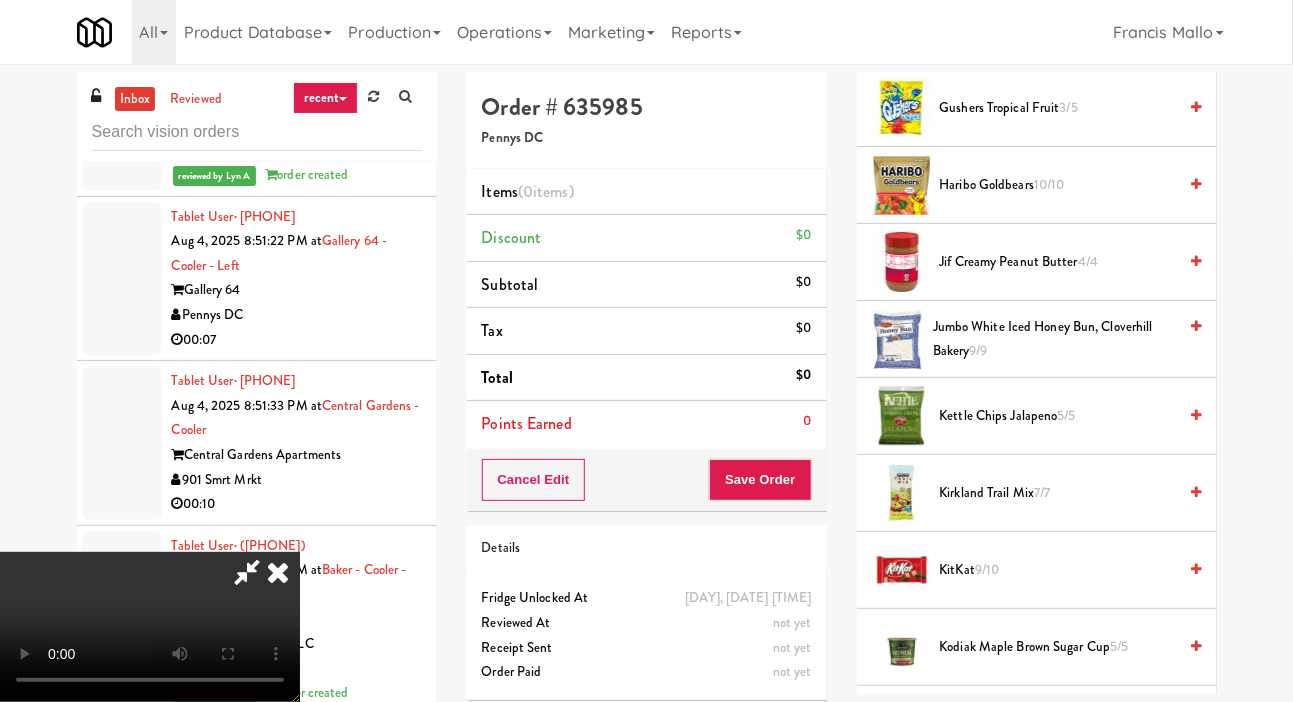 scroll, scrollTop: 738, scrollLeft: 0, axis: vertical 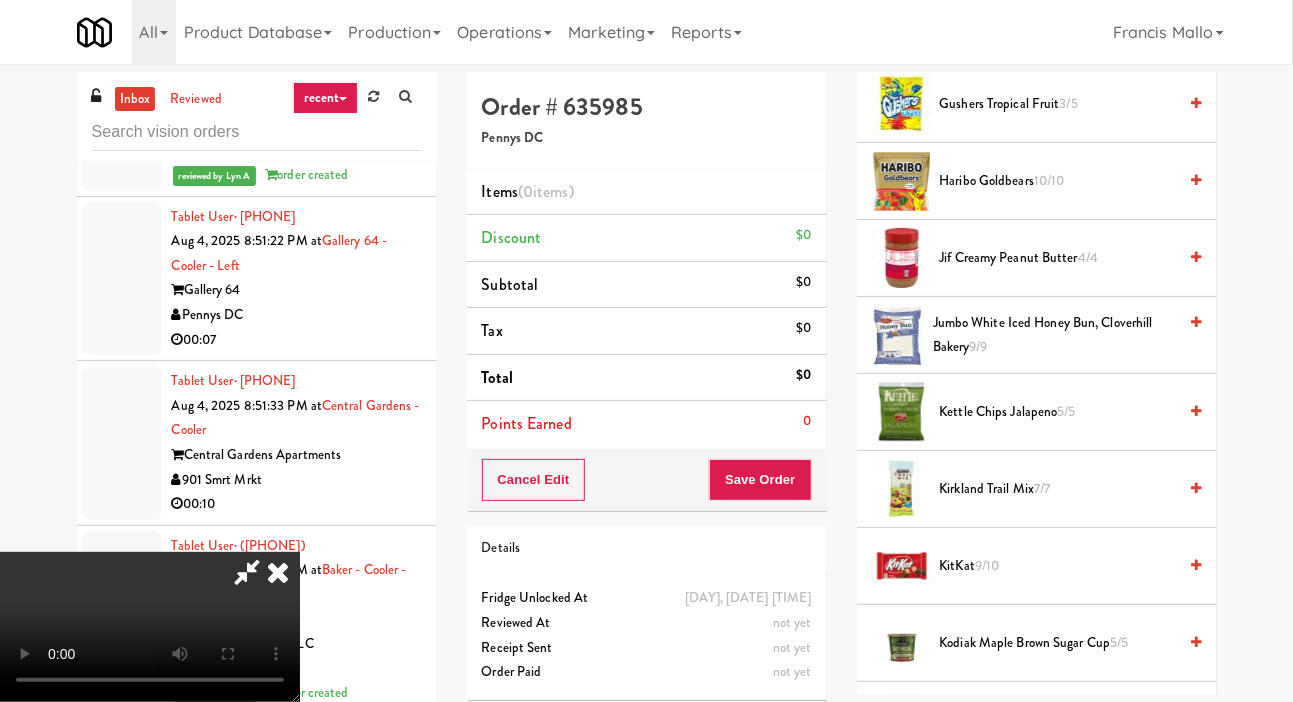 click on "Kettle Chips Jalapeno 5/5" at bounding box center (1058, 412) 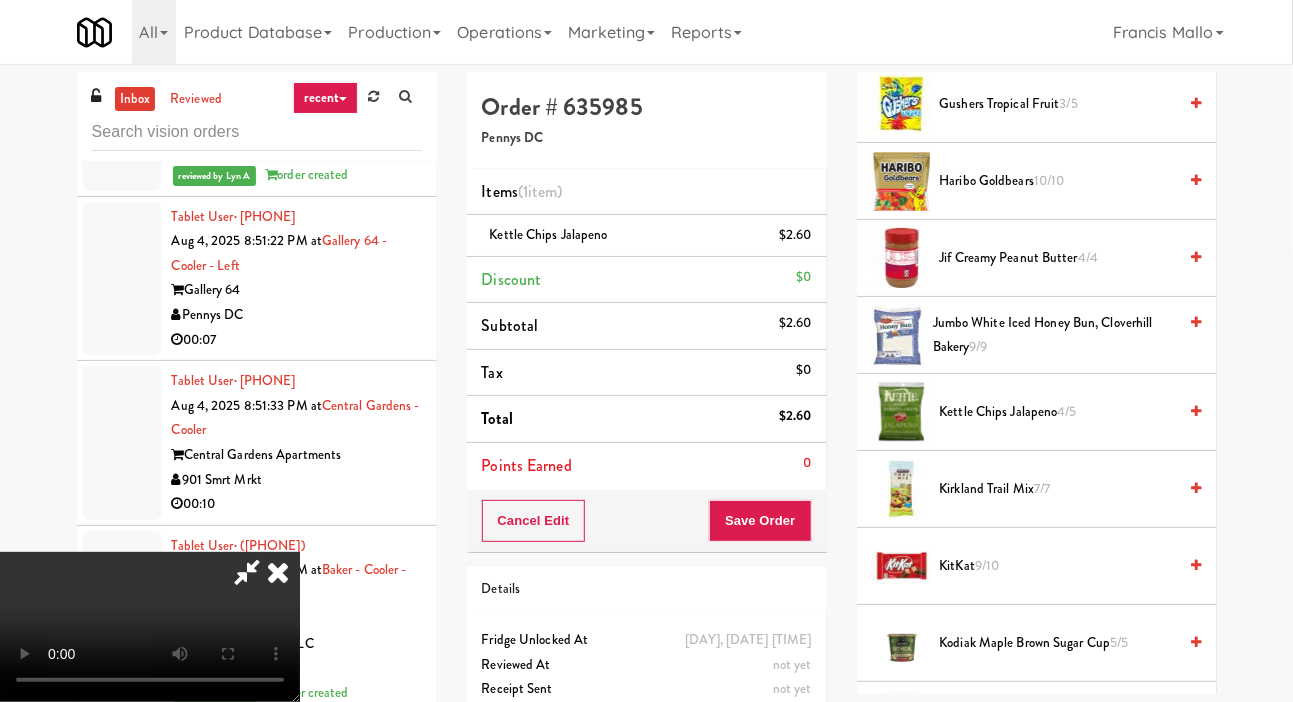 scroll, scrollTop: 0, scrollLeft: 0, axis: both 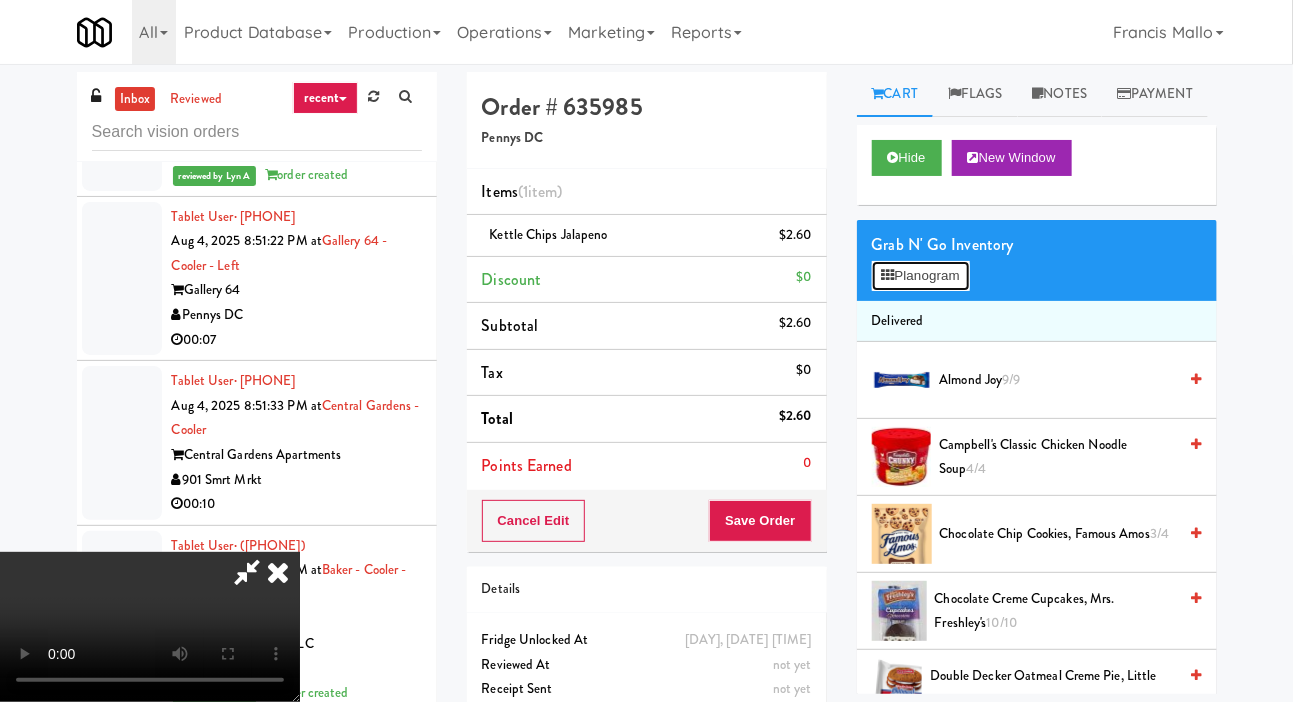 click on "Planogram" at bounding box center (921, 276) 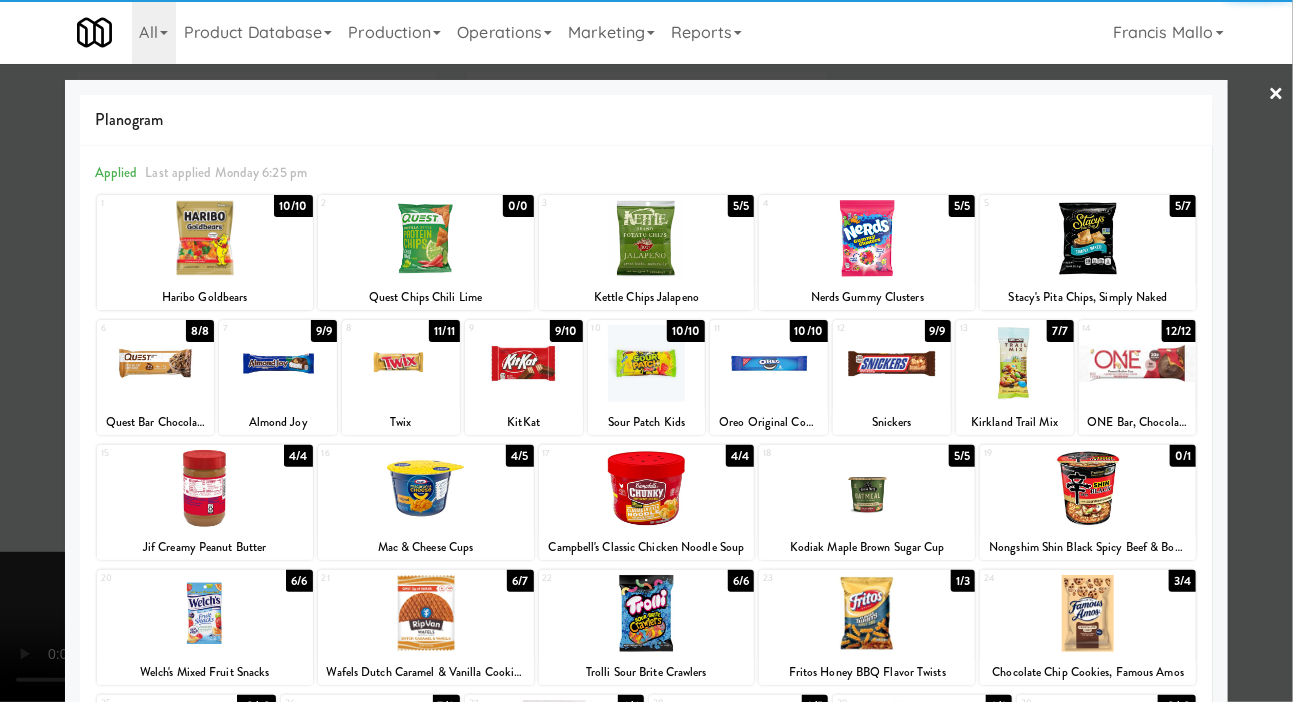 scroll, scrollTop: 172, scrollLeft: 0, axis: vertical 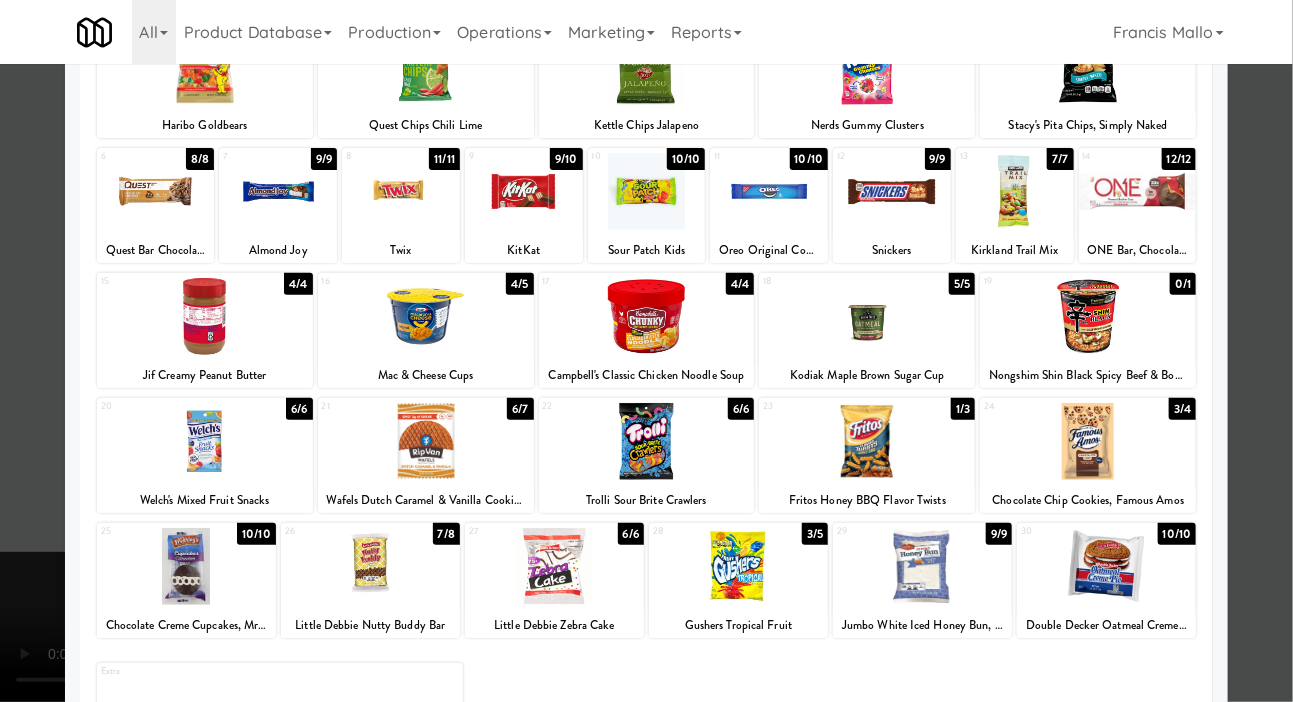 click at bounding box center [186, 566] 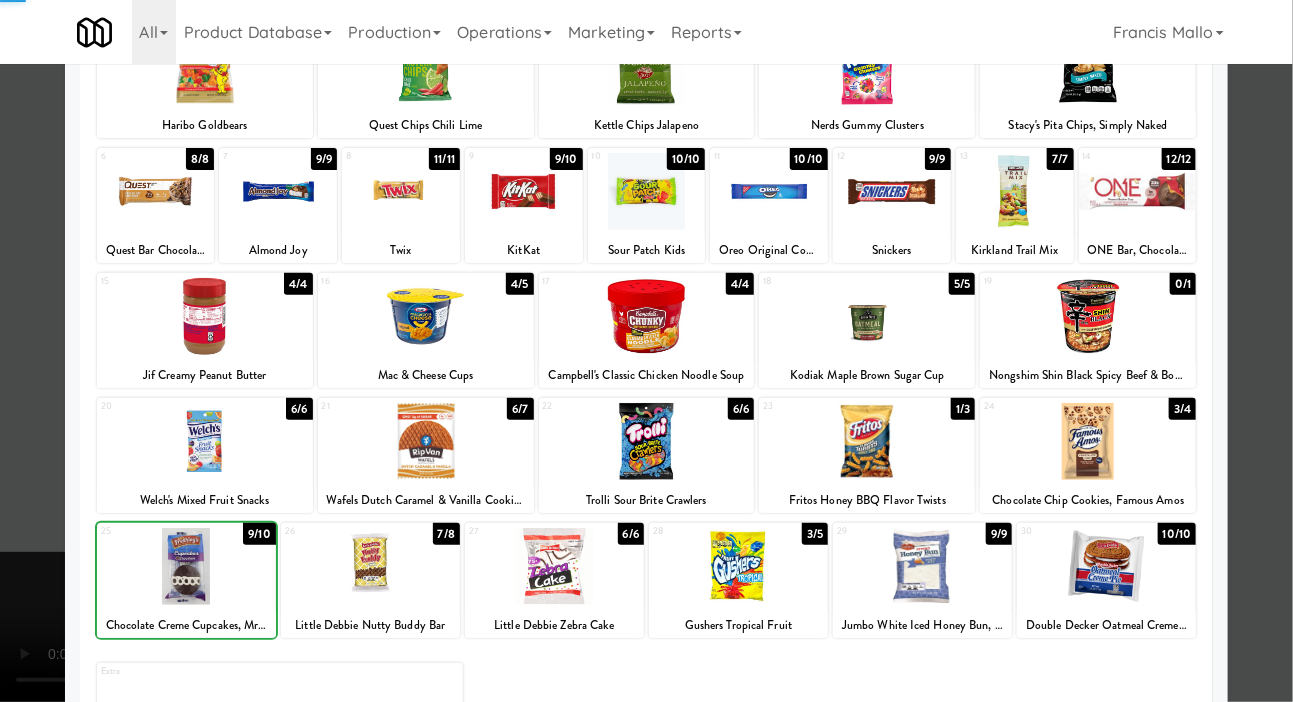 click at bounding box center (646, 351) 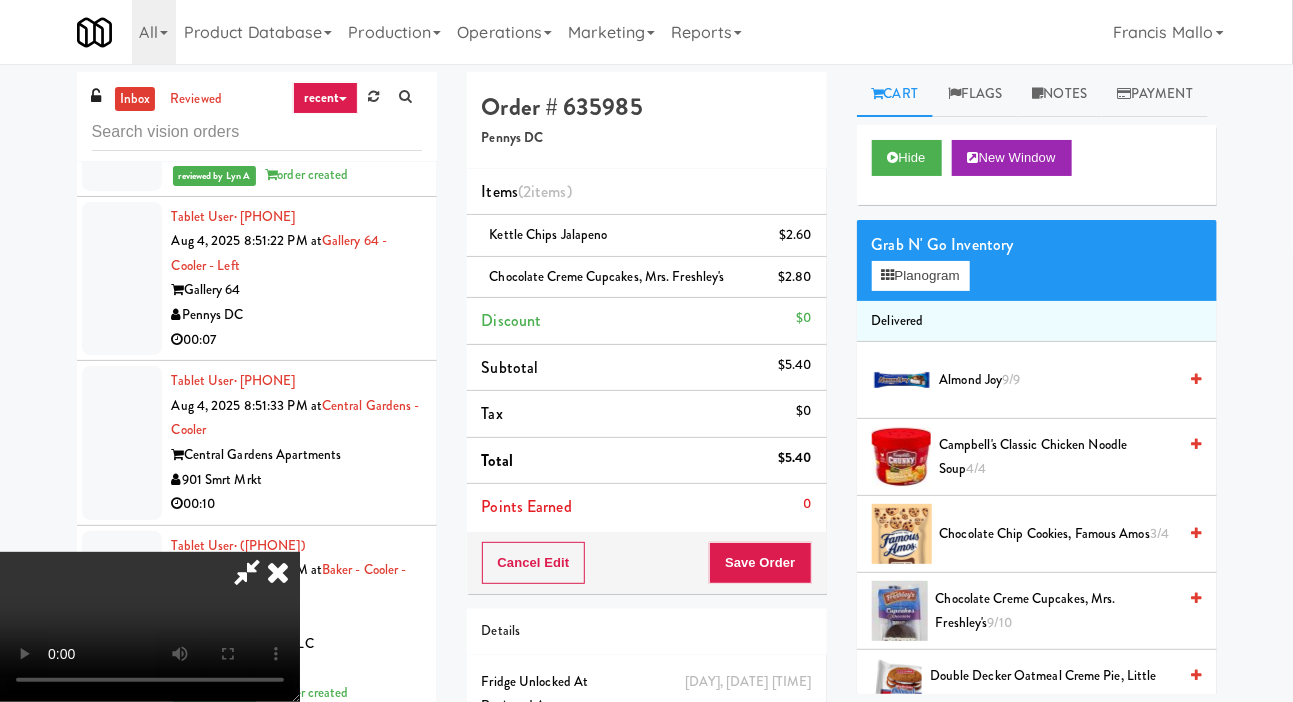 scroll, scrollTop: 73, scrollLeft: 0, axis: vertical 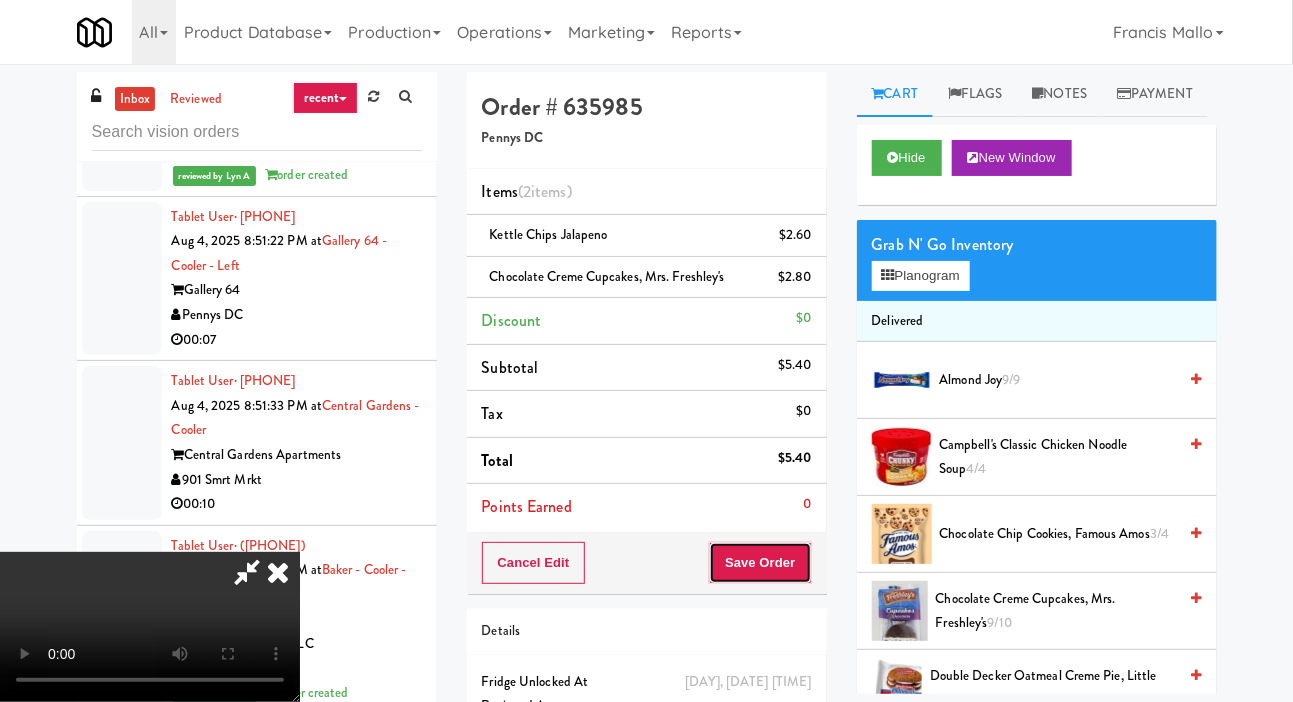 click on "Save Order" at bounding box center (760, 563) 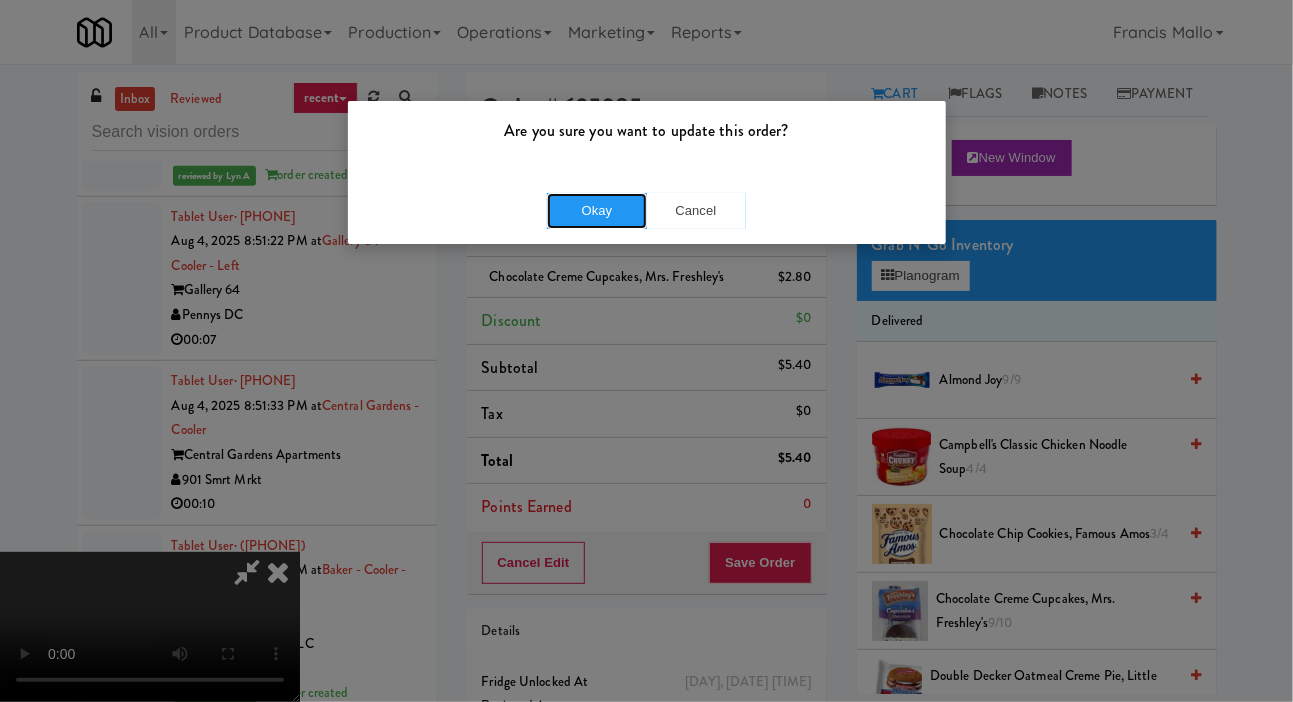 click on "Okay" at bounding box center (597, 211) 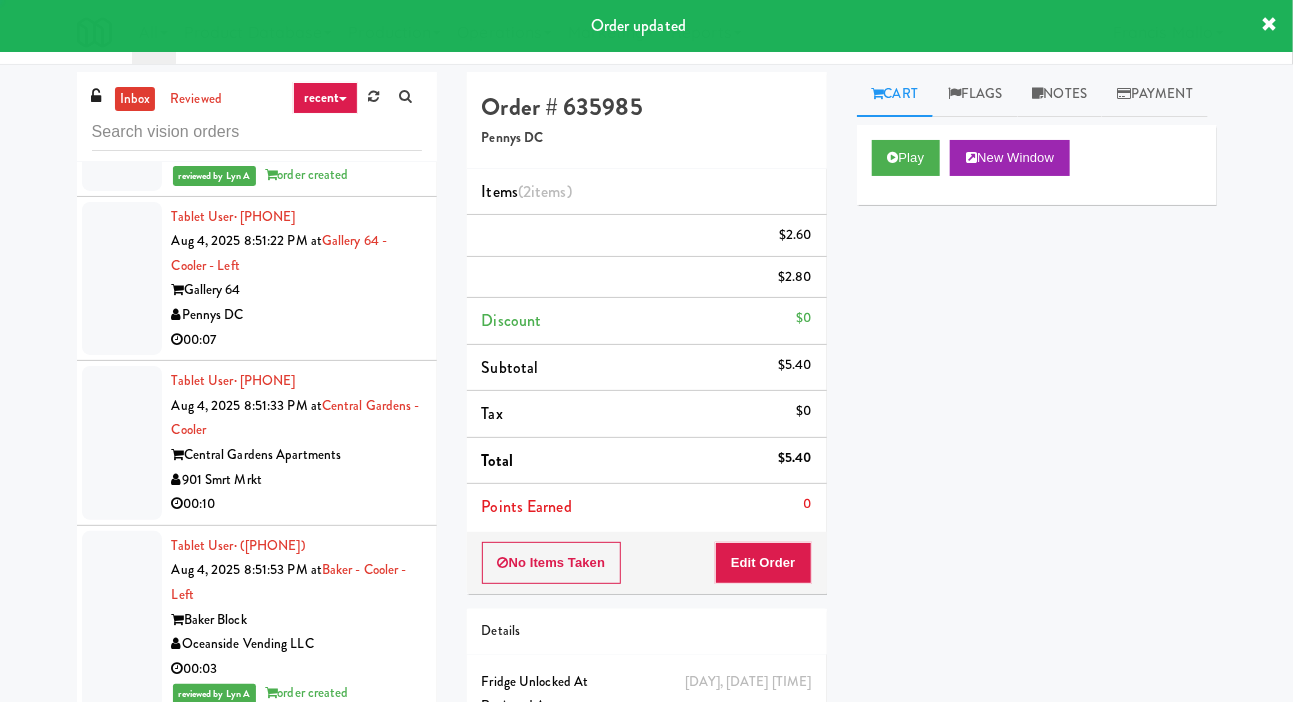 scroll, scrollTop: 0, scrollLeft: 0, axis: both 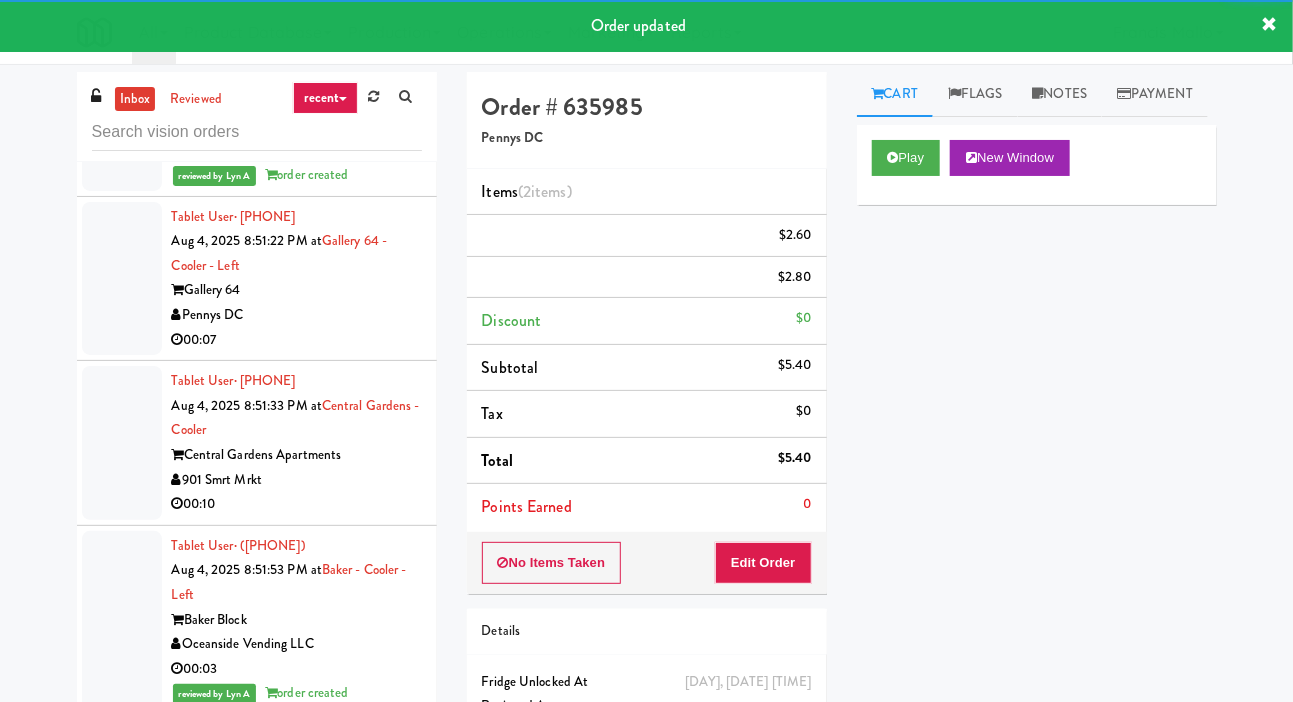 click at bounding box center (122, -240) 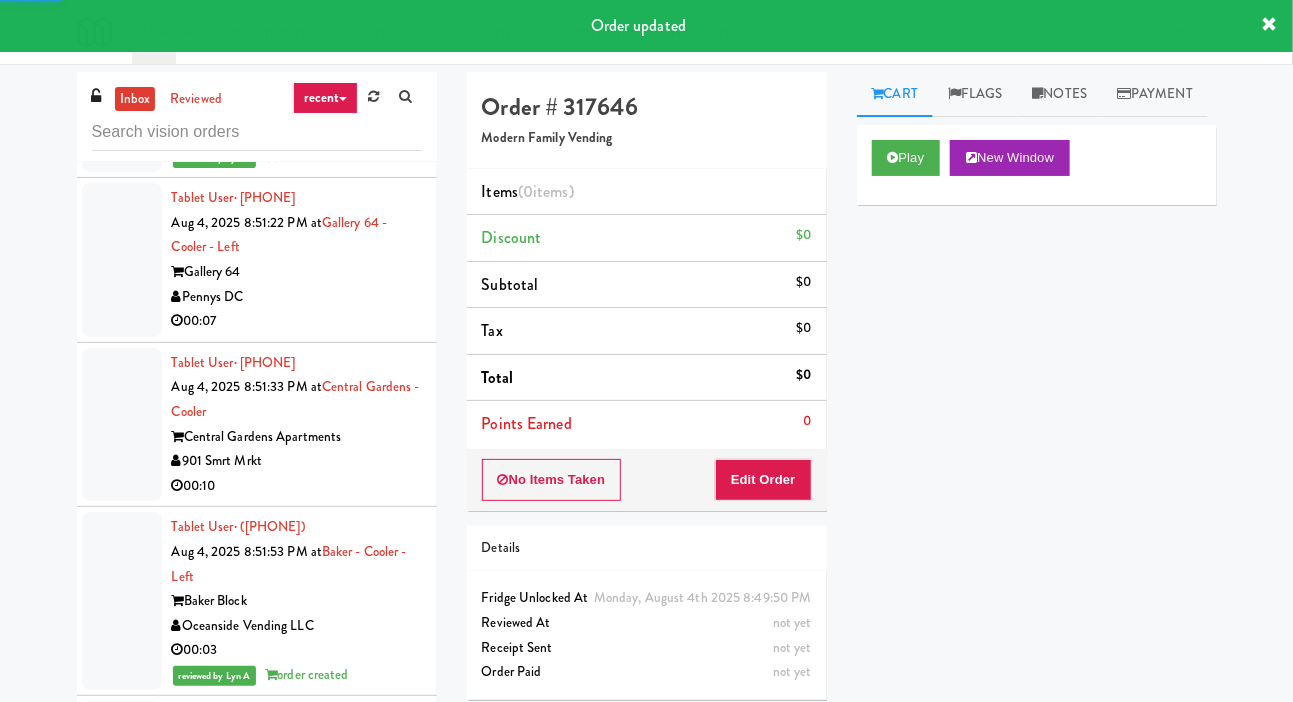 scroll, scrollTop: 39873, scrollLeft: 0, axis: vertical 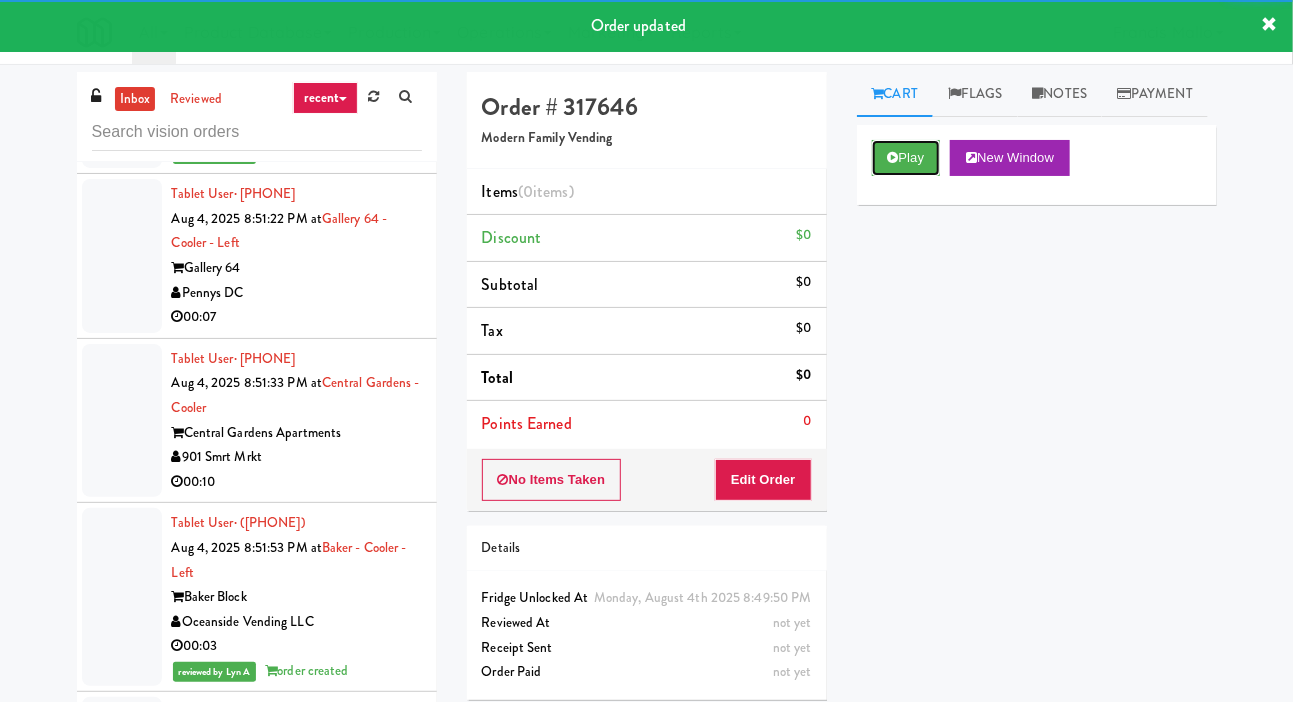 click on "Play" at bounding box center (906, 158) 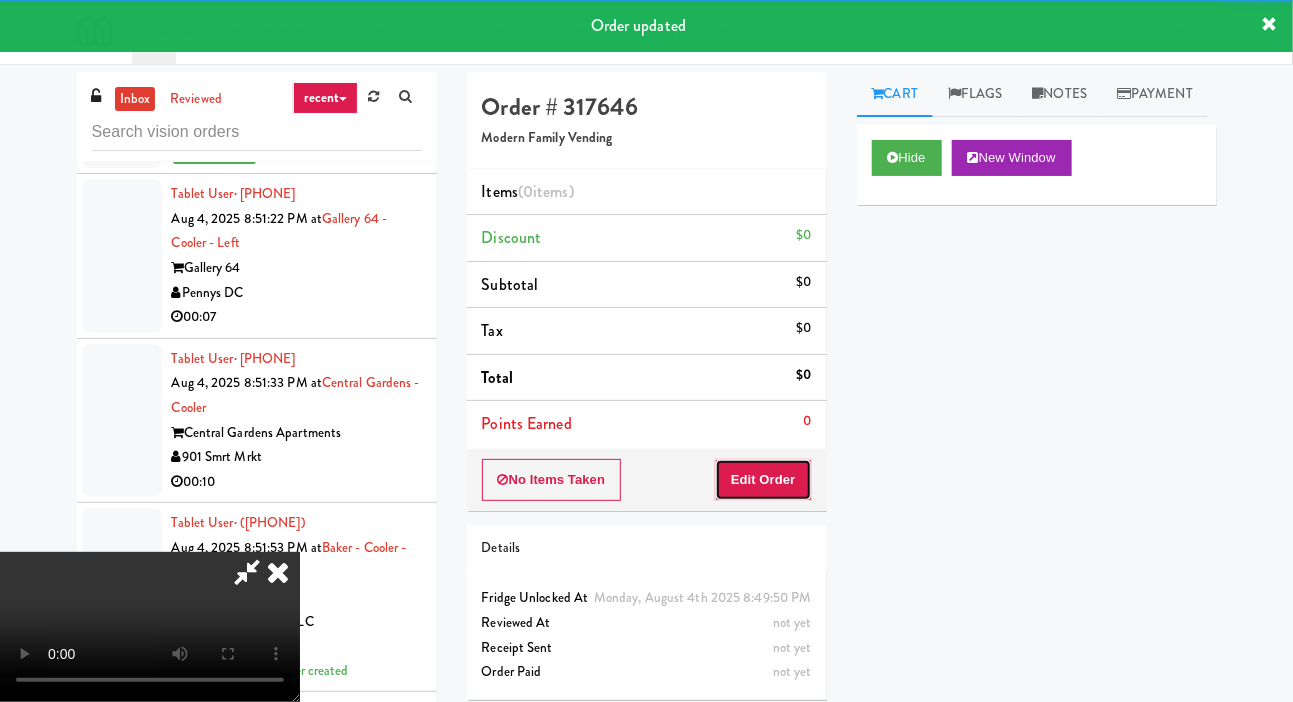 click on "Edit Order" at bounding box center (763, 480) 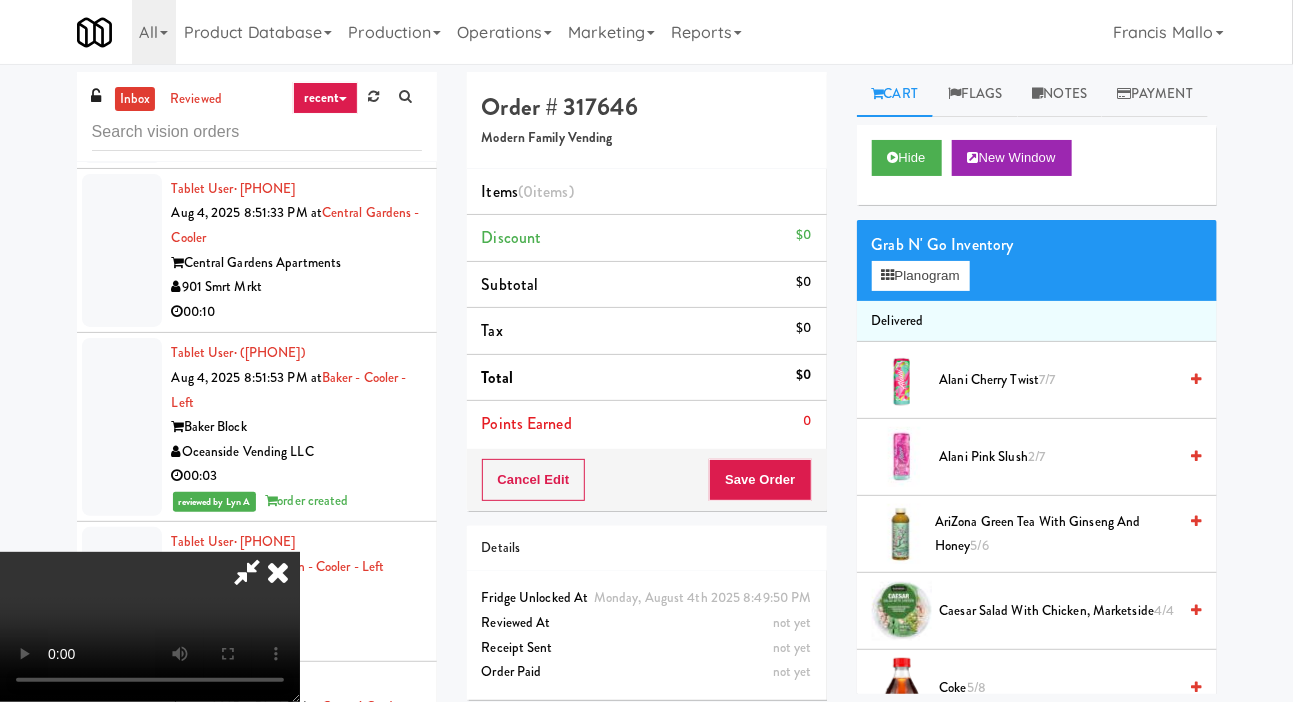 scroll, scrollTop: 40045, scrollLeft: 0, axis: vertical 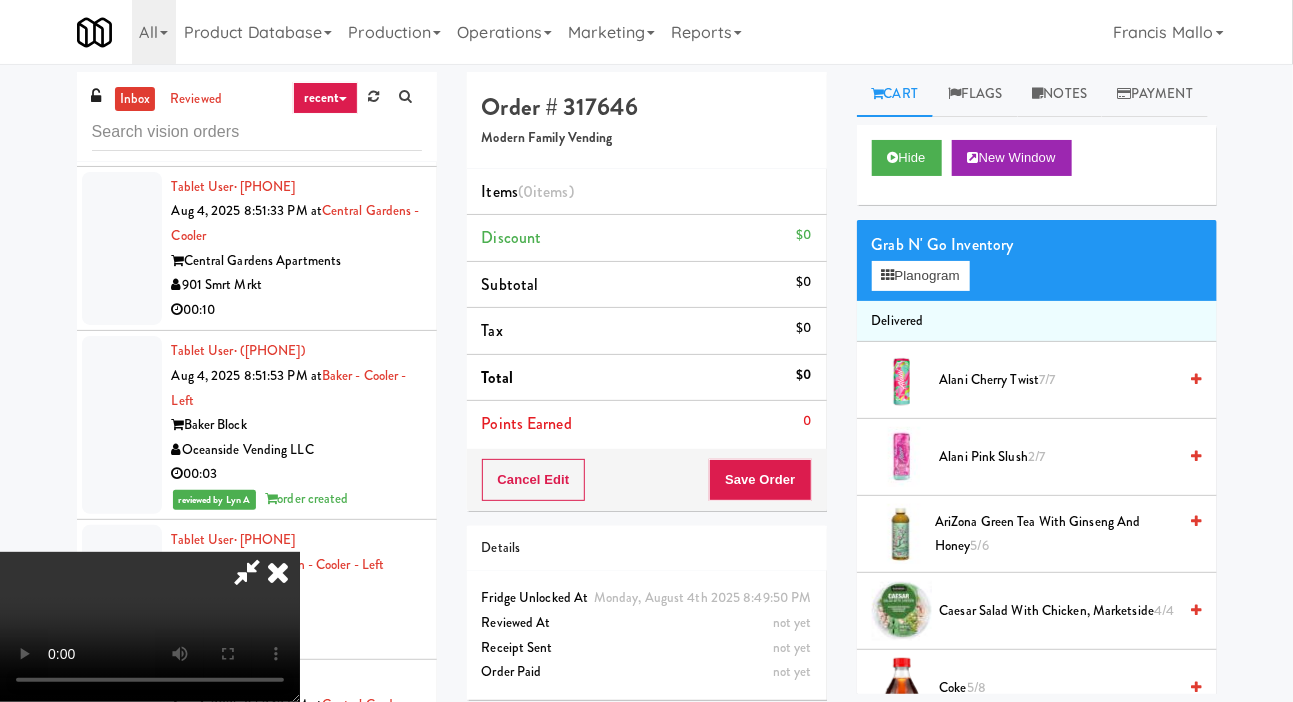 type 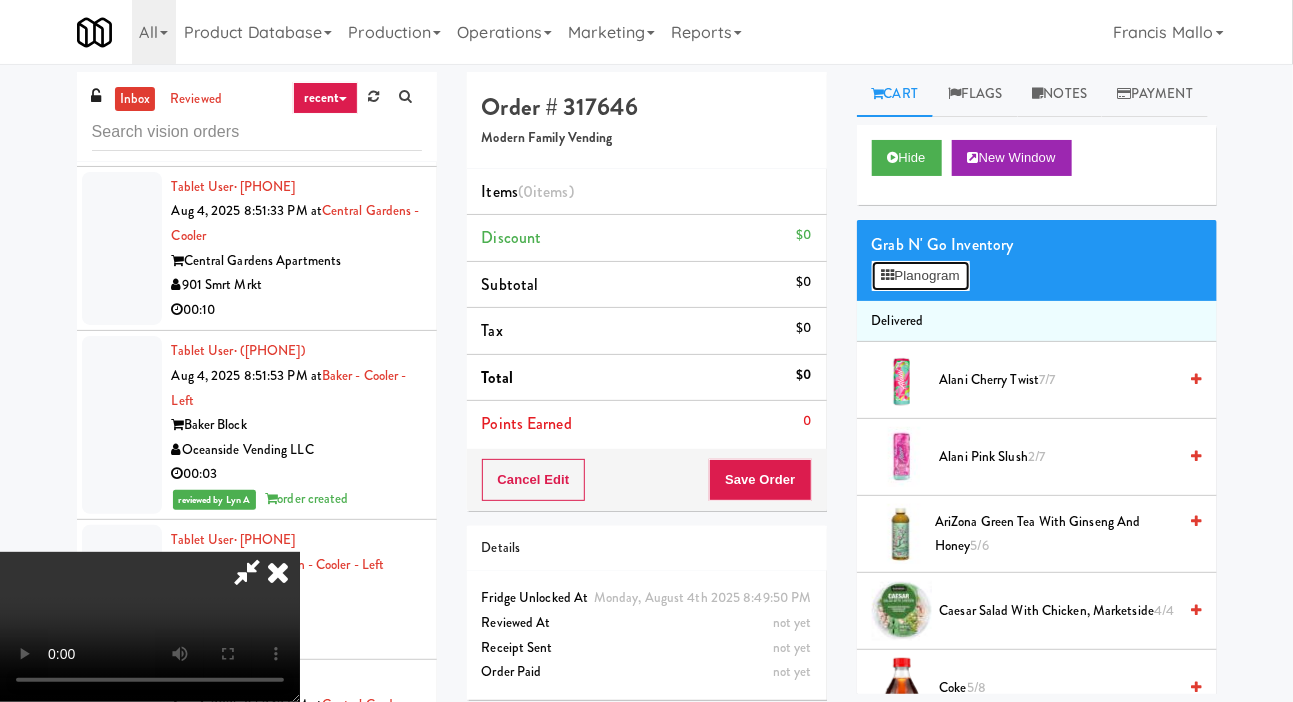 click on "Planogram" at bounding box center (921, 276) 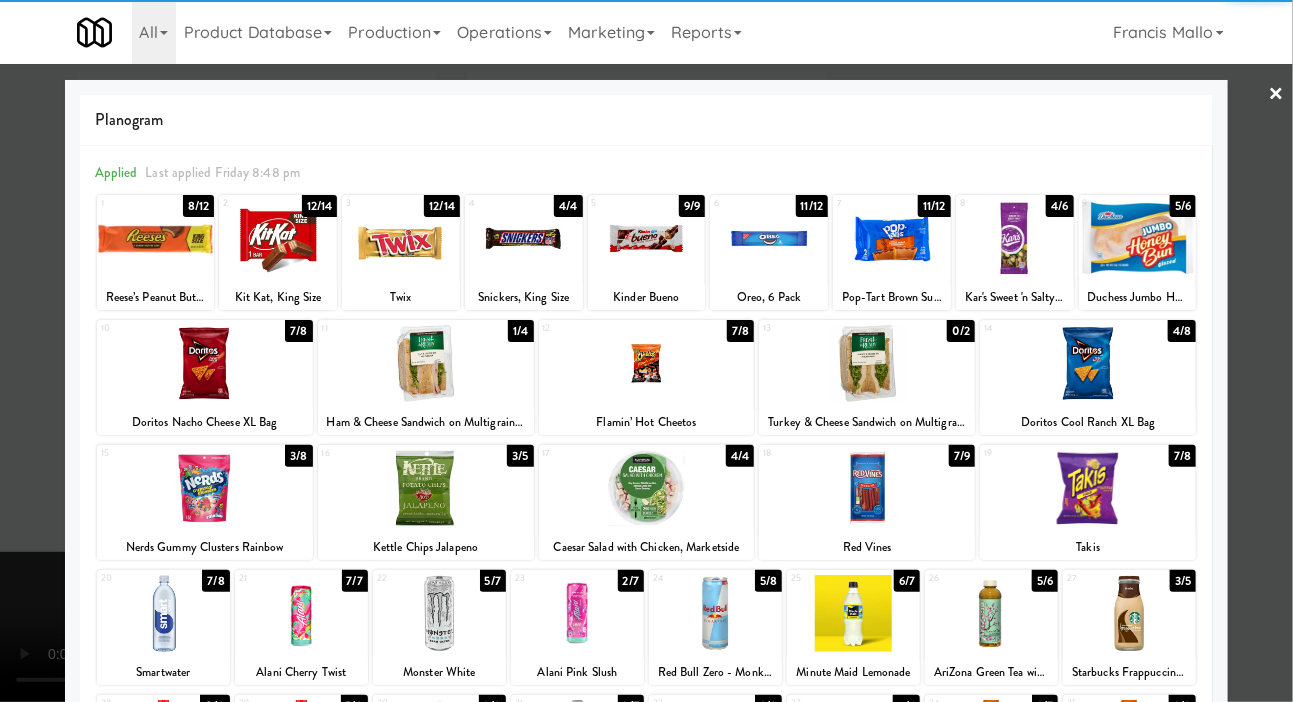 click at bounding box center (426, 363) 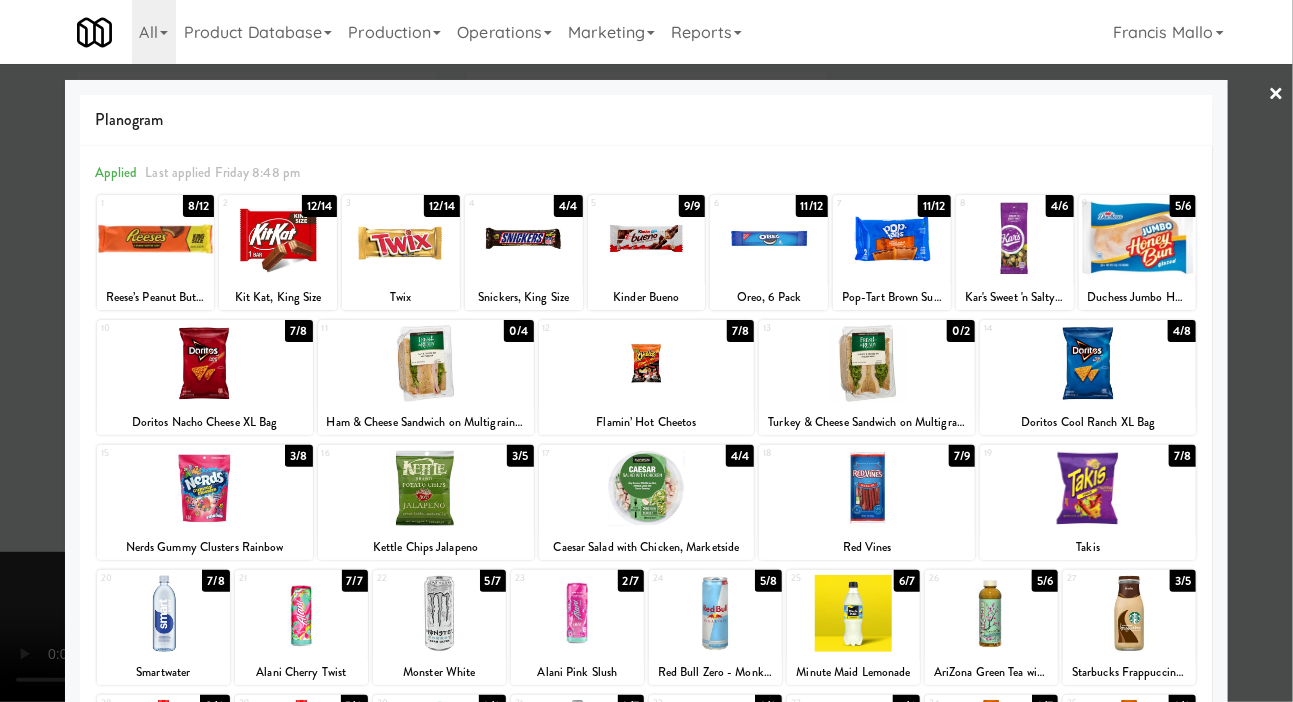 click at bounding box center (646, 351) 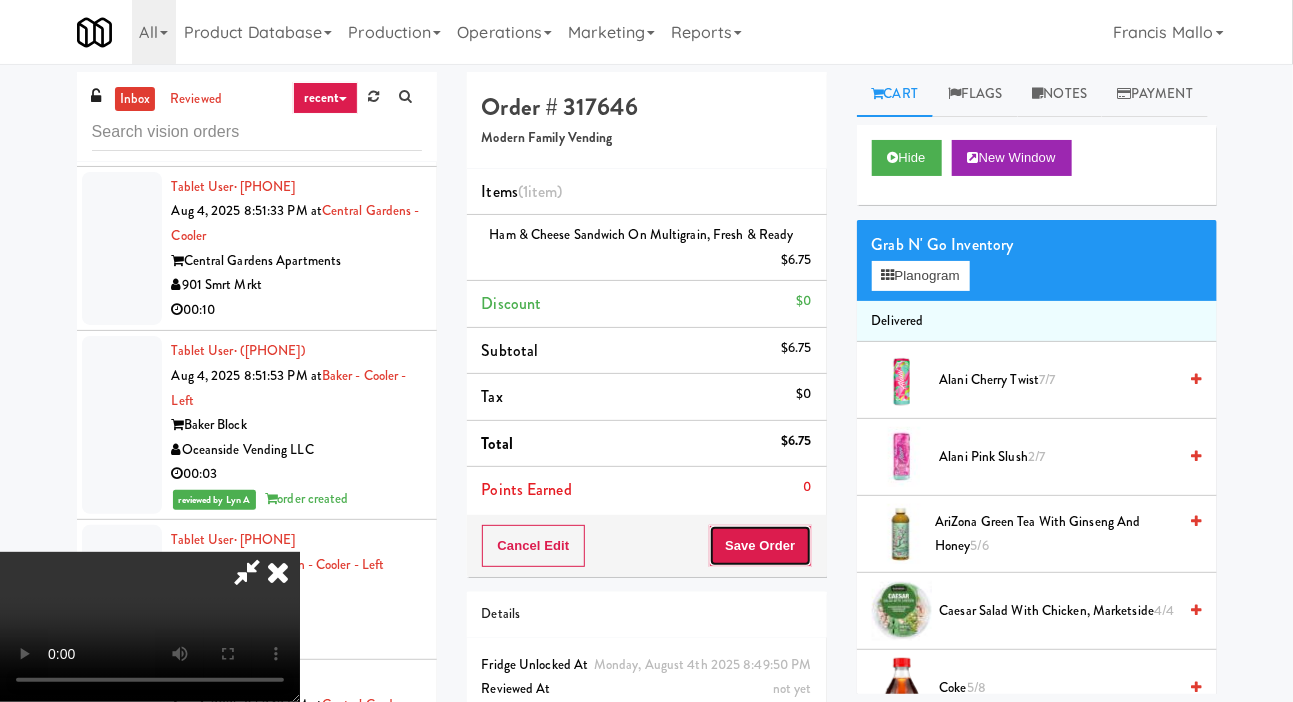 click on "Save Order" at bounding box center (760, 546) 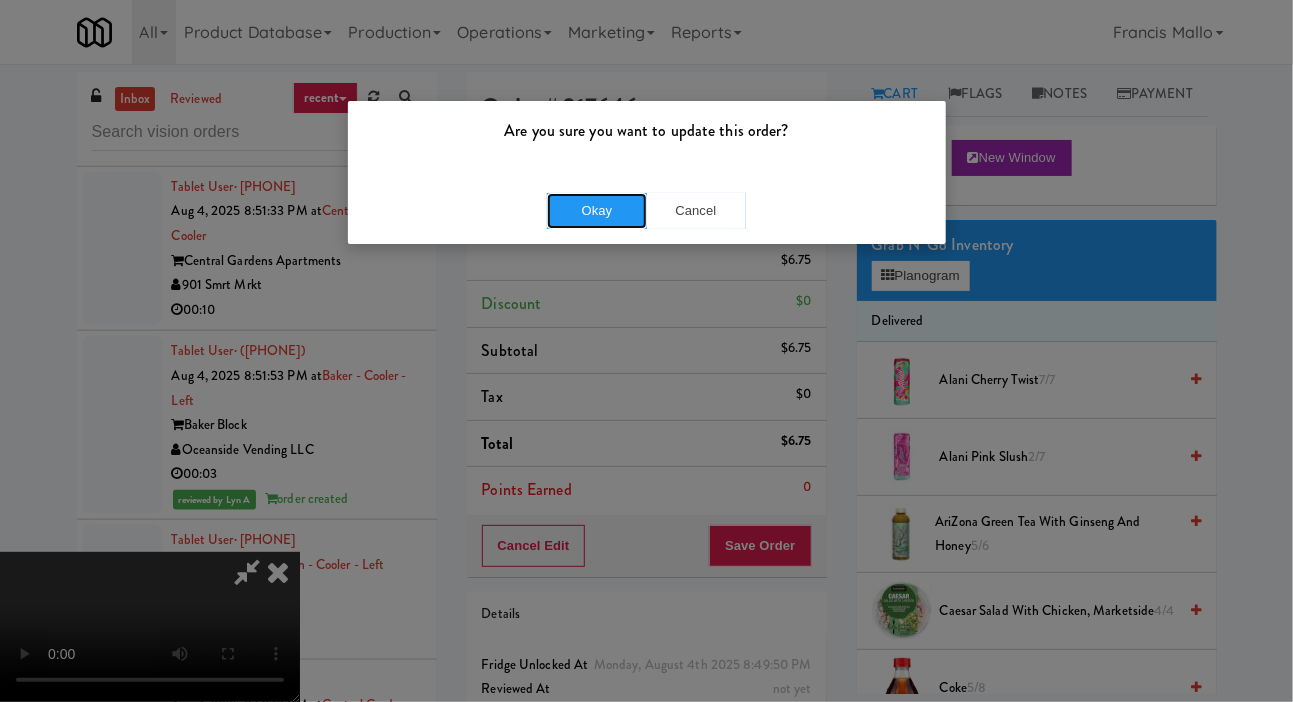 click on "Okay" at bounding box center [597, 211] 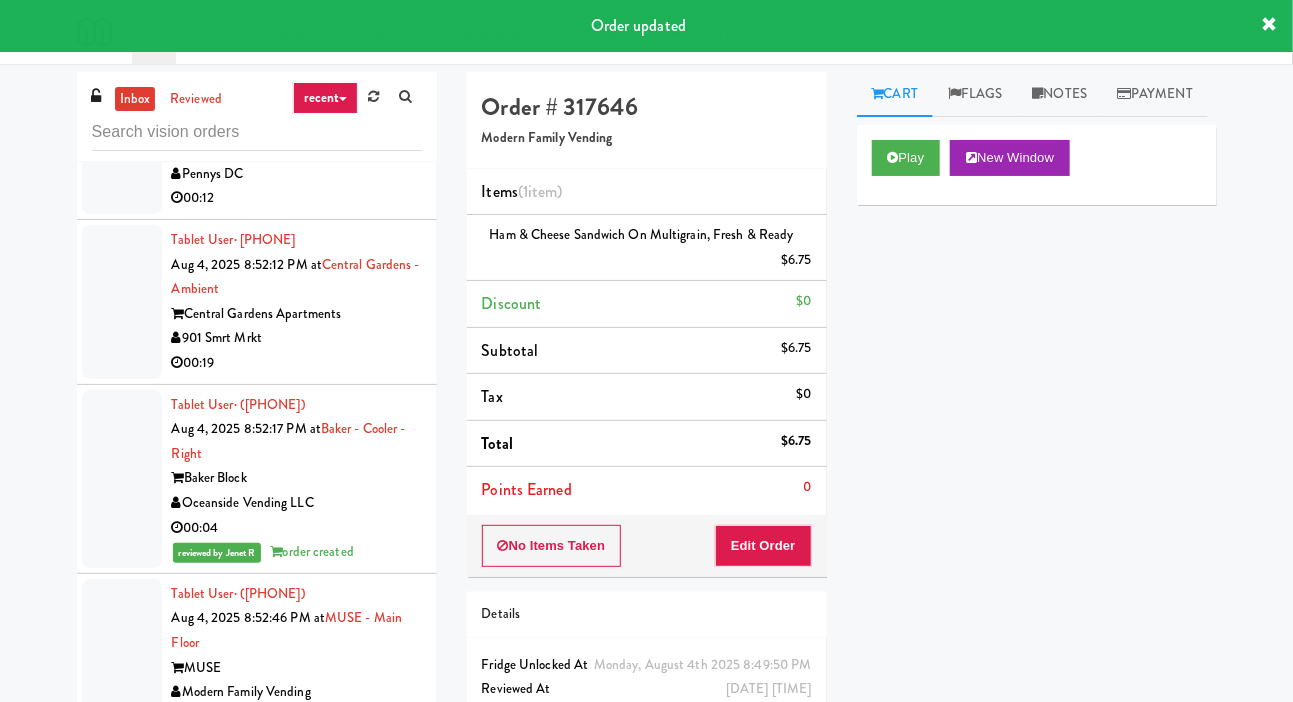scroll, scrollTop: 40510, scrollLeft: 0, axis: vertical 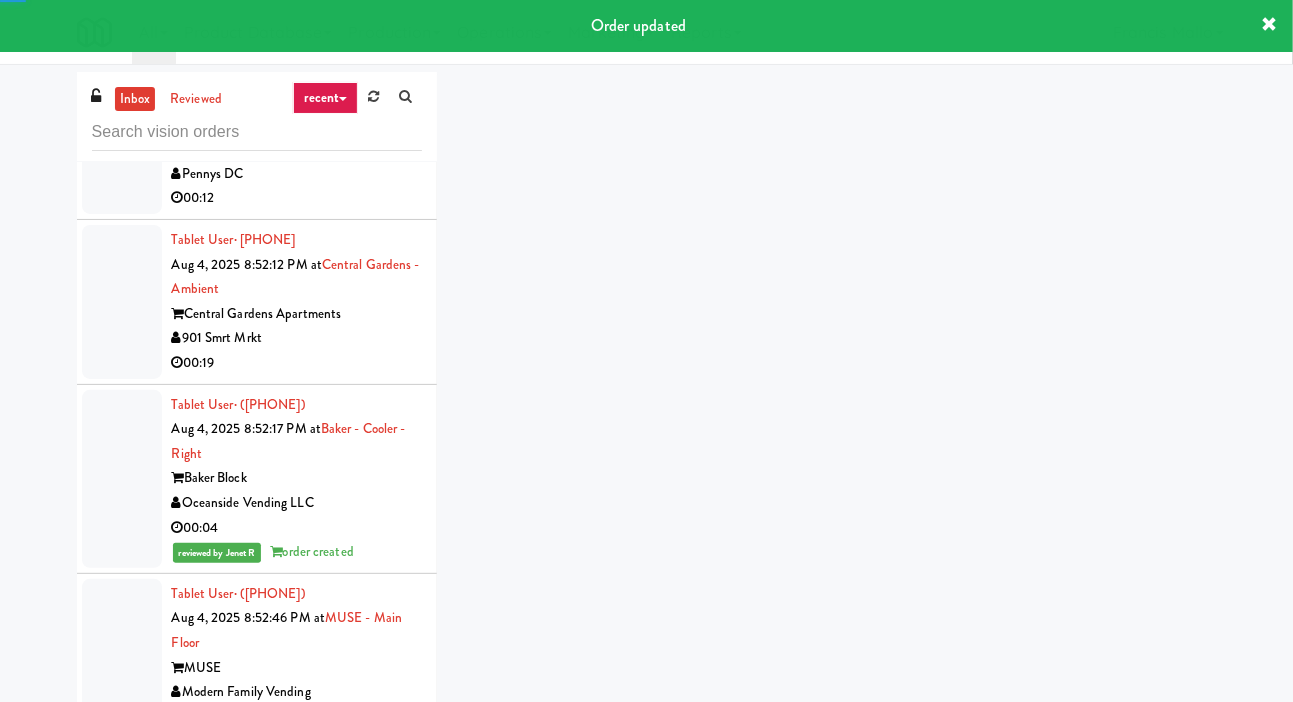 click at bounding box center [122, -192] 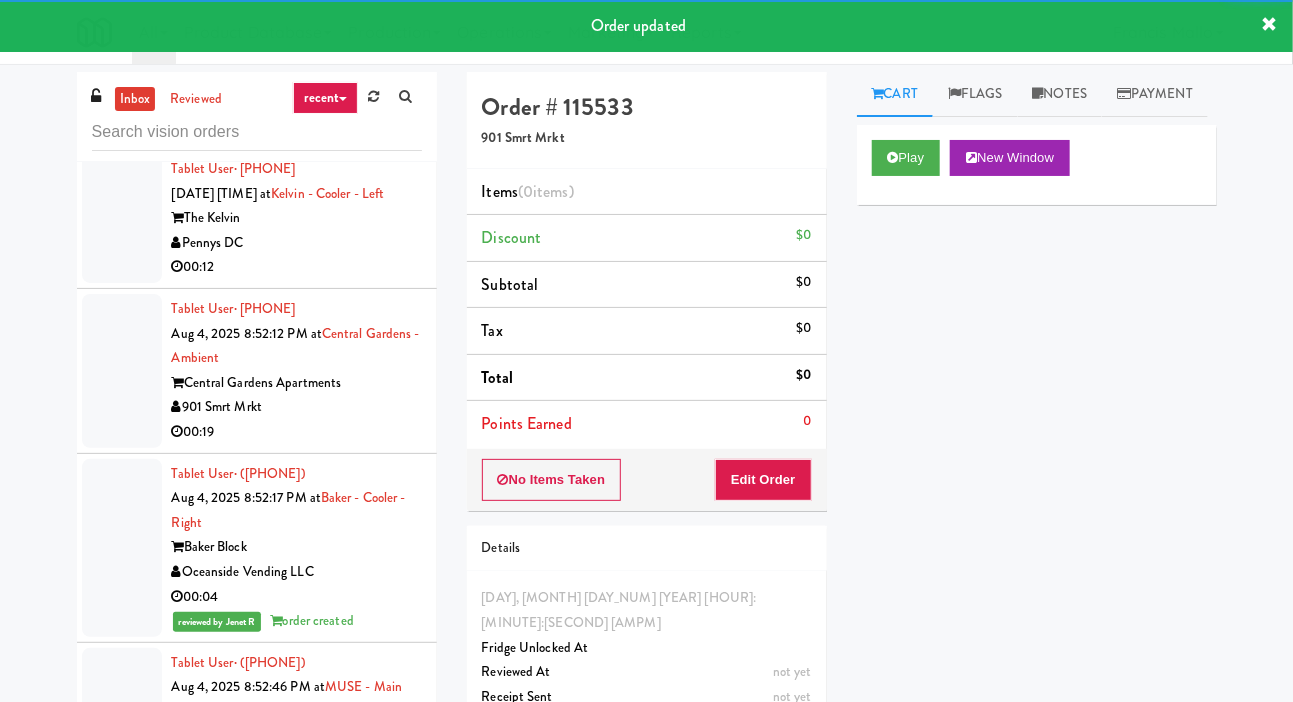 scroll, scrollTop: 40439, scrollLeft: 0, axis: vertical 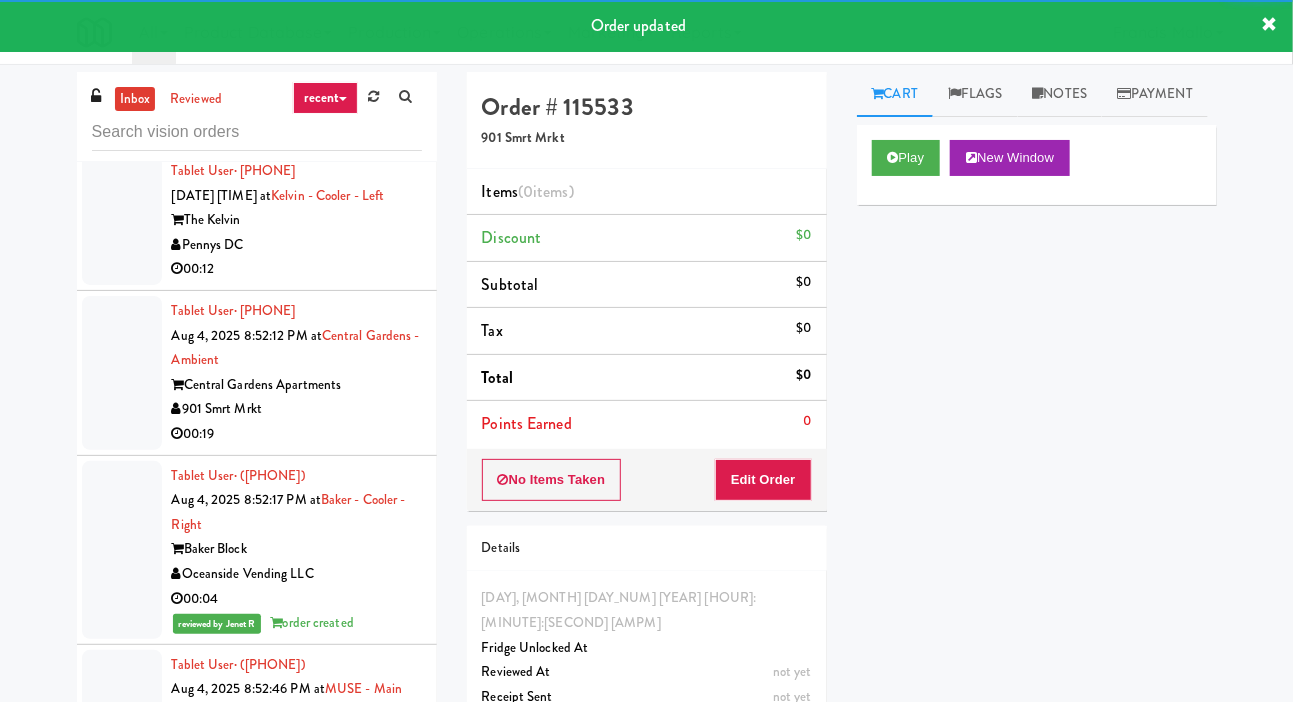 click at bounding box center [122, -285] 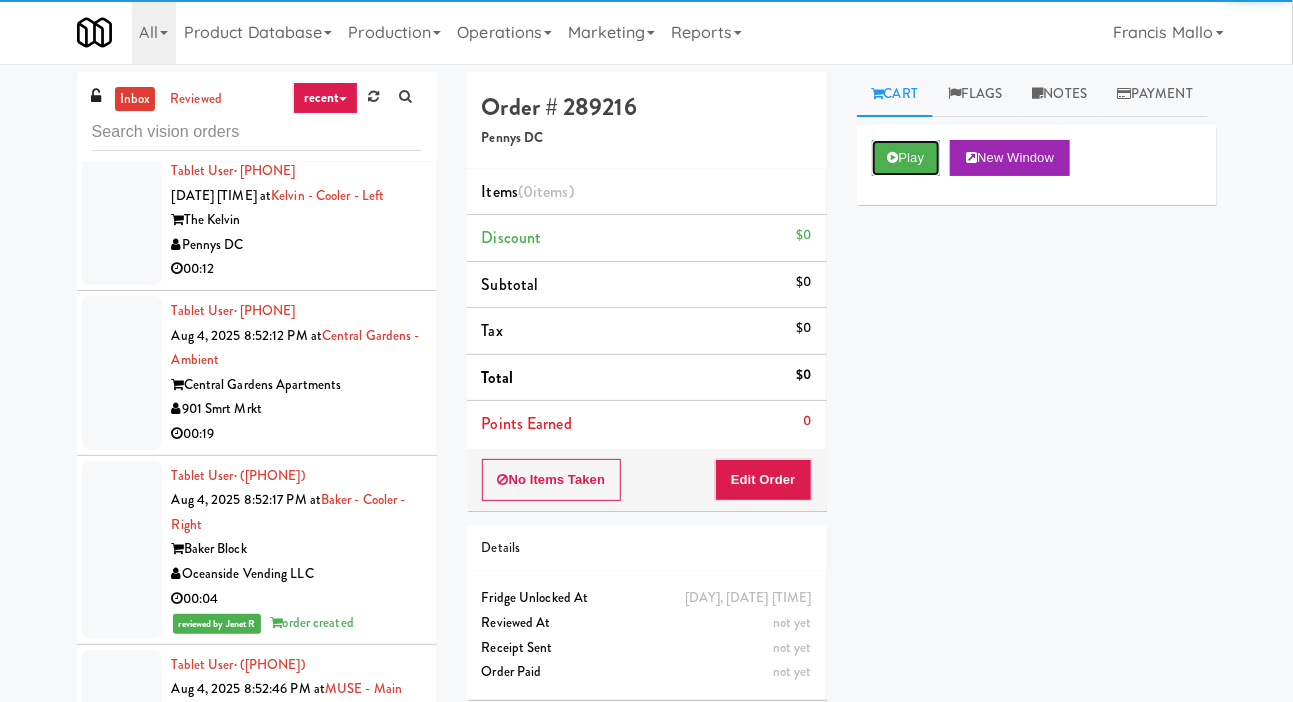 click on "Play" at bounding box center (906, 158) 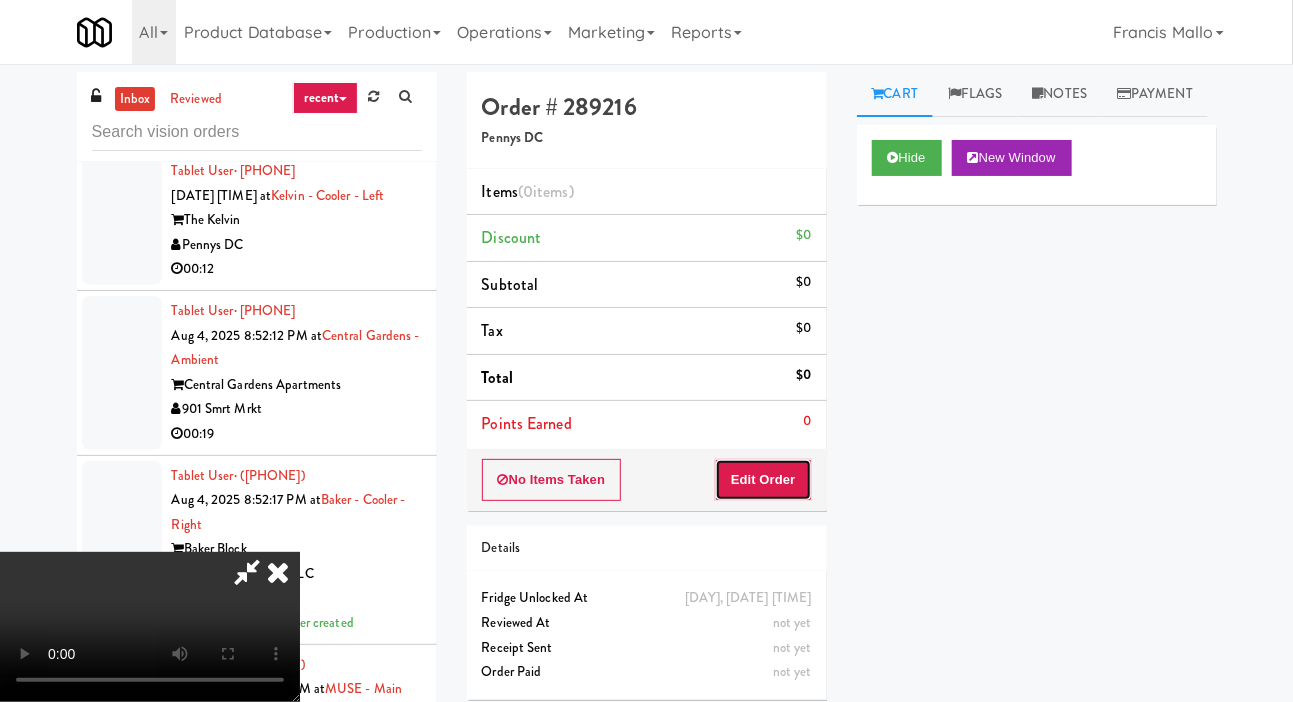 click on "Edit Order" at bounding box center [763, 480] 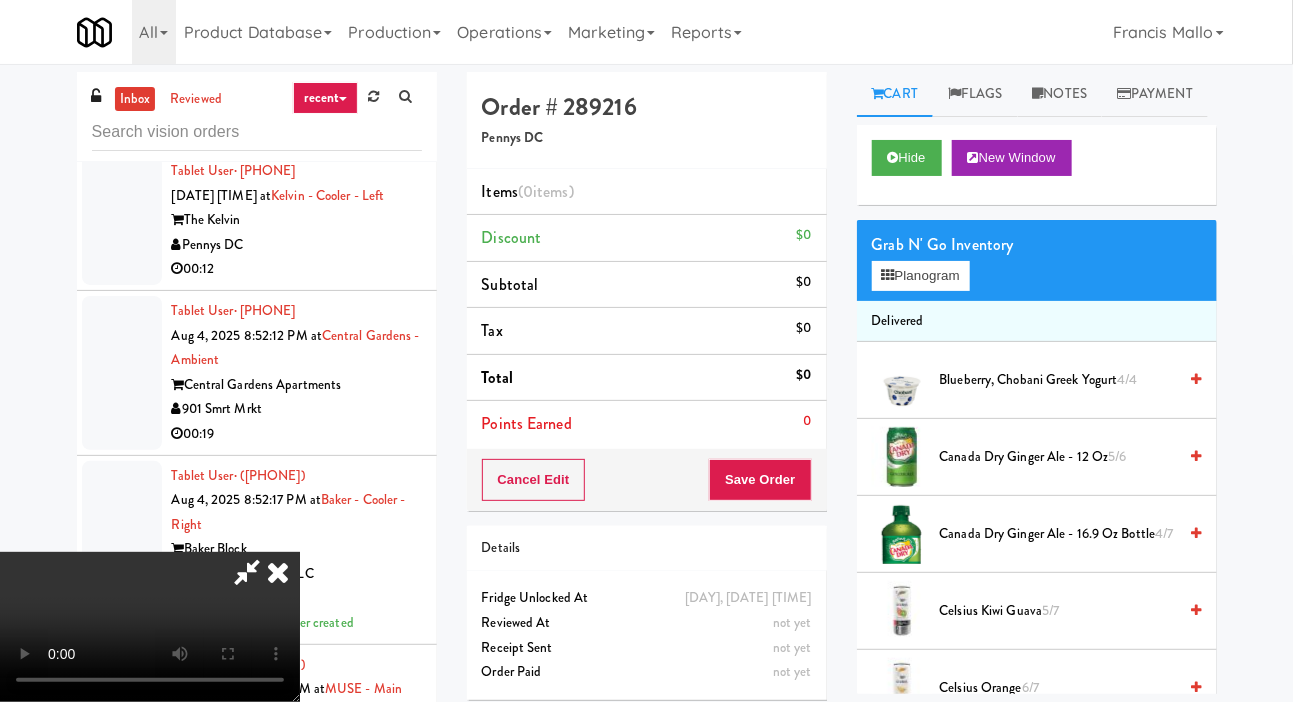 scroll, scrollTop: 73, scrollLeft: 0, axis: vertical 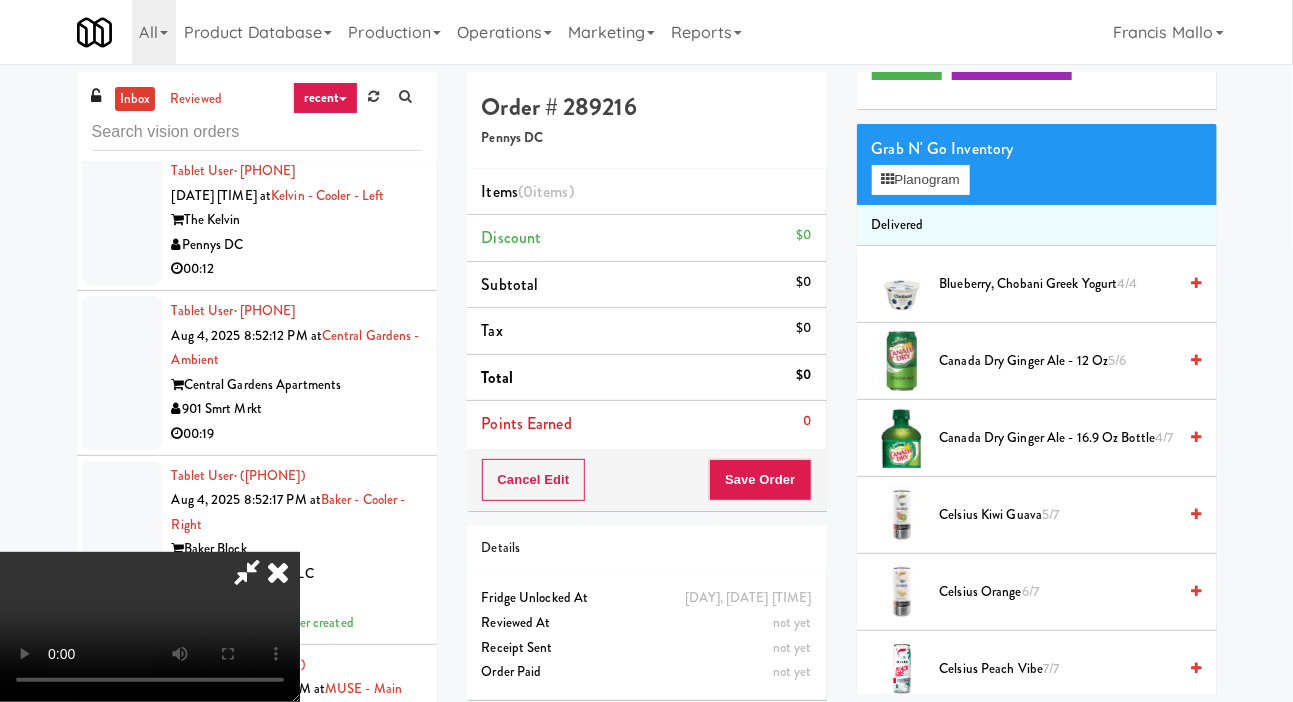 click on "Canada Dry Ginger Ale - 16.9 oz Bottle  4/7" at bounding box center [1058, 438] 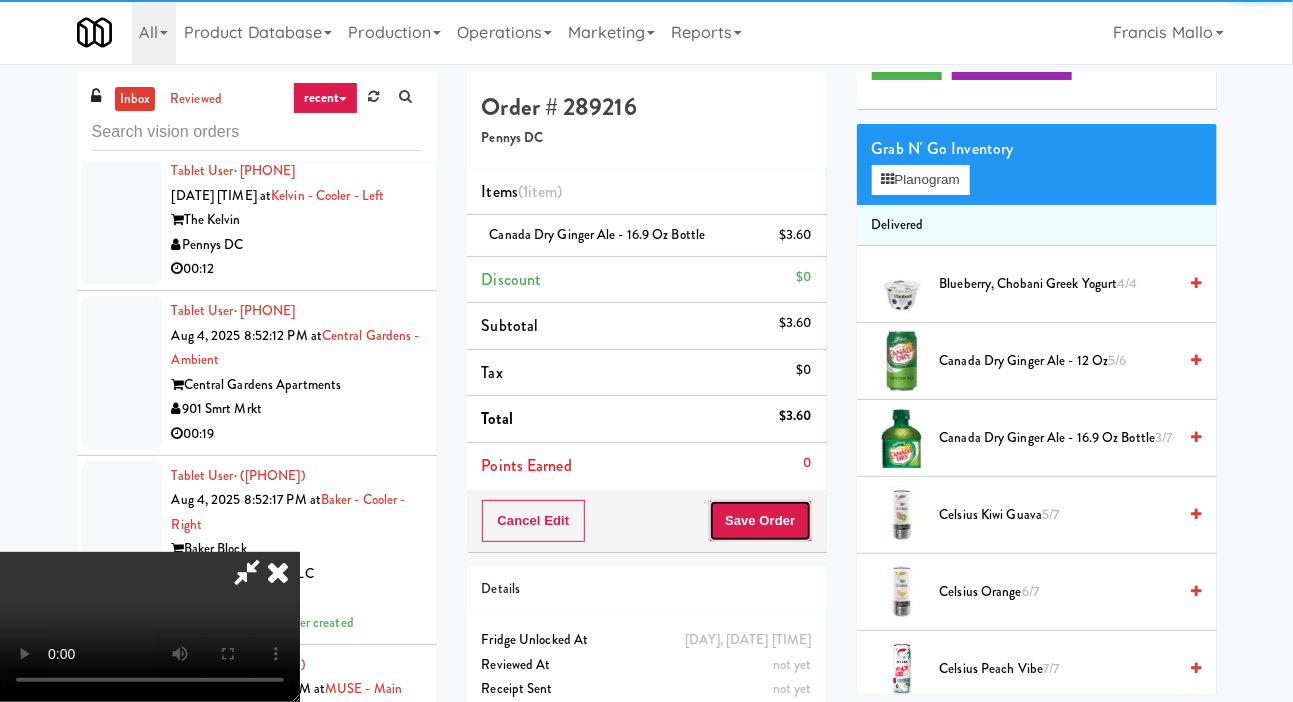 click on "Save Order" at bounding box center (760, 521) 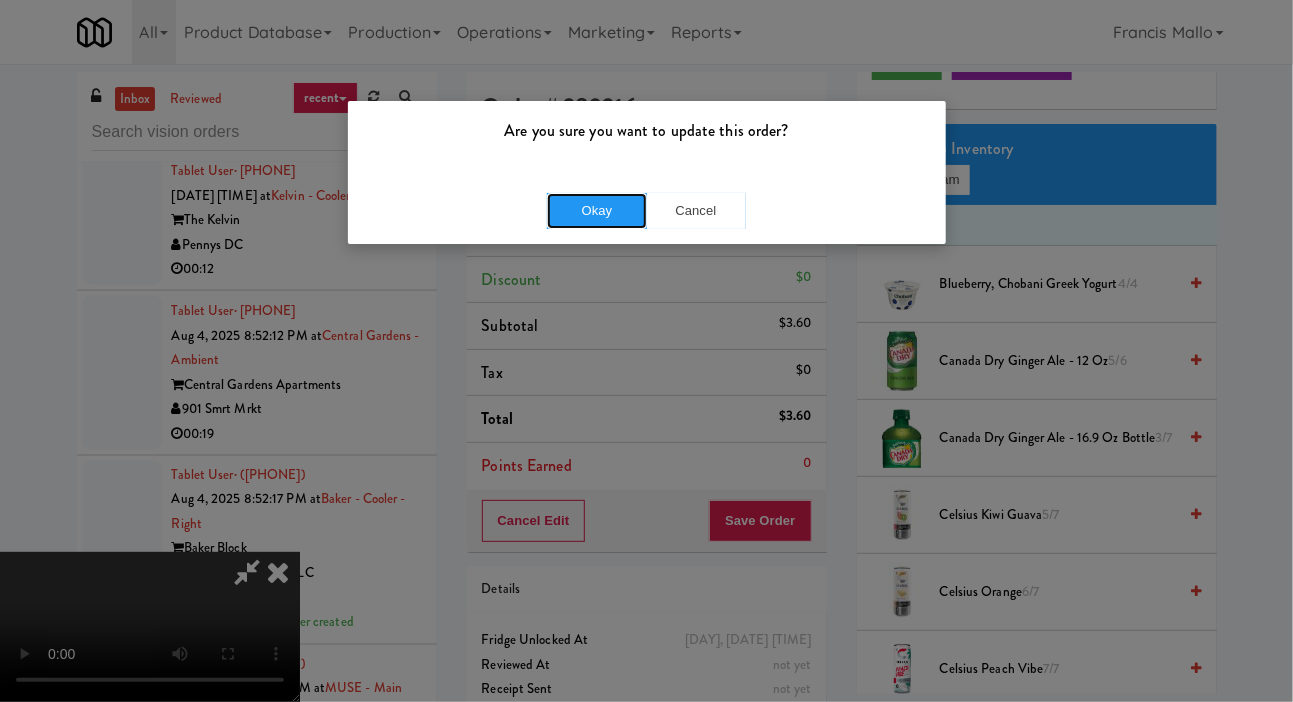 click on "Okay" at bounding box center [597, 211] 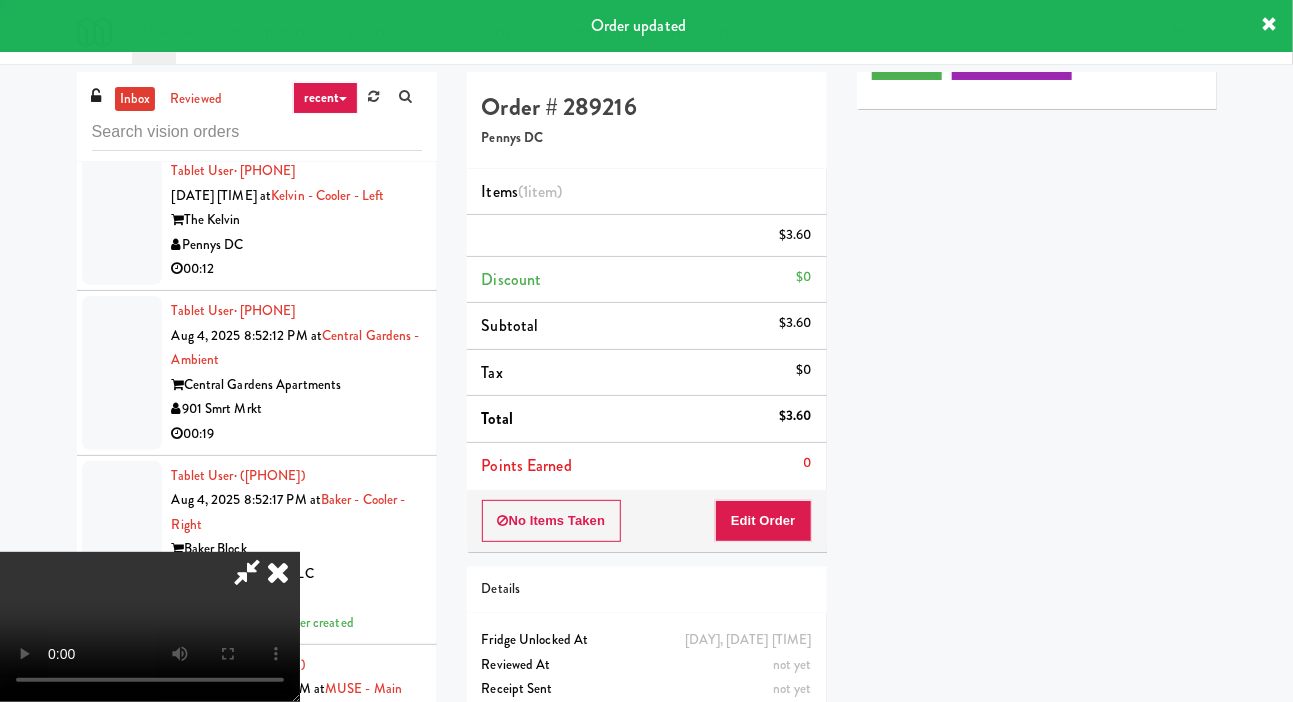 scroll, scrollTop: 0, scrollLeft: 0, axis: both 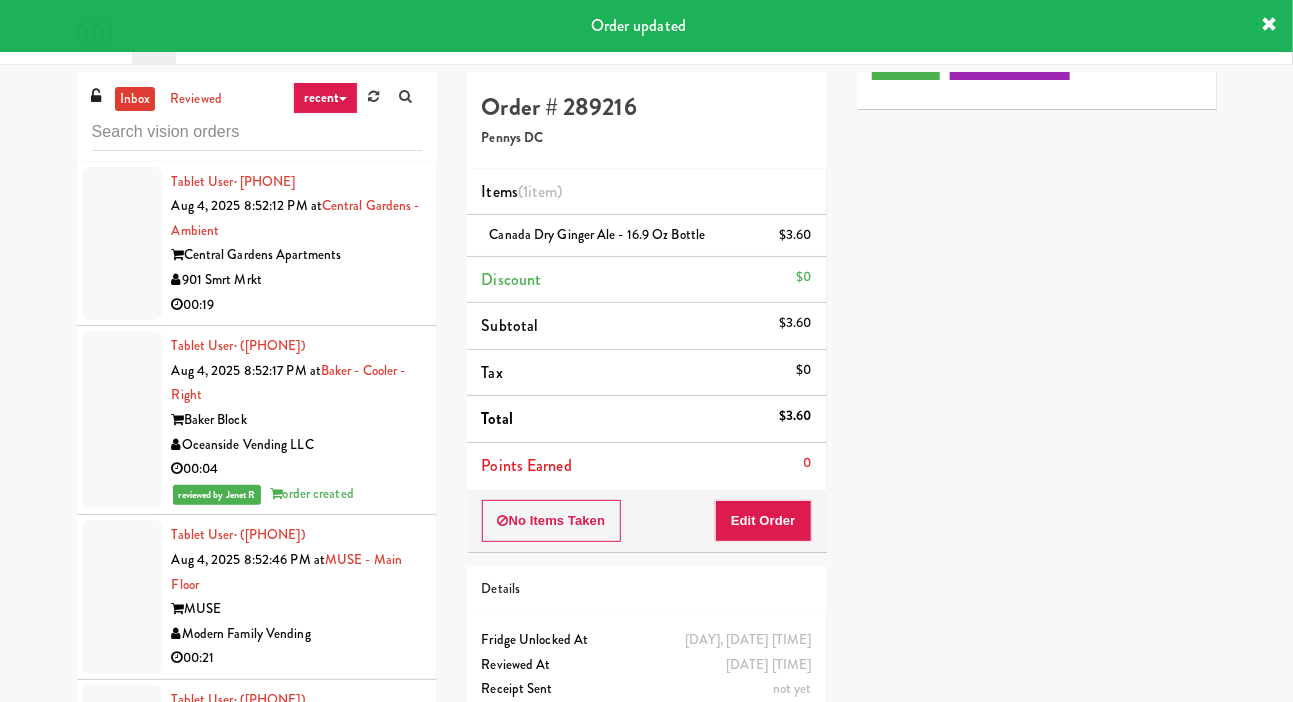 click at bounding box center (122, -250) 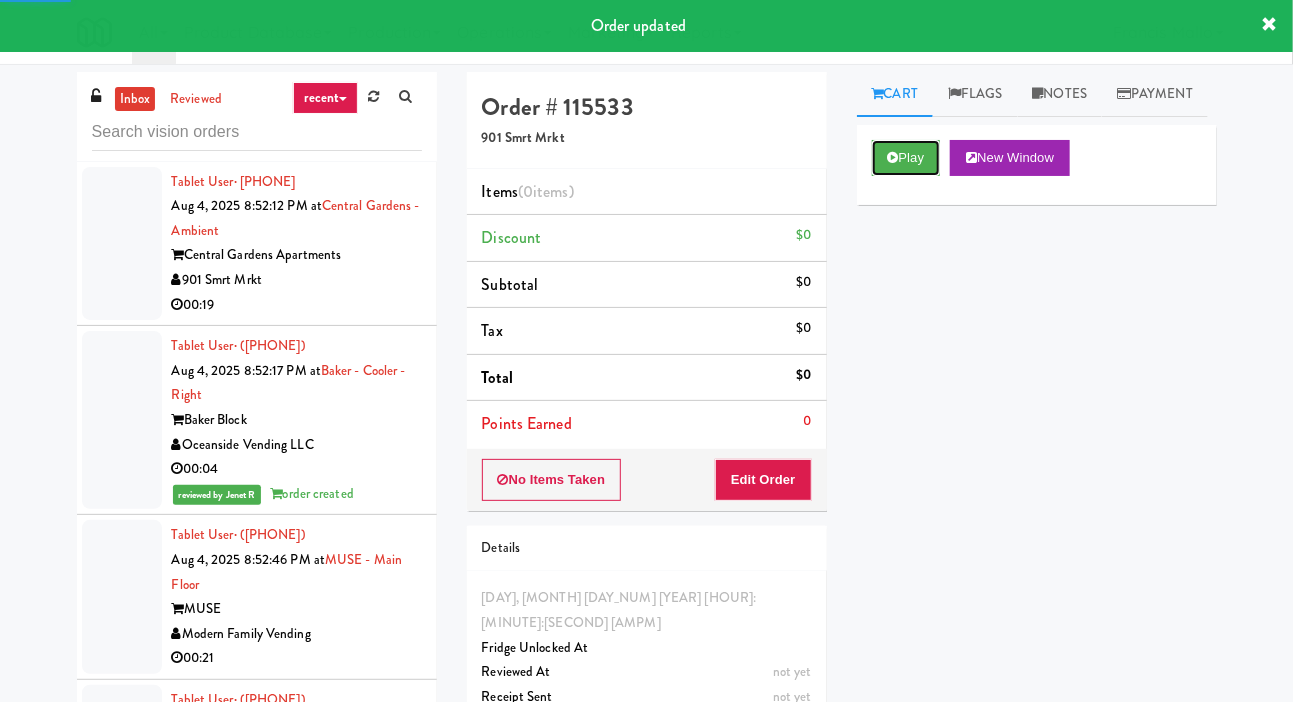 click on "Play" at bounding box center [906, 158] 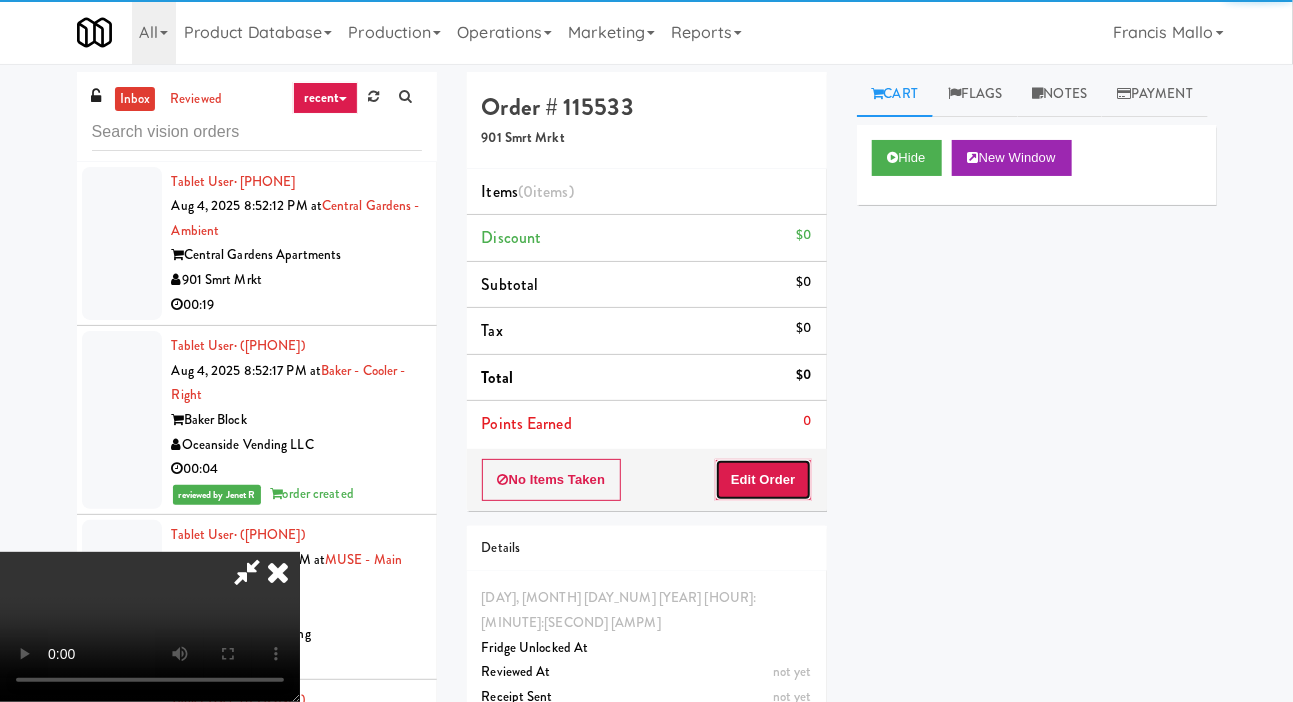 click on "Edit Order" at bounding box center [763, 480] 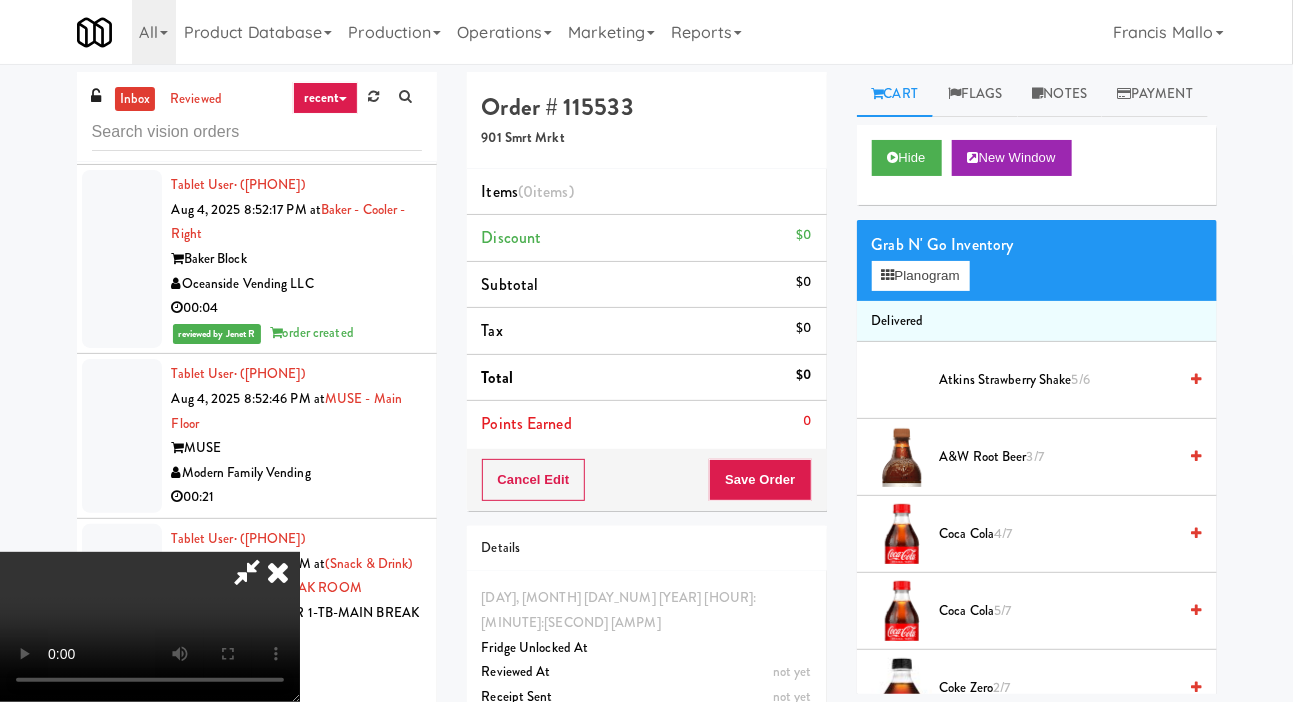 scroll, scrollTop: 40758, scrollLeft: 0, axis: vertical 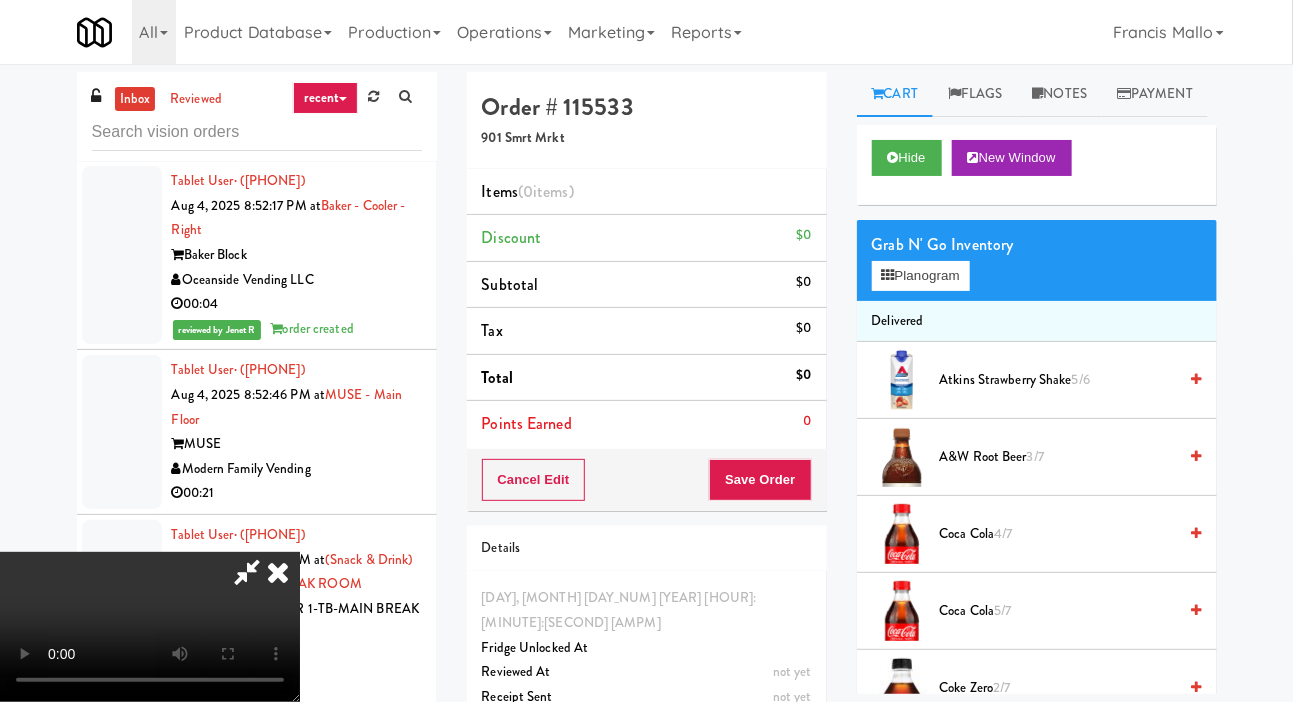 type 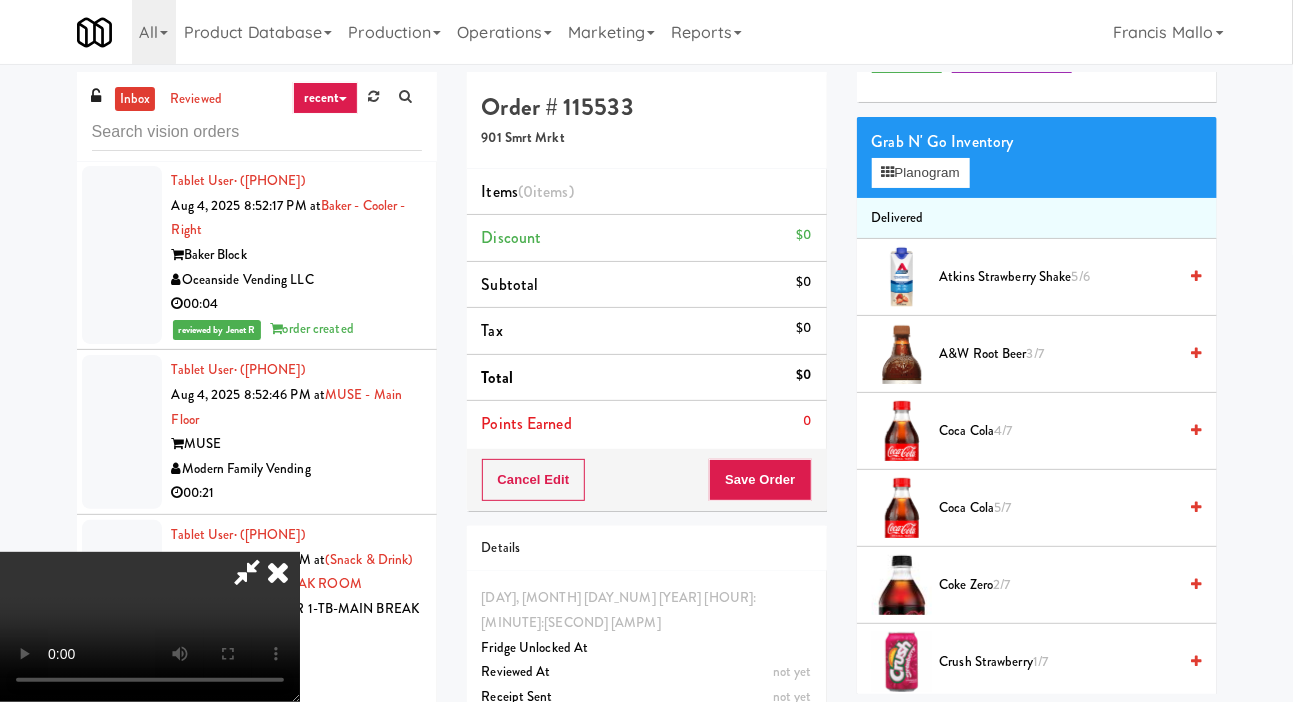 scroll, scrollTop: 114, scrollLeft: 0, axis: vertical 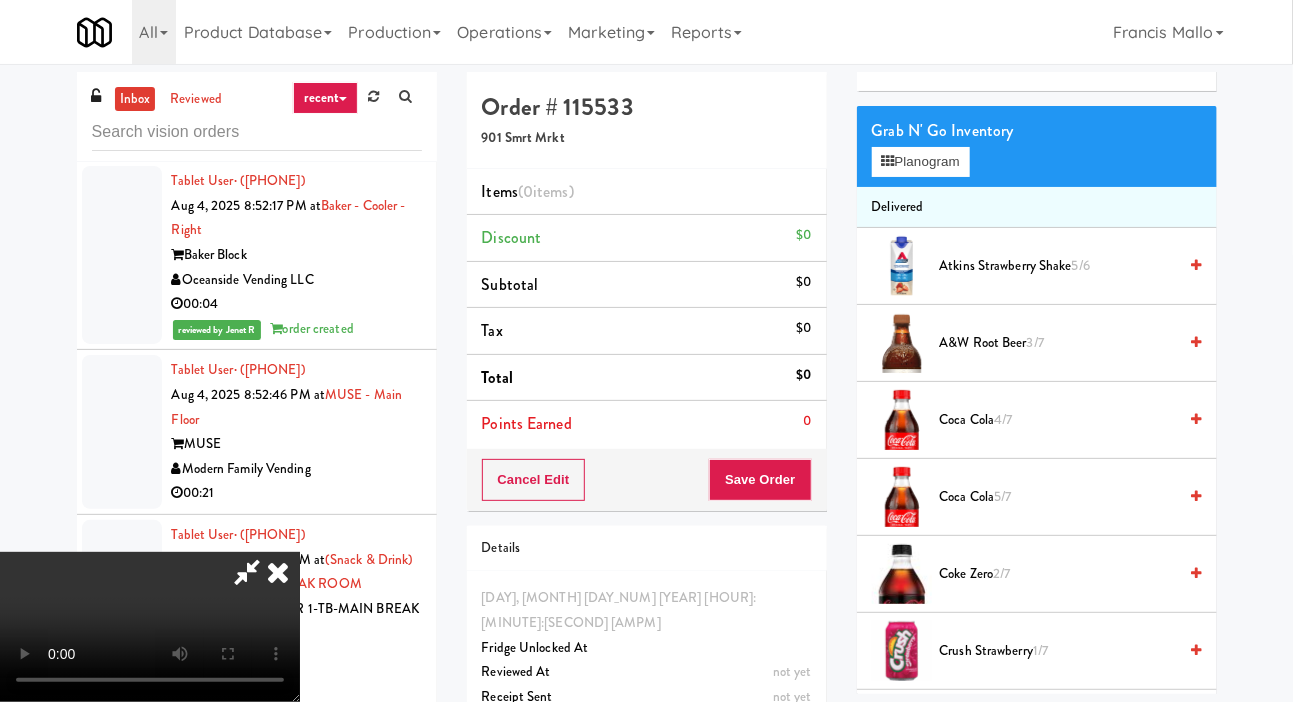 click on "Coke Zero  2/7" at bounding box center [1058, 574] 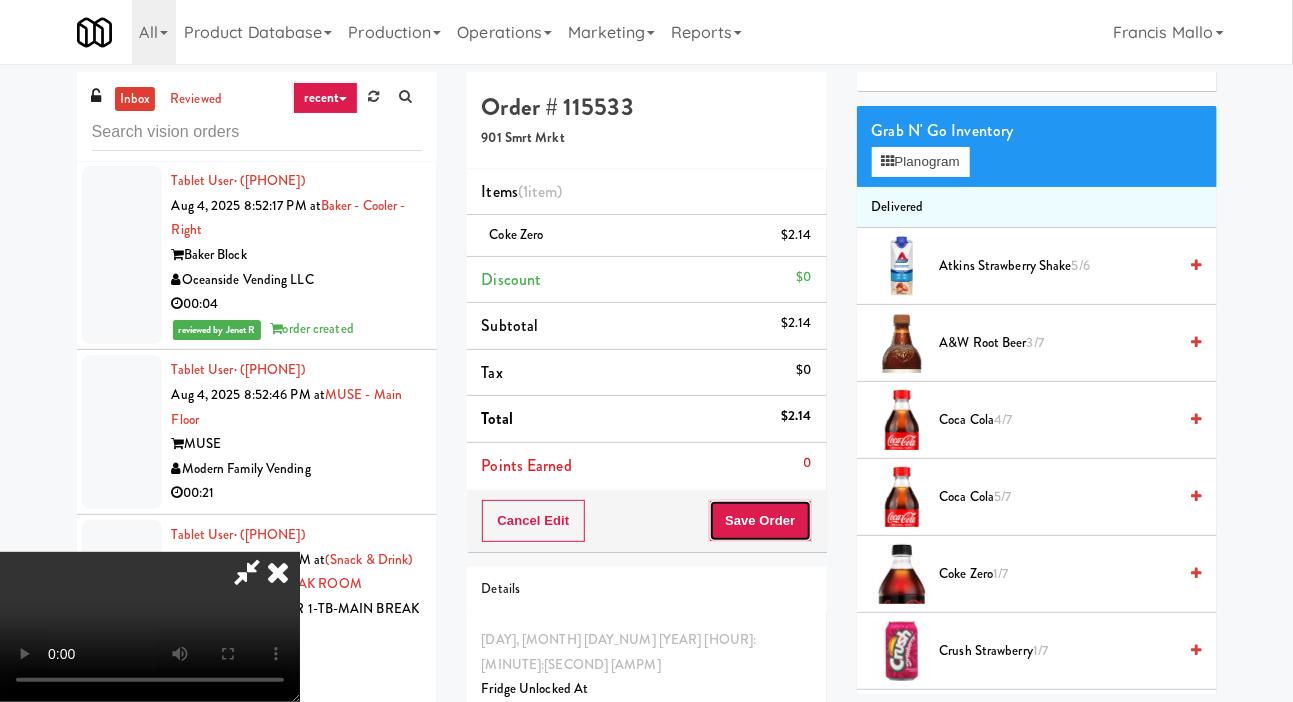 click on "Save Order" at bounding box center (760, 521) 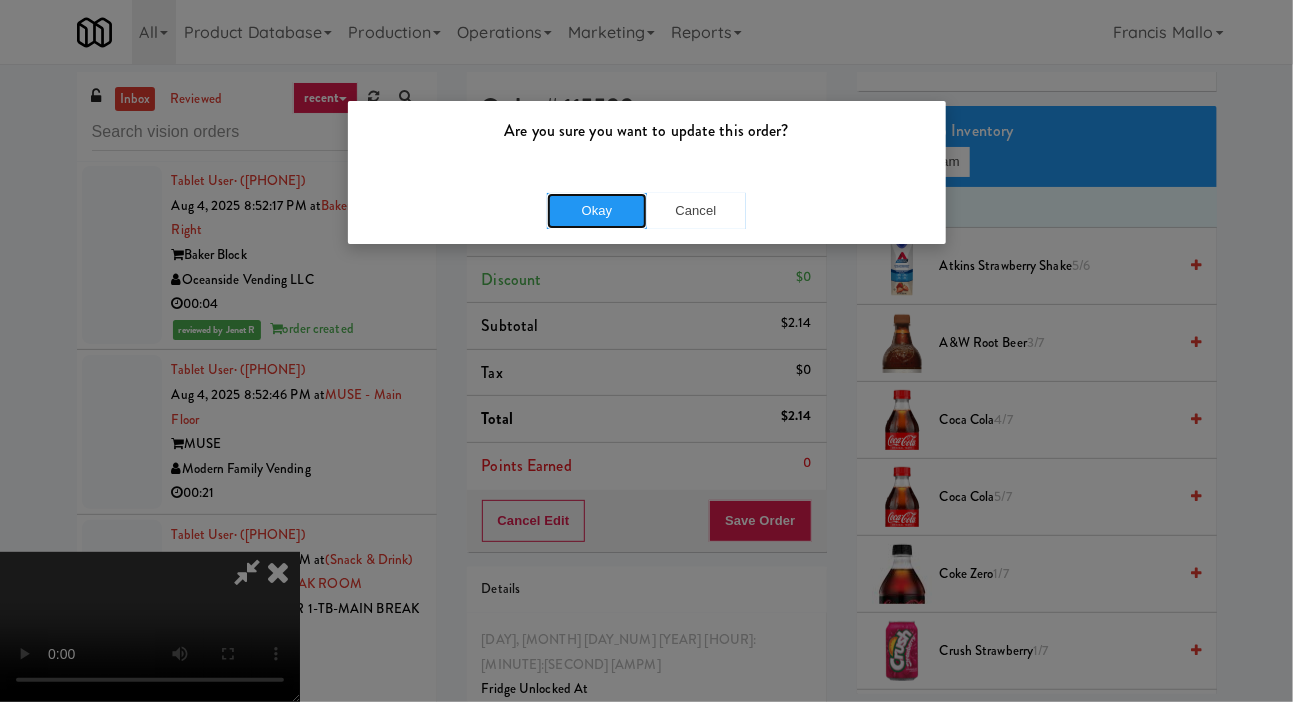 click on "Okay" at bounding box center (597, 211) 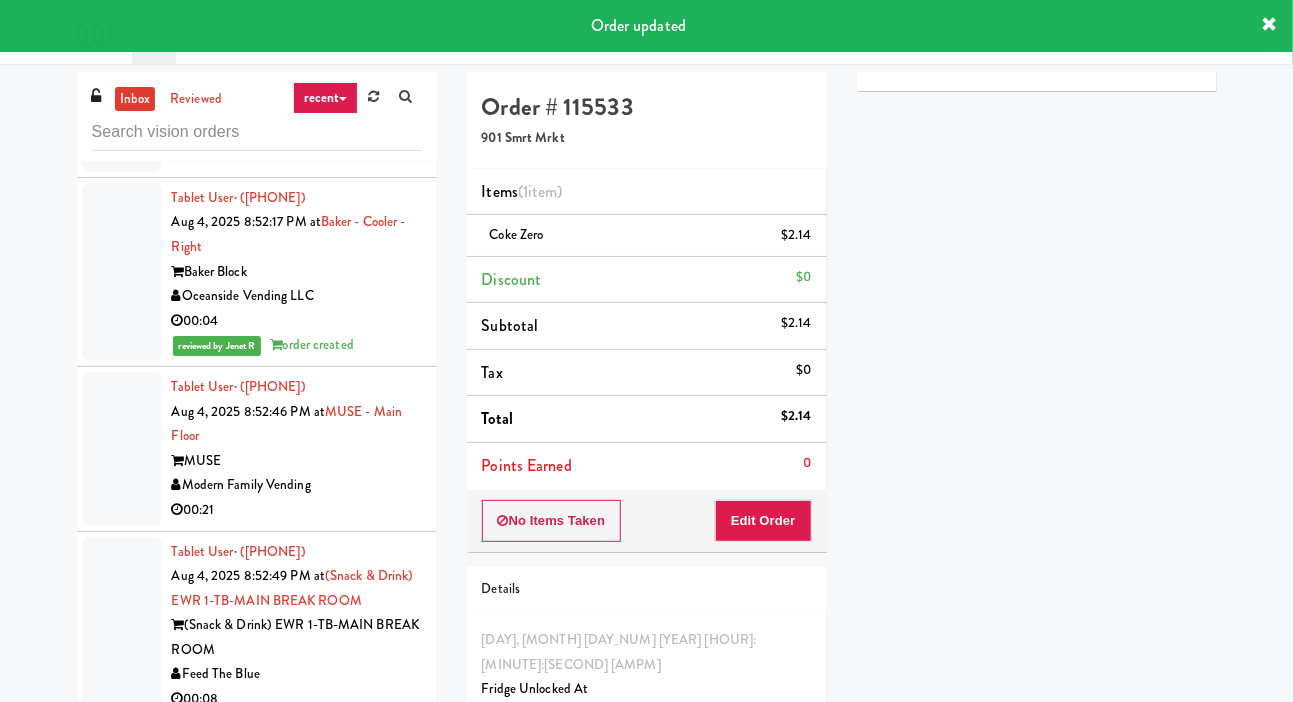 click at bounding box center [122, -58] 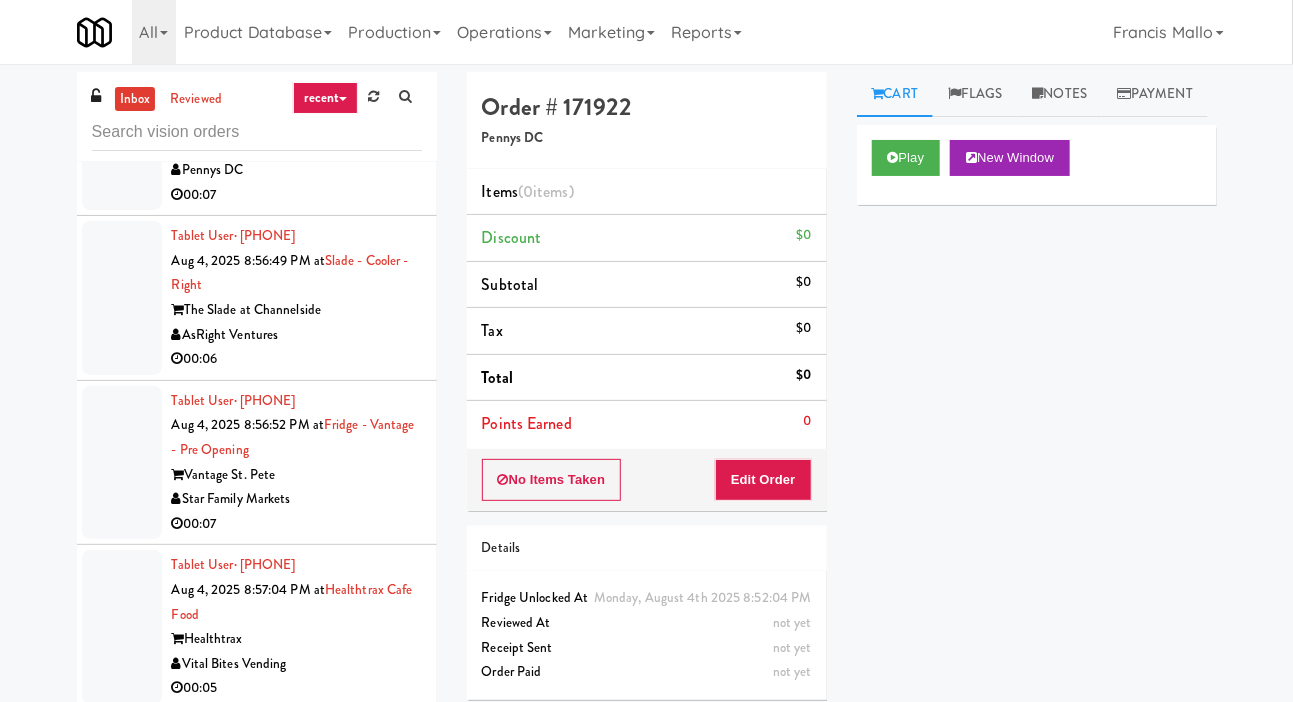 scroll, scrollTop: 44952, scrollLeft: 0, axis: vertical 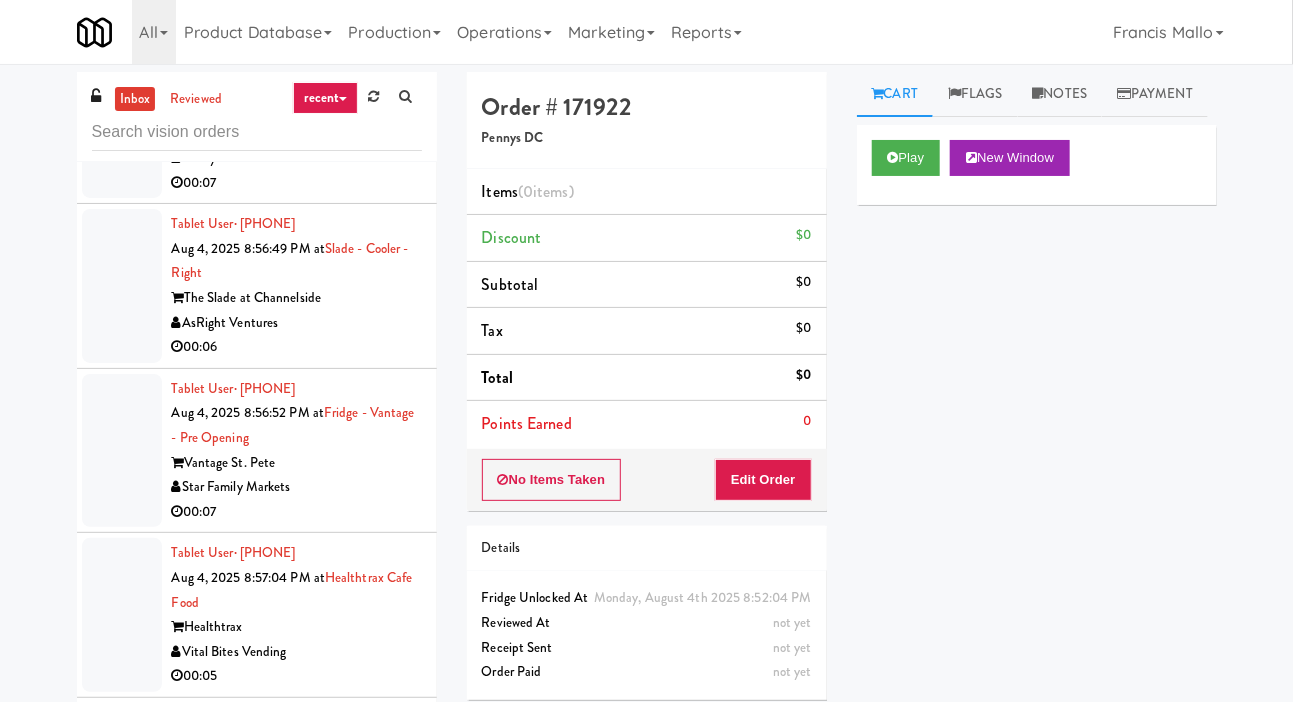 click at bounding box center (122, -372) 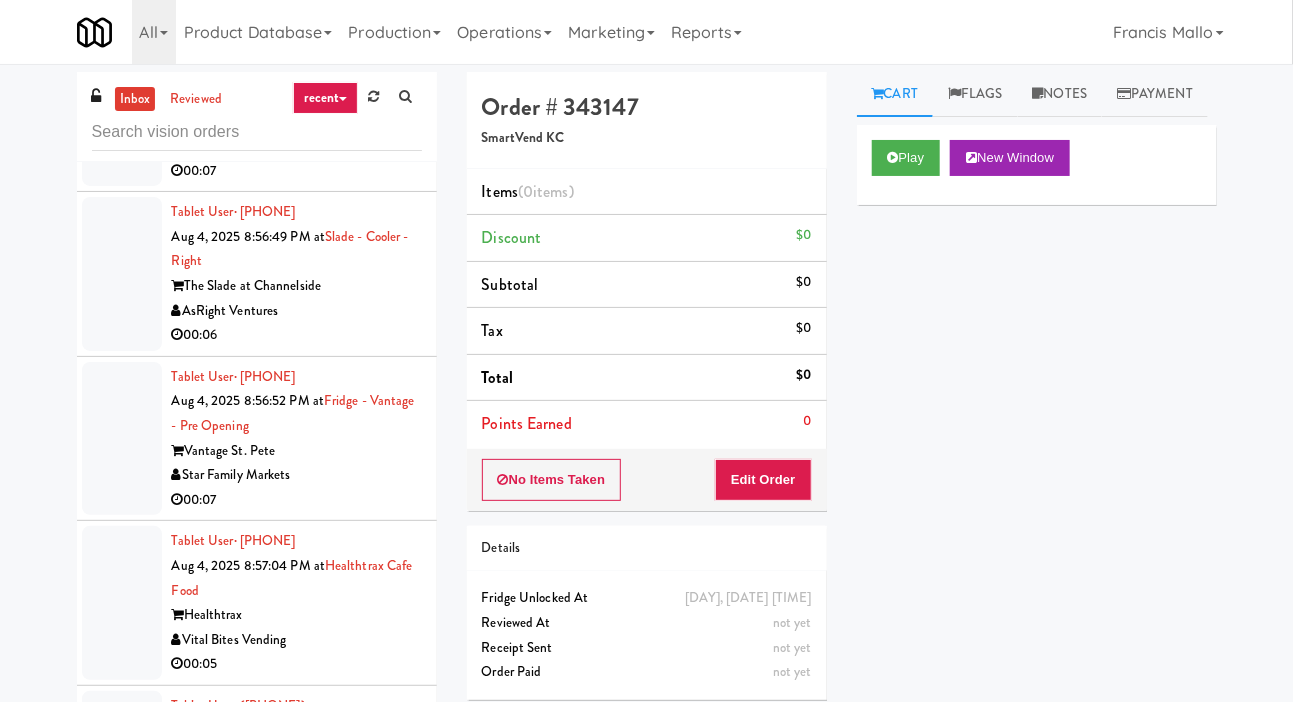 scroll, scrollTop: 44965, scrollLeft: 0, axis: vertical 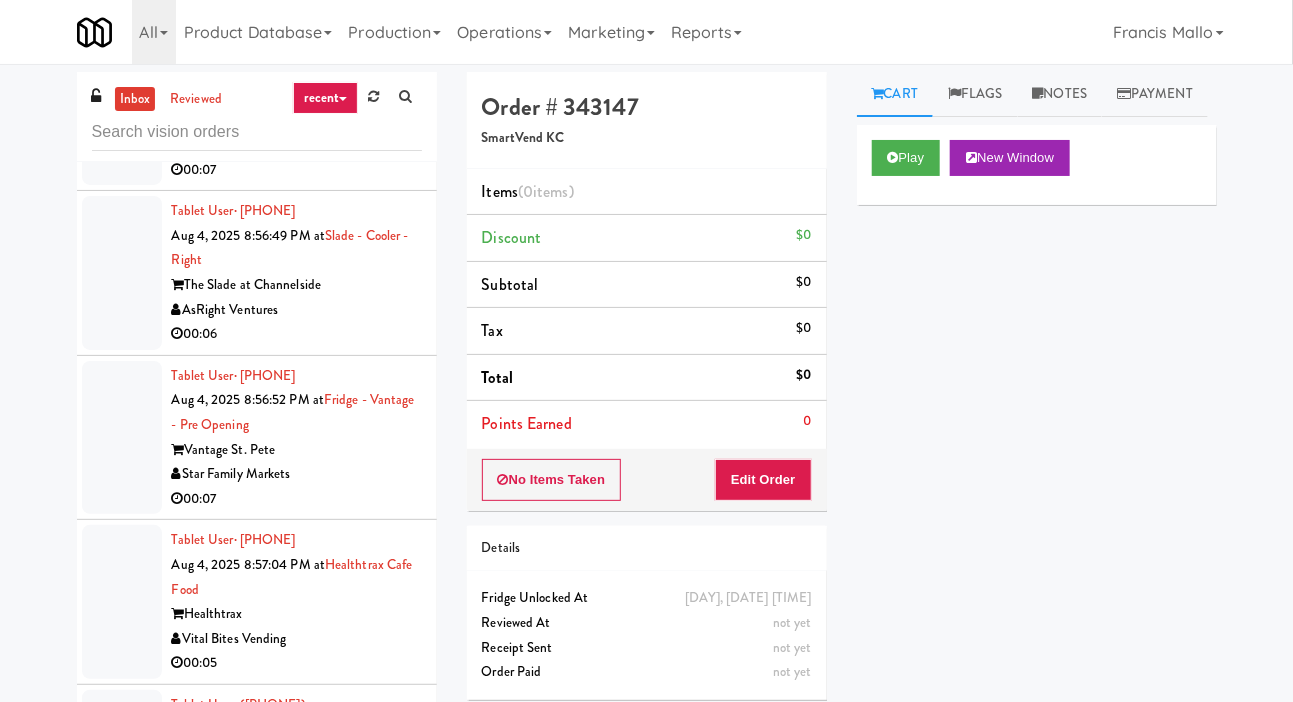 click at bounding box center [122, -220] 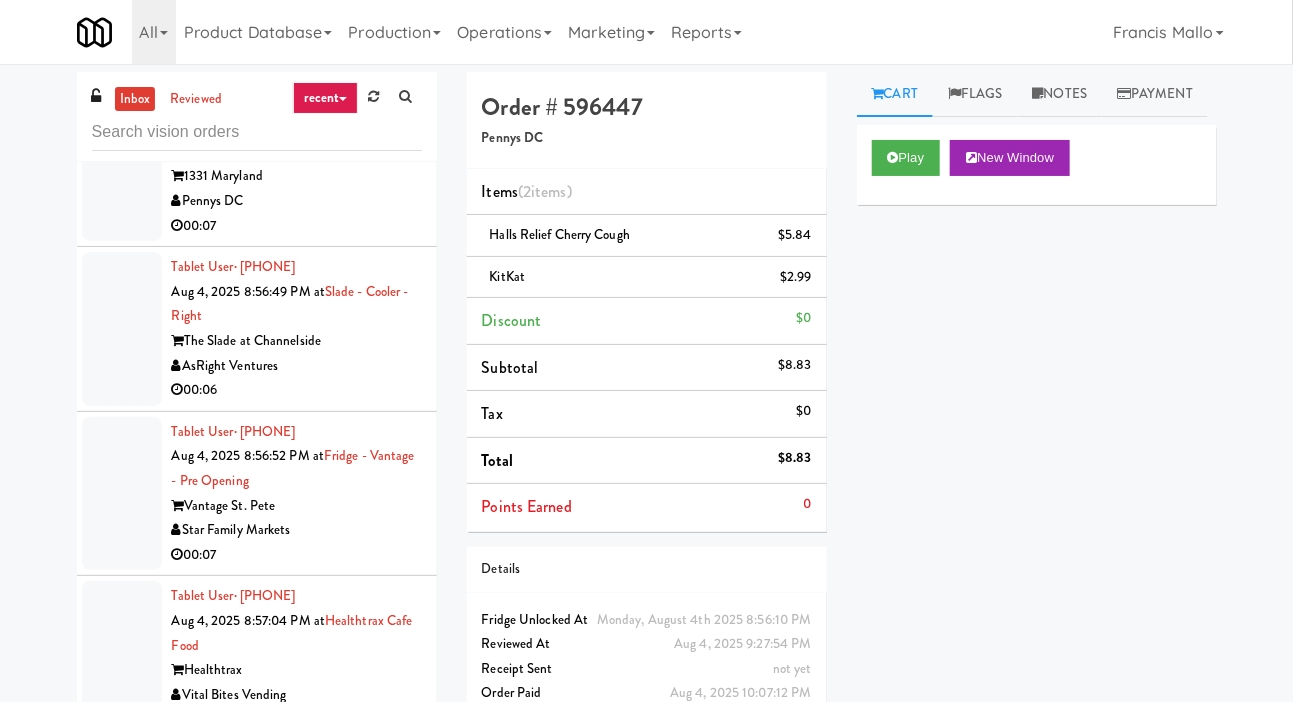 scroll, scrollTop: 44911, scrollLeft: 0, axis: vertical 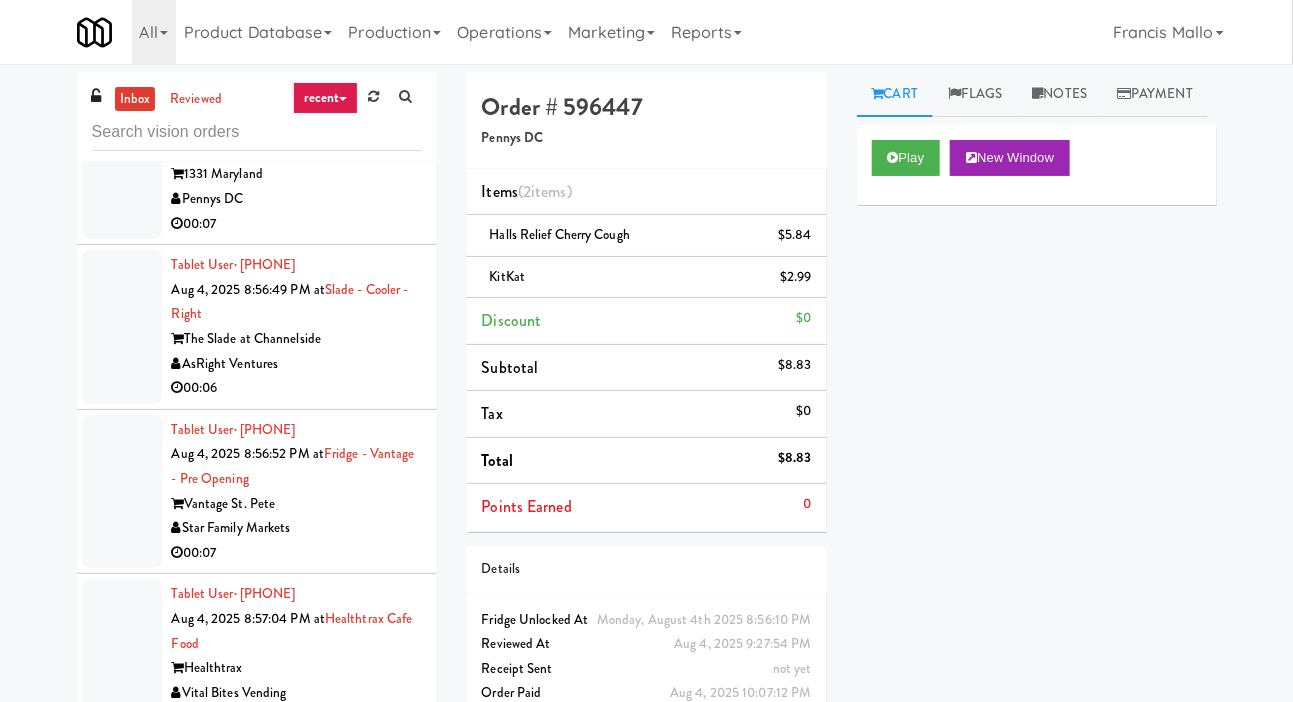click at bounding box center [122, -331] 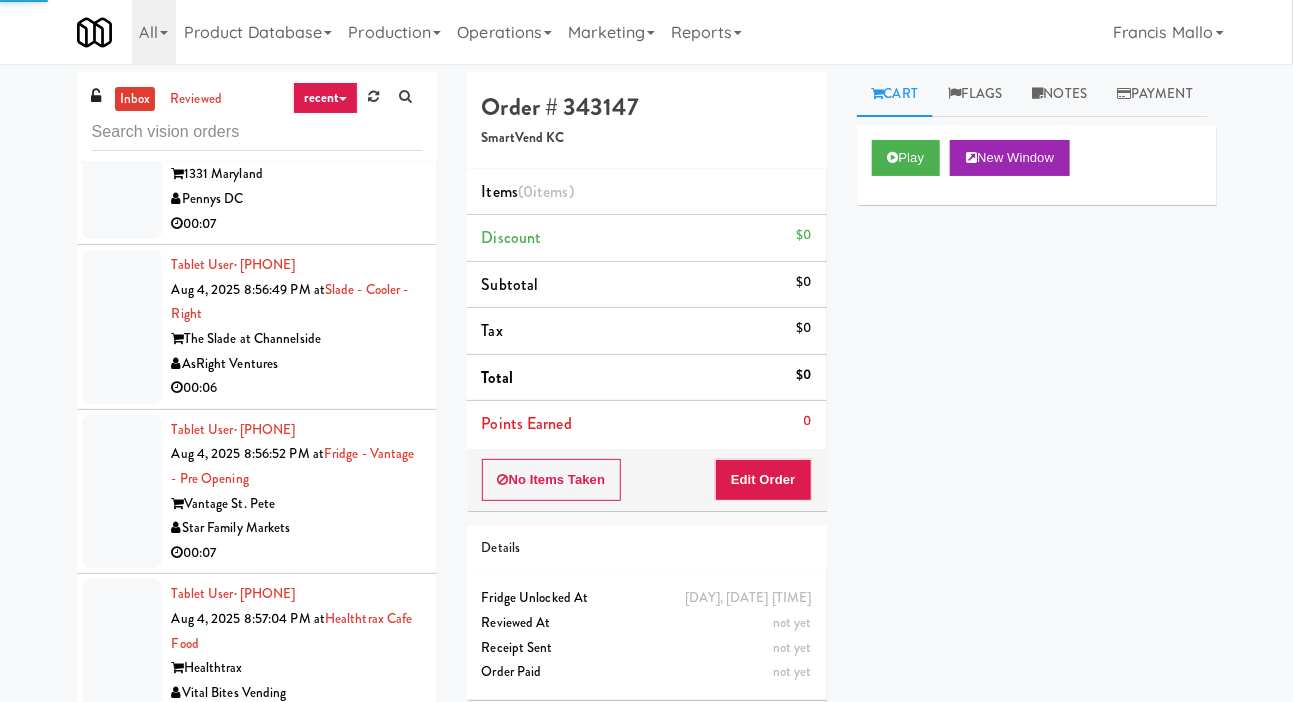 click at bounding box center (122, -166) 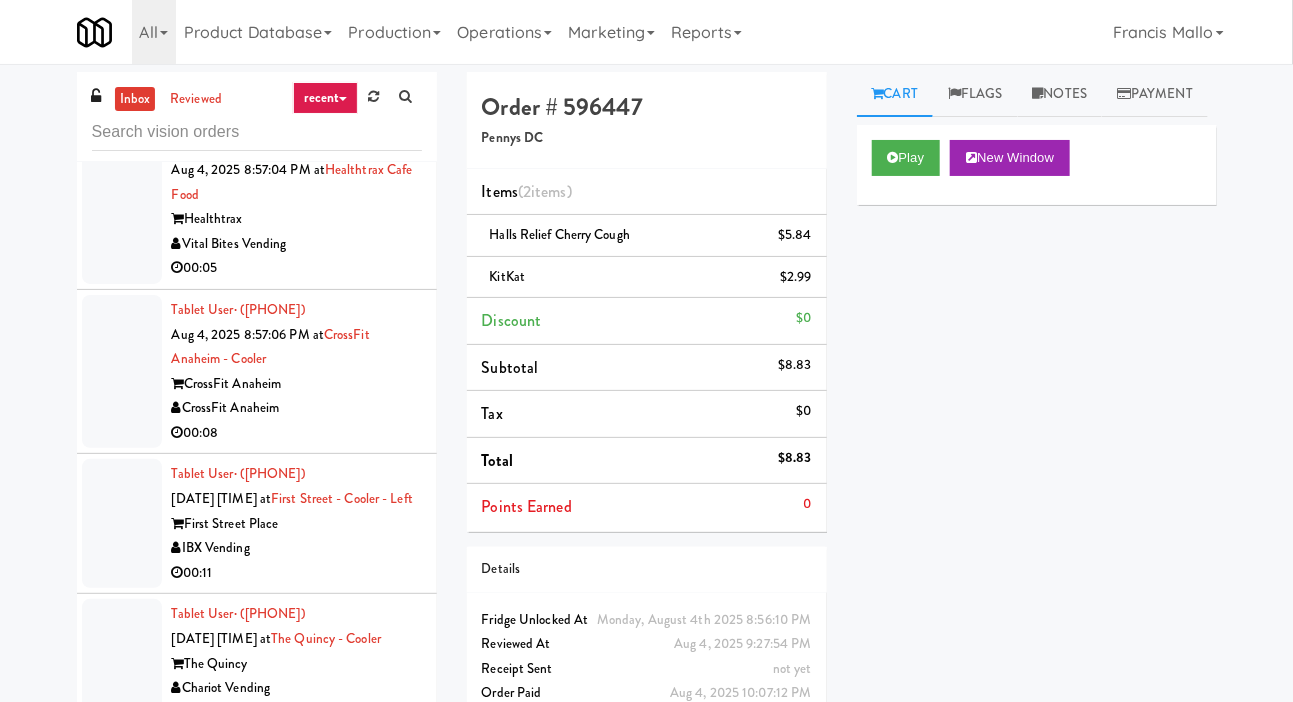 click at bounding box center (122, -286) 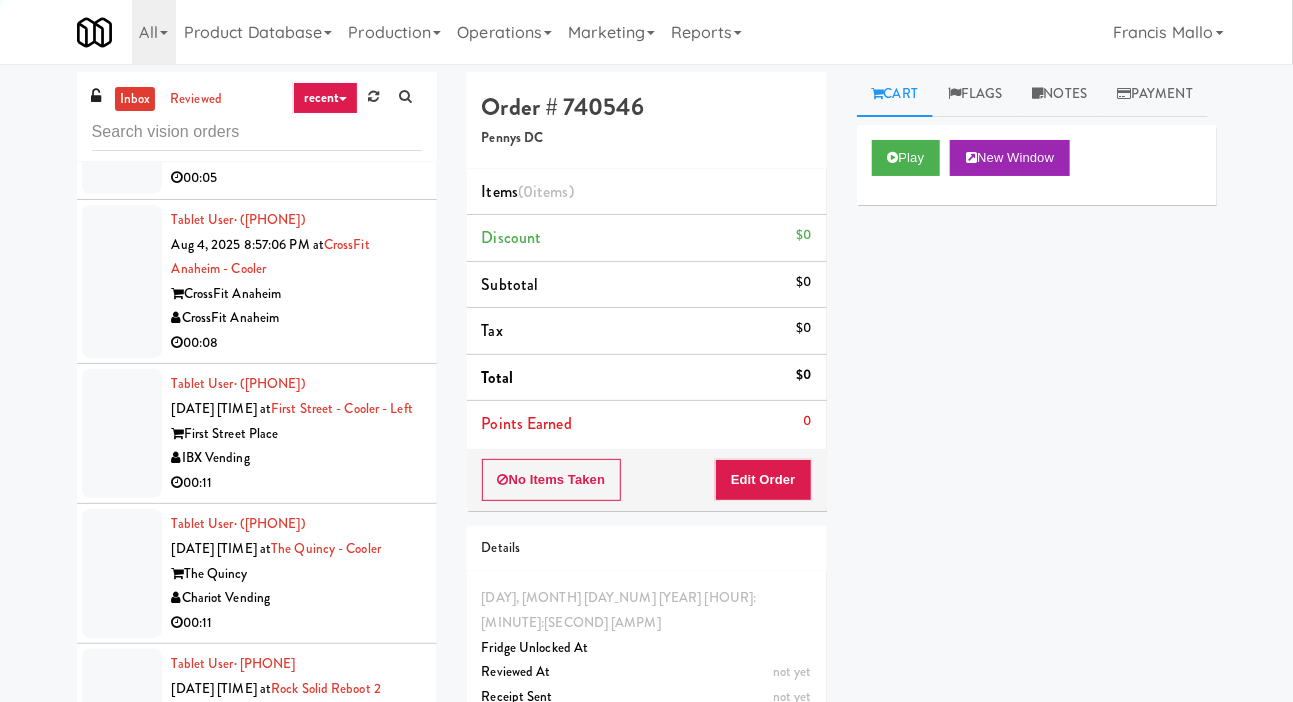 click at bounding box center [122, -212] 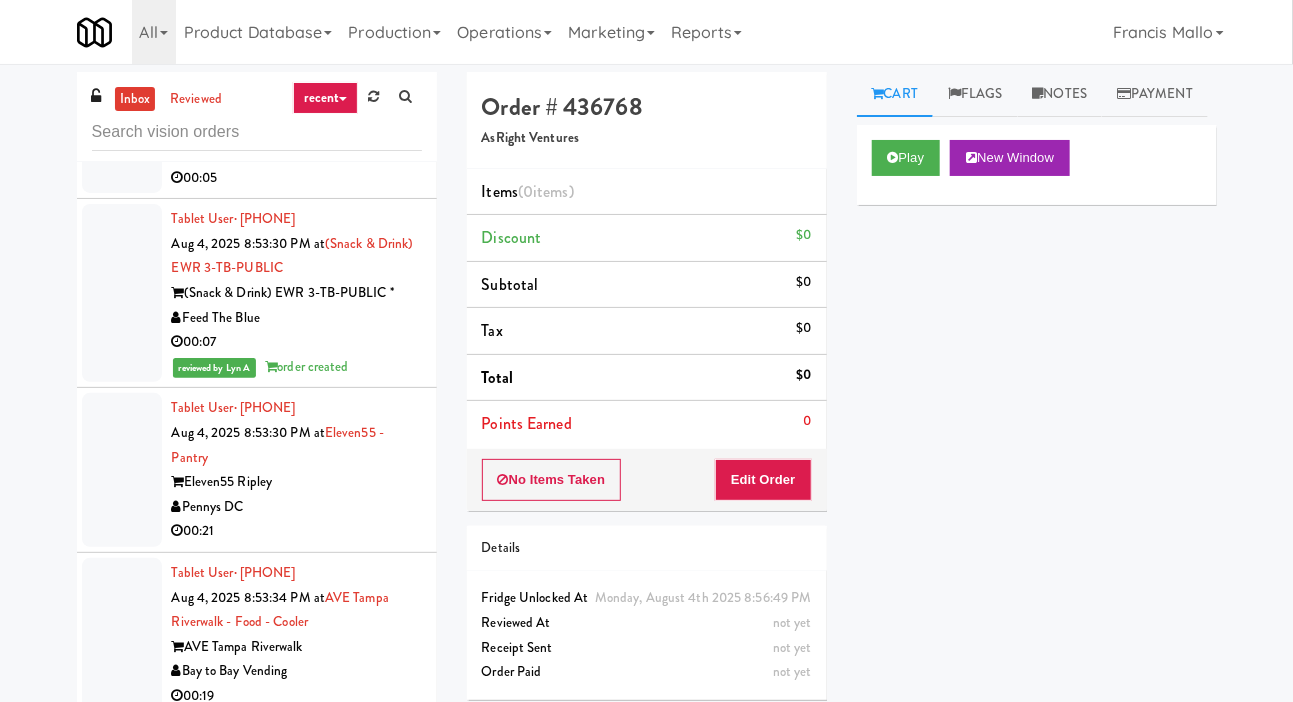 scroll, scrollTop: 41469, scrollLeft: 0, axis: vertical 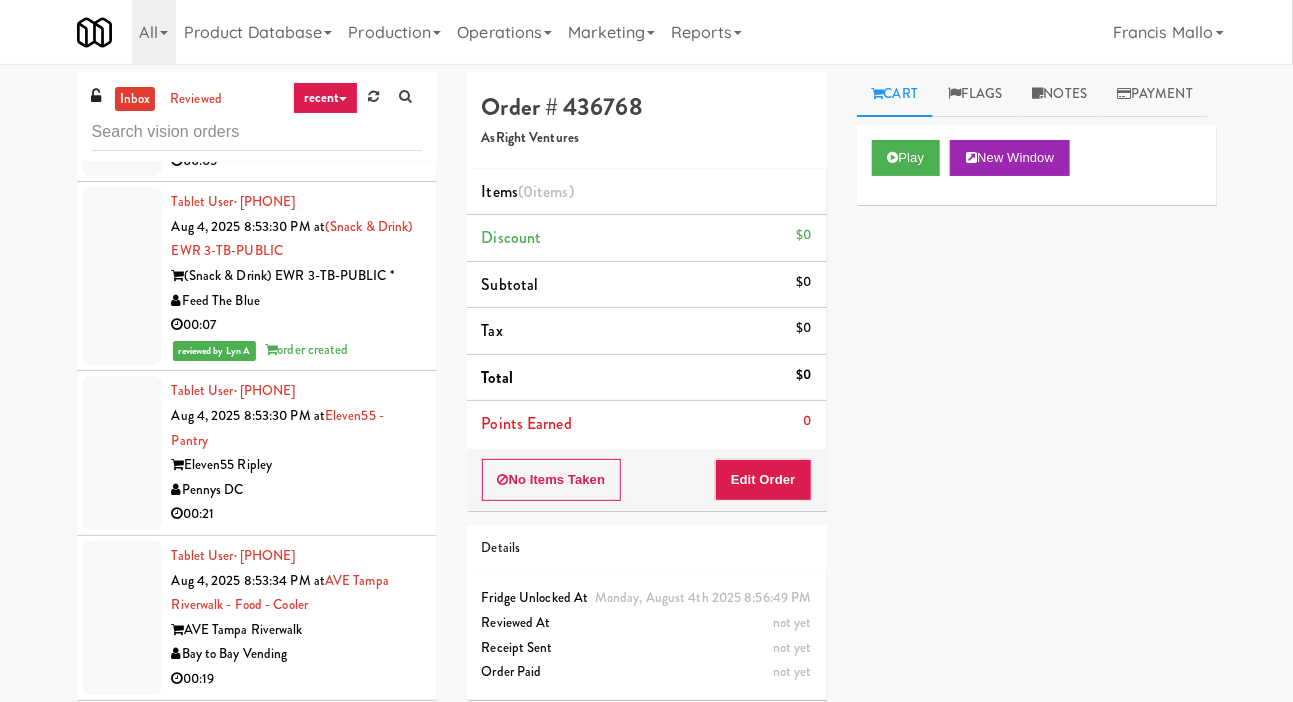 click at bounding box center [122, -254] 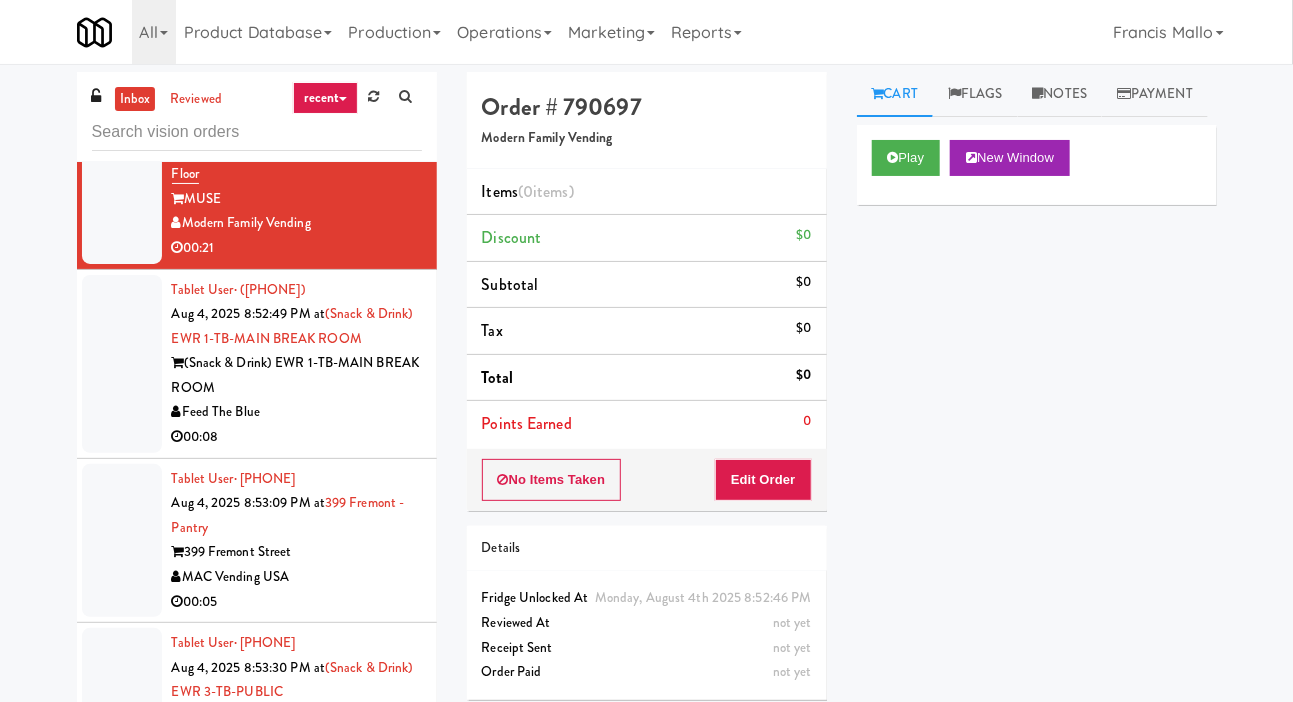 scroll, scrollTop: 41035, scrollLeft: 0, axis: vertical 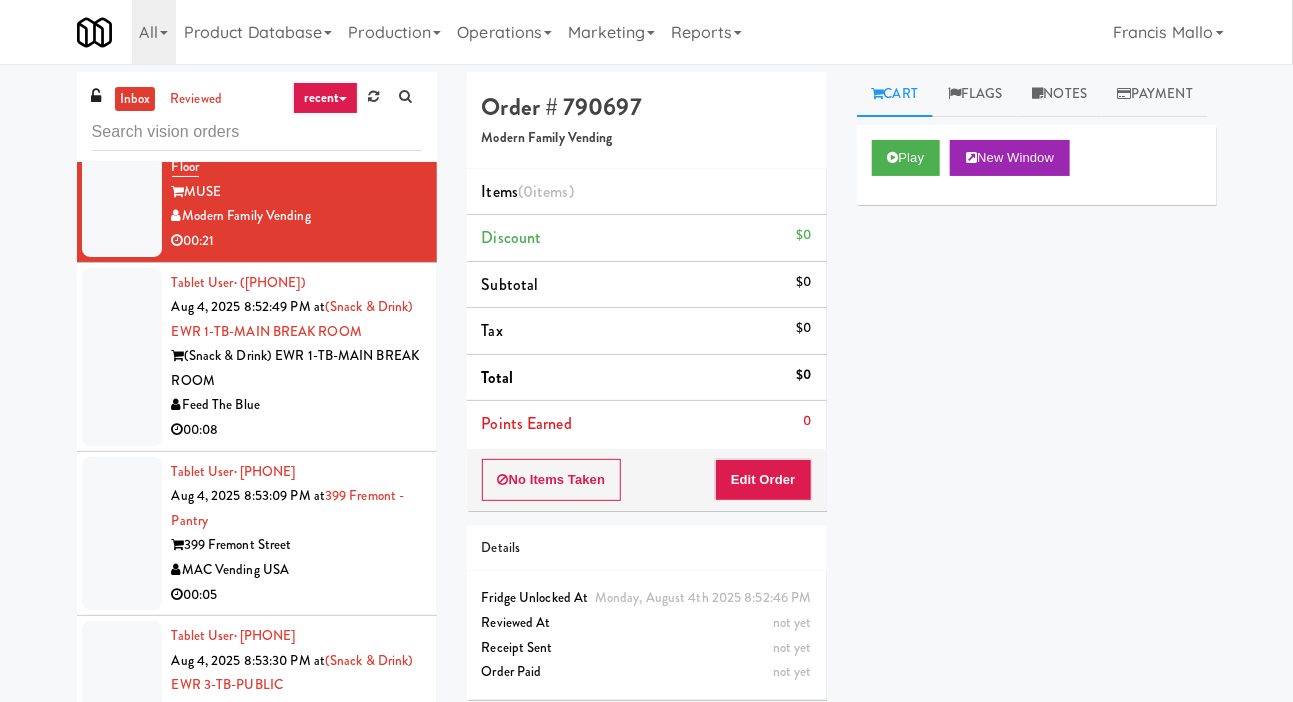 click at bounding box center [122, -327] 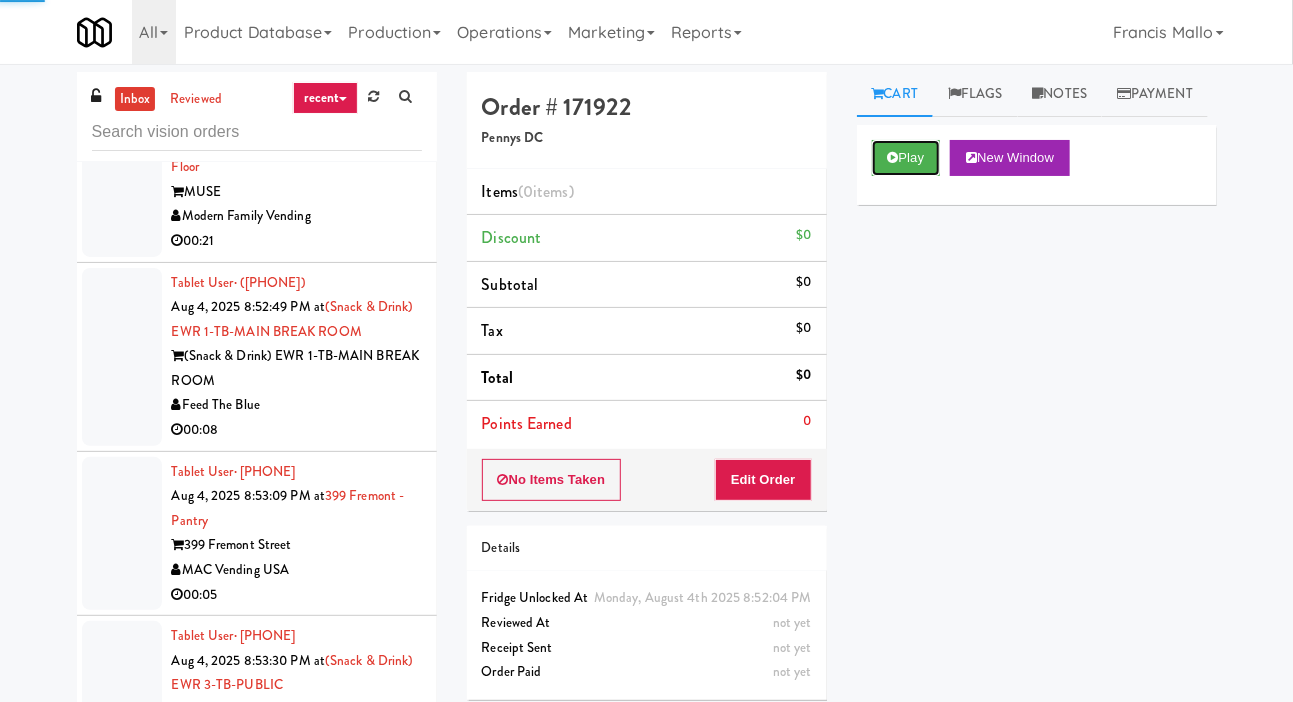 click on "Play" at bounding box center (906, 158) 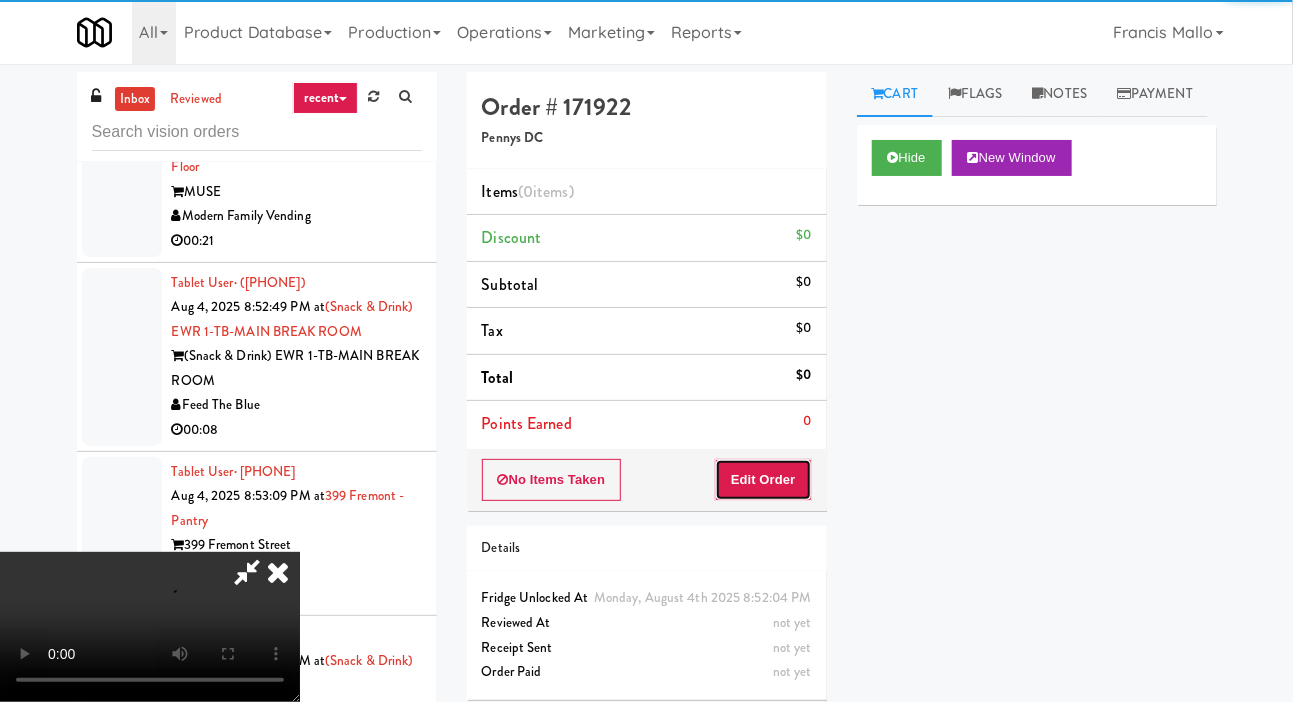 click on "Edit Order" at bounding box center [763, 480] 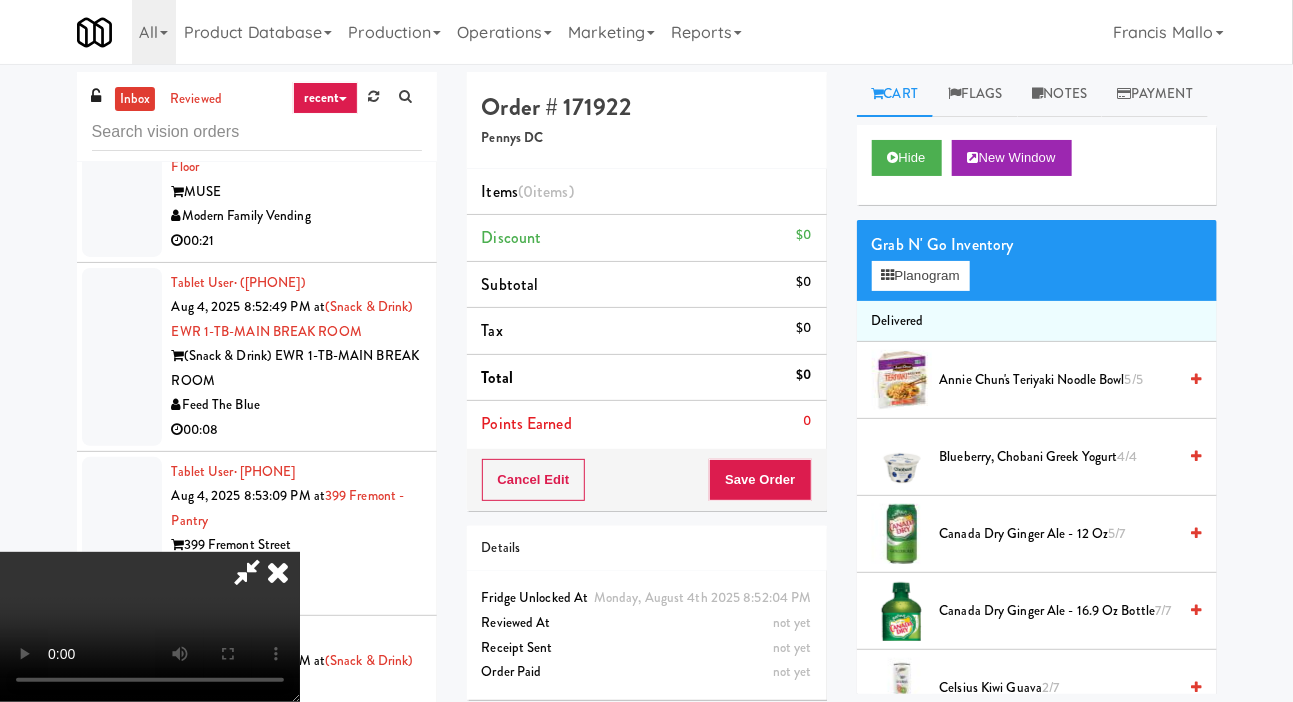 scroll, scrollTop: 73, scrollLeft: 0, axis: vertical 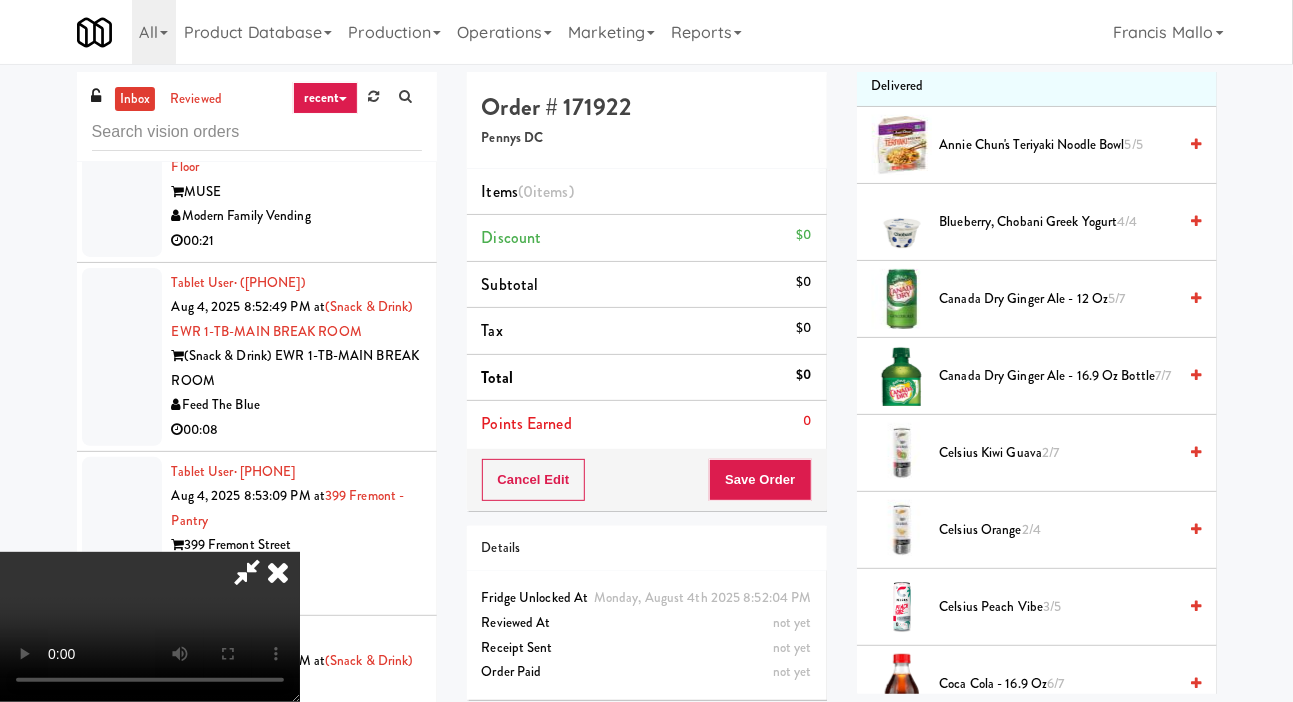click on "Celsius Kiwi Guava  2/7" at bounding box center (1058, 453) 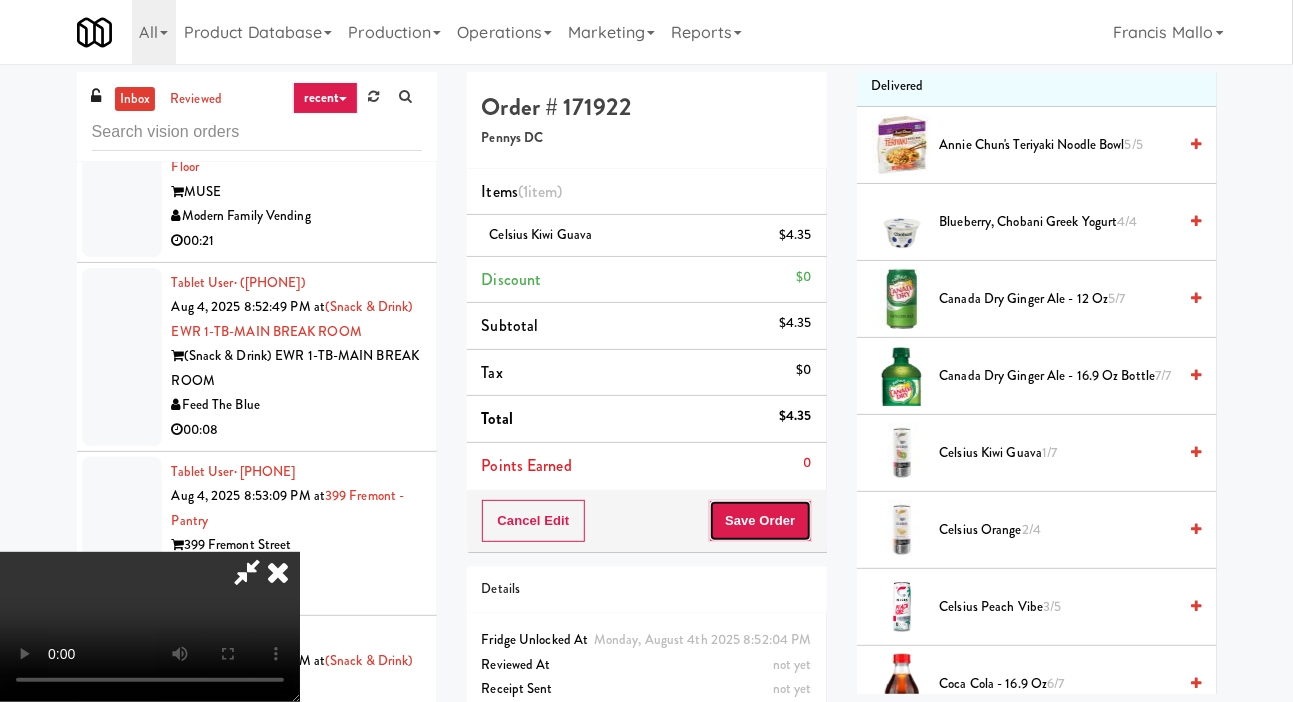click on "Save Order" at bounding box center (760, 521) 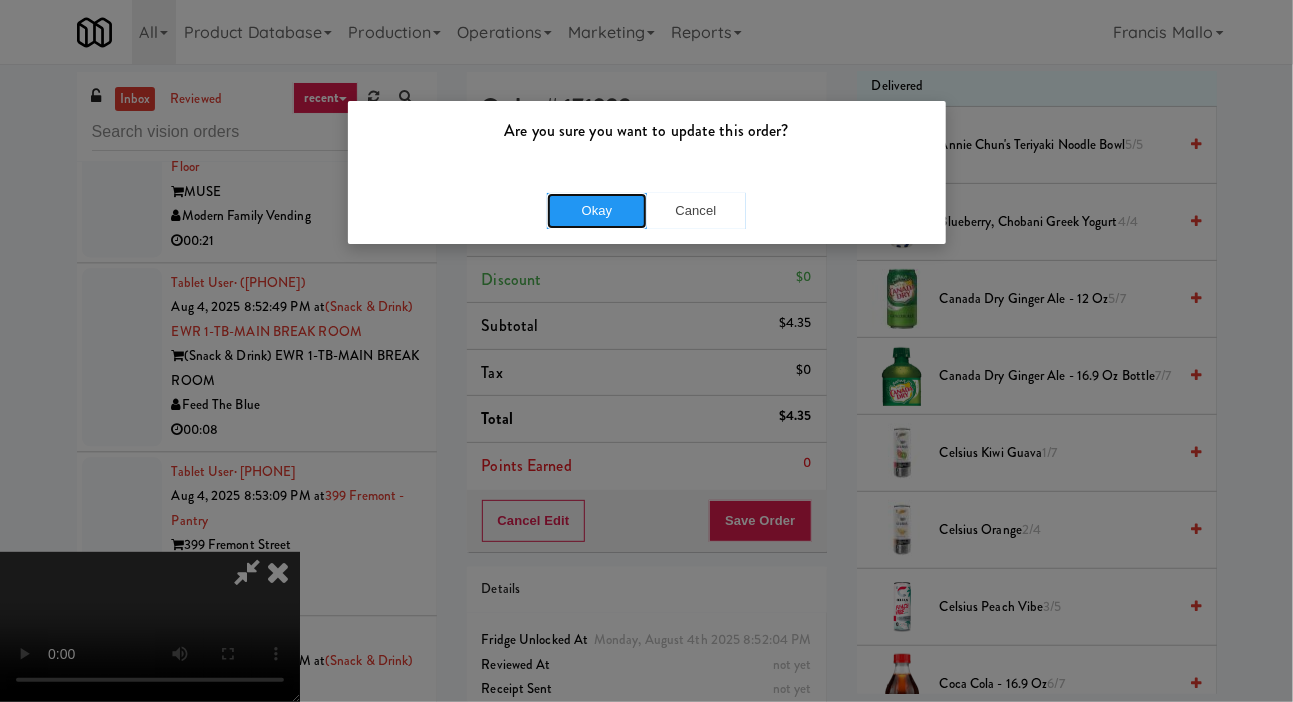 click on "Okay" at bounding box center (597, 211) 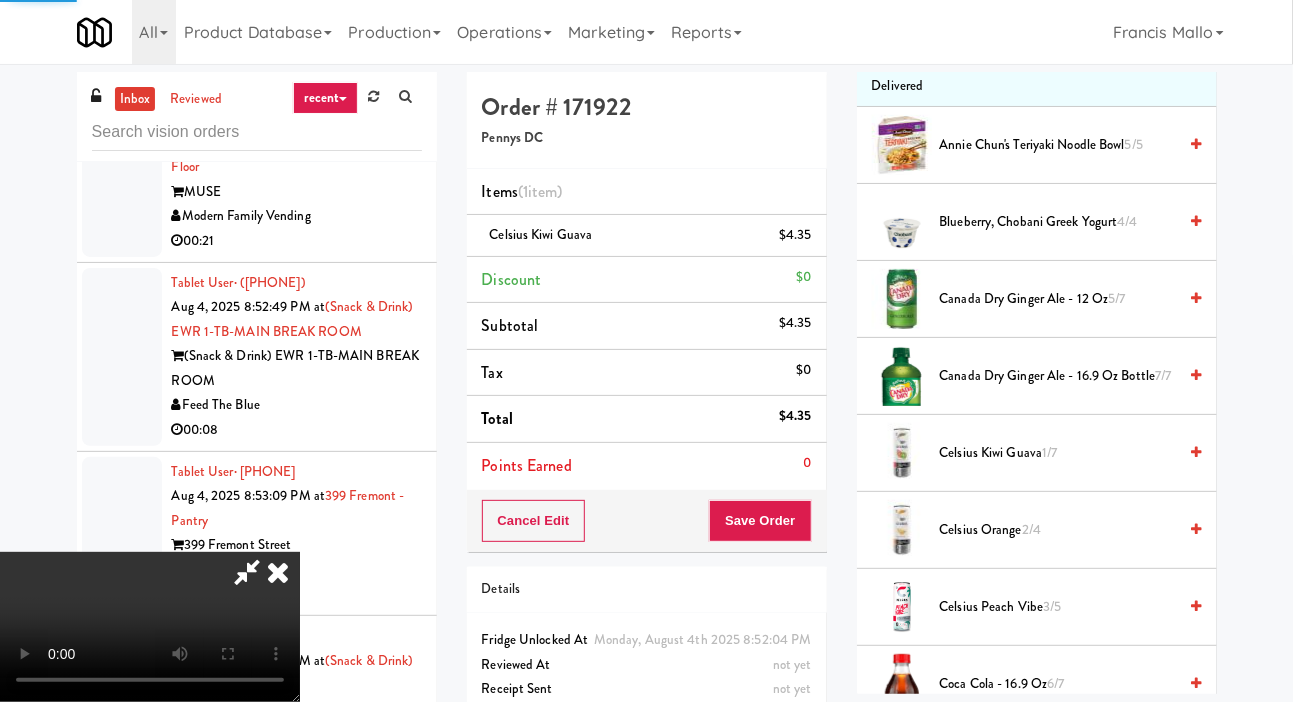 scroll, scrollTop: 116, scrollLeft: 0, axis: vertical 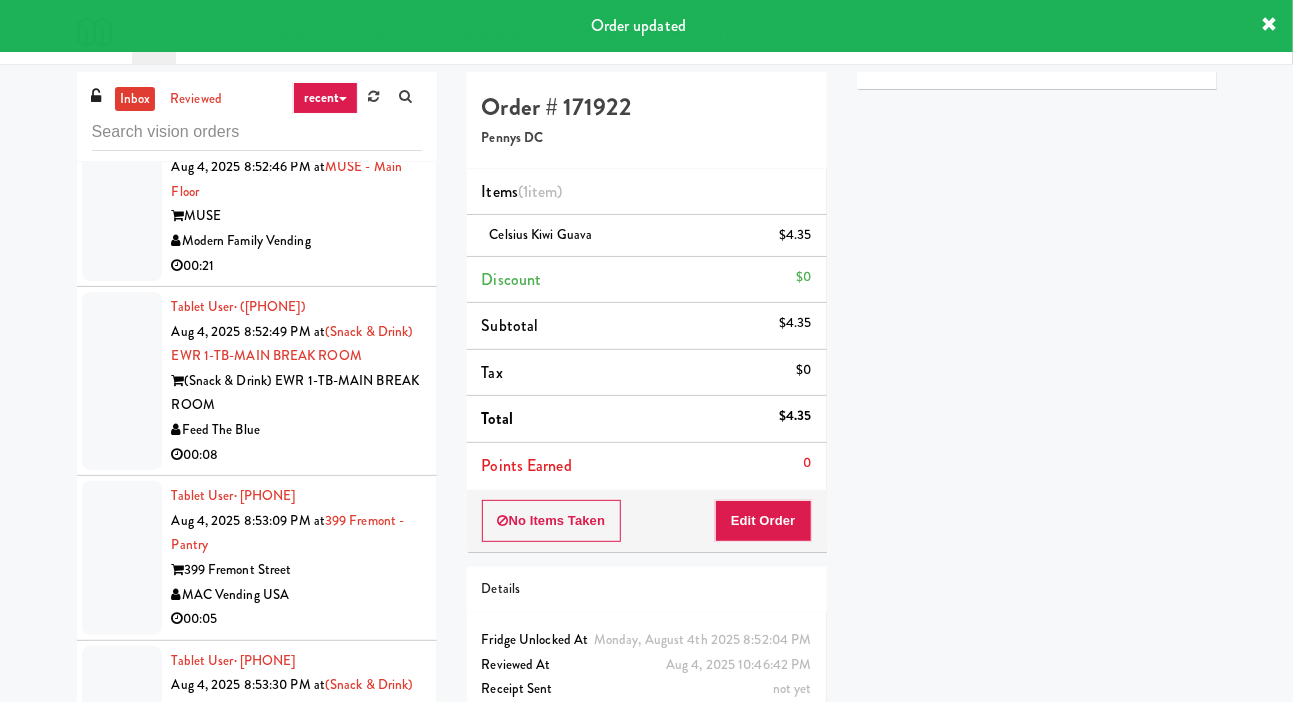 click at bounding box center (373, 97) 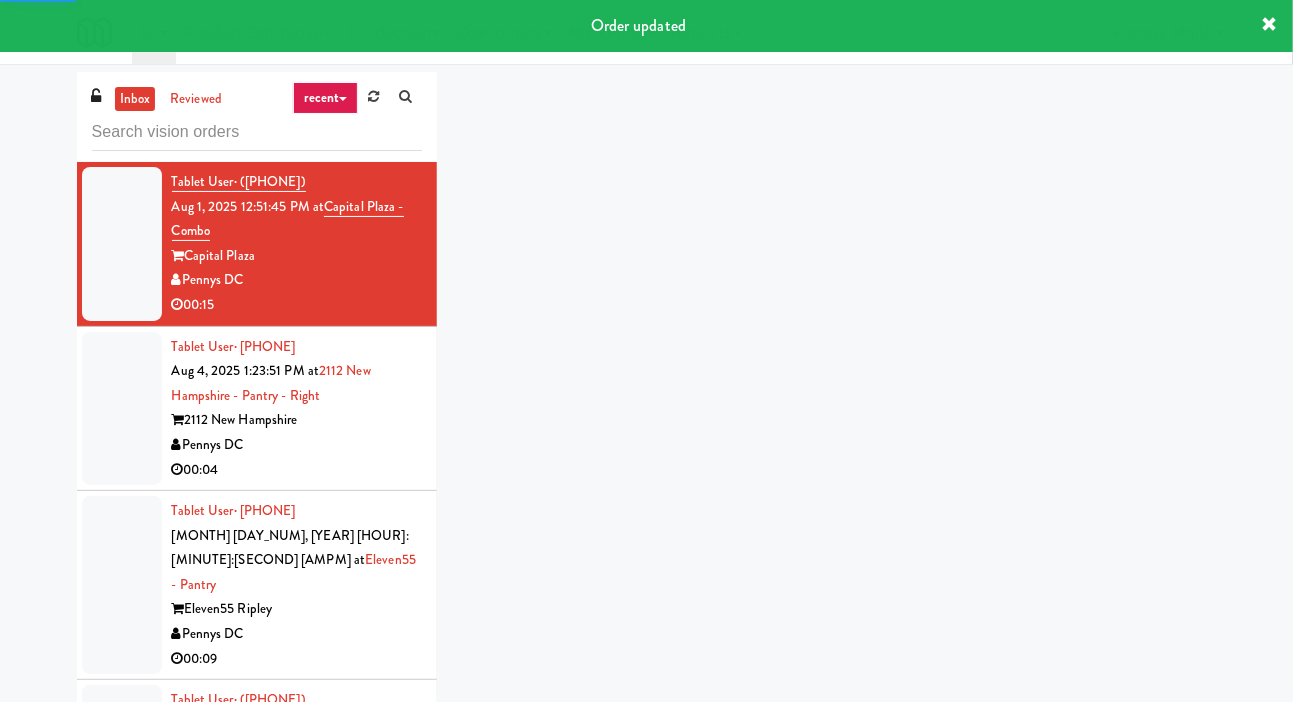 click on "inbox reviewed recent    all     unclear take     inventory issue     suspicious     failed     recent   Tablet User  · ([PHONE]) [MONTH] [DAY_NUM], [YEAR] [HOUR]:[MINUTE]:[SECOND] [AMPM] at  Capital Plaza - Combo  Capital Plaza   [CITY]  00:15     Tablet User  · ([PHONE]) [MONTH] [DAY_NUM], [YEAR] [HOUR]:[MINUTE]:[SECOND] [AMPM] at  2112 New Hampshire - Pantry - Right  2112 New Hampshire  [CITY]  00:04     Tablet User  · ([PHONE]) [MONTH] [DAY_NUM], [YEAR] [HOUR]:[MINUTE]:[SECOND] [AMPM] at  Eleven55 - Pantry  Eleven55 Ripley  [CITY]  00:09     Tablet User  · ([PHONE]) [MONTH] [DAY_NUM], [YEAR] [HOUR]:[MINUTE]:[SECOND] [AMPM] at  Cortellucci Vaughan Hospital - near Emergency  KitchenMate  00:17     Tablet User  · ([PHONE]) [MONTH] [DAY_NUM], [YEAR] [HOUR]:[MINUTE]:[SECOND] [AMPM] at  Eleven55 - Pantry  Eleven55 Ripley  [CITY]  00:06     Tablet User  · ([PHONE]) [MONTH] [DAY_NUM], [YEAR] [HOUR]:[MINUTE]:[SECOND] [AMPM] at  Eleven55 - Pantry  Eleven55 Ripley  [CITY]  00:15     Tablet User  · ([PHONE]) [MONTH] [DAY_NUM], [YEAR] [HOUR]:[MINUTE]:[SECOND] [AMPM] at  Cortellucci Vaughan Hospital - near Emergency  KitchenMate  00:08     Tablet User  · ([PHONE]) Eleven55 - Pantry" at bounding box center (646, 424) 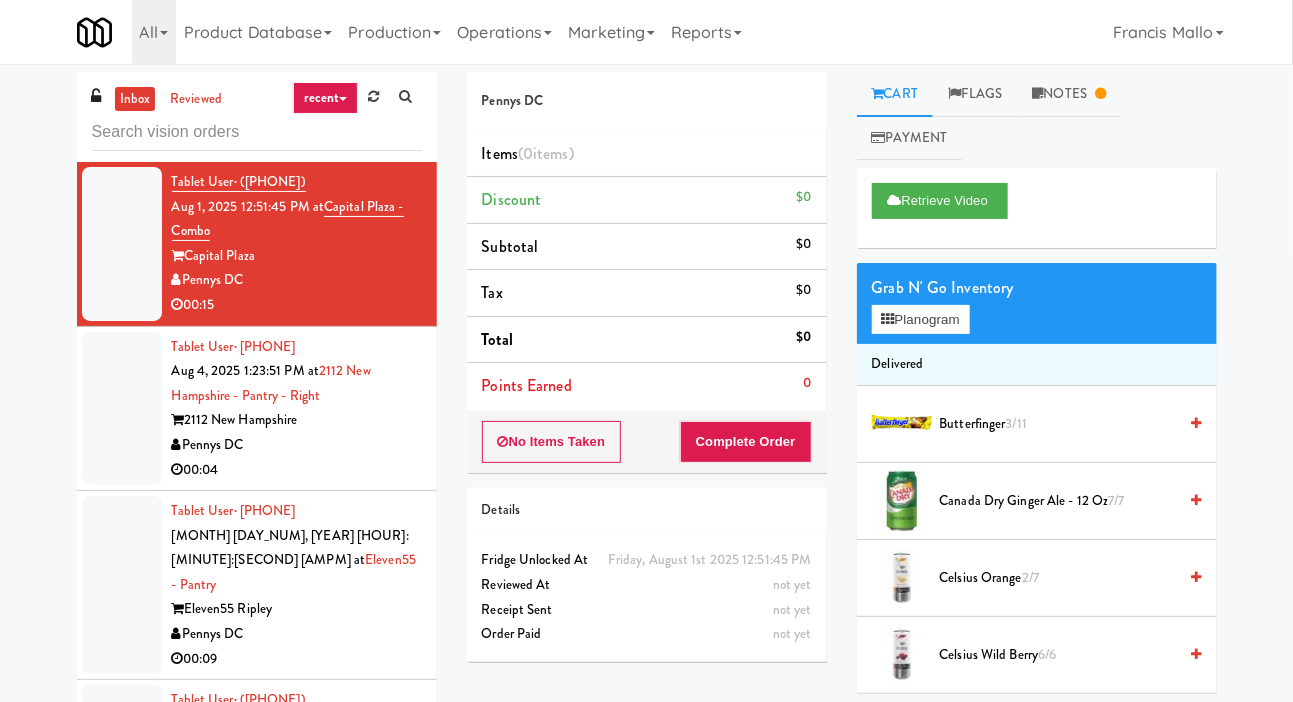 click at bounding box center (122, 409) 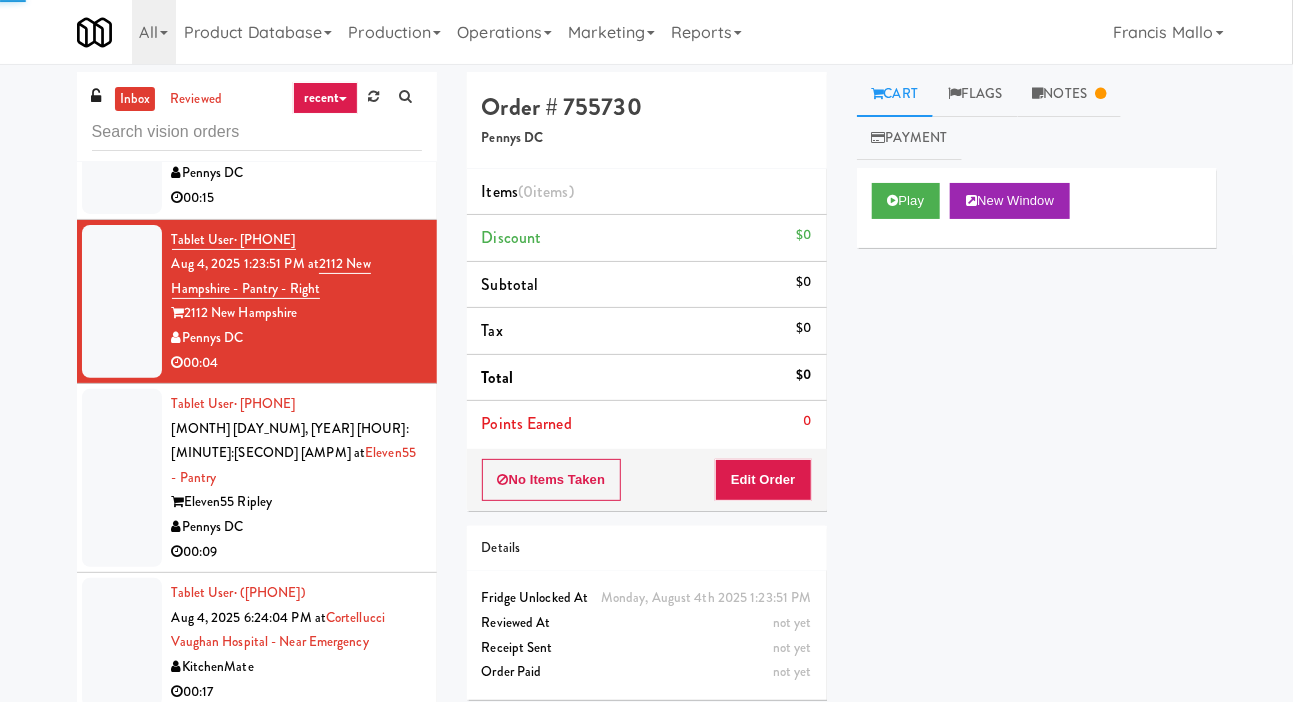 scroll, scrollTop: 113, scrollLeft: 0, axis: vertical 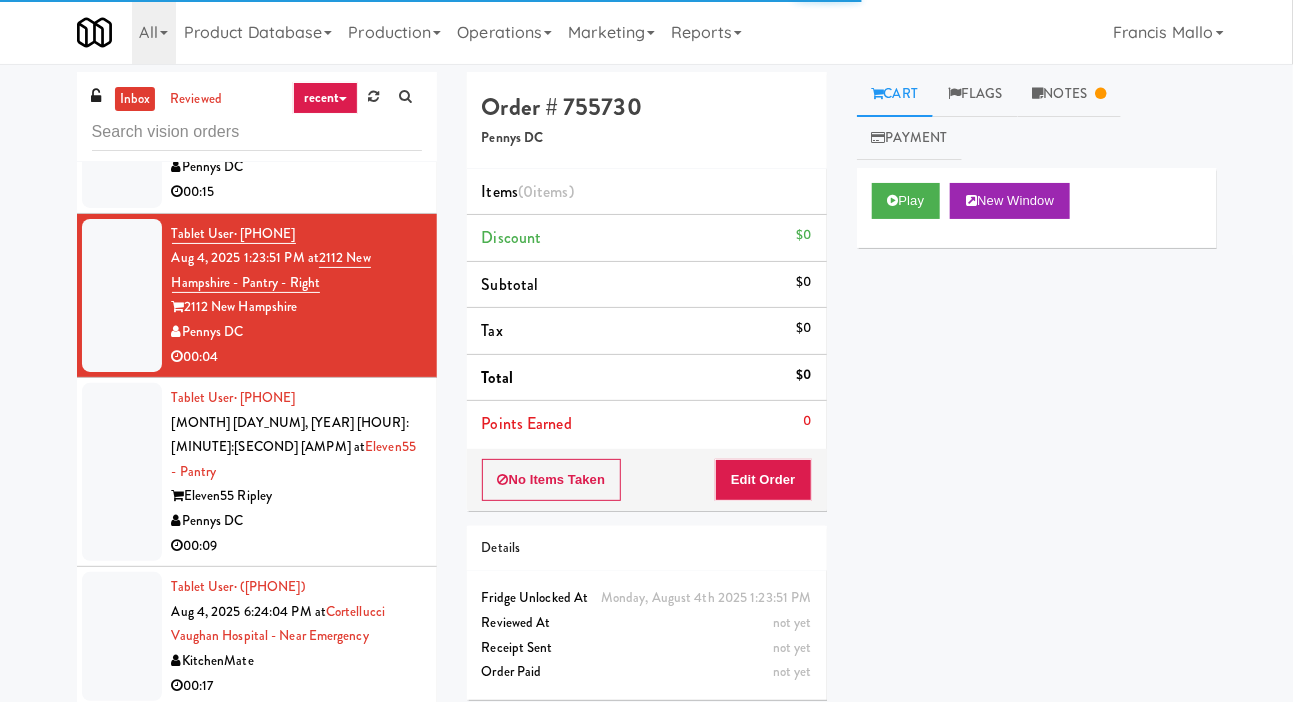 click at bounding box center (122, 472) 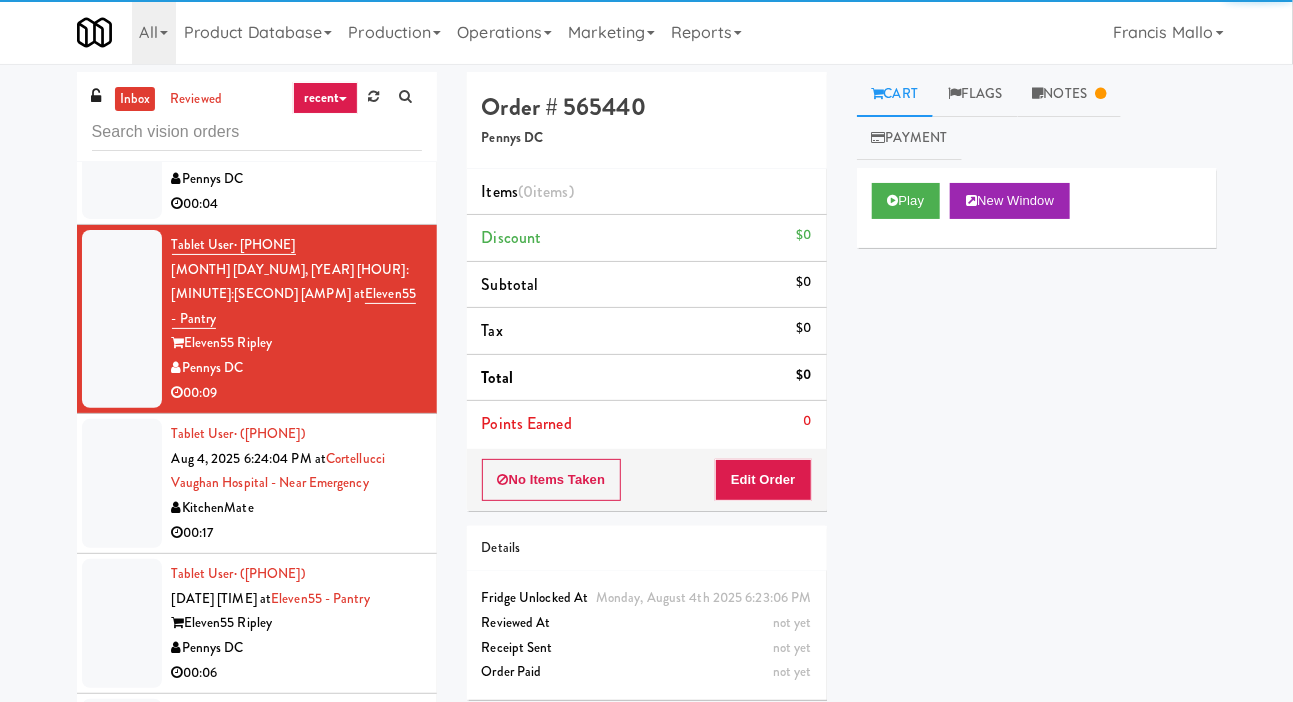 scroll, scrollTop: 265, scrollLeft: 0, axis: vertical 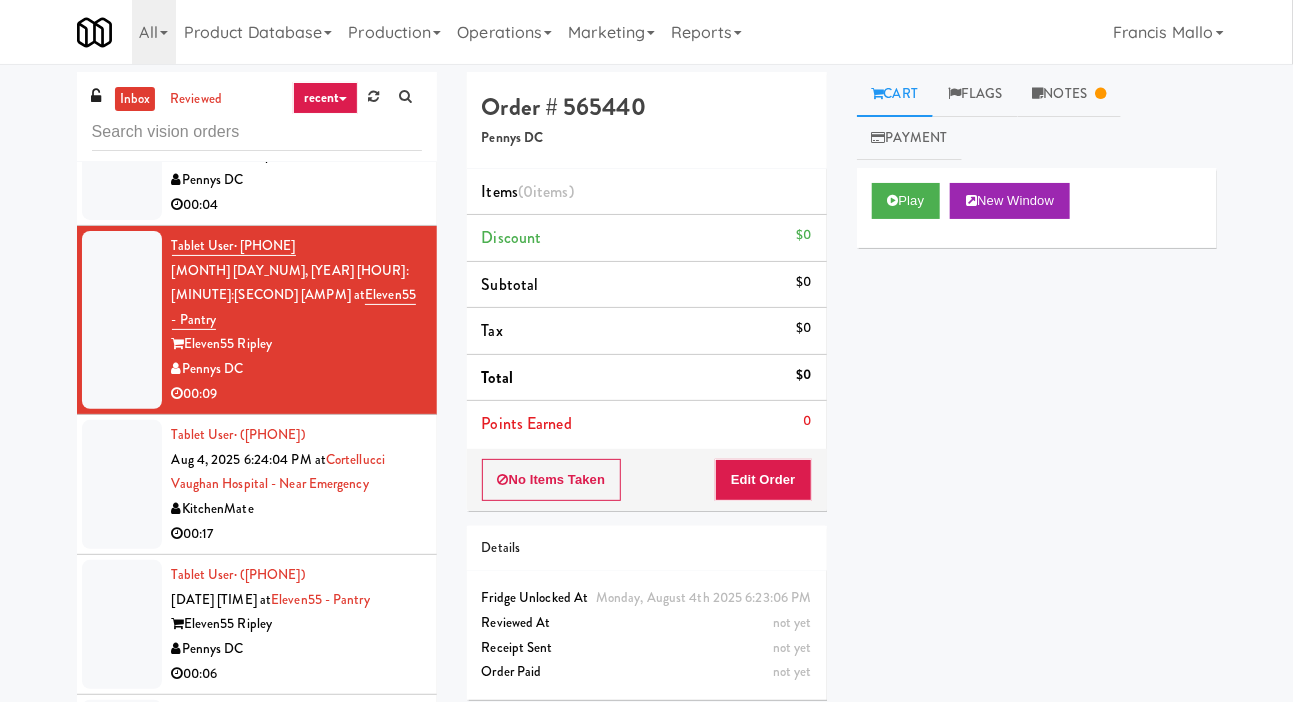 click on "Notes" at bounding box center (1070, 94) 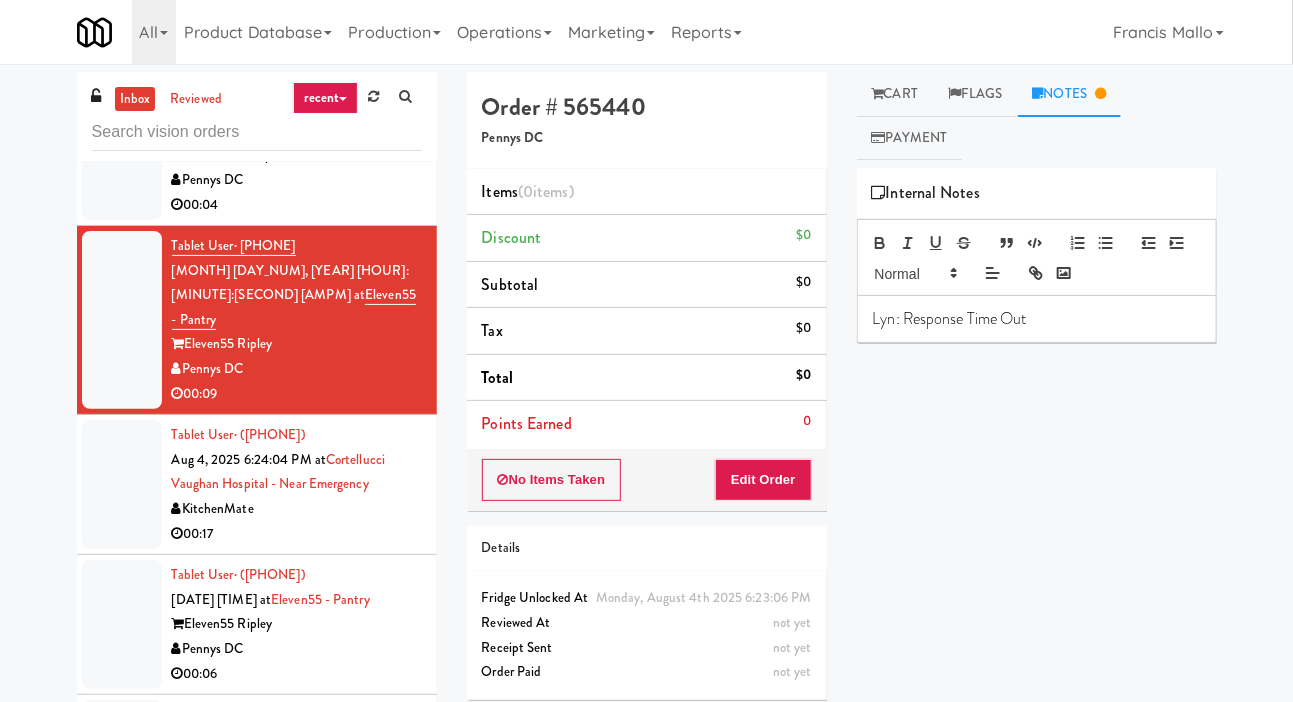 click on "Cart" at bounding box center (895, 94) 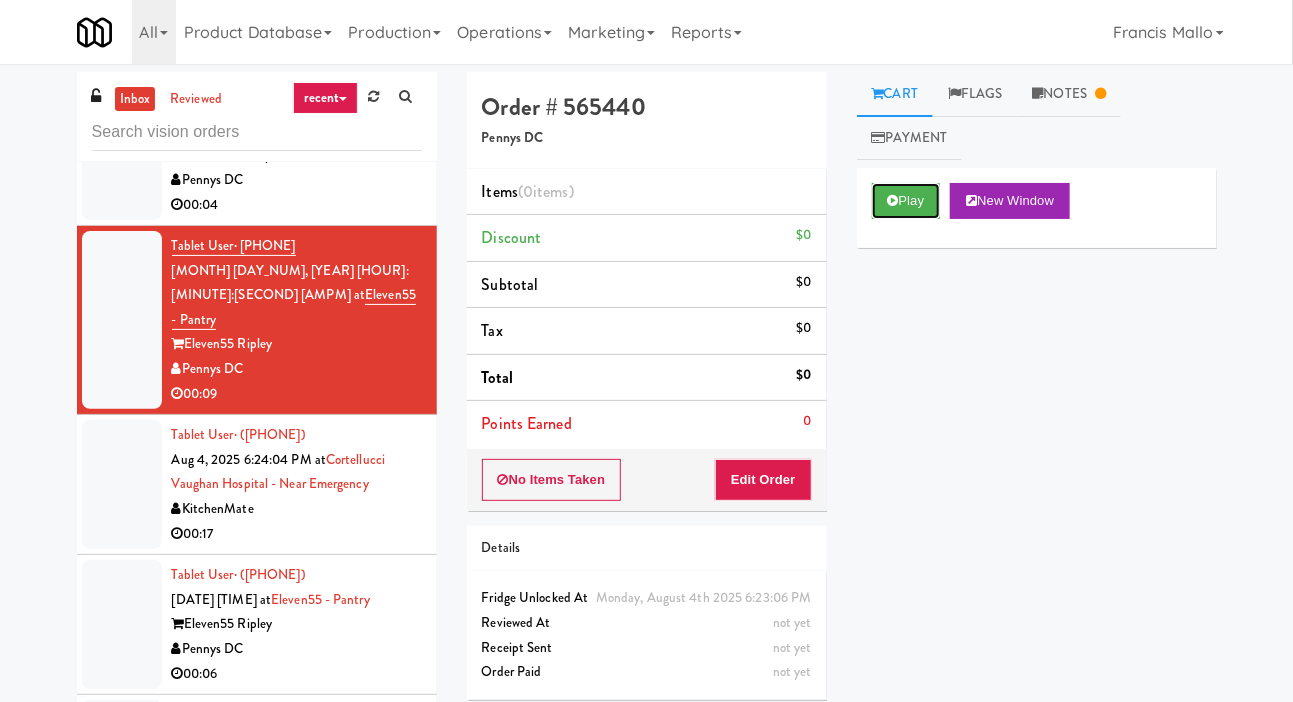 click on "Play" at bounding box center (906, 201) 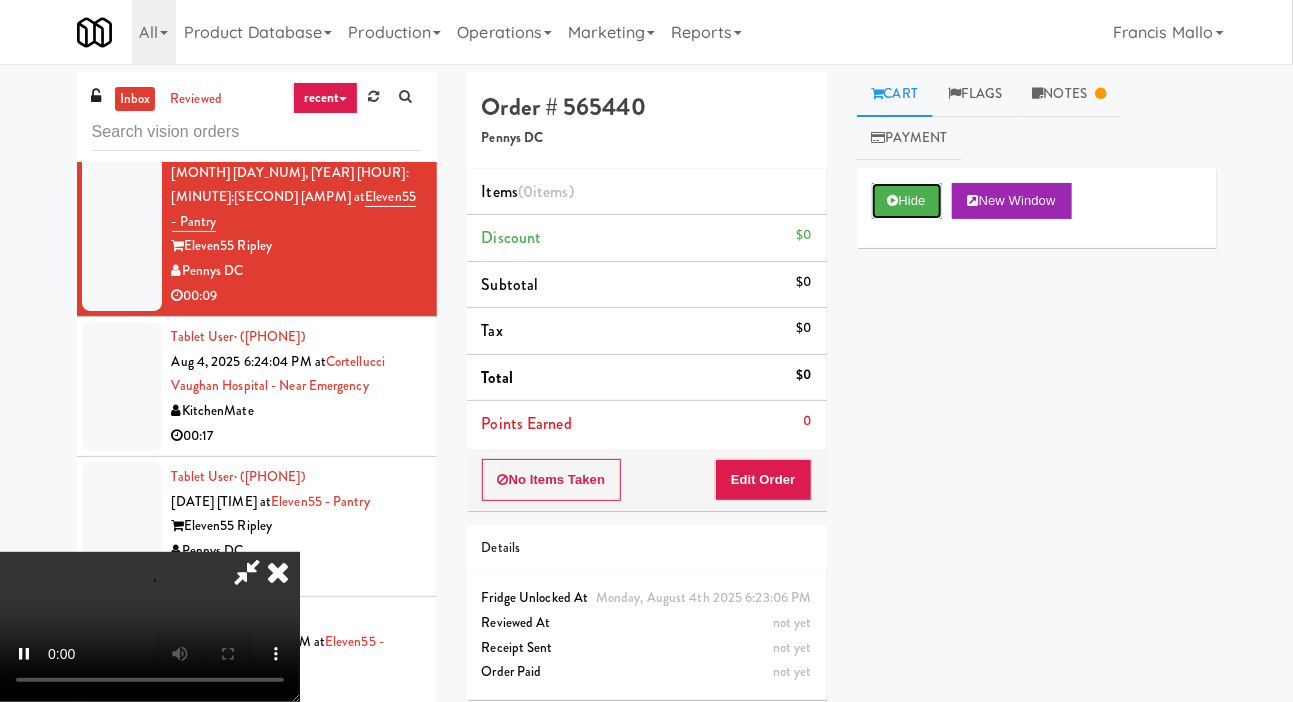 scroll, scrollTop: 366, scrollLeft: 0, axis: vertical 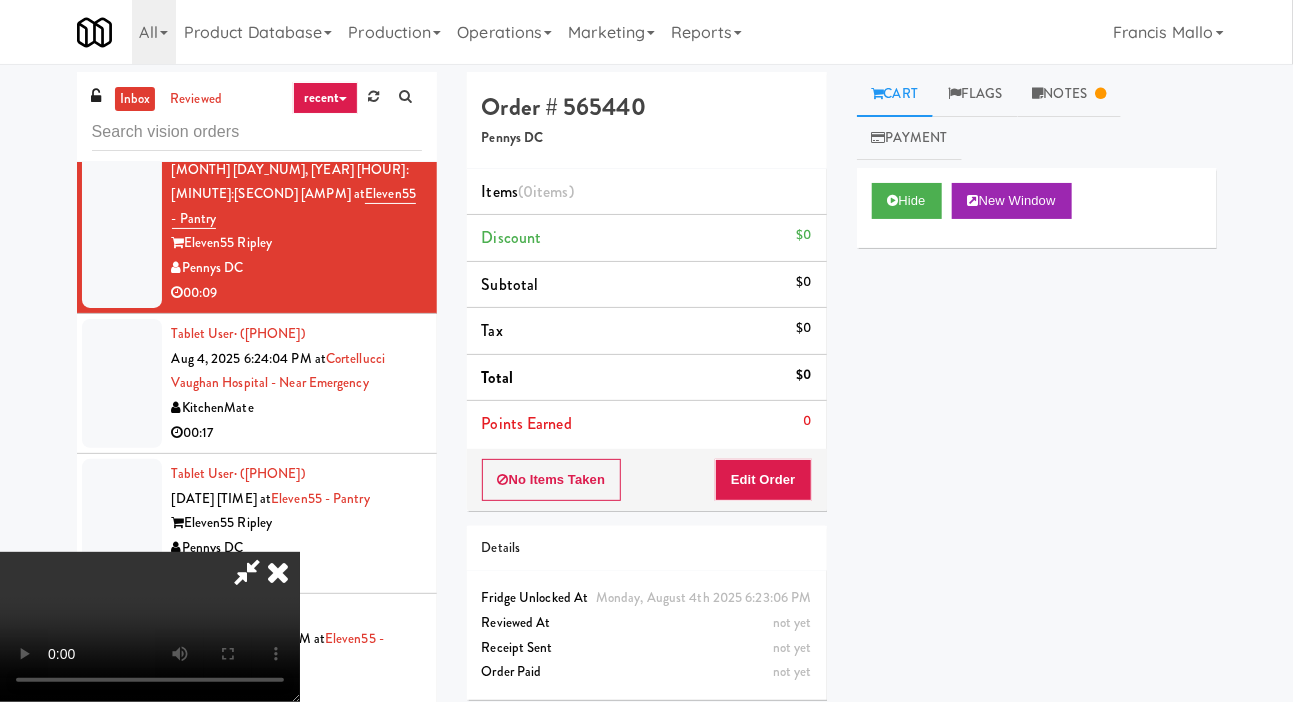 type 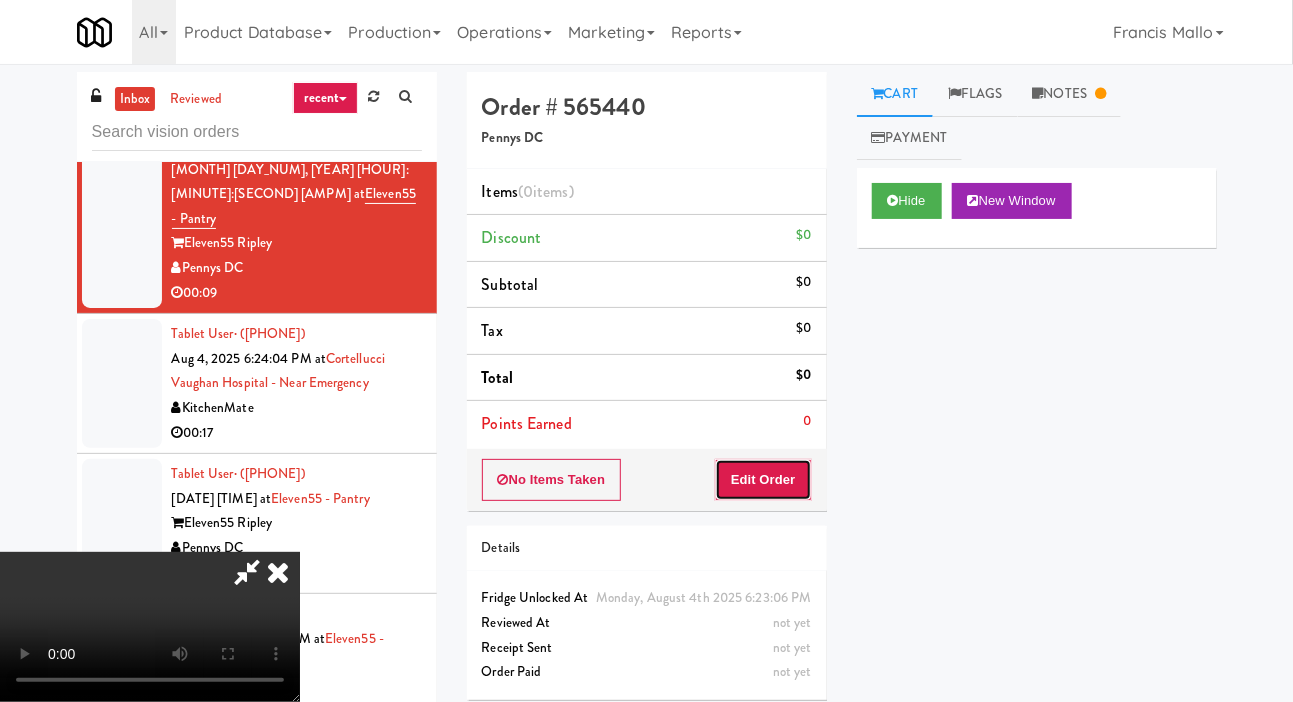 click on "Edit Order" at bounding box center [763, 480] 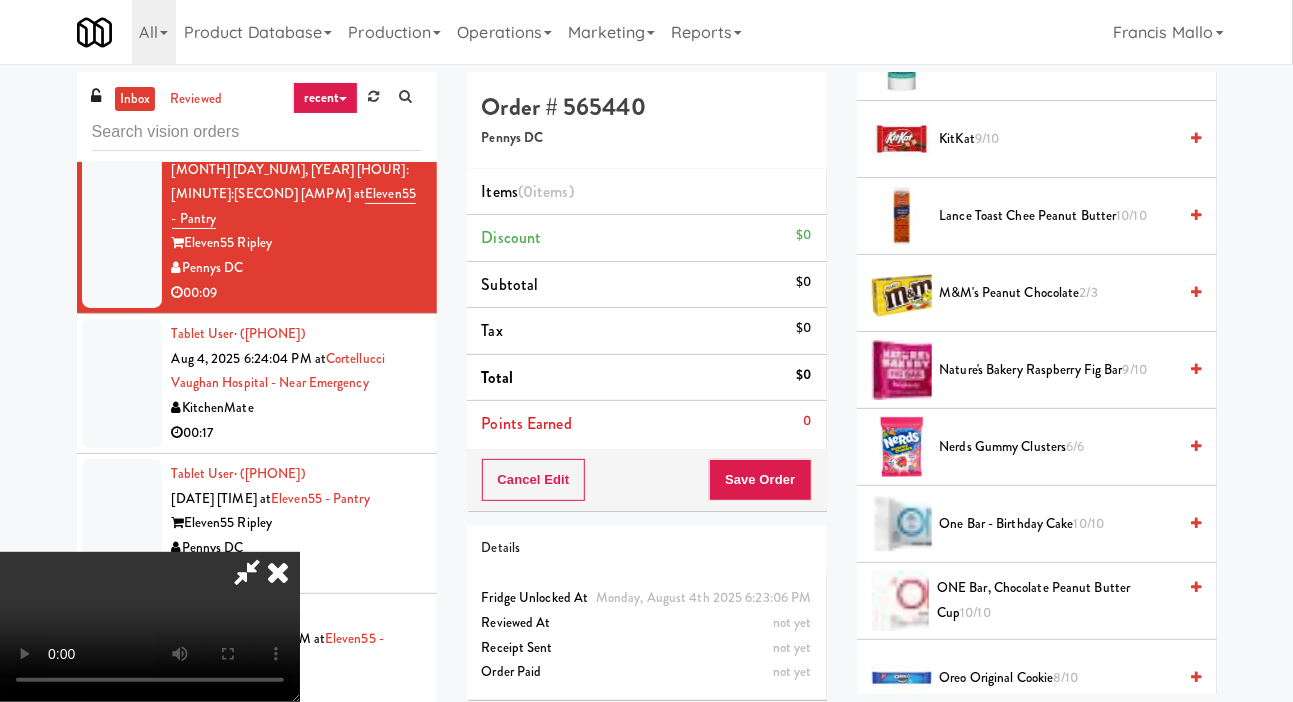 scroll, scrollTop: 1128, scrollLeft: 0, axis: vertical 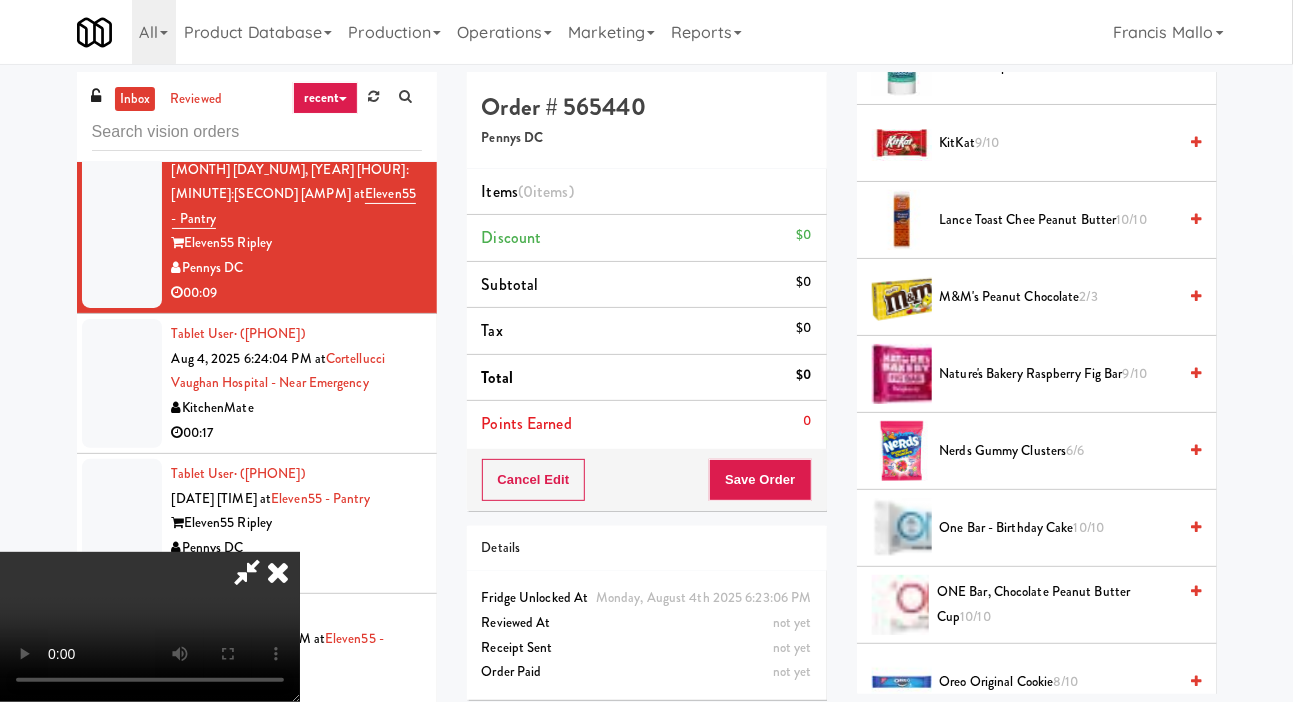 click on "Nature's Bakery Raspberry Fig Bar  9/10" at bounding box center [1058, 374] 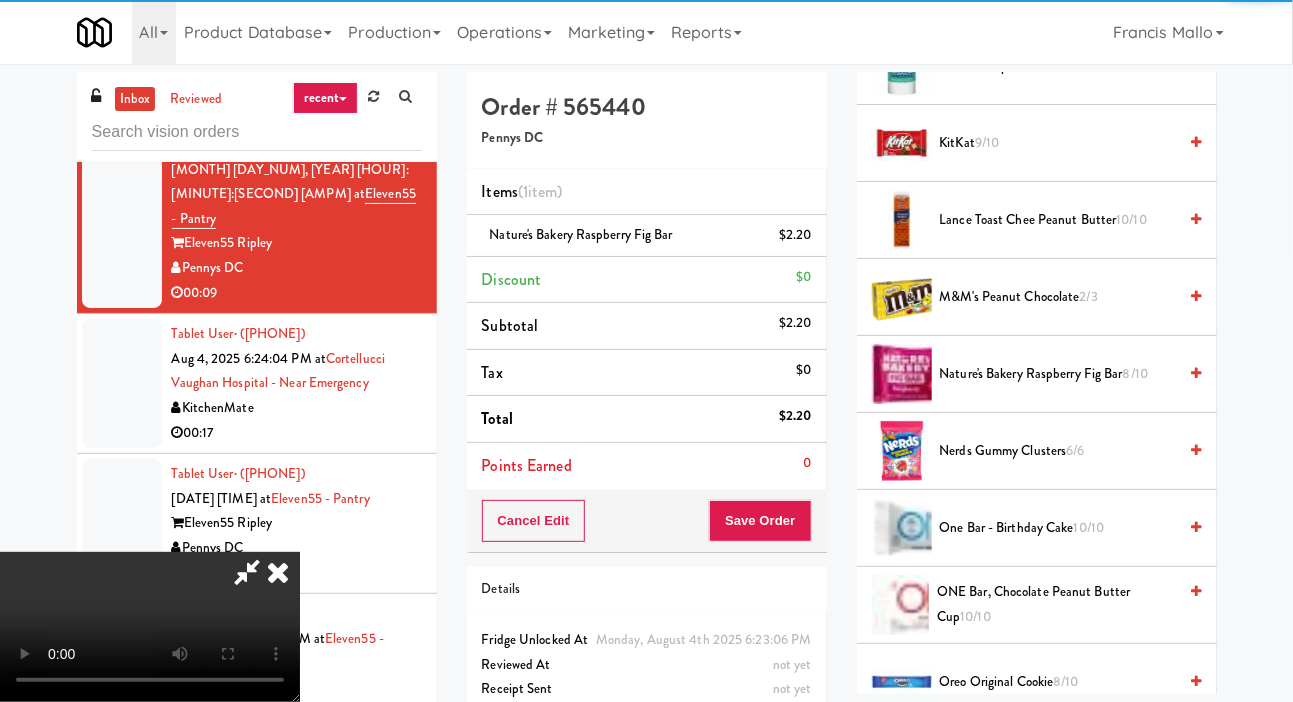 click on "Nature's Bakery Raspberry Fig Bar  $2.20" at bounding box center (647, 236) 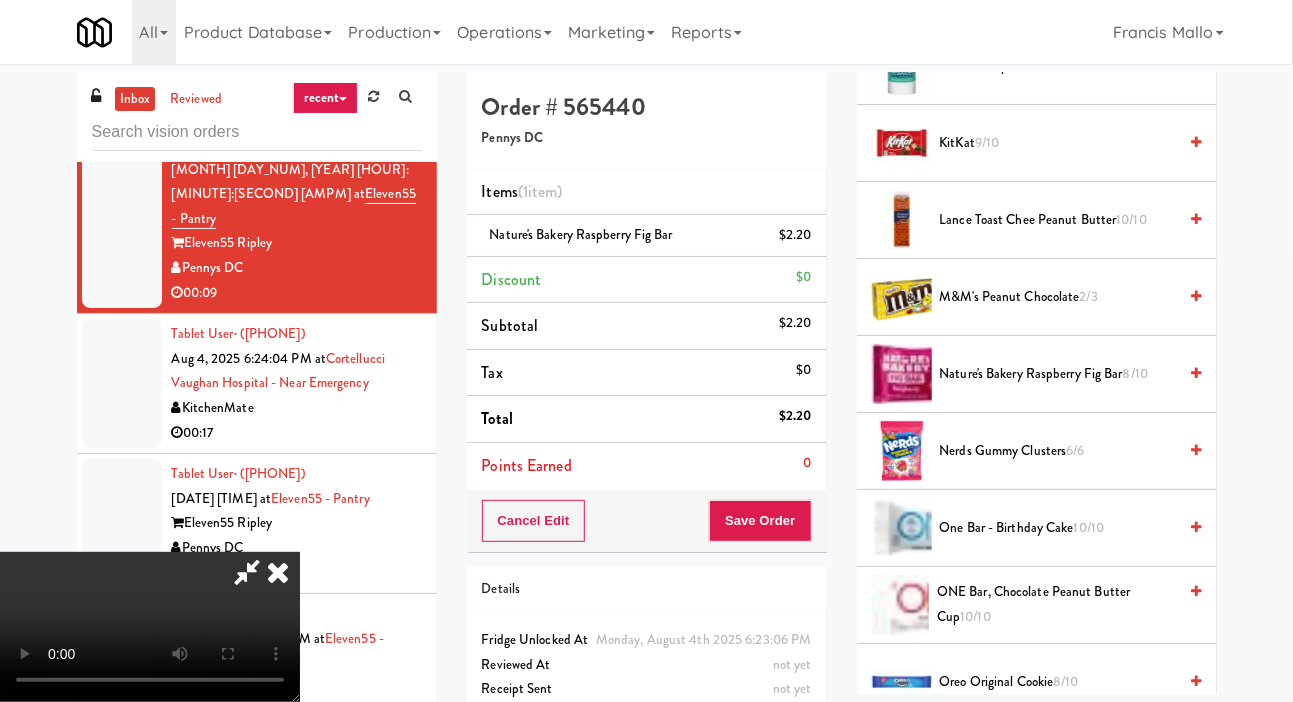 click at bounding box center [813, 242] 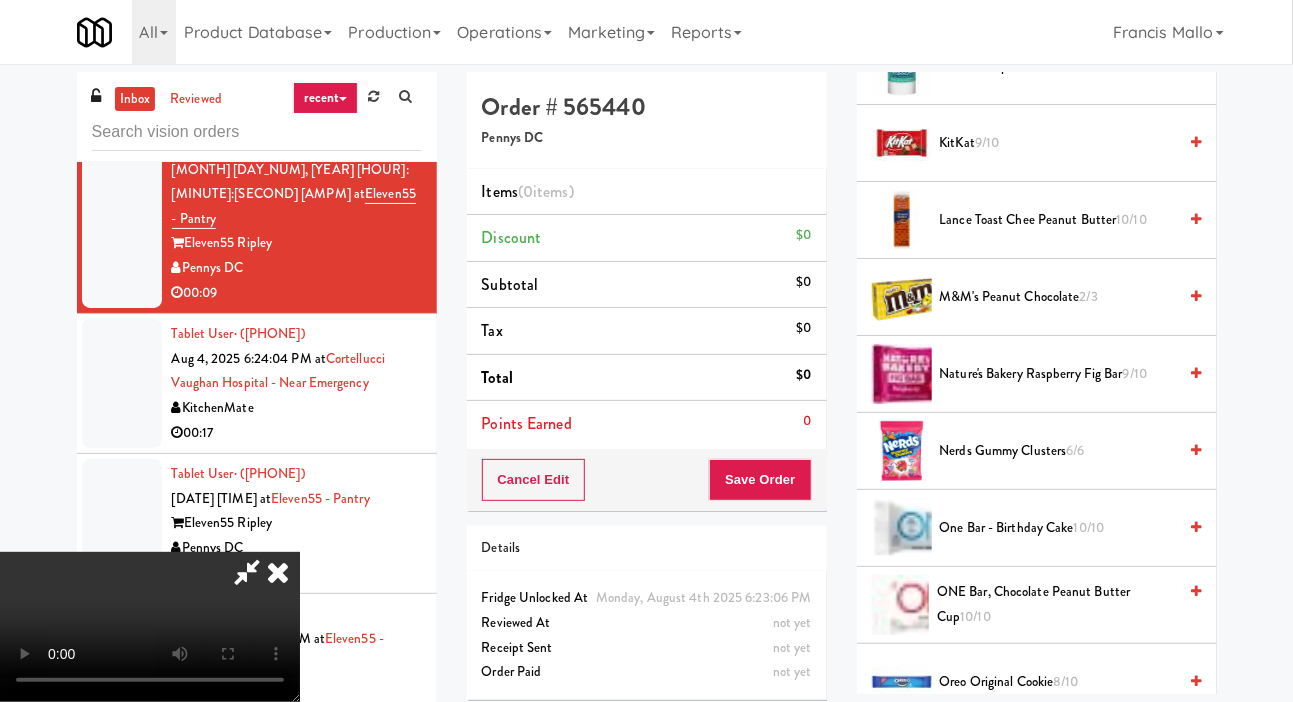 click on "Nerds Gummy Clusters  6/6" at bounding box center (1058, 451) 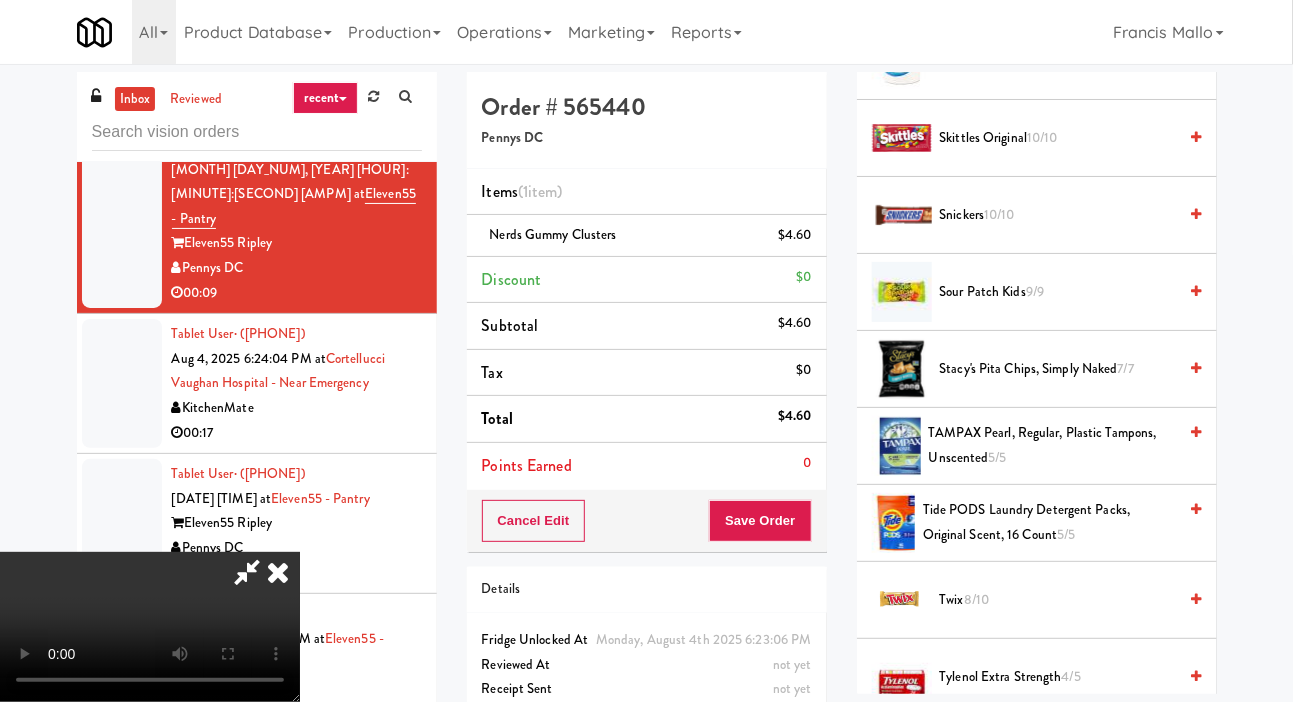 scroll, scrollTop: 2350, scrollLeft: 0, axis: vertical 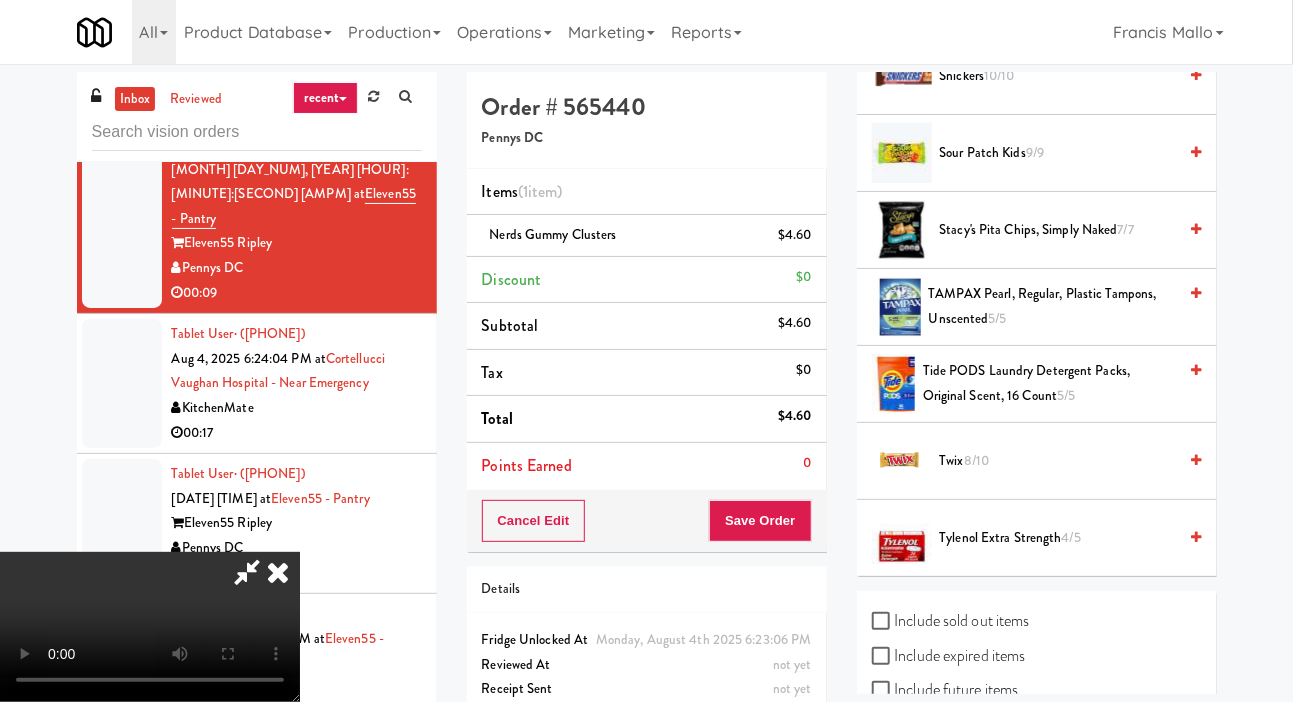 click on "Twix  8/10" at bounding box center [1058, 461] 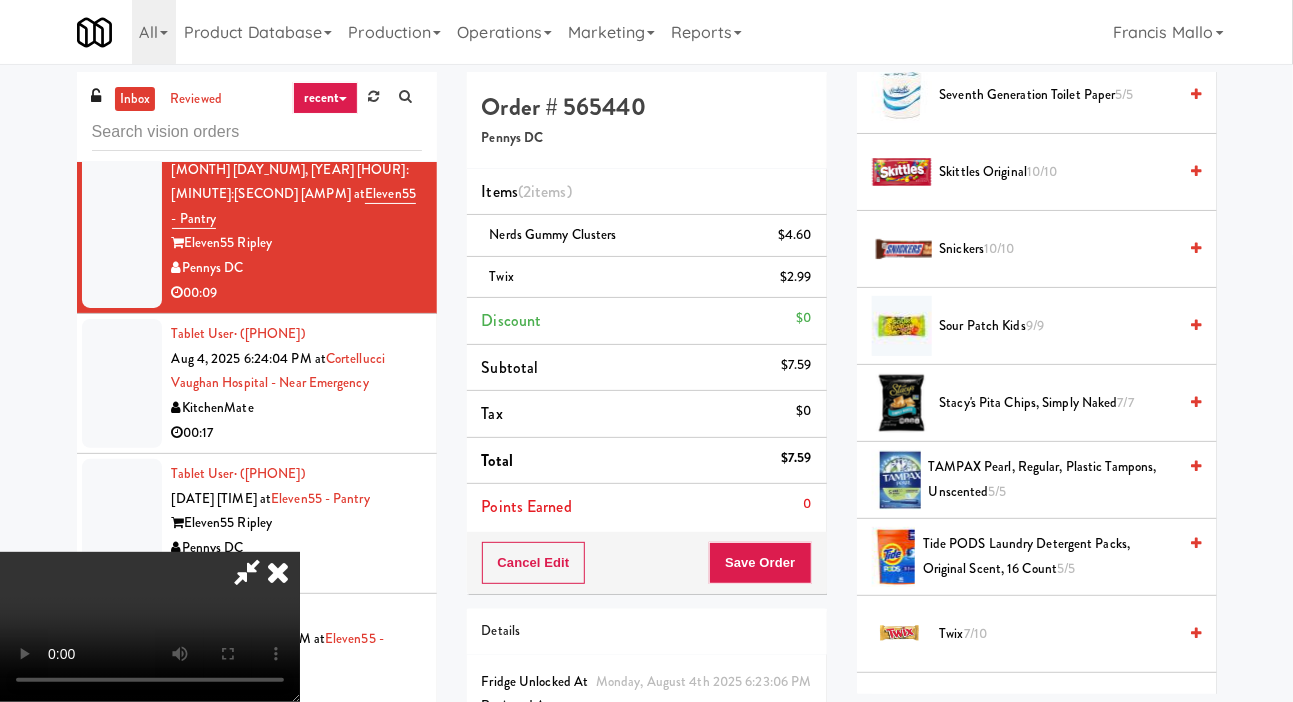 scroll, scrollTop: 2178, scrollLeft: 0, axis: vertical 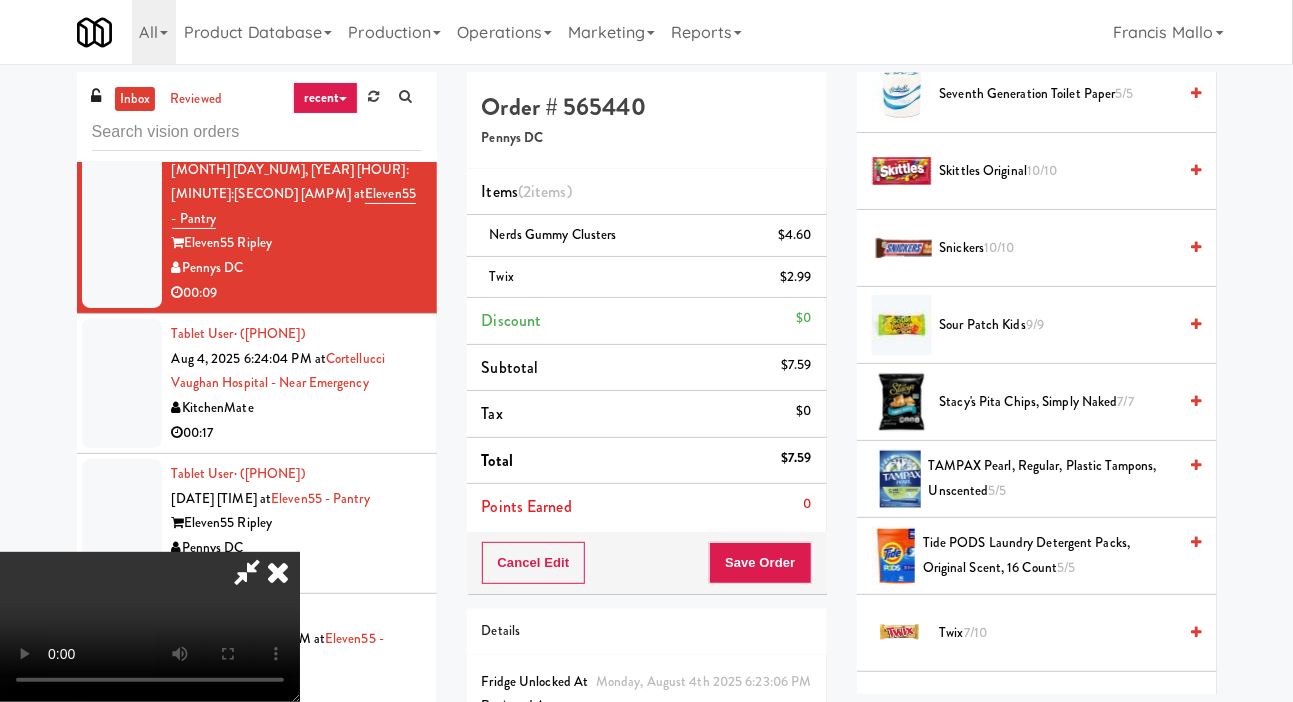click on "Sour Patch Kids  9/9" at bounding box center (1058, 325) 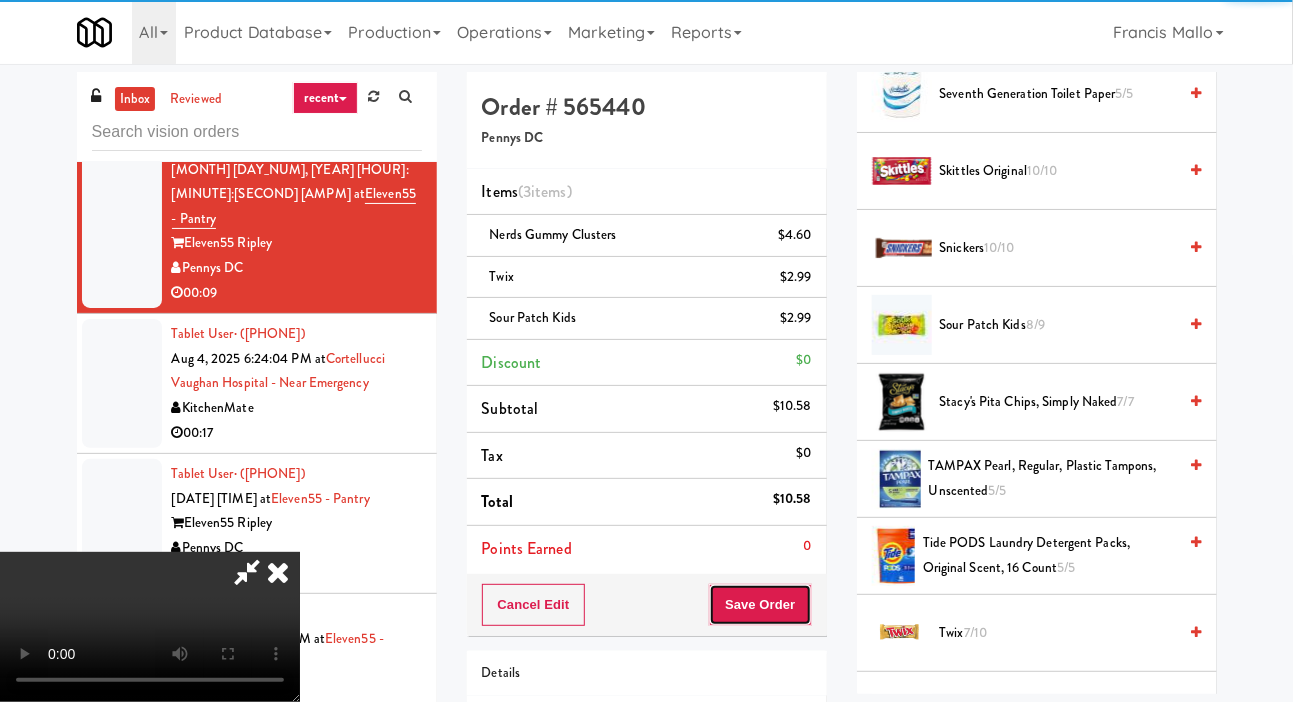 click on "Save Order" at bounding box center [760, 605] 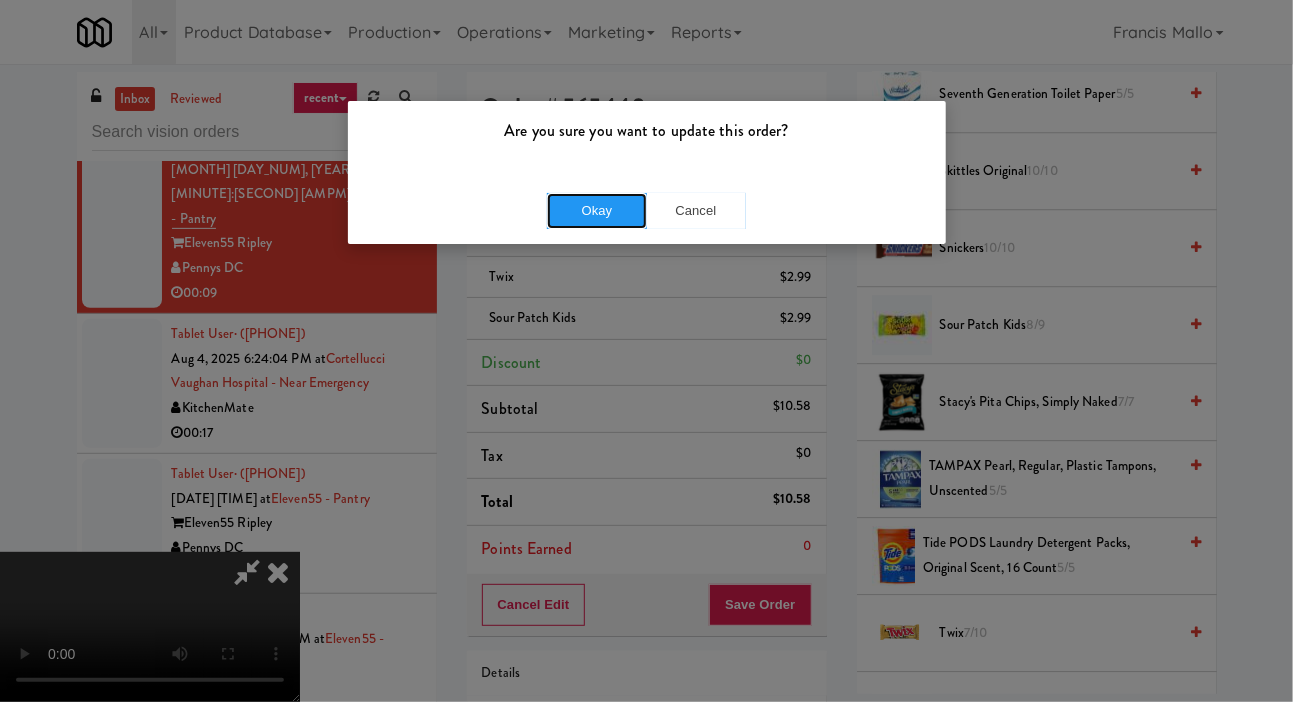 click on "Okay" at bounding box center (597, 211) 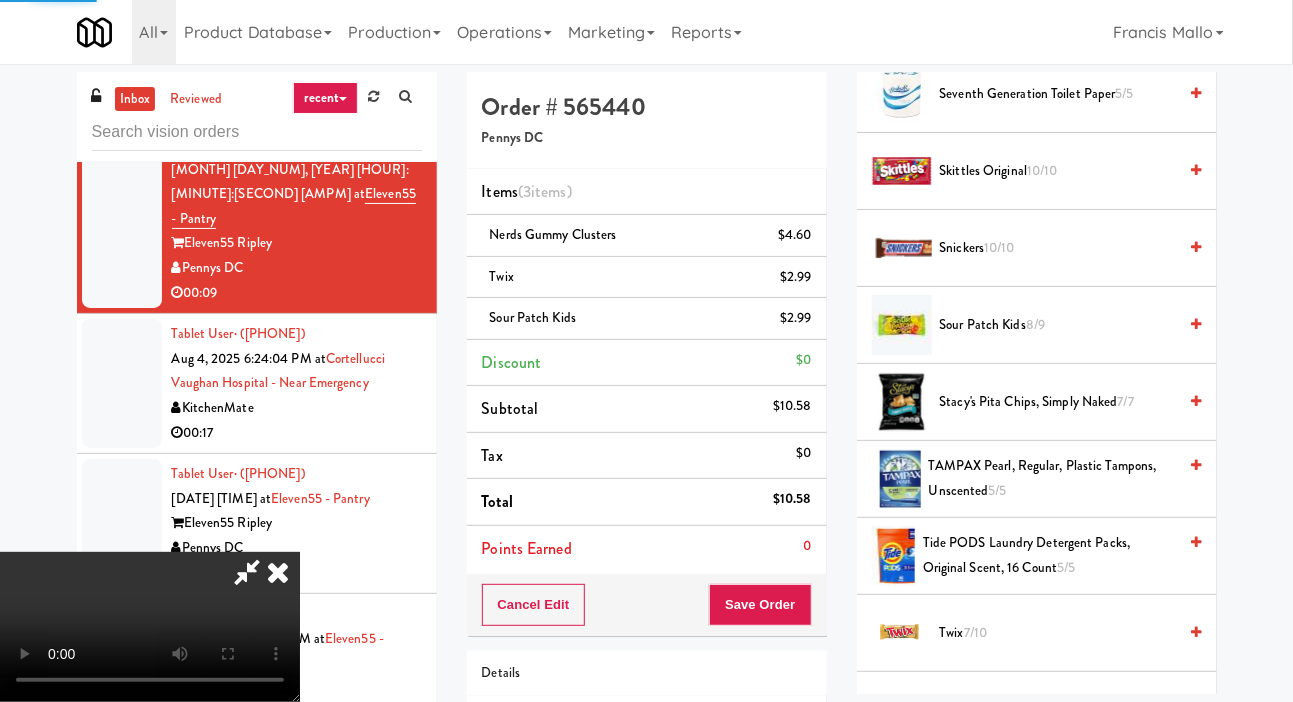 scroll, scrollTop: 116, scrollLeft: 0, axis: vertical 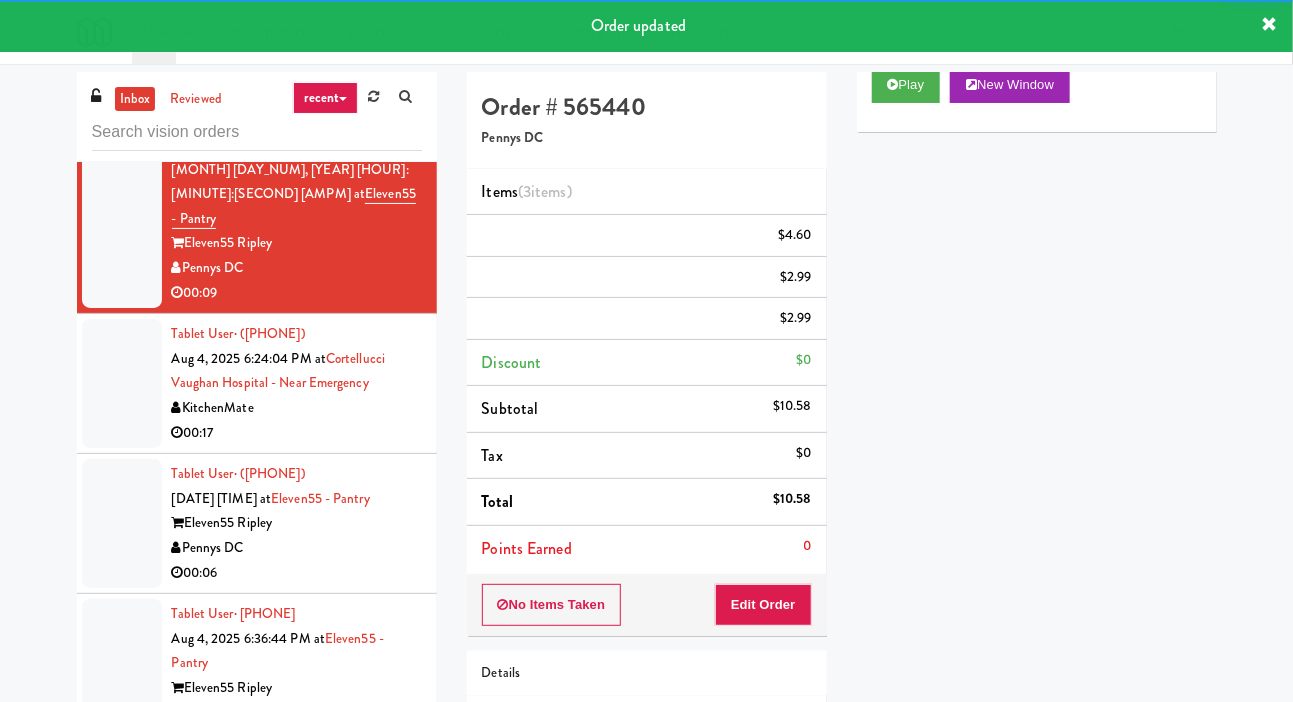 click at bounding box center (122, 383) 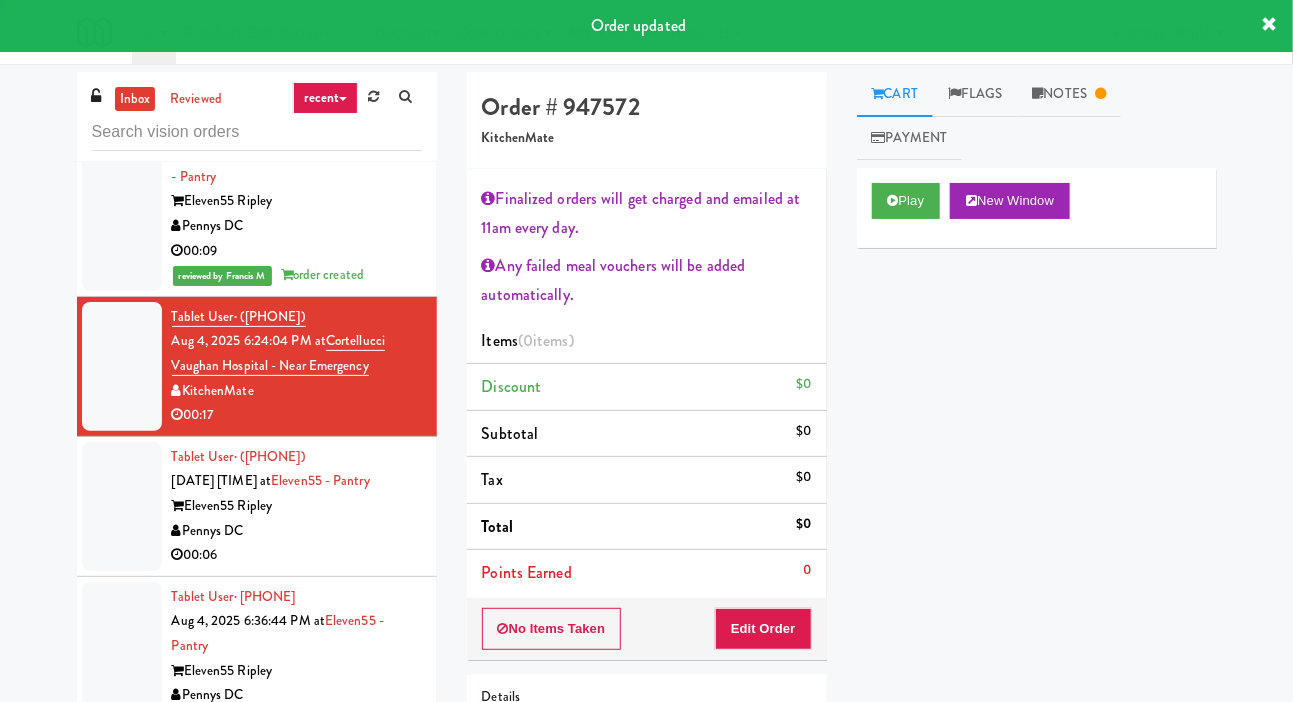 scroll, scrollTop: 426, scrollLeft: 0, axis: vertical 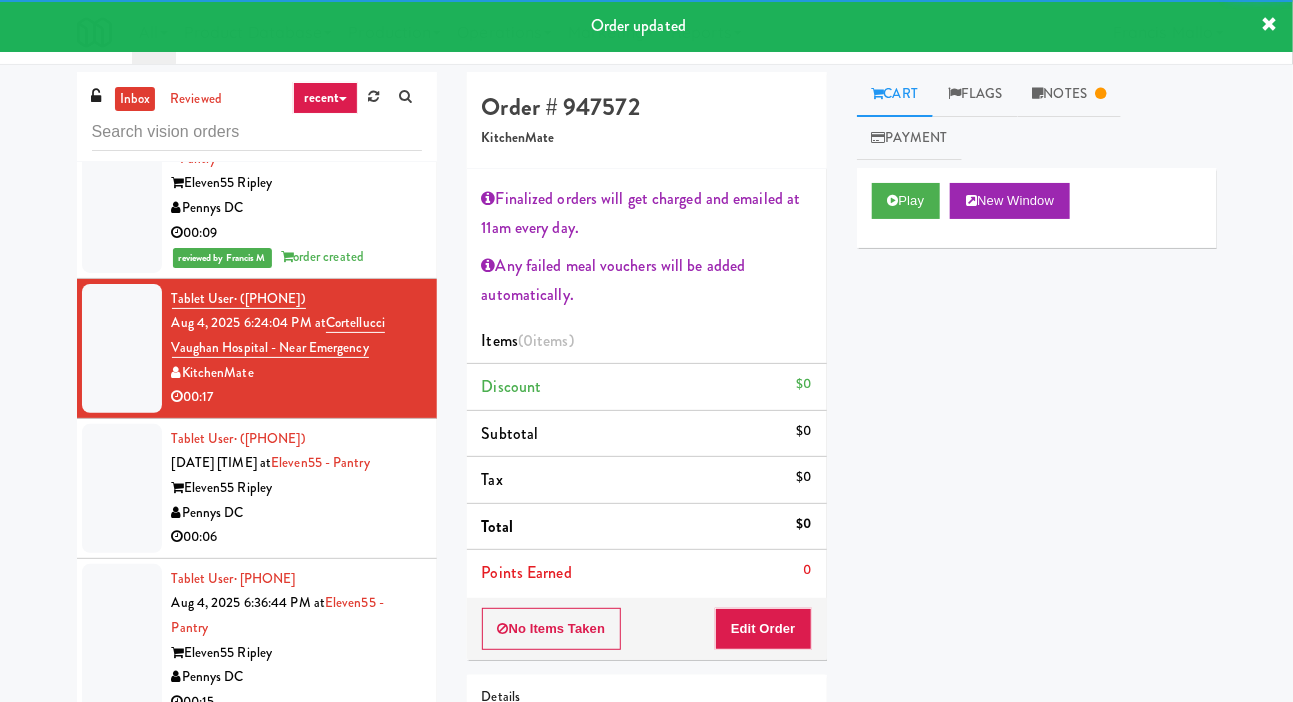 click on "Notes" at bounding box center (1070, 94) 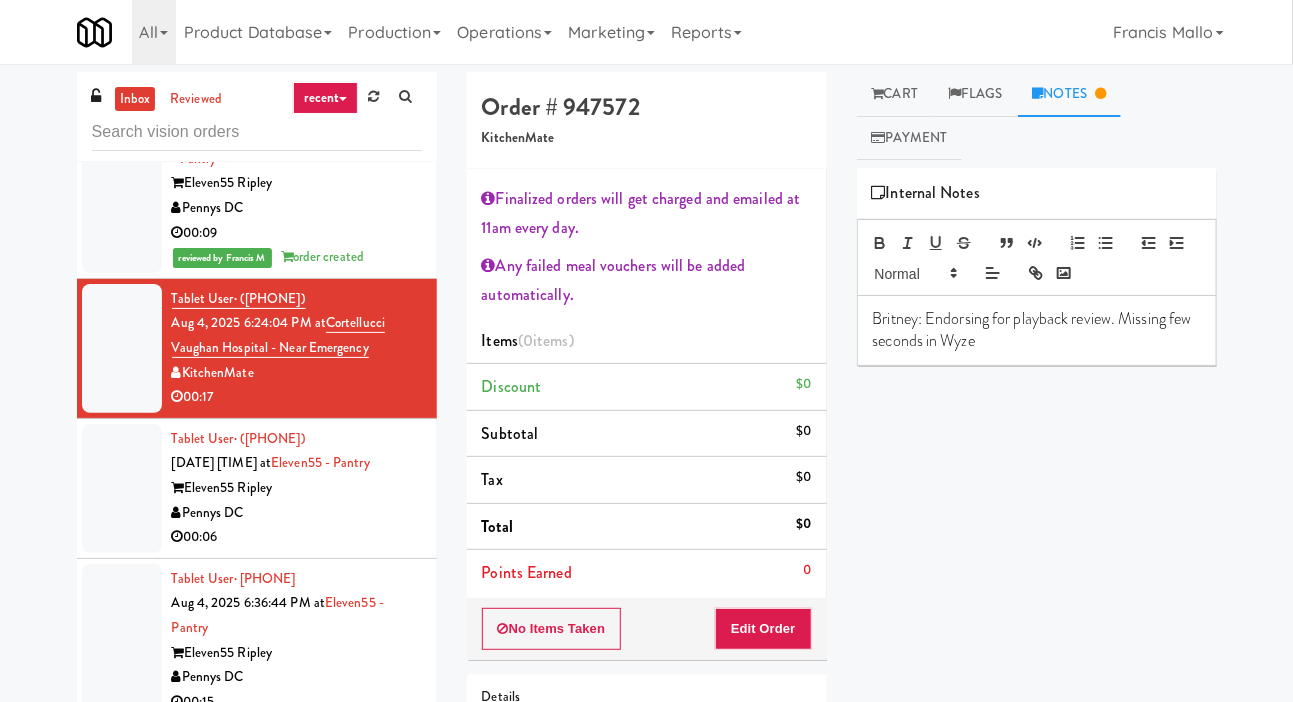 click at bounding box center (122, 488) 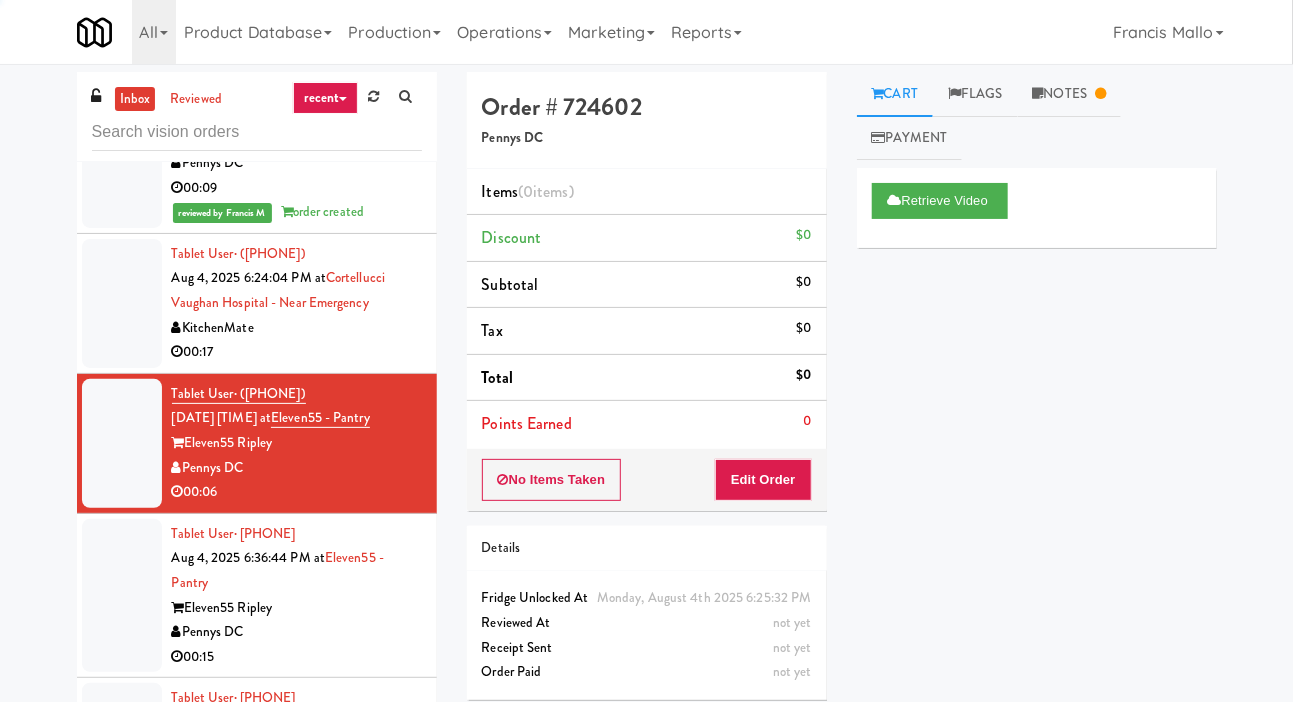 scroll, scrollTop: 475, scrollLeft: 0, axis: vertical 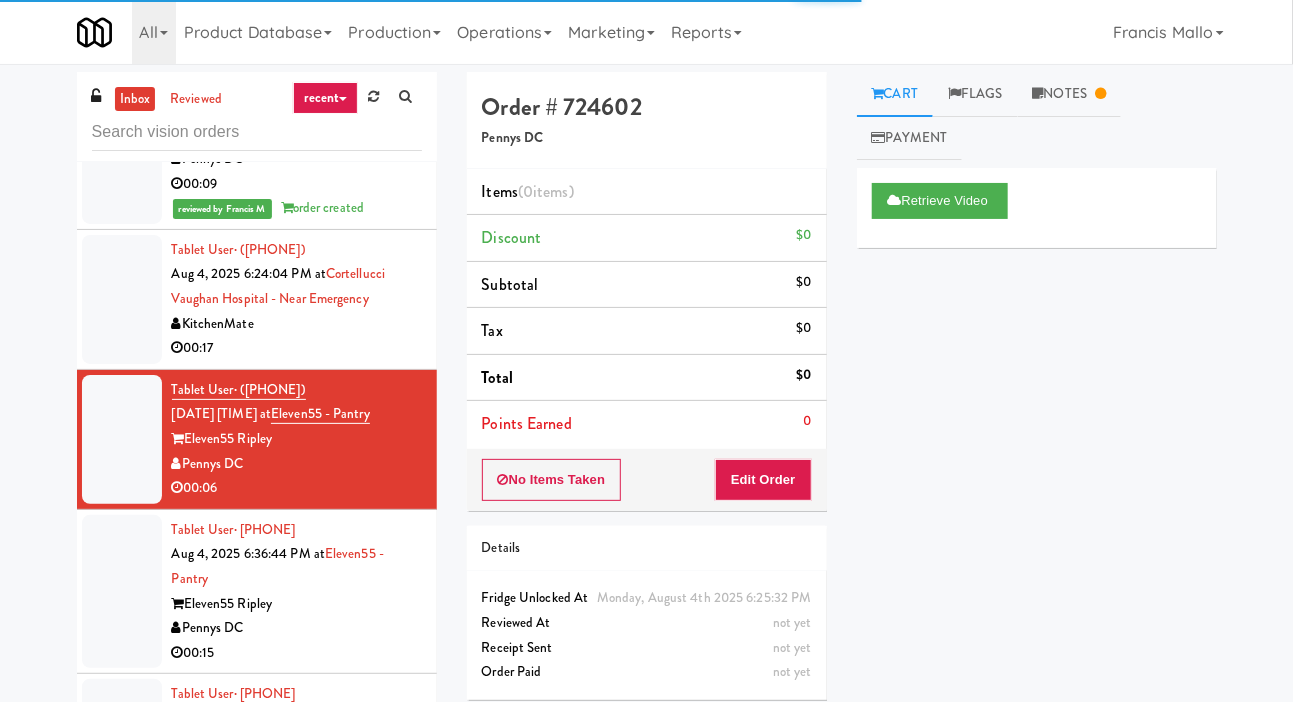 click at bounding box center [122, 299] 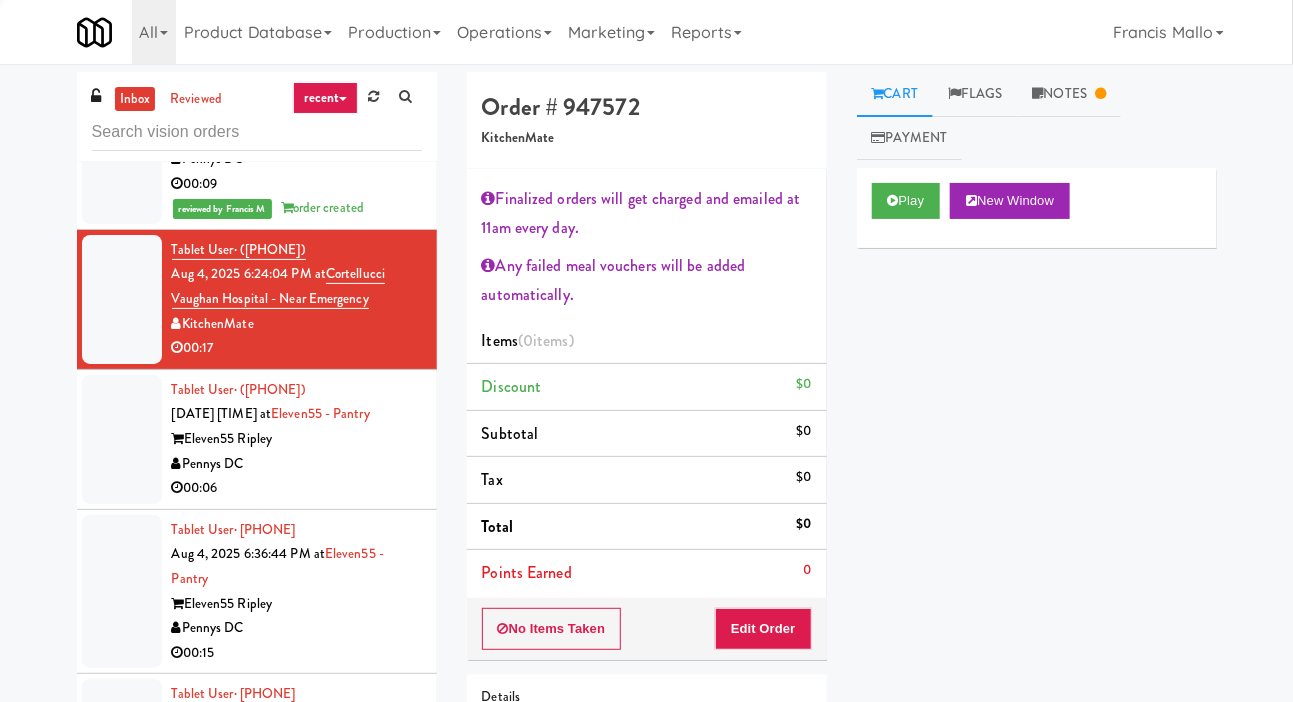 click at bounding box center (122, 439) 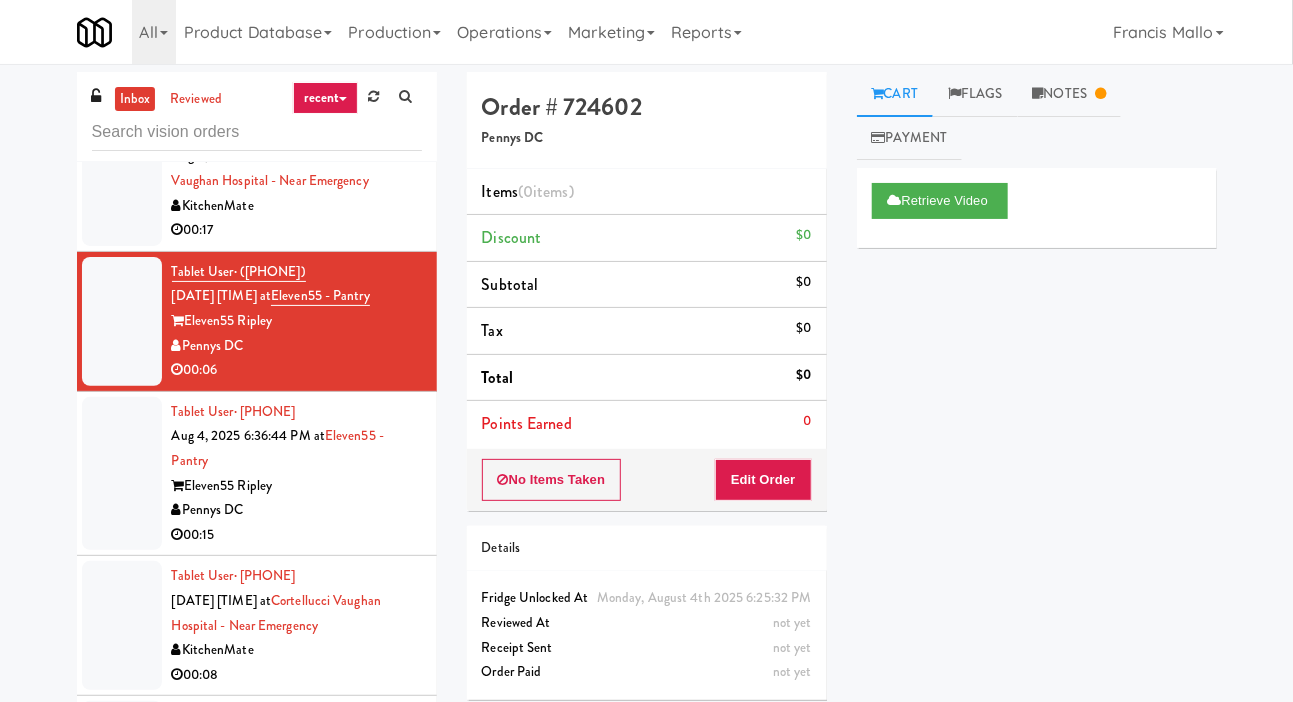 scroll, scrollTop: 594, scrollLeft: 0, axis: vertical 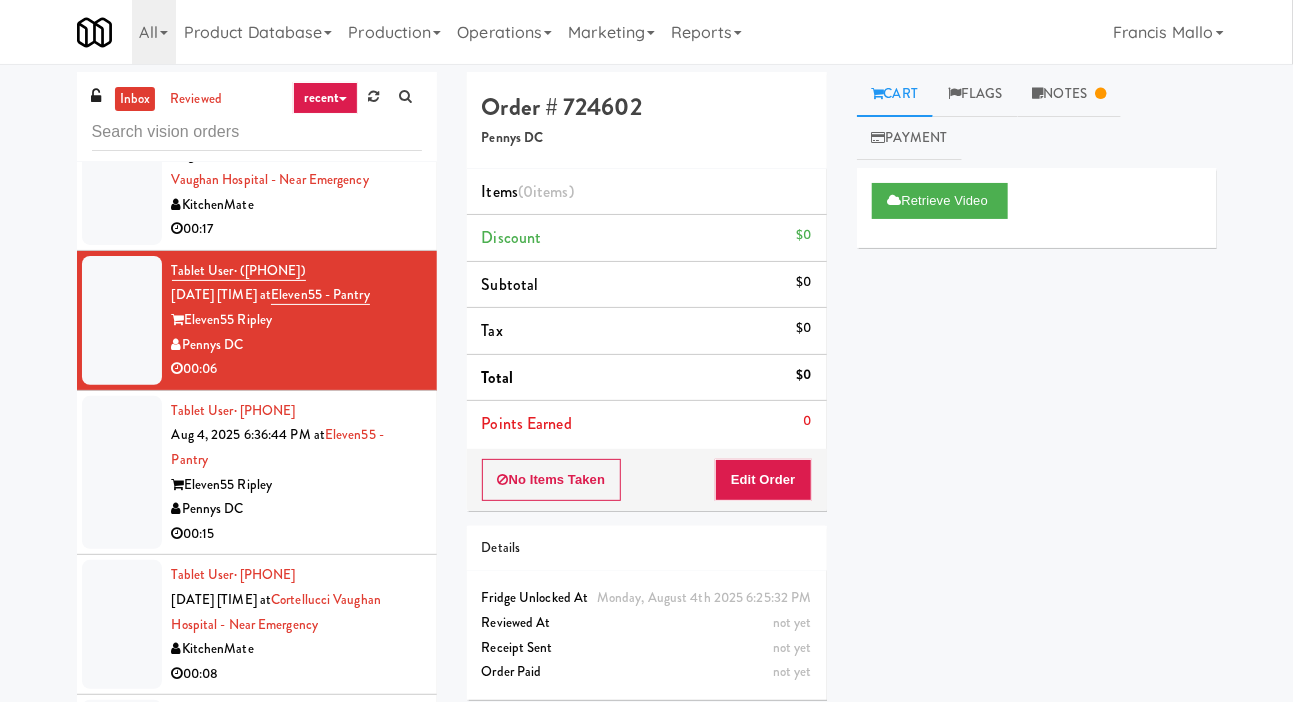 click at bounding box center [122, 473] 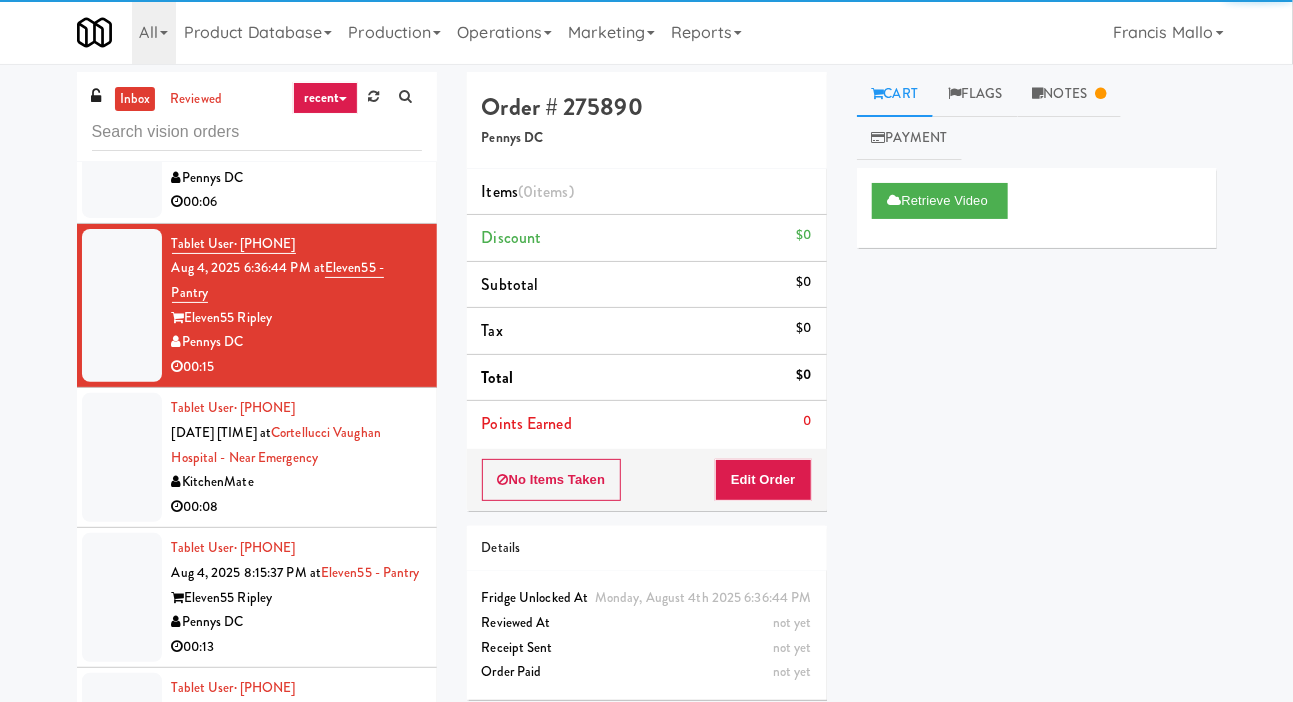 scroll, scrollTop: 755, scrollLeft: 0, axis: vertical 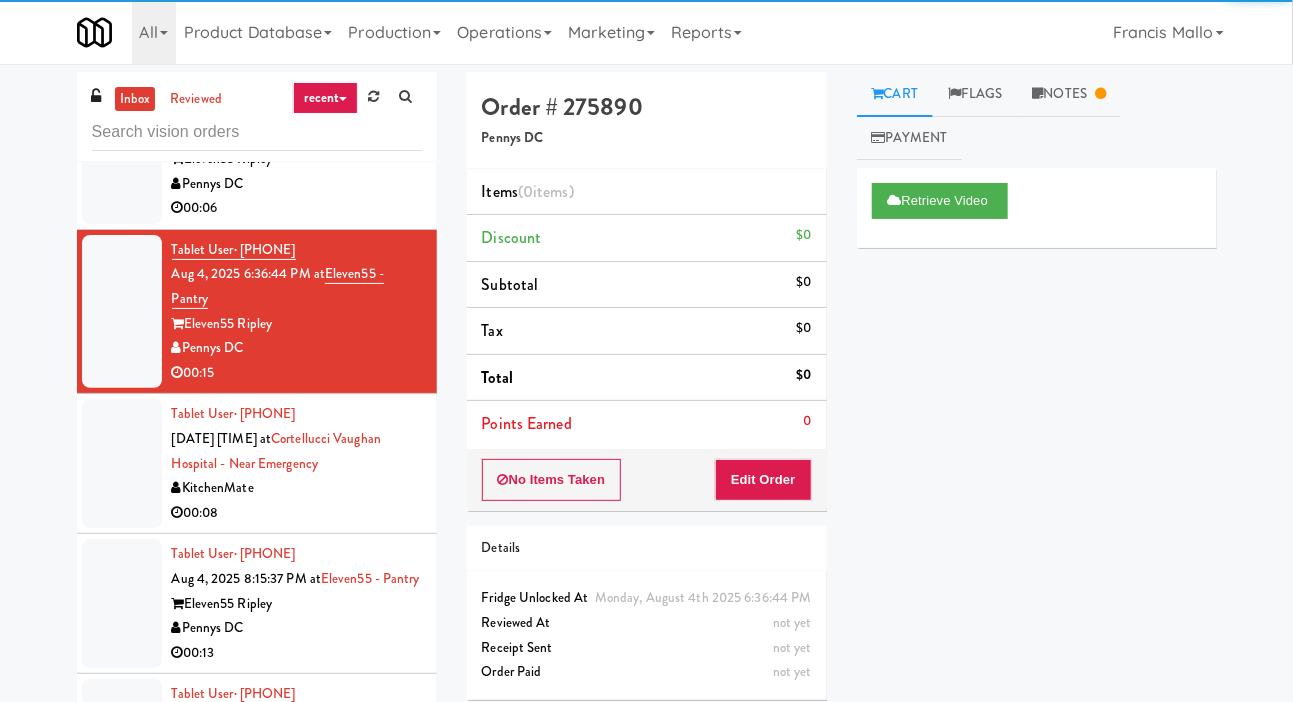 click at bounding box center (122, 463) 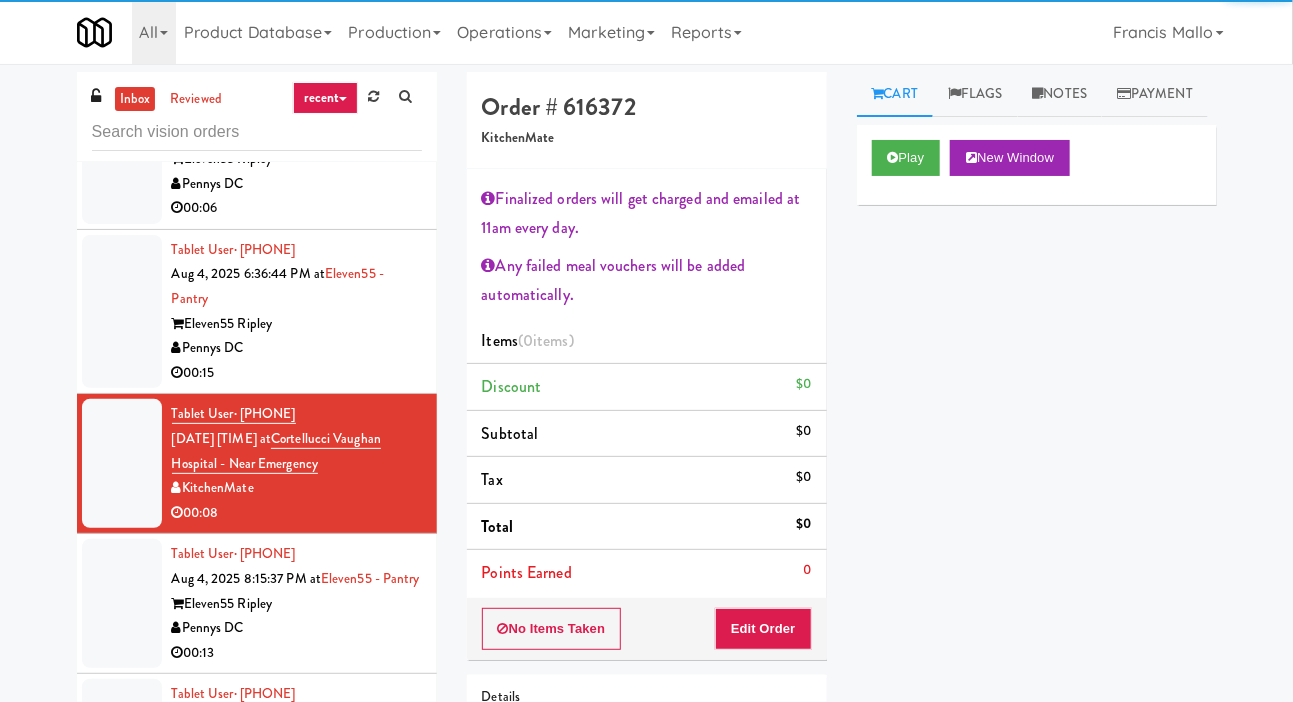 click at bounding box center (122, 603) 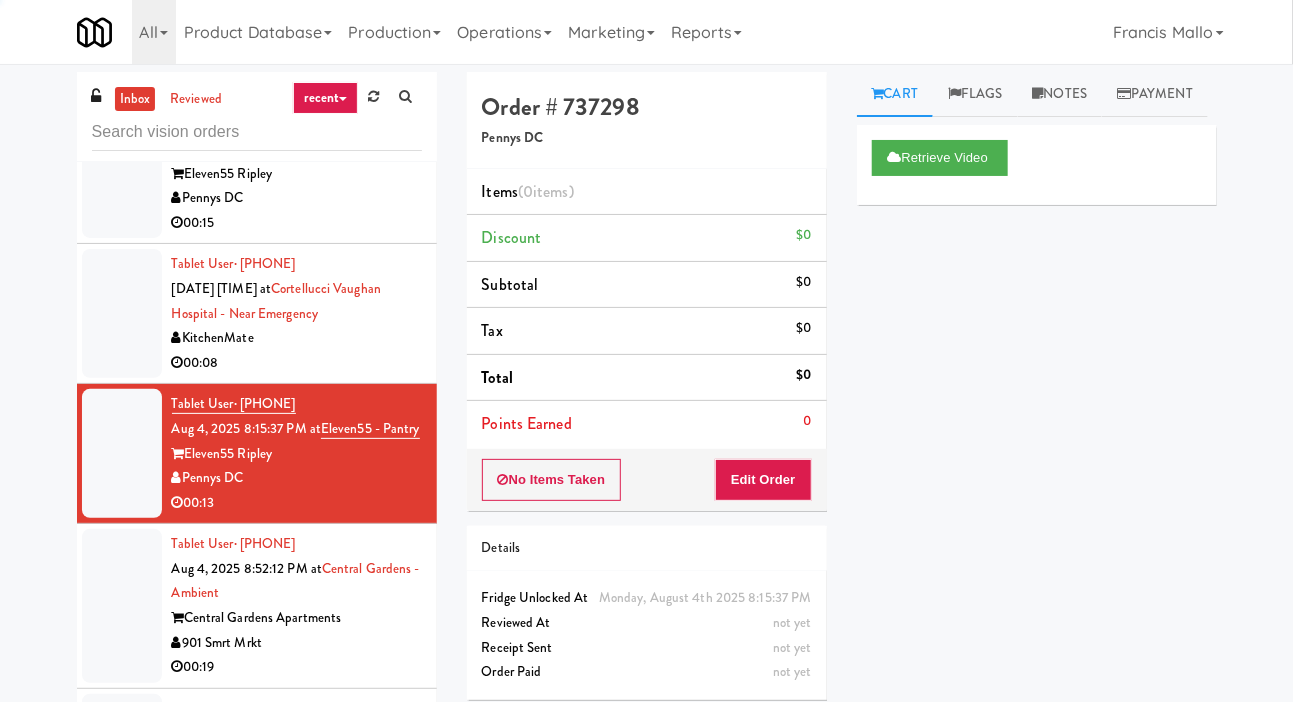 scroll, scrollTop: 910, scrollLeft: 0, axis: vertical 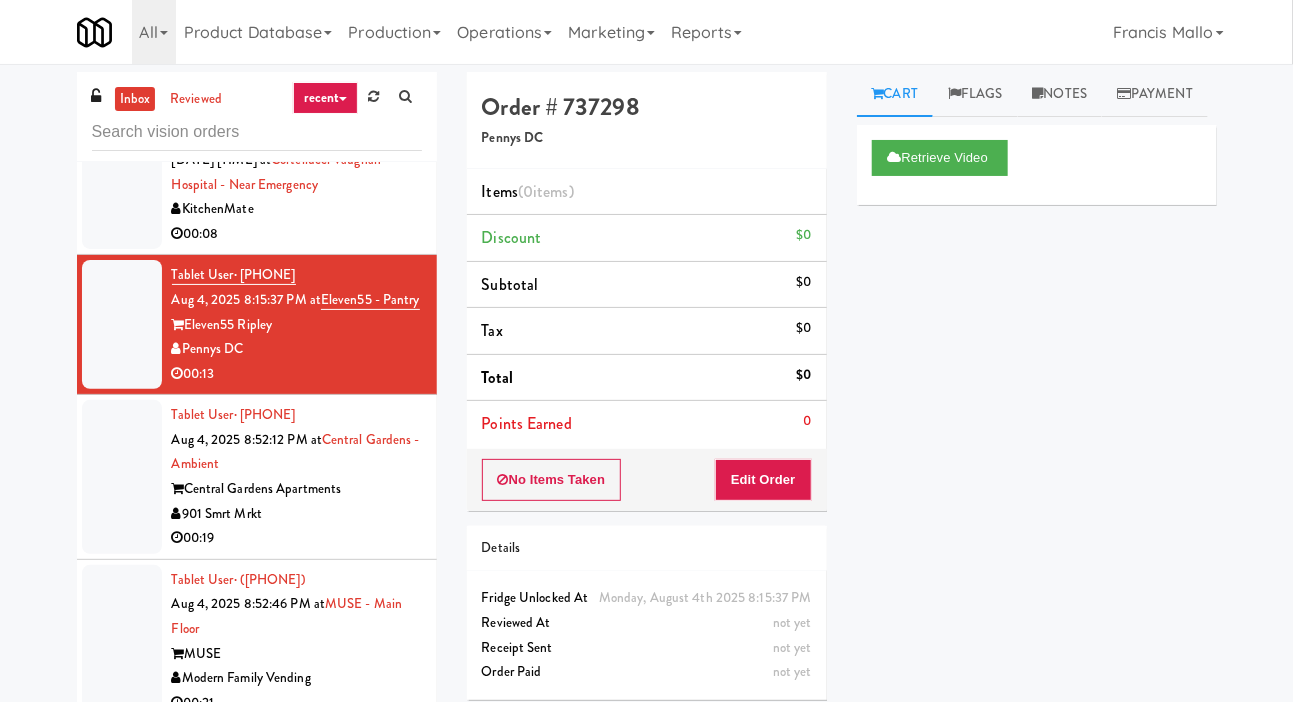 click at bounding box center (122, 477) 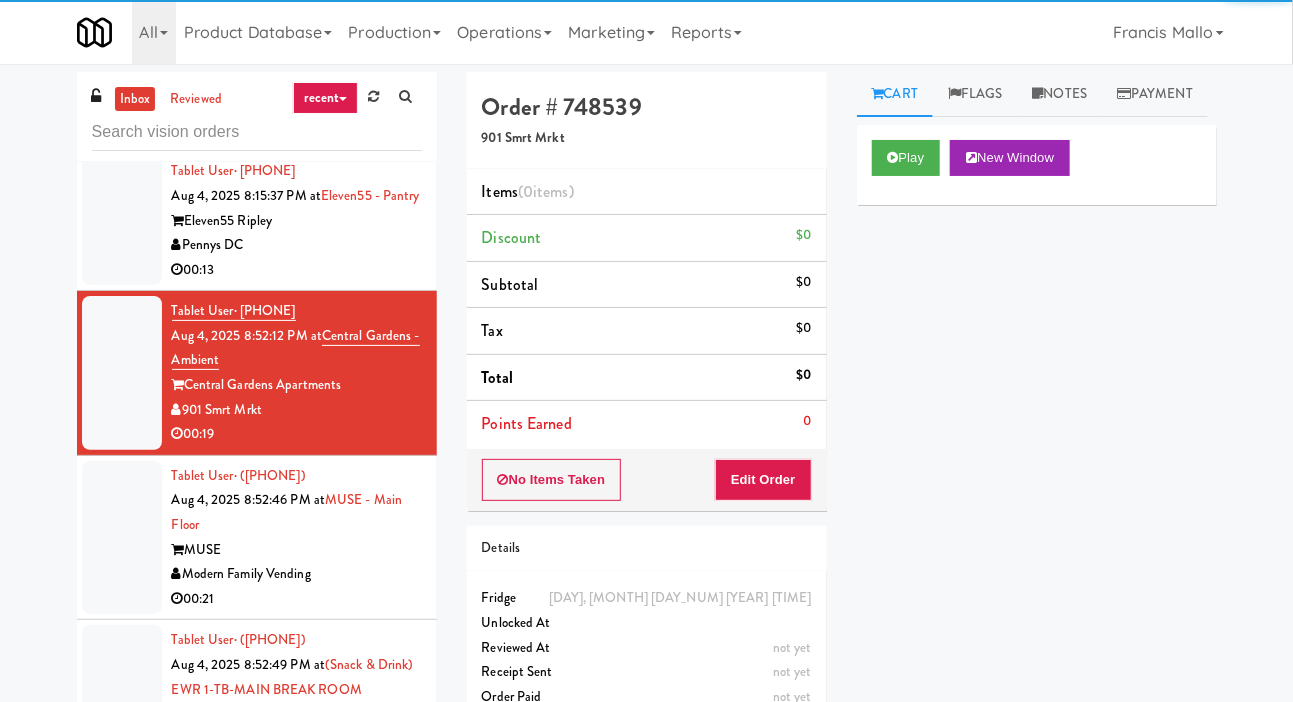 scroll, scrollTop: 1139, scrollLeft: 0, axis: vertical 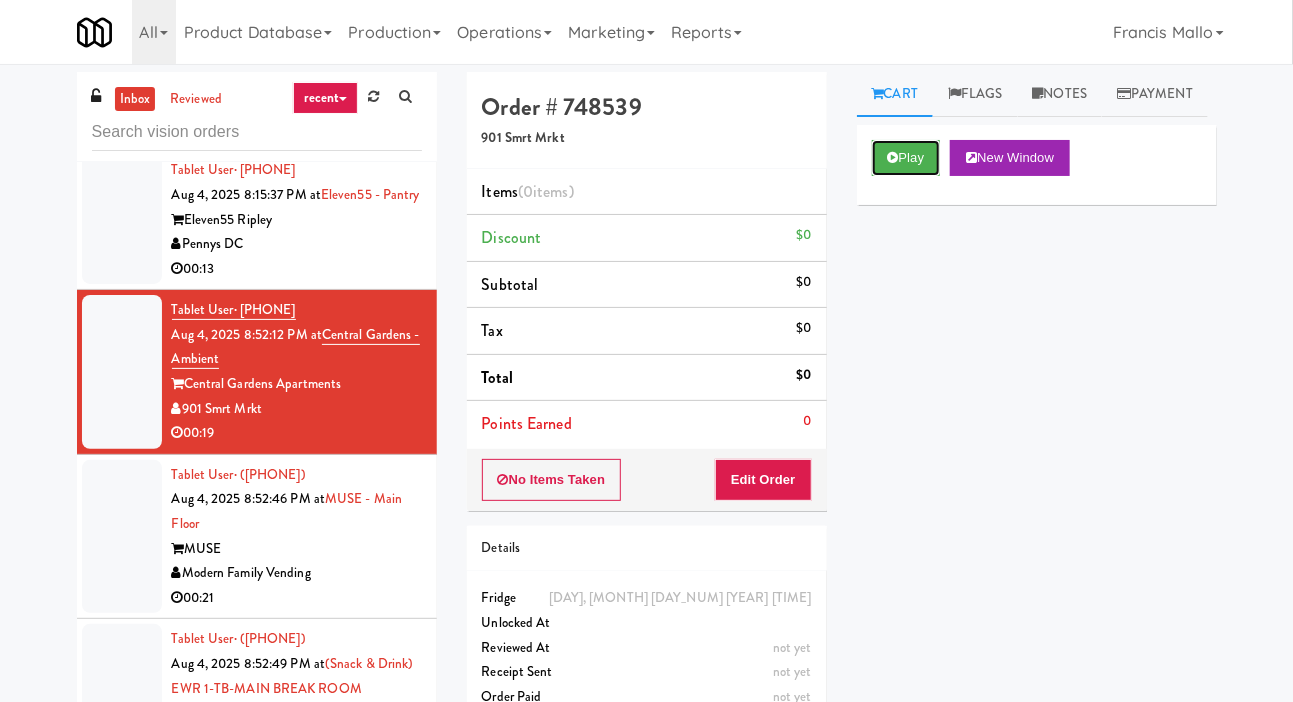 click on "Play" at bounding box center (906, 158) 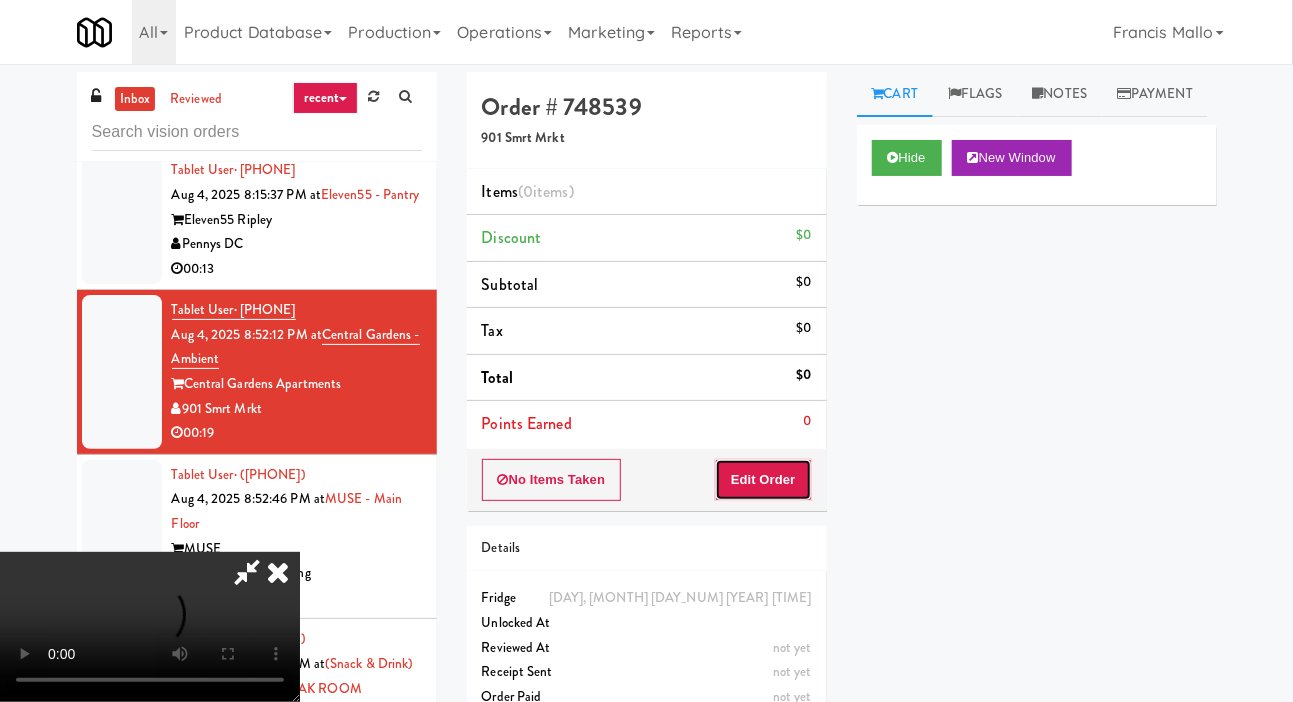 click on "Edit Order" at bounding box center (763, 480) 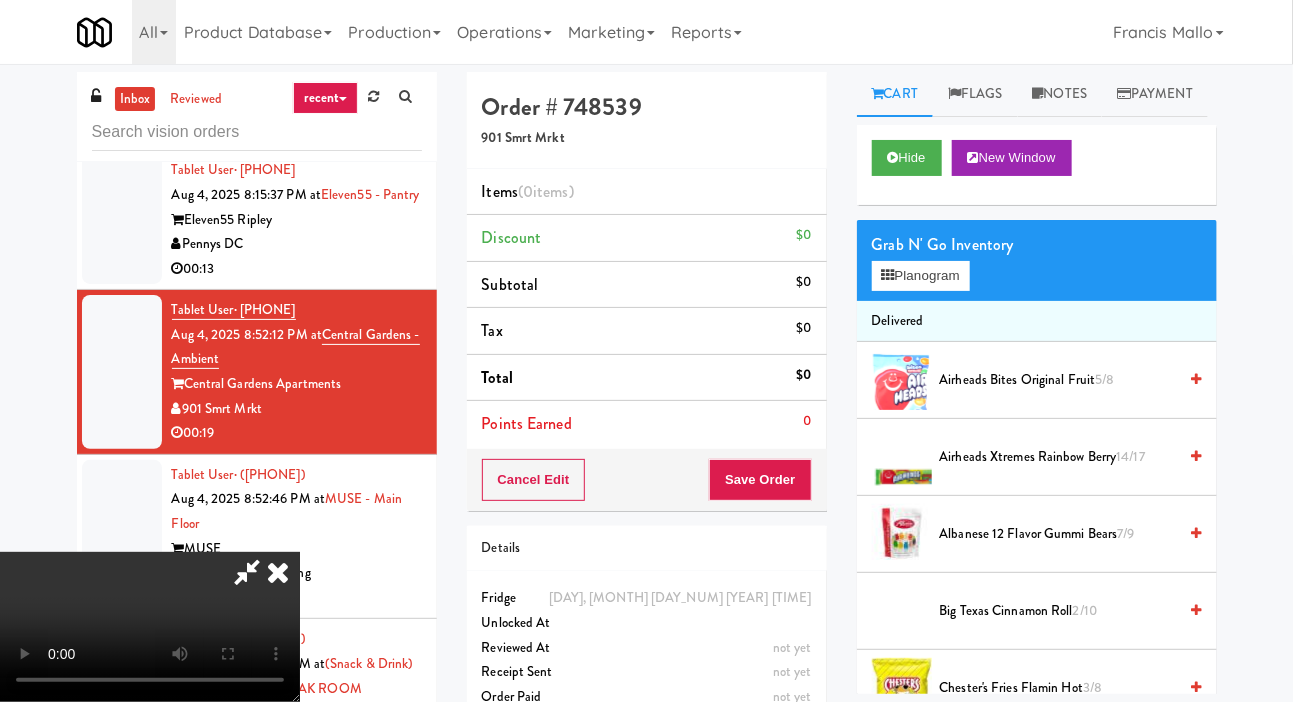 scroll, scrollTop: 73, scrollLeft: 0, axis: vertical 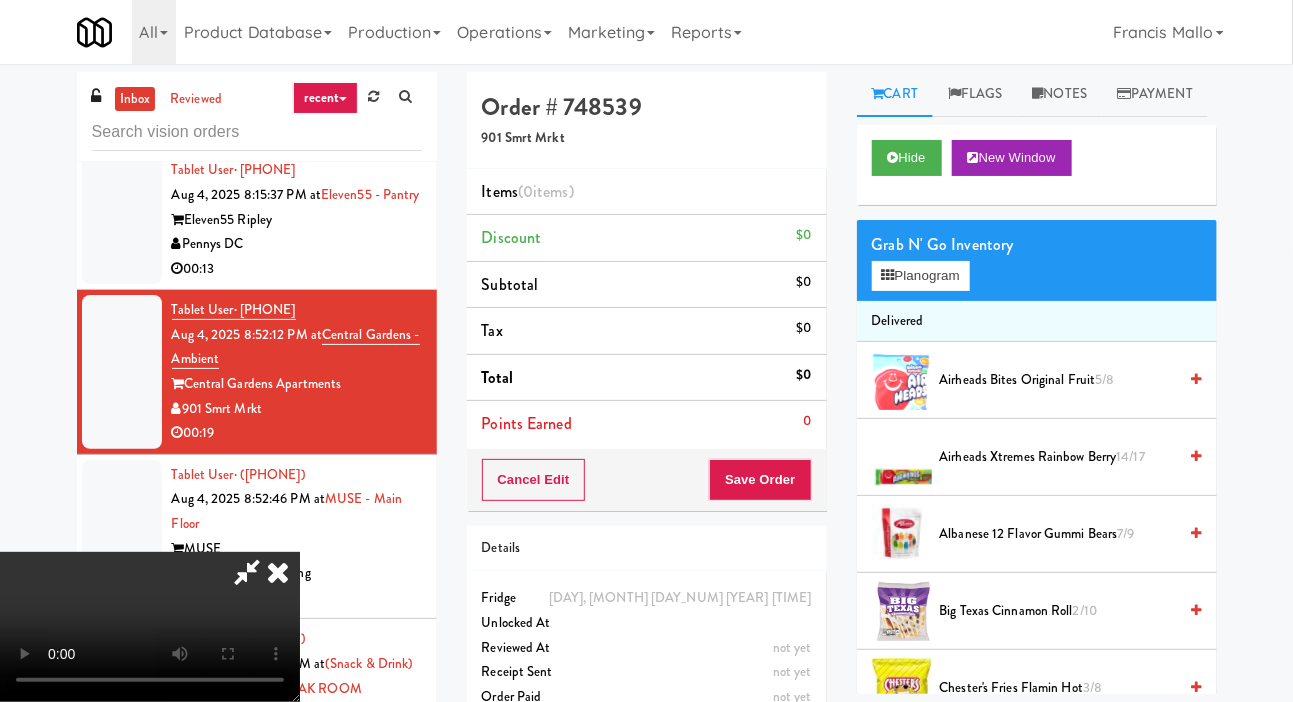 type 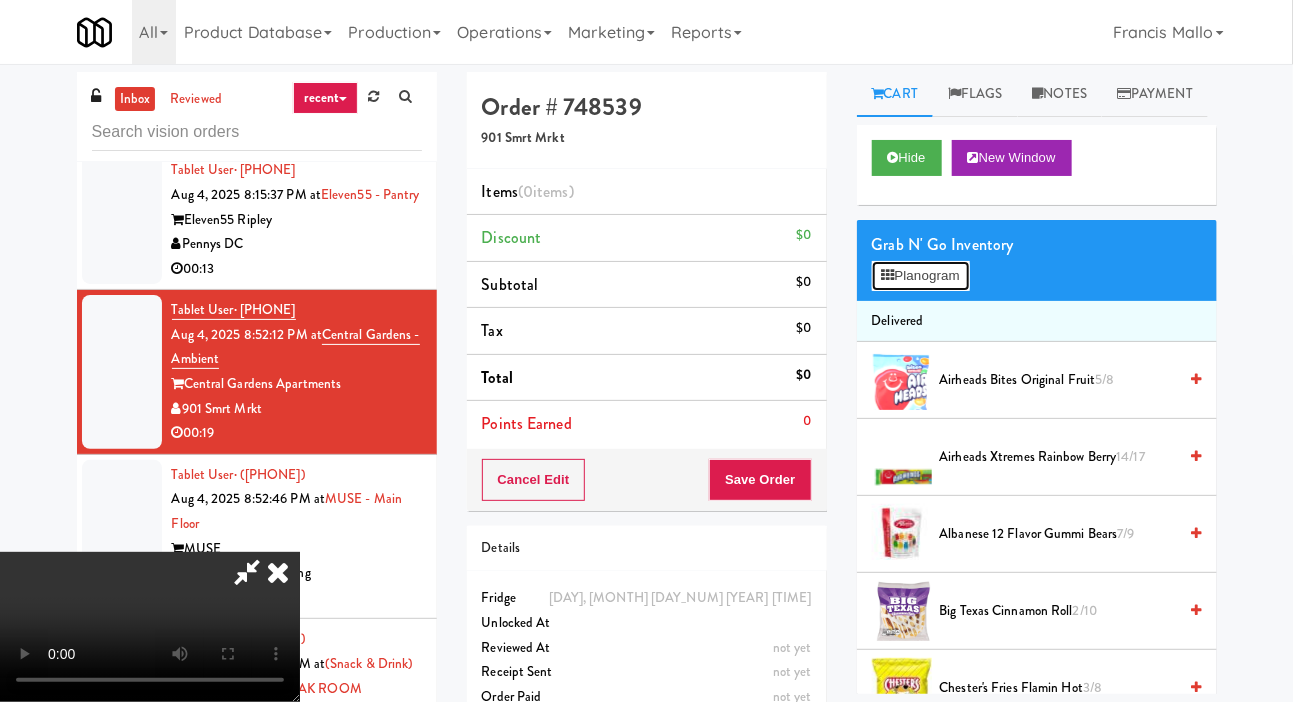 click on "Planogram" at bounding box center (921, 276) 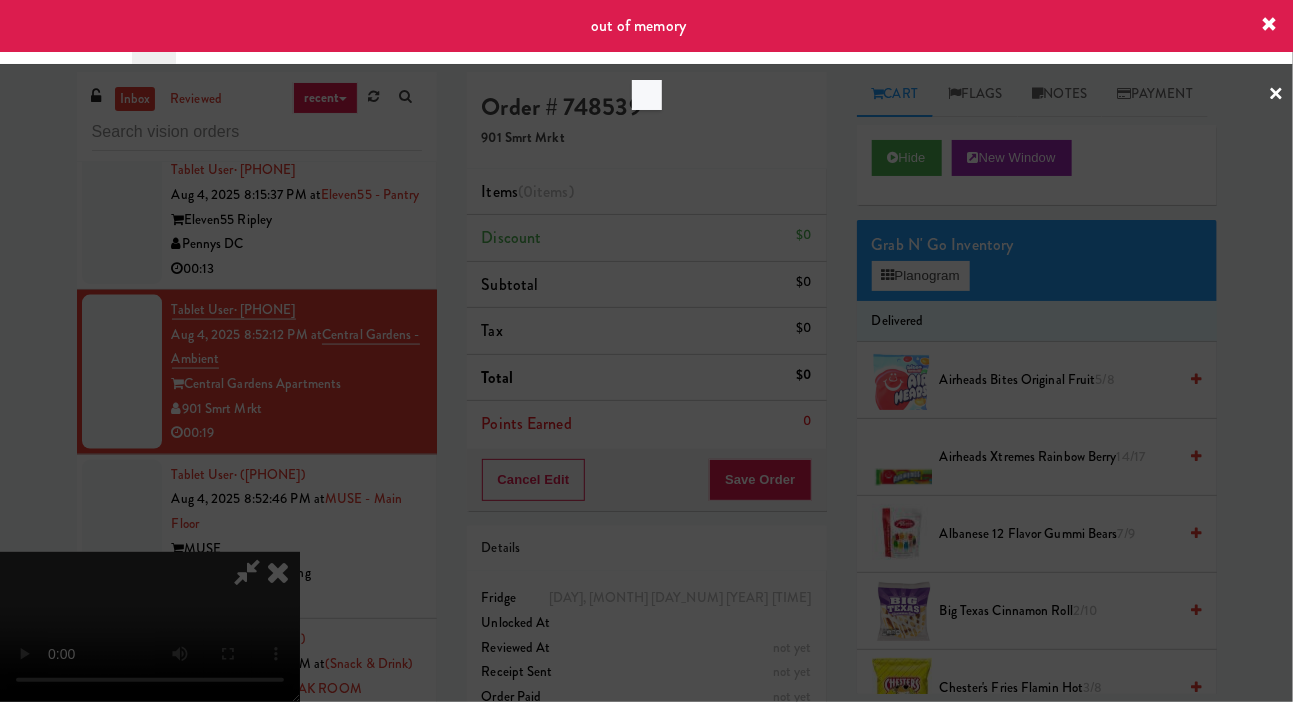 click at bounding box center [646, 351] 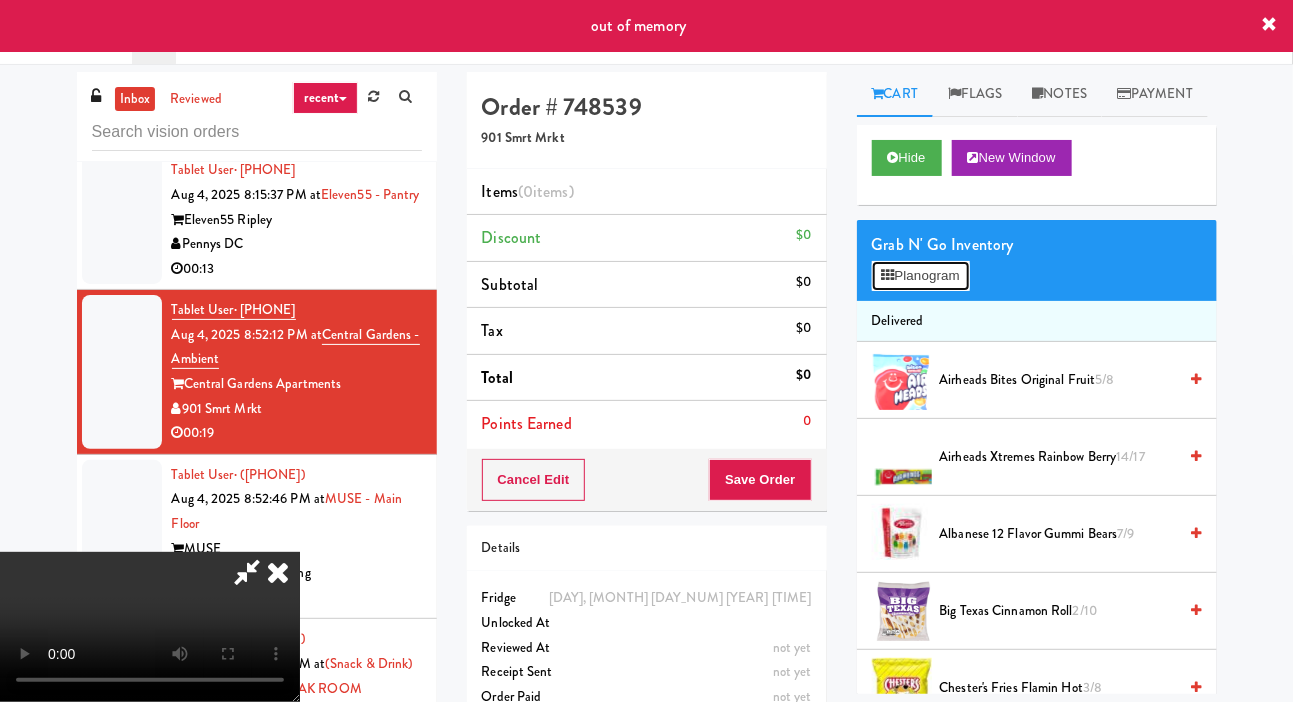 click on "Planogram" at bounding box center [921, 276] 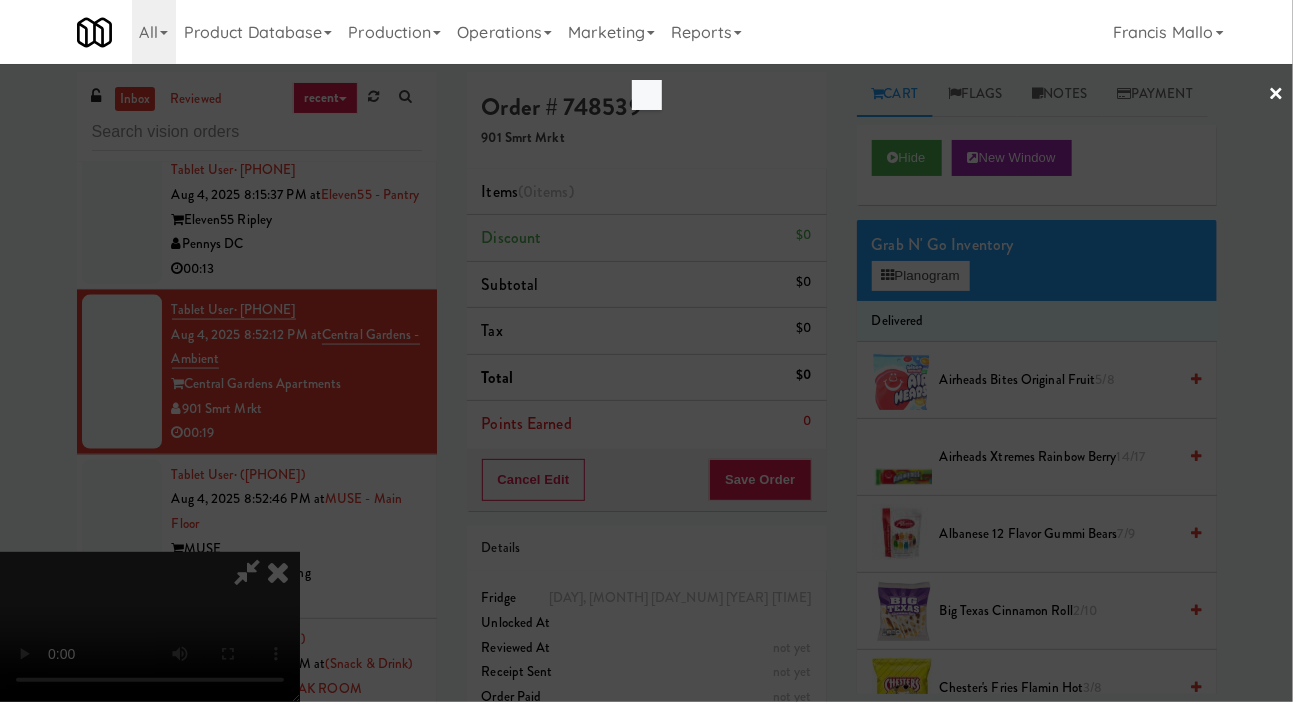 click at bounding box center [646, 351] 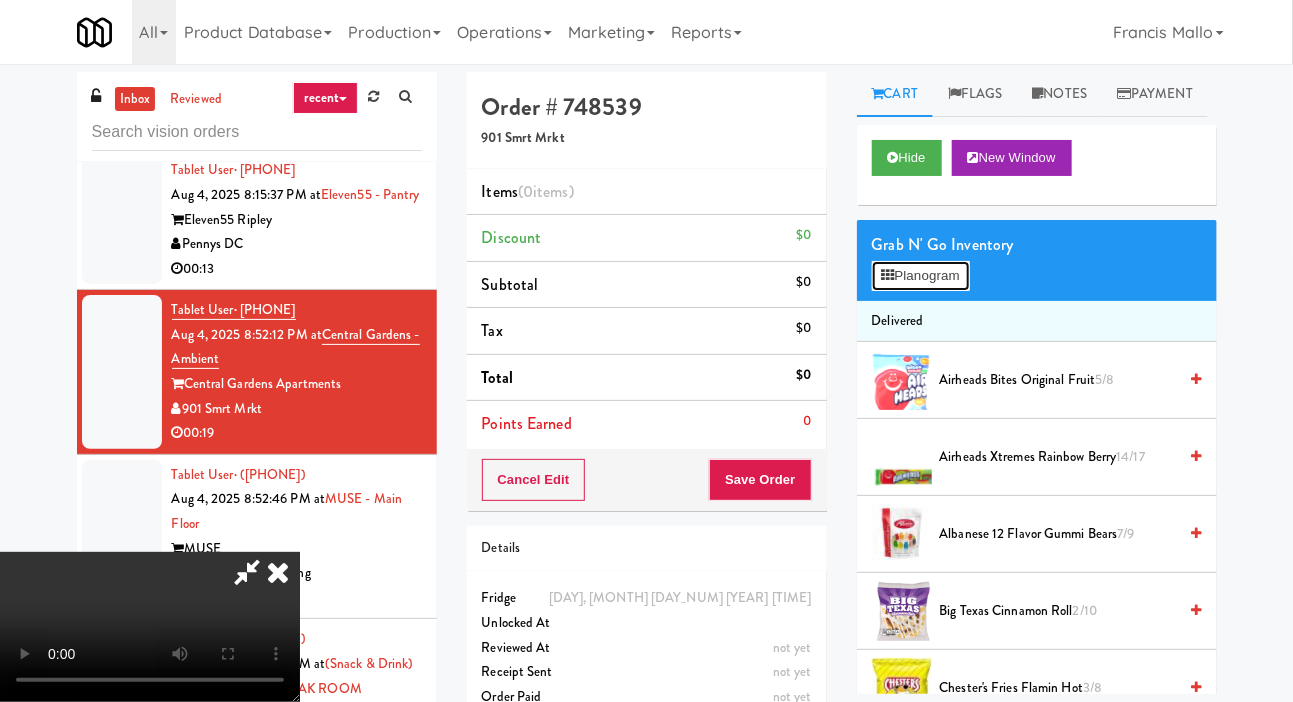 click on "Planogram" at bounding box center [921, 276] 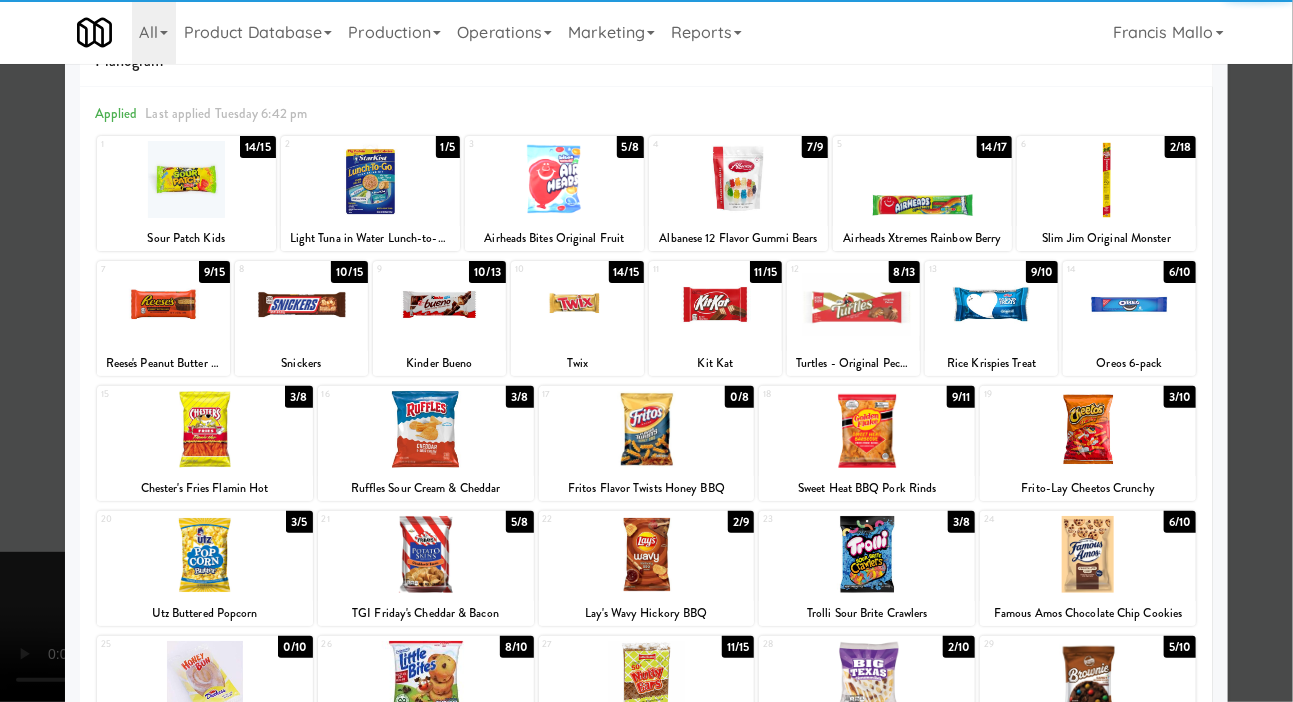 scroll, scrollTop: 70, scrollLeft: 0, axis: vertical 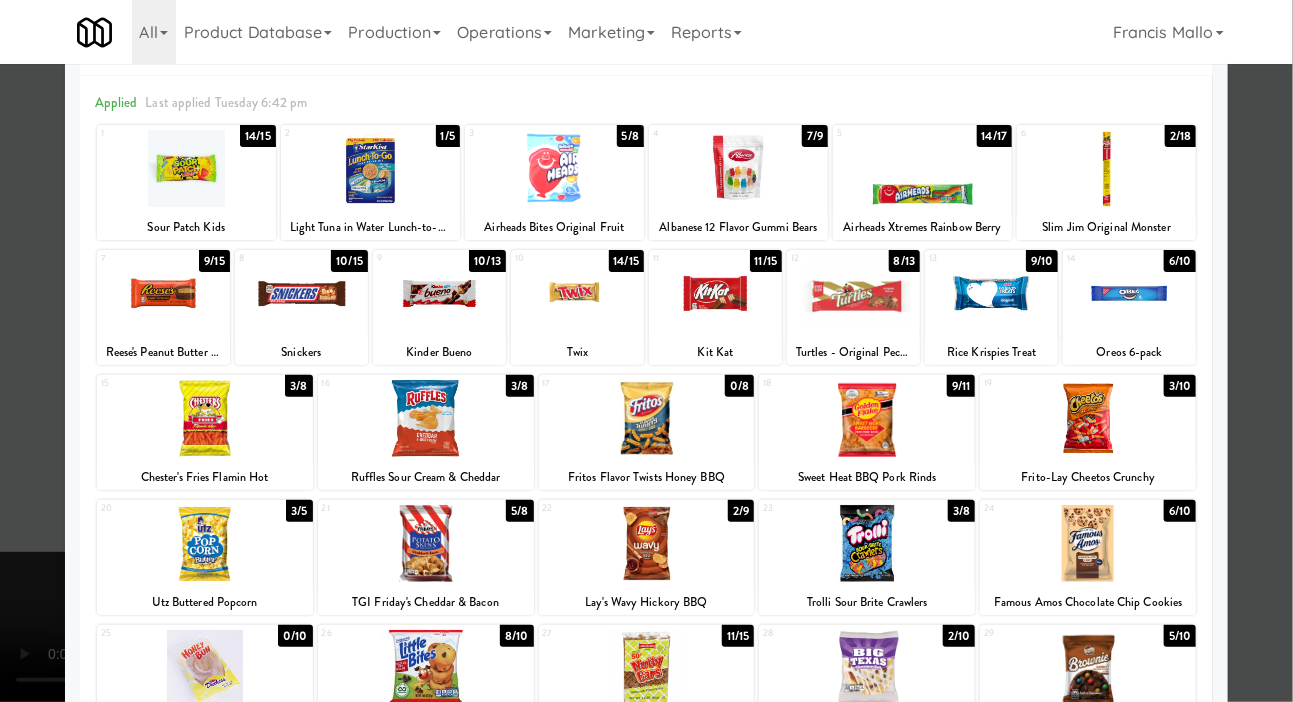 click at bounding box center (426, 543) 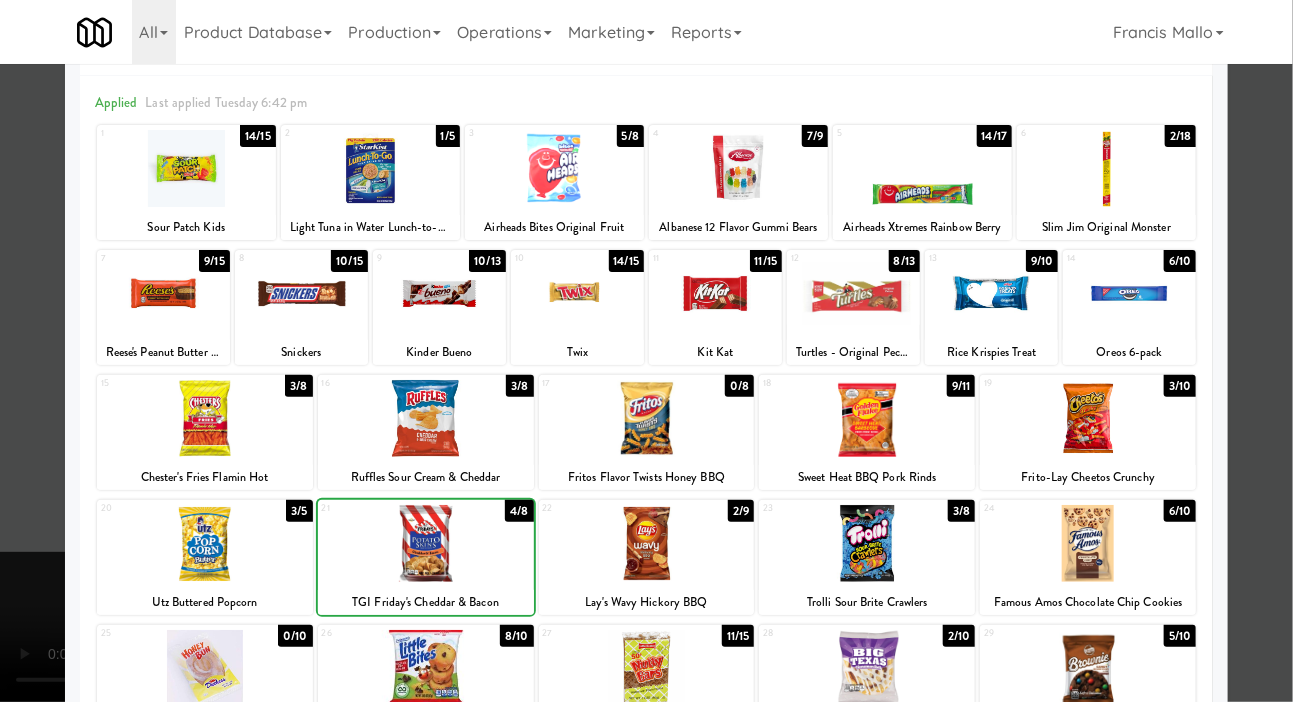 click at bounding box center [646, 351] 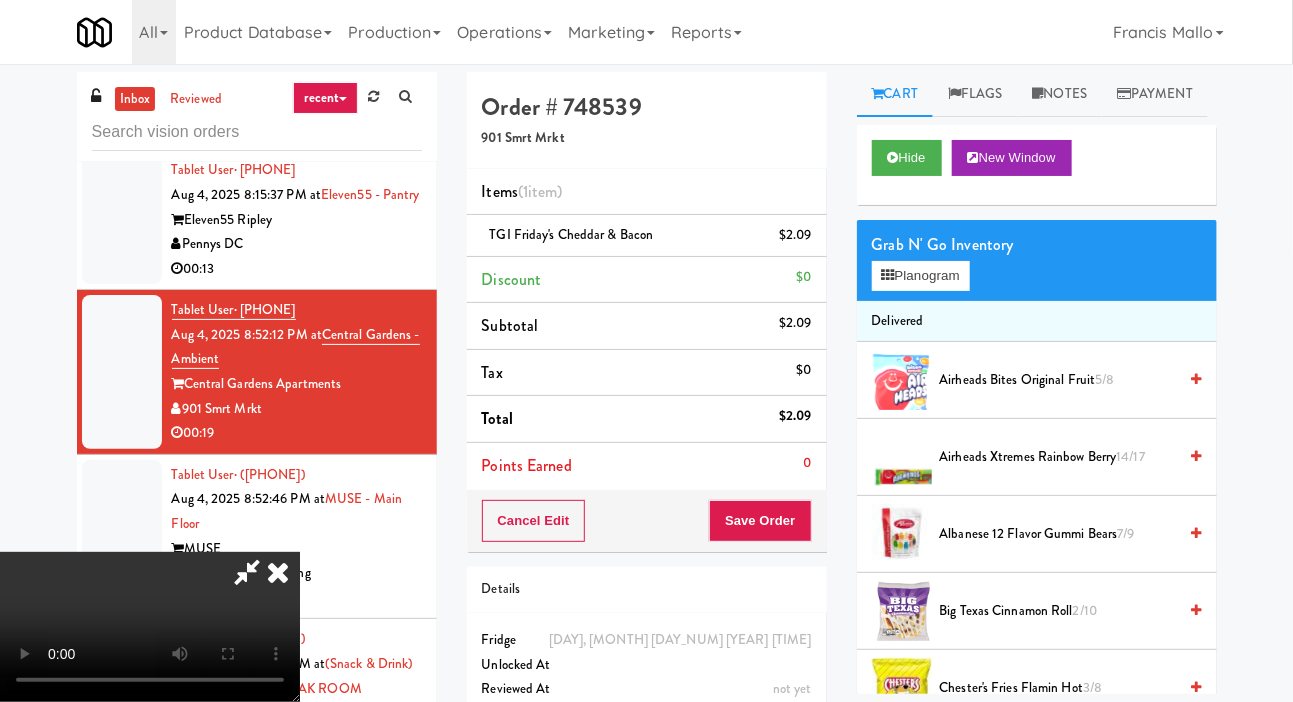 scroll, scrollTop: 73, scrollLeft: 0, axis: vertical 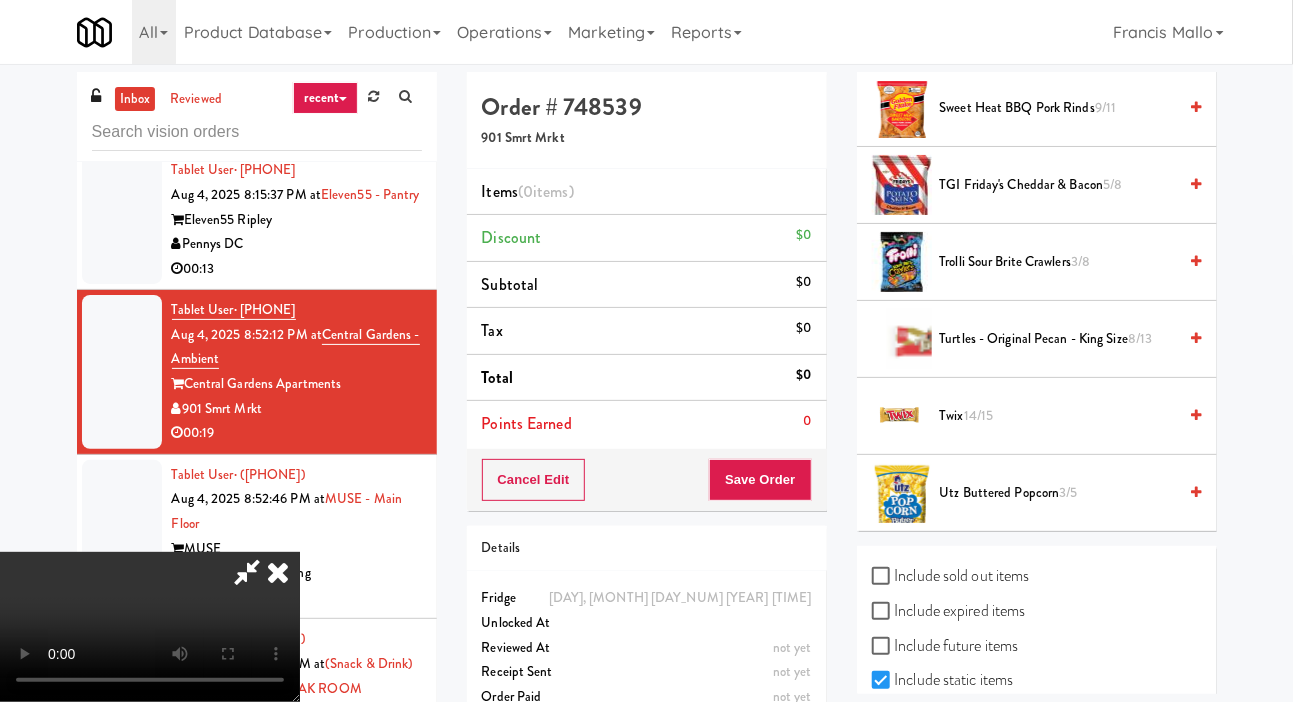 click on "TGI Friday's Cheddar & Bacon 5/8" at bounding box center [1058, 185] 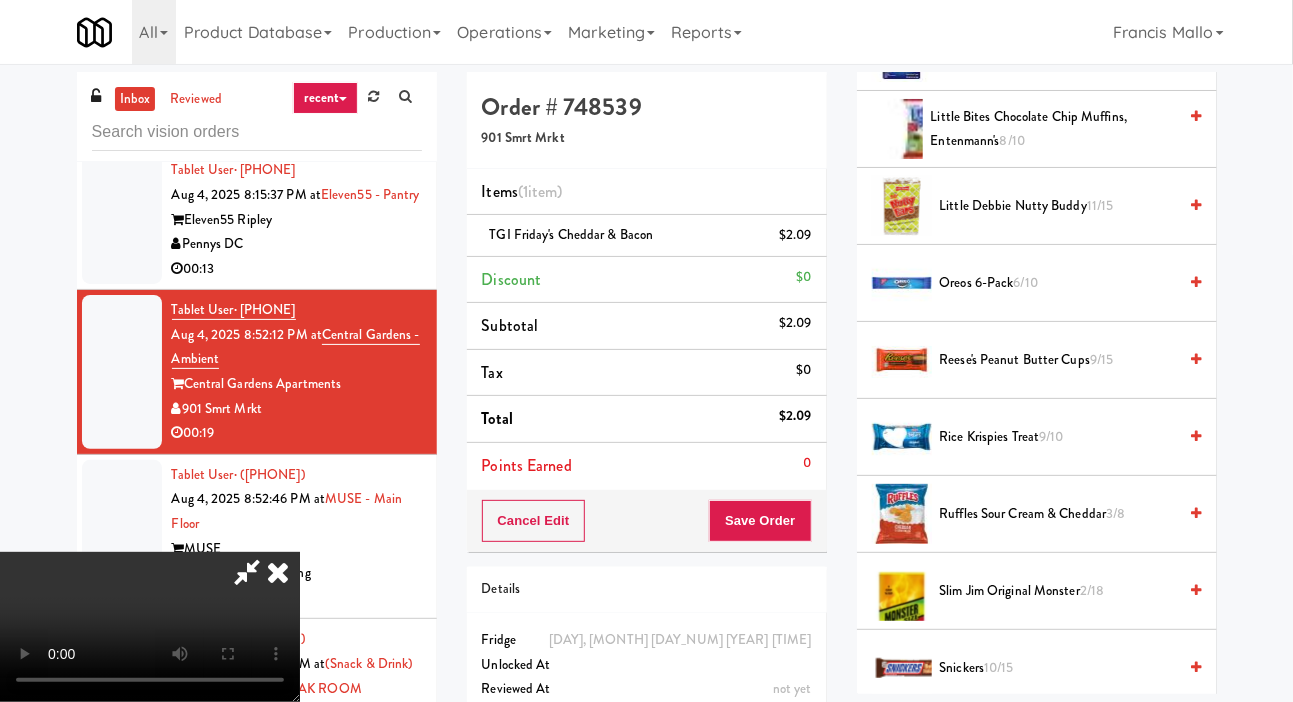 scroll, scrollTop: 1176, scrollLeft: 0, axis: vertical 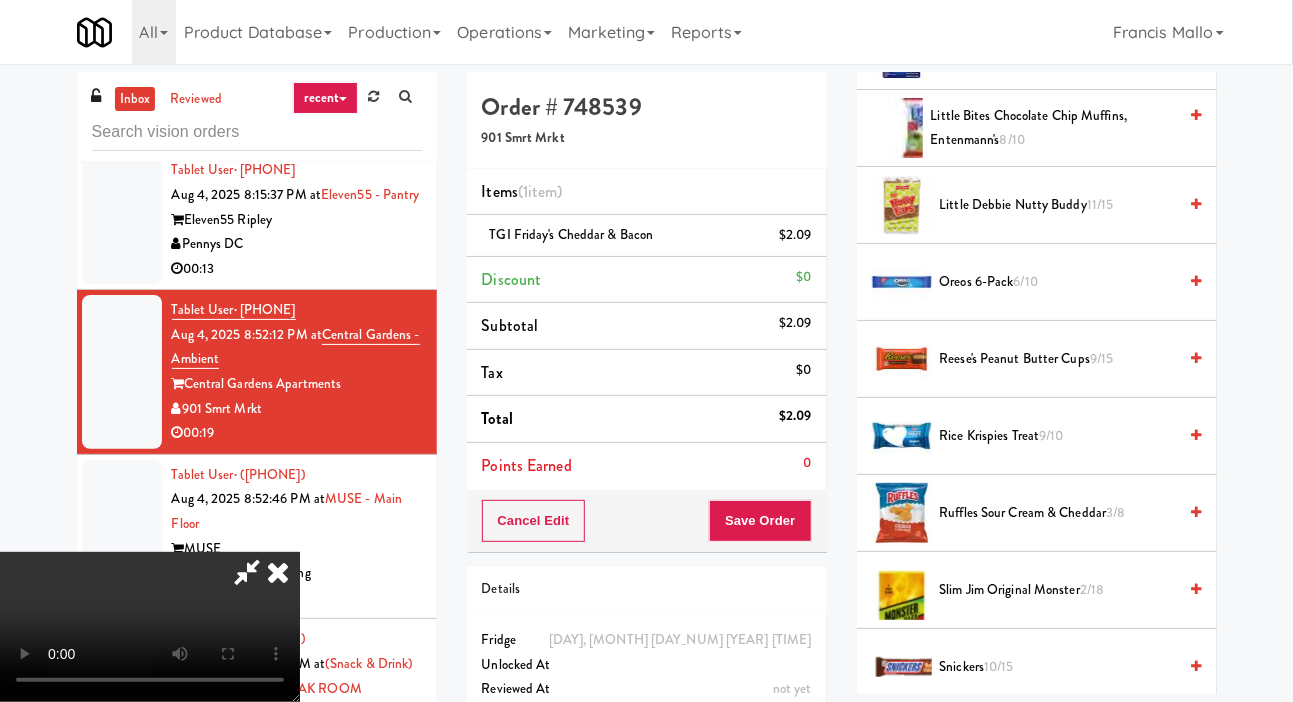 click on "Reese's Peanut Butter Cups  9/15" at bounding box center (1058, 359) 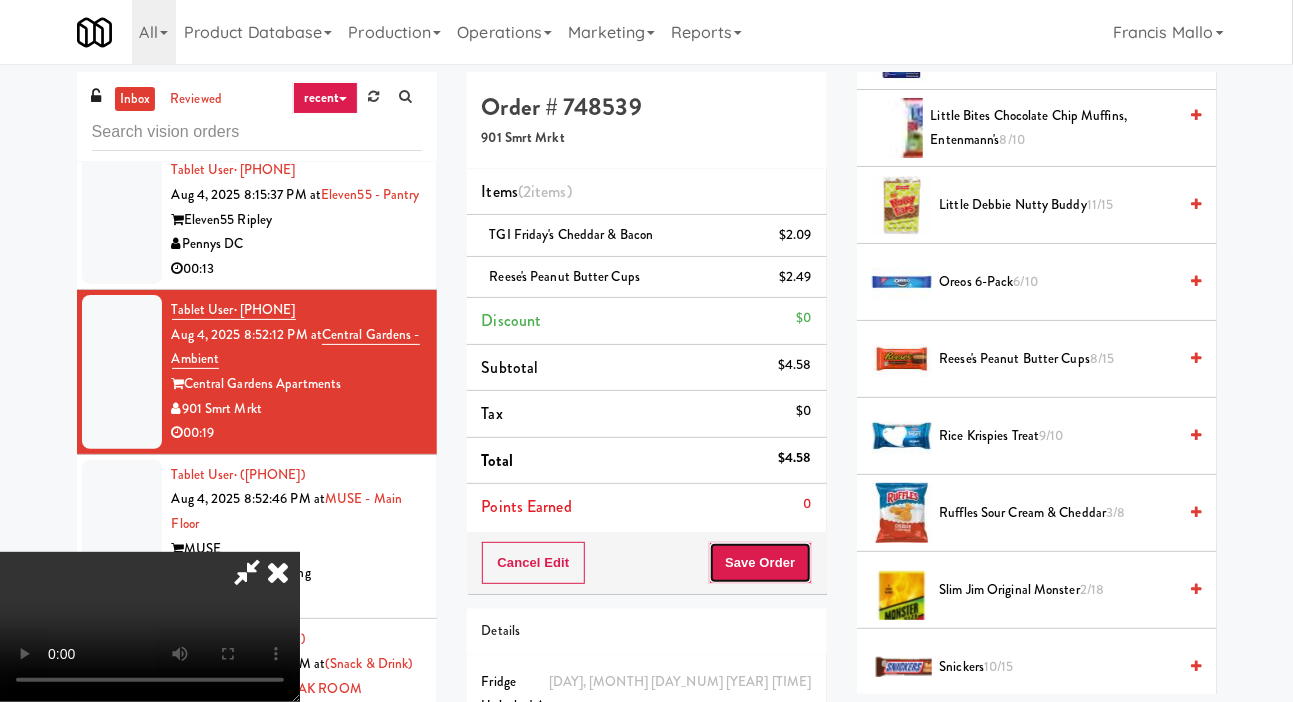 click on "Save Order" at bounding box center (760, 563) 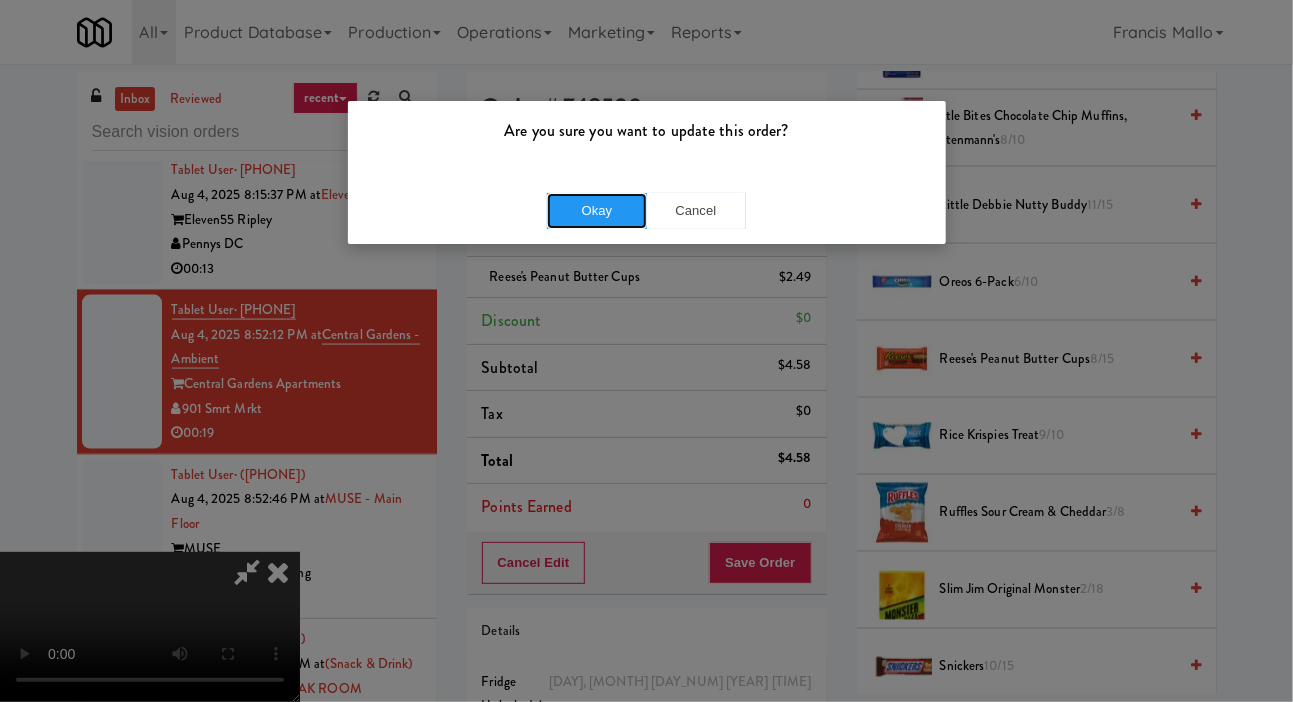 click on "Okay" at bounding box center [597, 211] 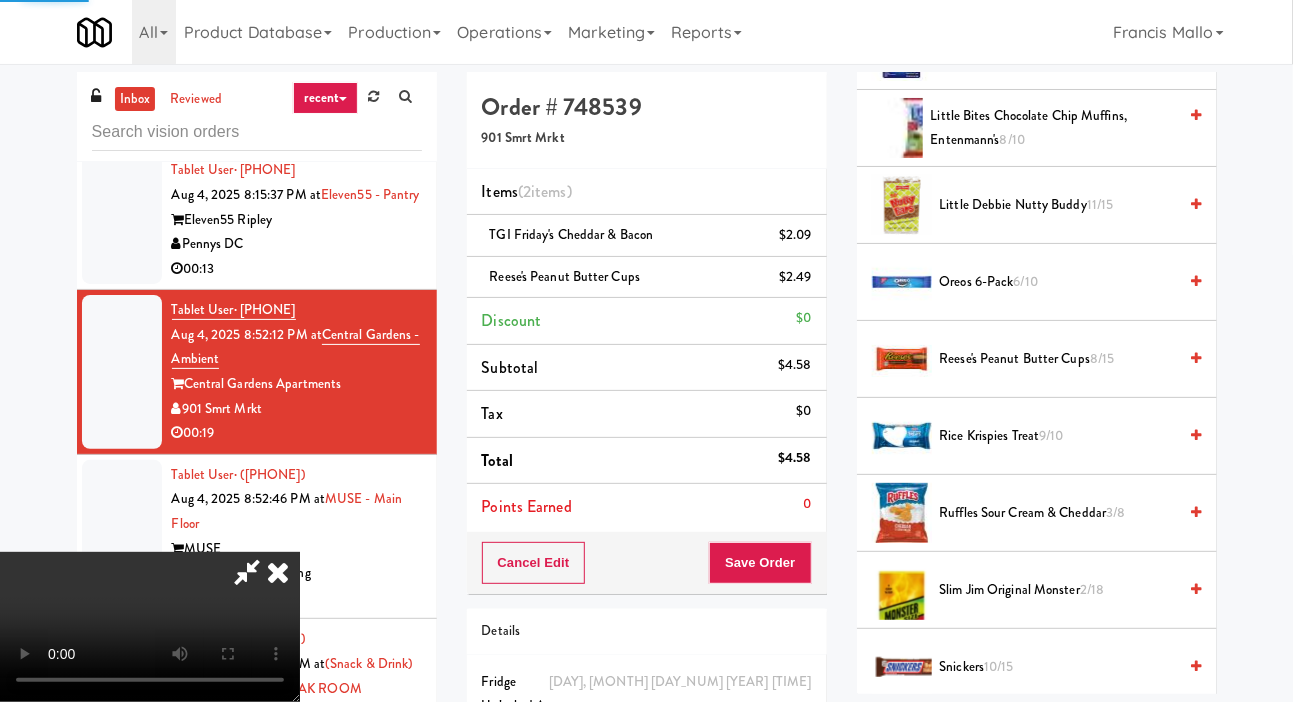 scroll, scrollTop: 116, scrollLeft: 0, axis: vertical 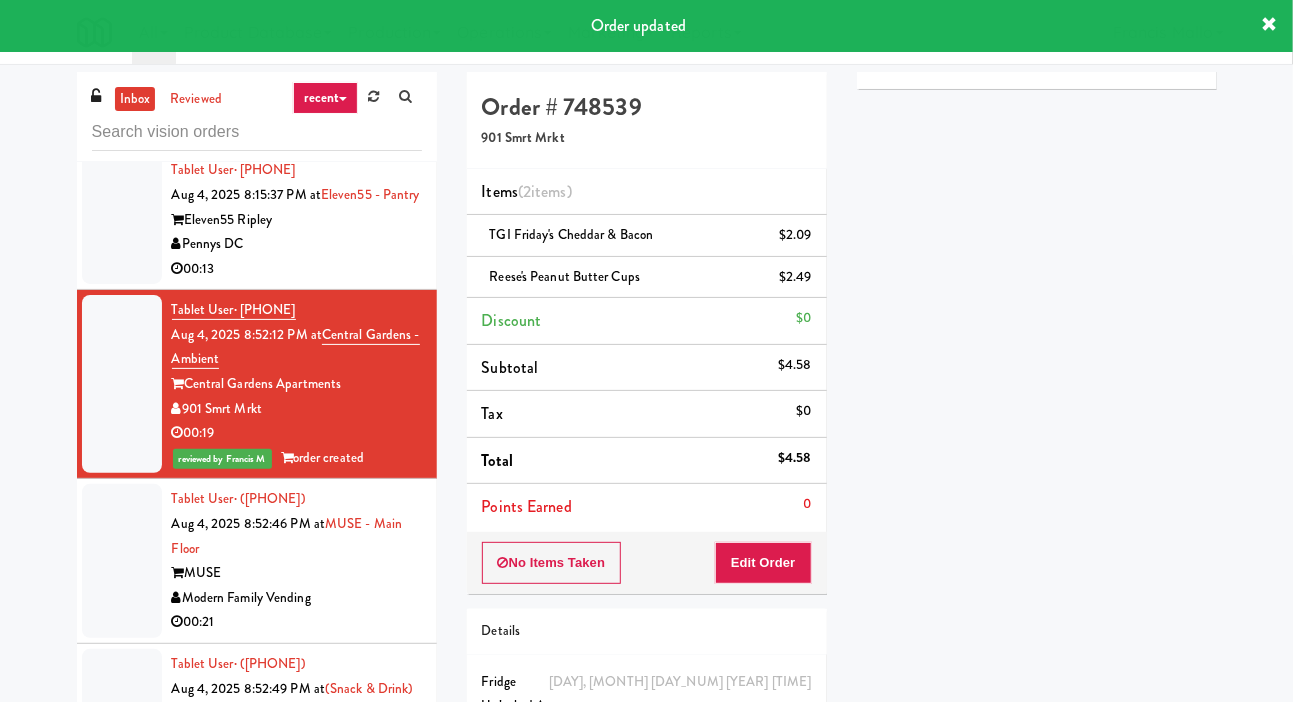 click at bounding box center (122, 561) 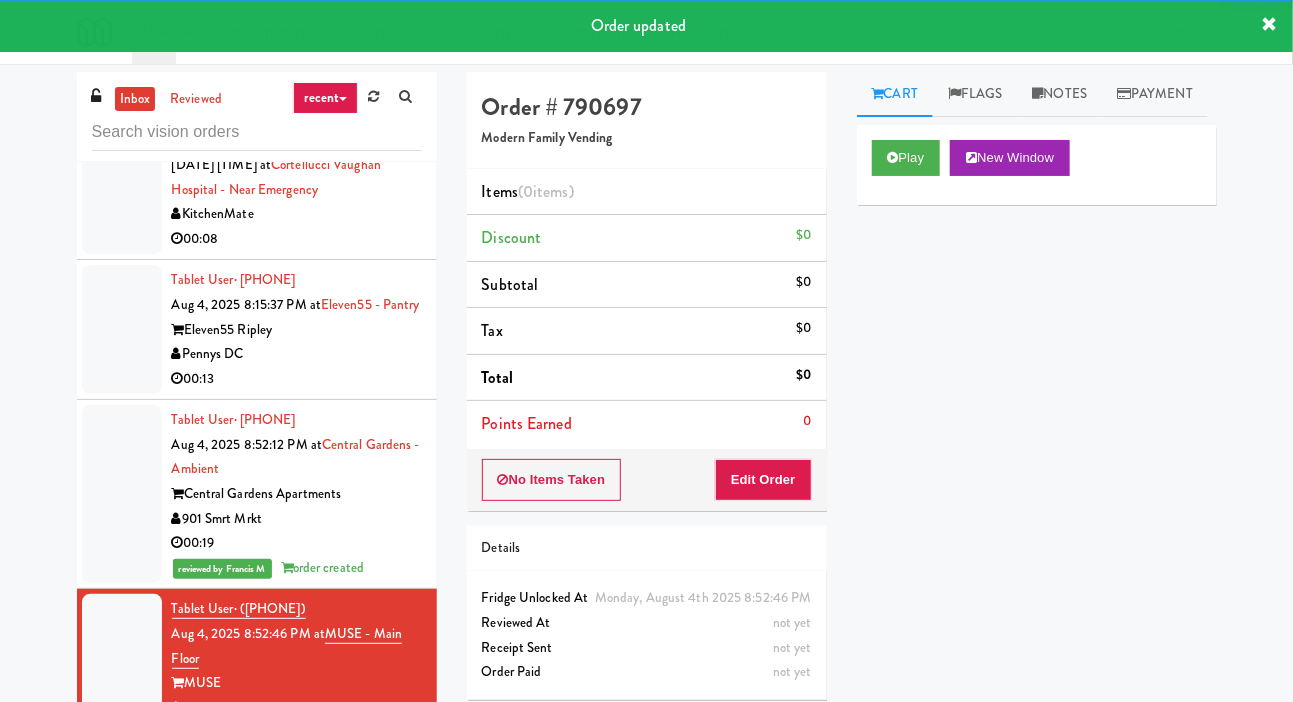 scroll, scrollTop: 1000, scrollLeft: 0, axis: vertical 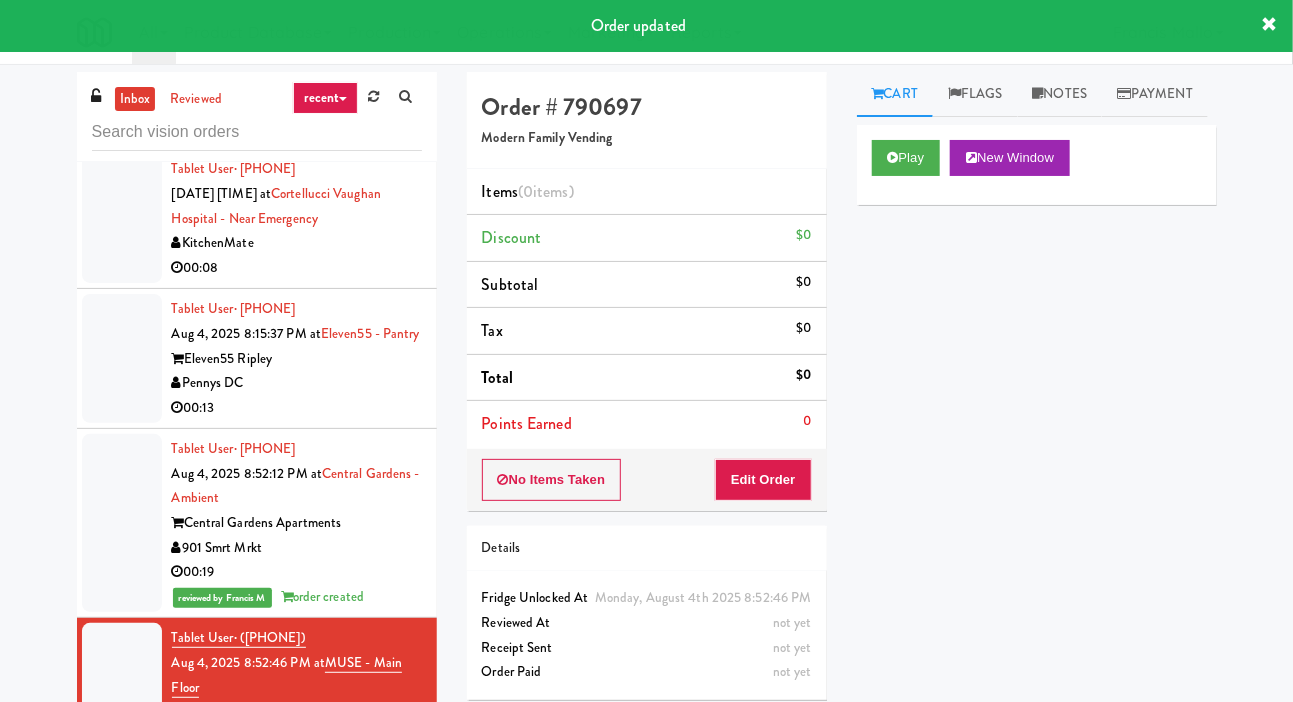 click at bounding box center [122, 358] 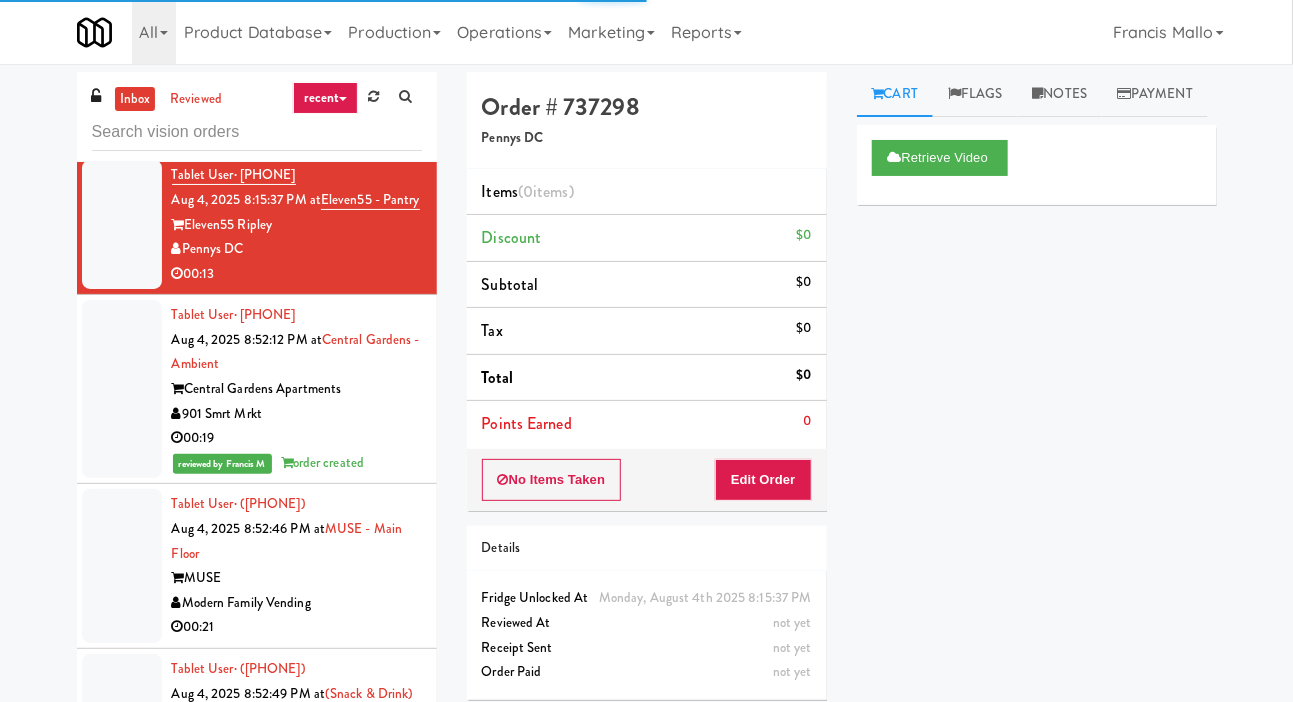click at bounding box center (122, 566) 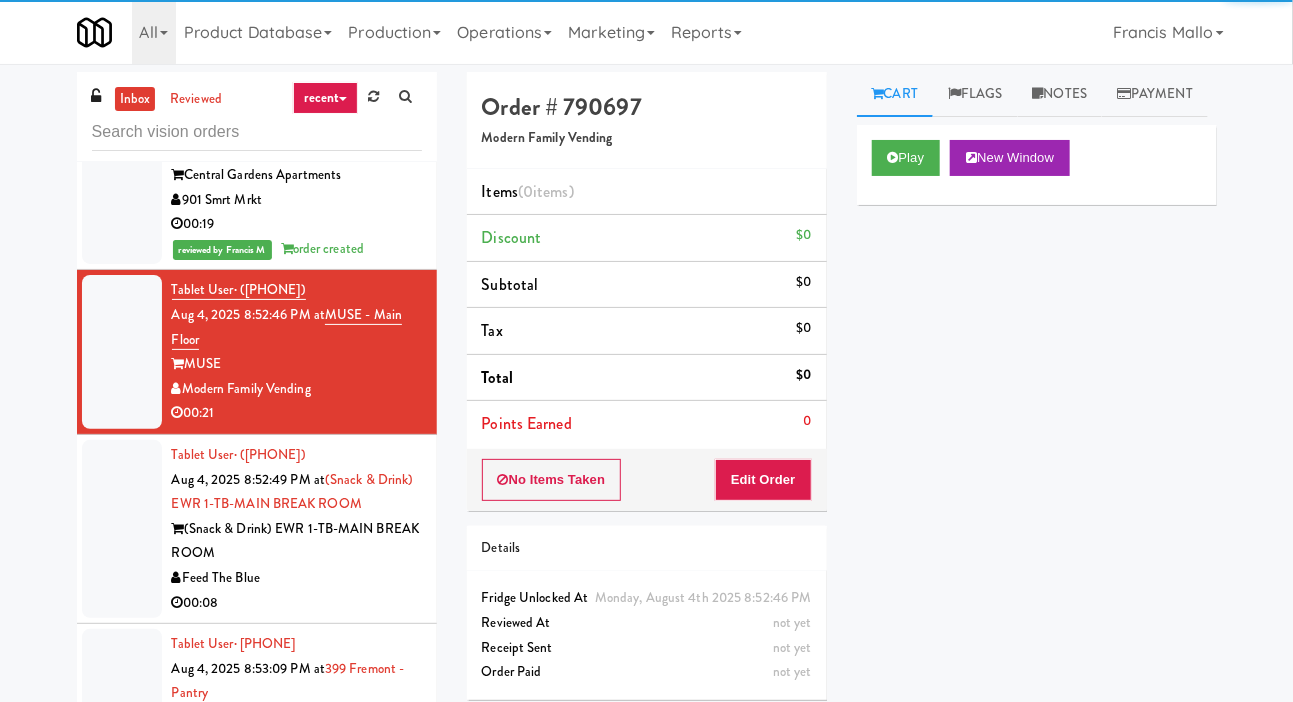 scroll, scrollTop: 1360, scrollLeft: 0, axis: vertical 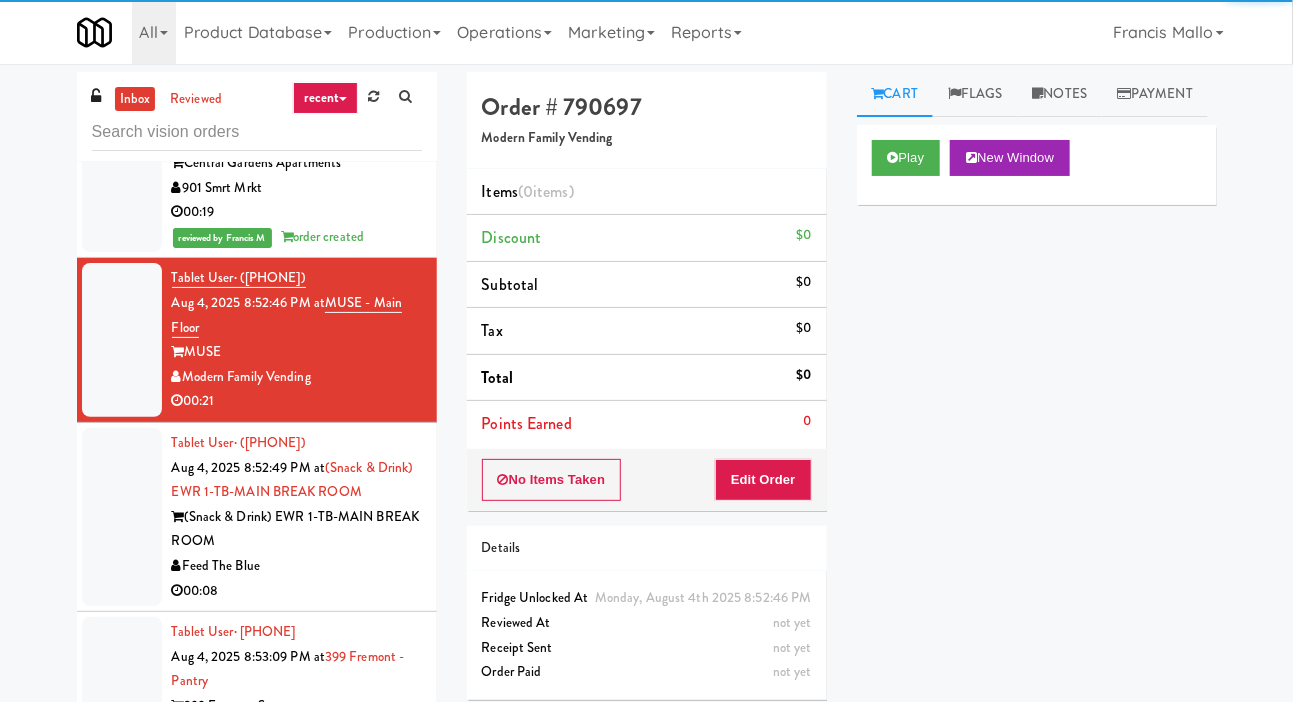 click at bounding box center [122, 517] 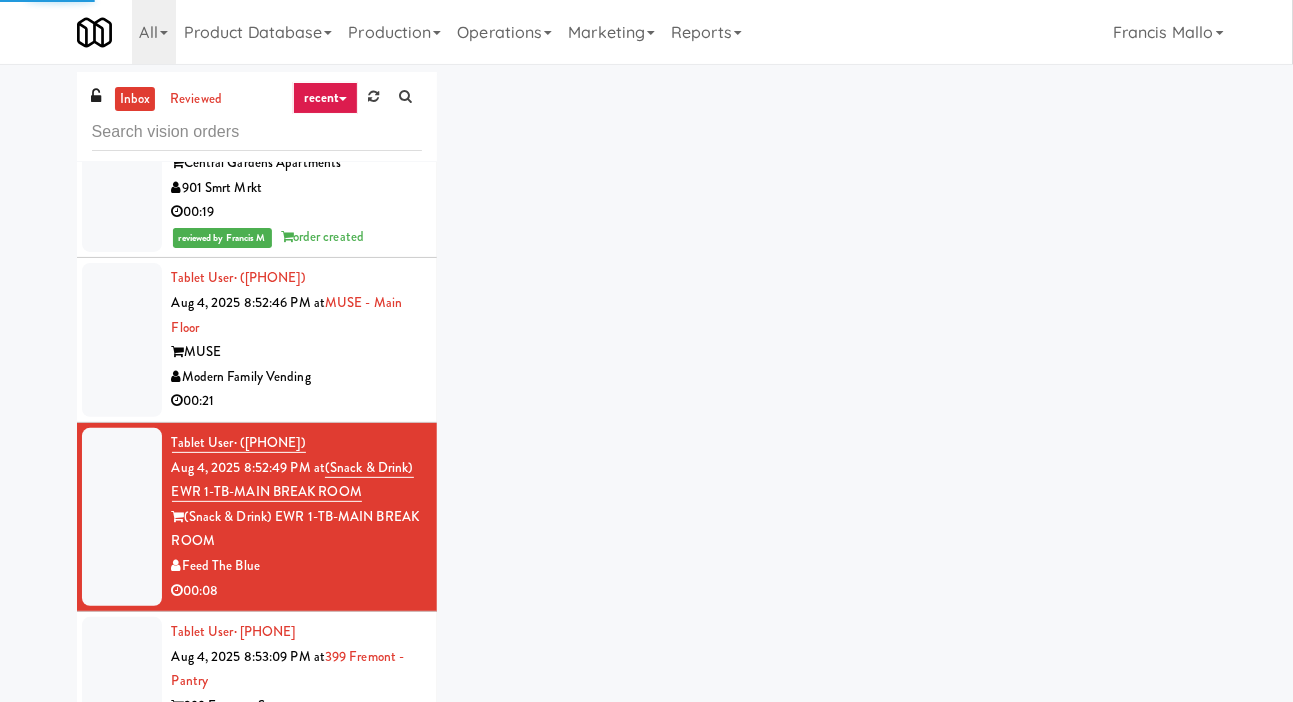 click at bounding box center (122, 340) 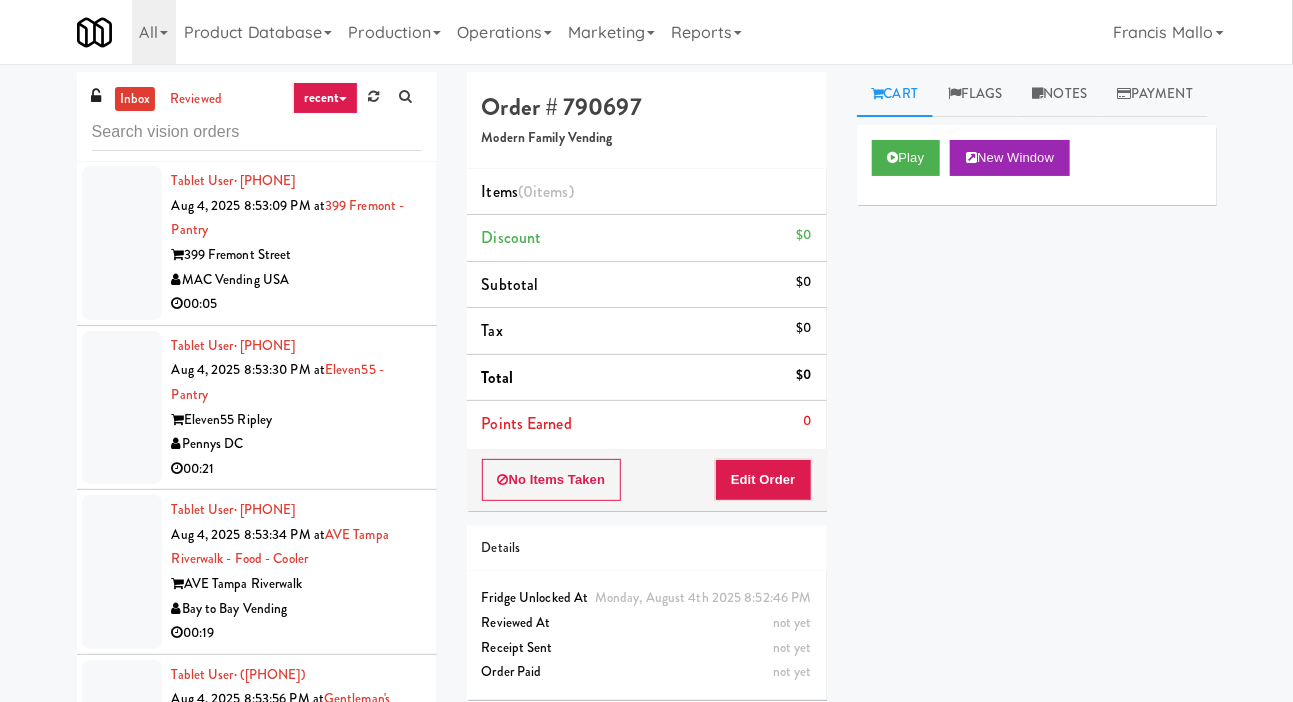 scroll, scrollTop: 1812, scrollLeft: 0, axis: vertical 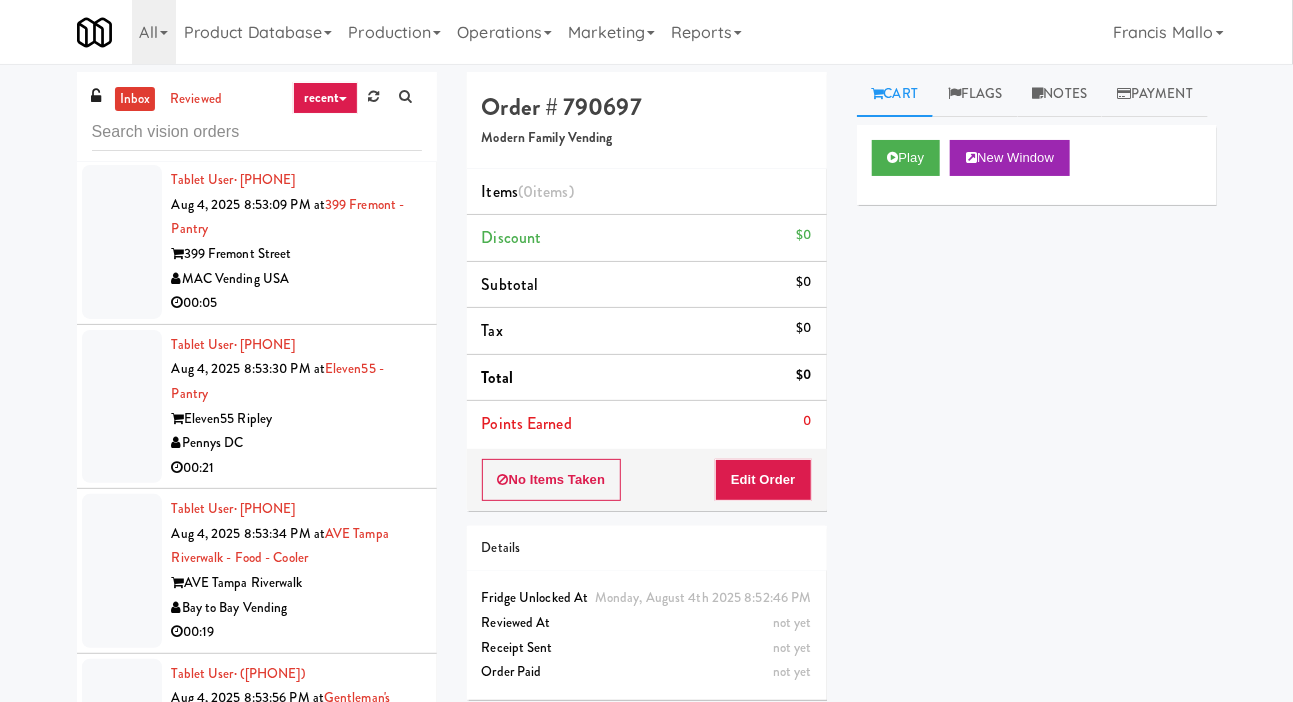 click at bounding box center (122, 242) 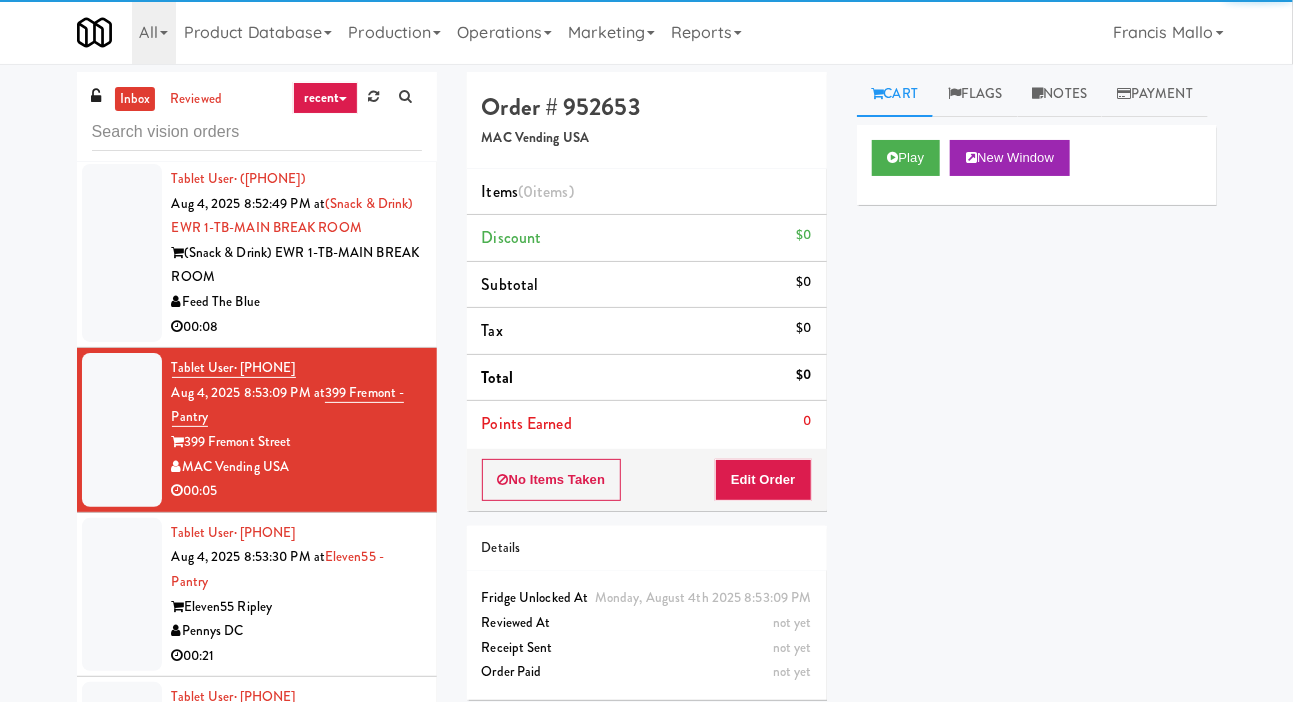 scroll, scrollTop: 1620, scrollLeft: 0, axis: vertical 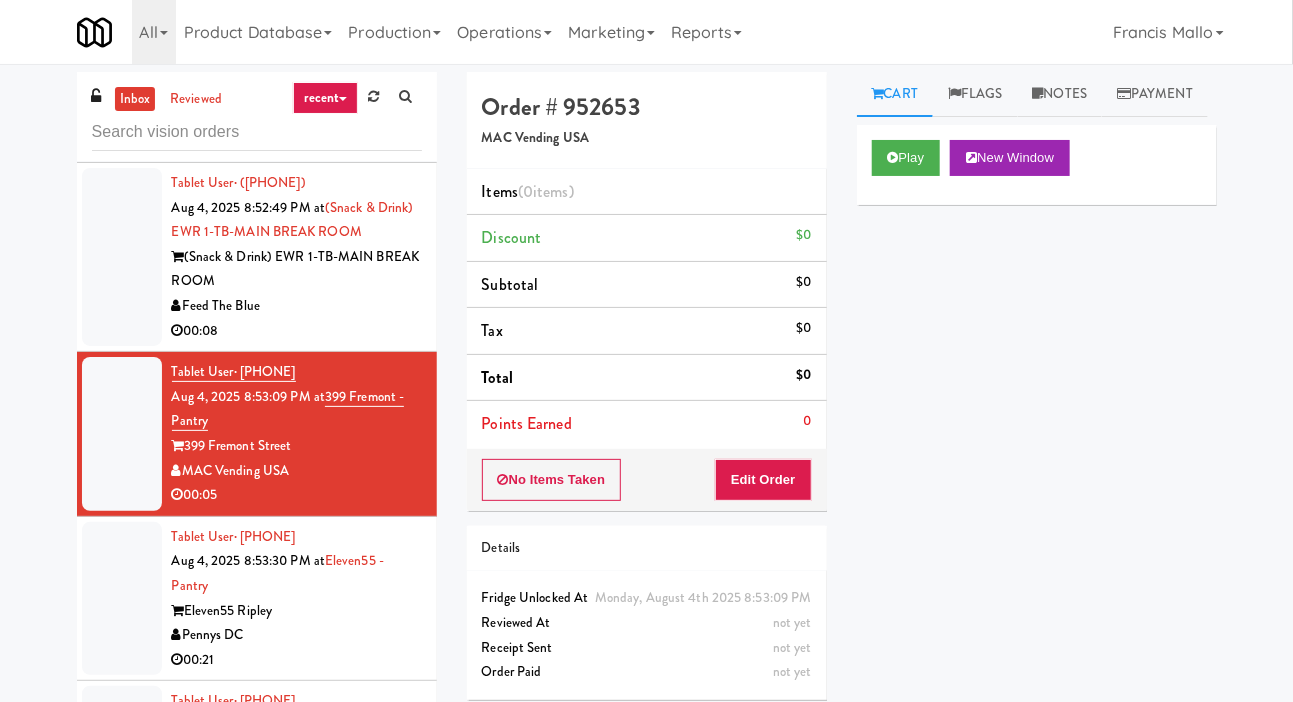 click at bounding box center [122, 257] 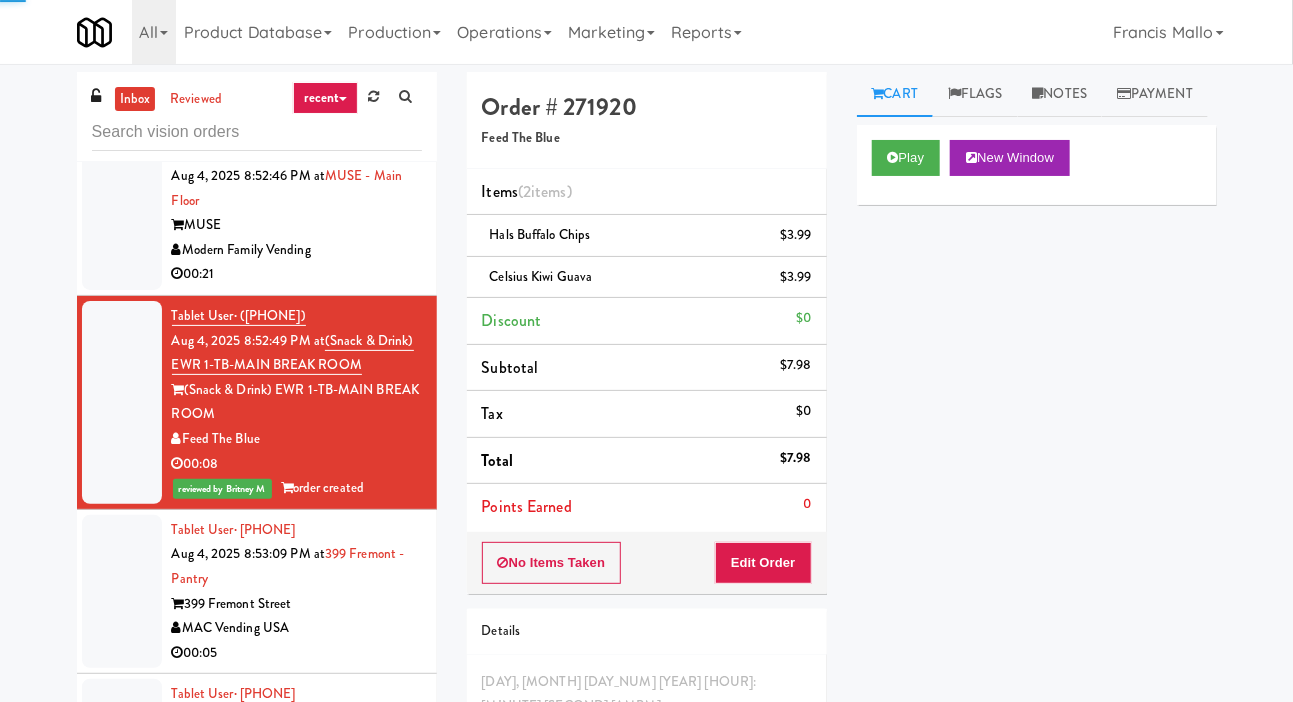 scroll, scrollTop: 1487, scrollLeft: 0, axis: vertical 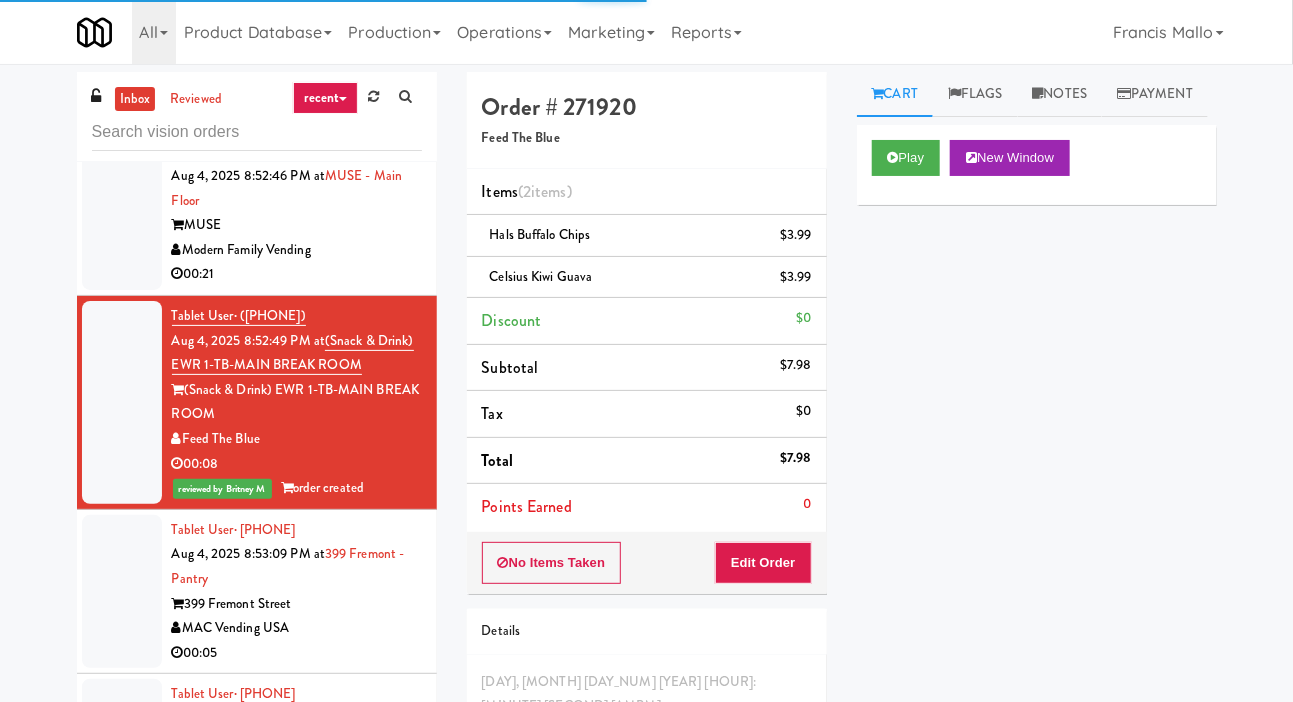 click at bounding box center [122, 213] 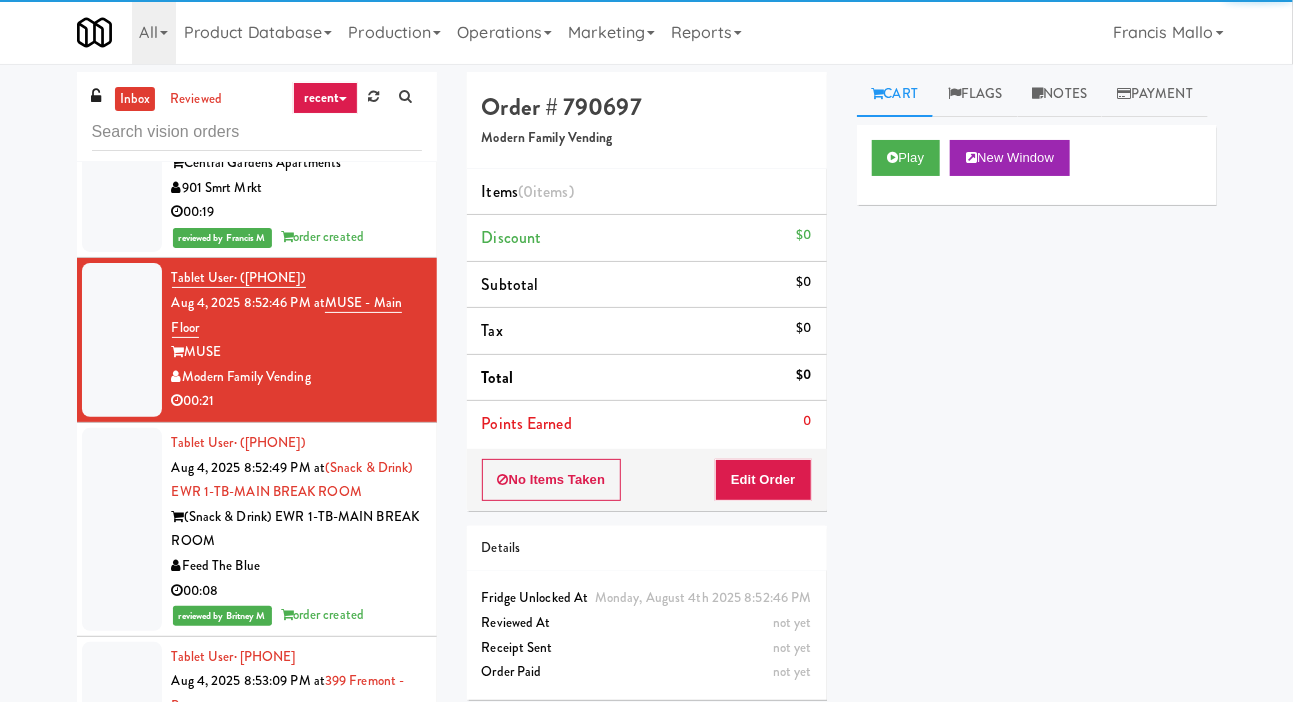 scroll, scrollTop: 1358, scrollLeft: 0, axis: vertical 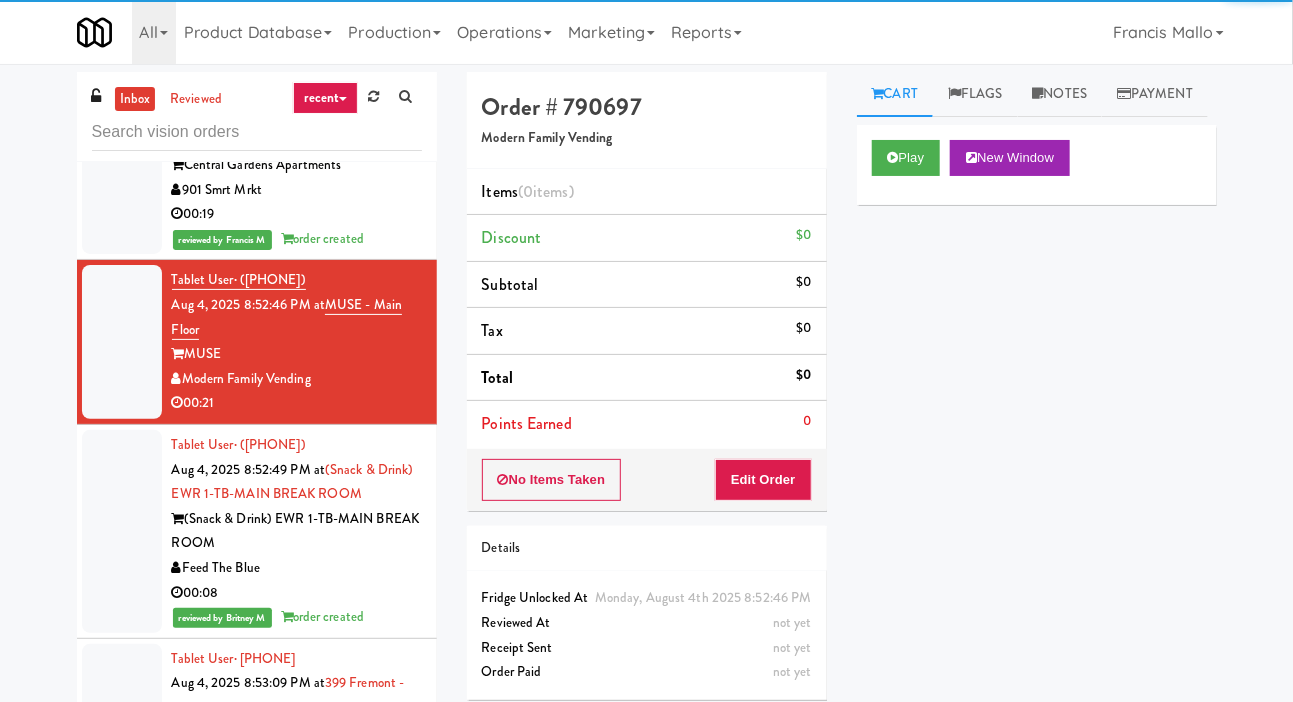 click on "inbox reviewed recent    all     unclear take     inventory issue     suspicious     failed     recent   Tablet User  · [PHONE] [DATE] [TIME] at  [LOCATION]  [LOCATION]  [BRAND]  [TIME]     Tablet User  · [PHONE] [DATE] [TIME] at  [NUMBER] [LOCATION]  [LOCATION]  [BRAND]  [TIME]     Tablet User  · [PHONE] [DATE] [TIME] at  [LOCATION]  [LOCATION]  [BRAND]  [TIME] reviewed by [FIRST] [LAST]  order created     Tablet User  · [PHONE] [DATE] [TIME] at  [LOCATION]  [LOCATION]  [BRAND]  [TIME]     Tablet User  · [PHONE] [DATE] [TIME] at  [LOCATION]  [LOCATION]  [BRAND]  [TIME]     Tablet User  · [PHONE] [DATE] [TIME] at  [LOCATION]  [LOCATION]  [BRAND]  [TIME]     Tablet User  · [PHONE] [DATE] [TIME] at  [LOCATION]  [LOCATION]  [BRAND]  [TIME]" at bounding box center (646, 424) 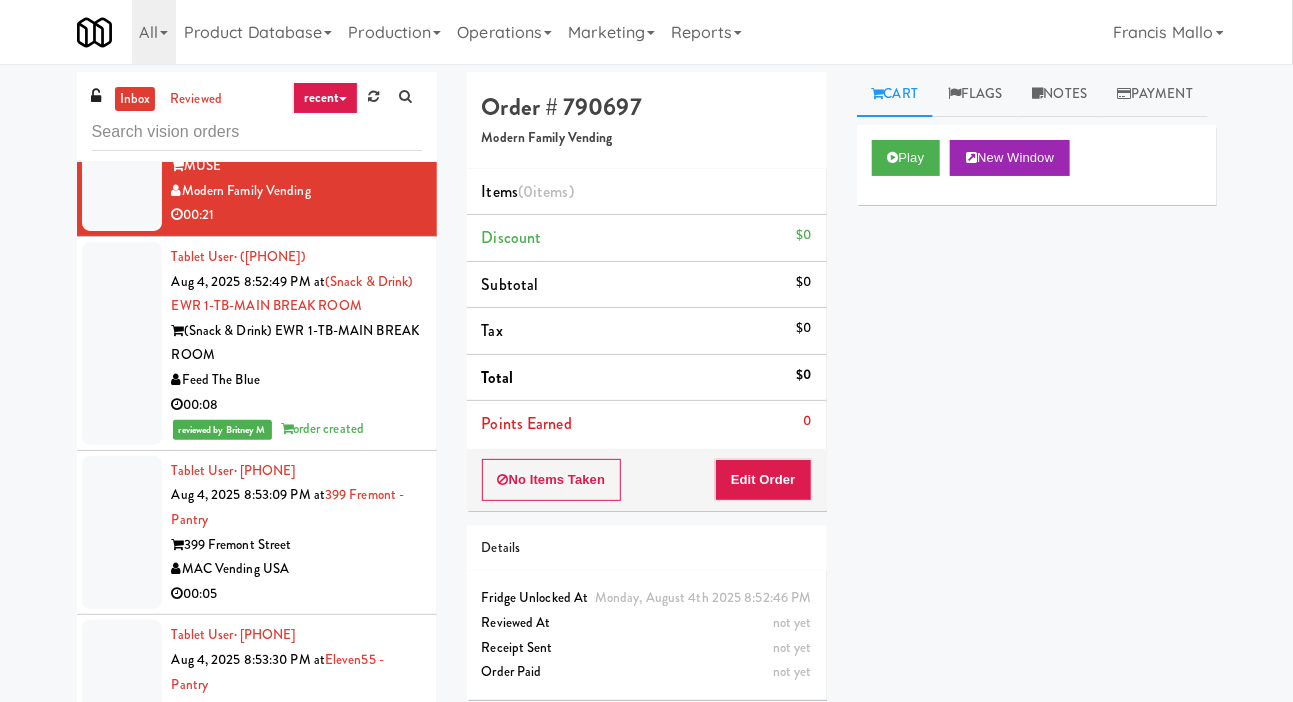 click at bounding box center [122, 533] 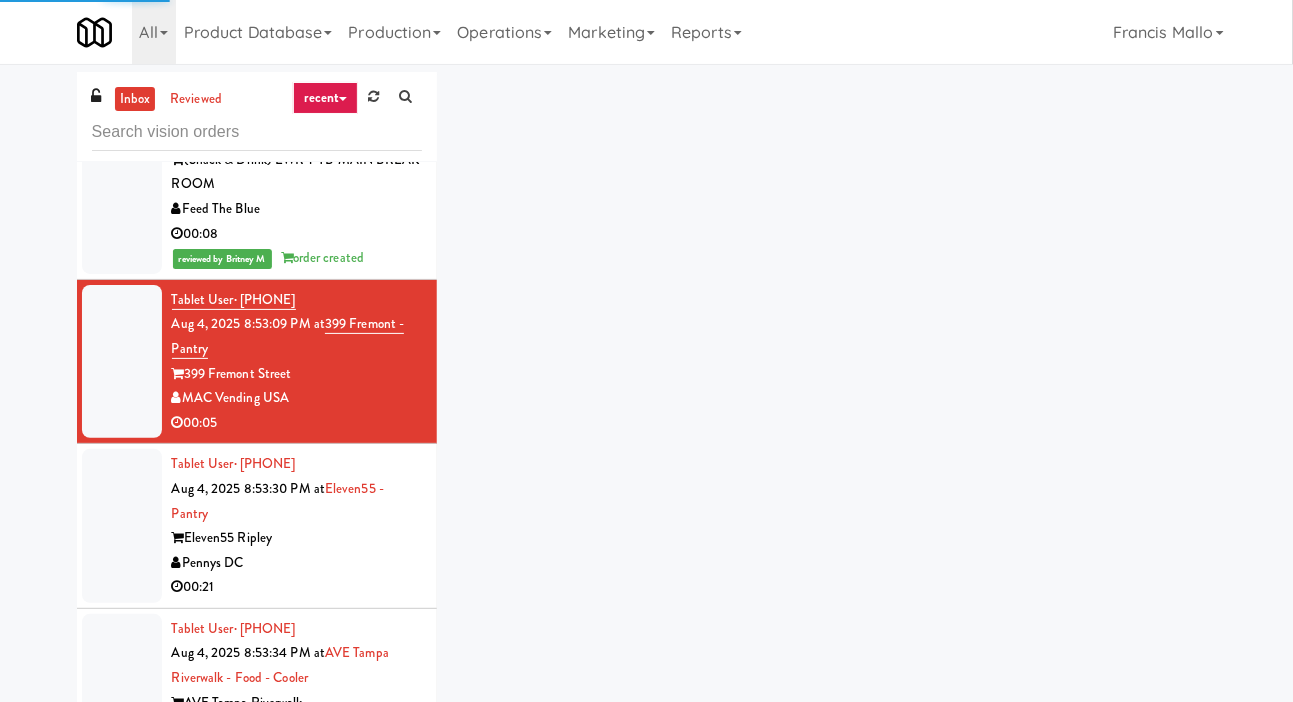 click at bounding box center [122, 526] 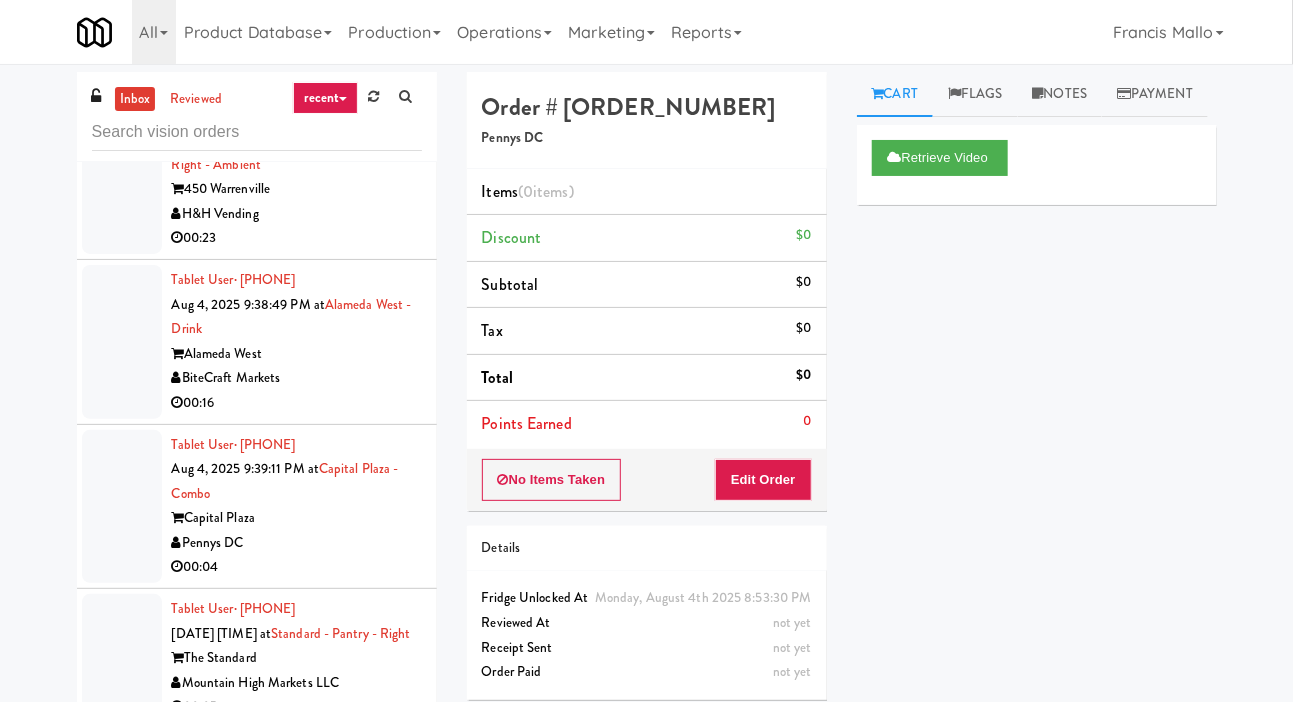 scroll, scrollTop: 8850, scrollLeft: 0, axis: vertical 